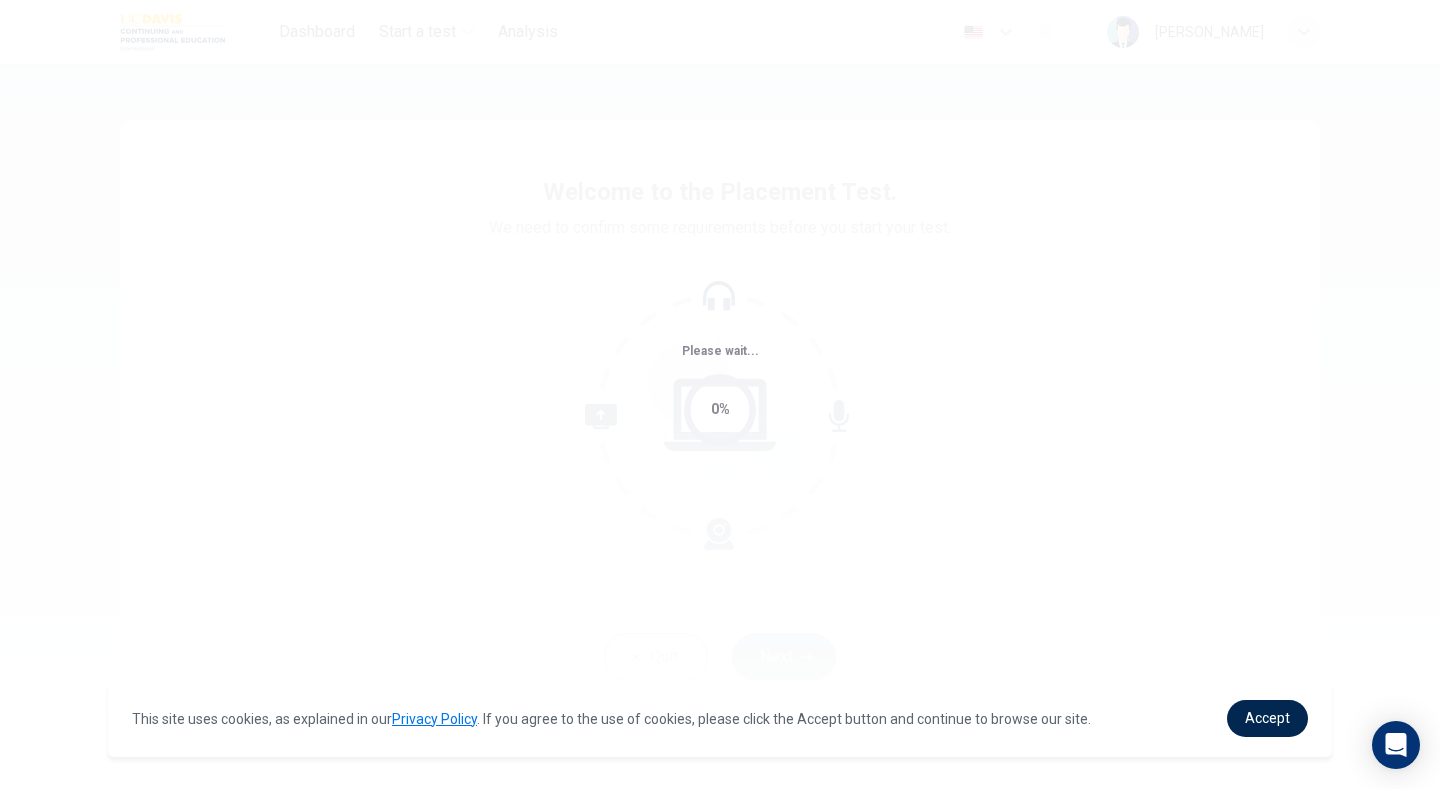 scroll, scrollTop: 0, scrollLeft: 0, axis: both 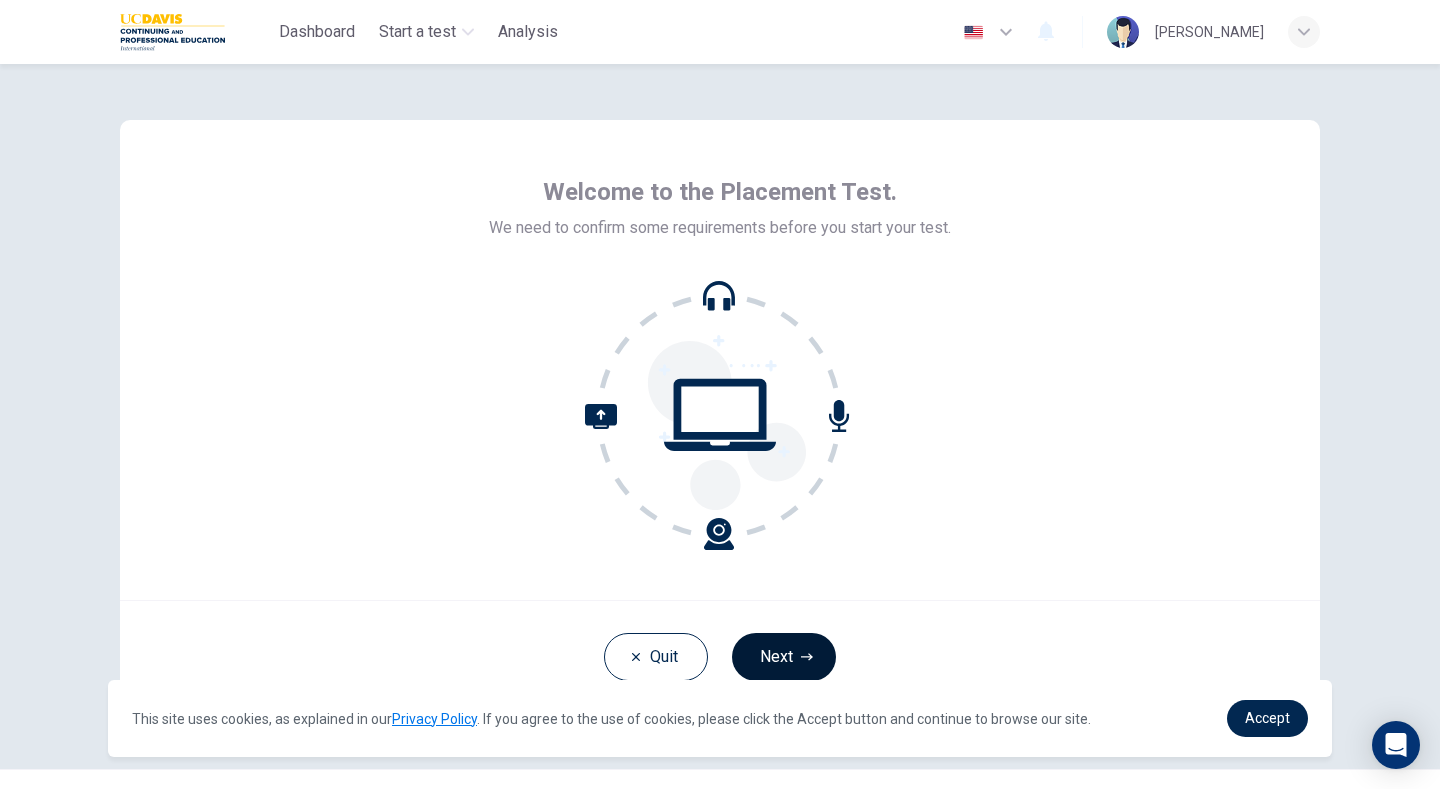 click on "Next" at bounding box center (784, 657) 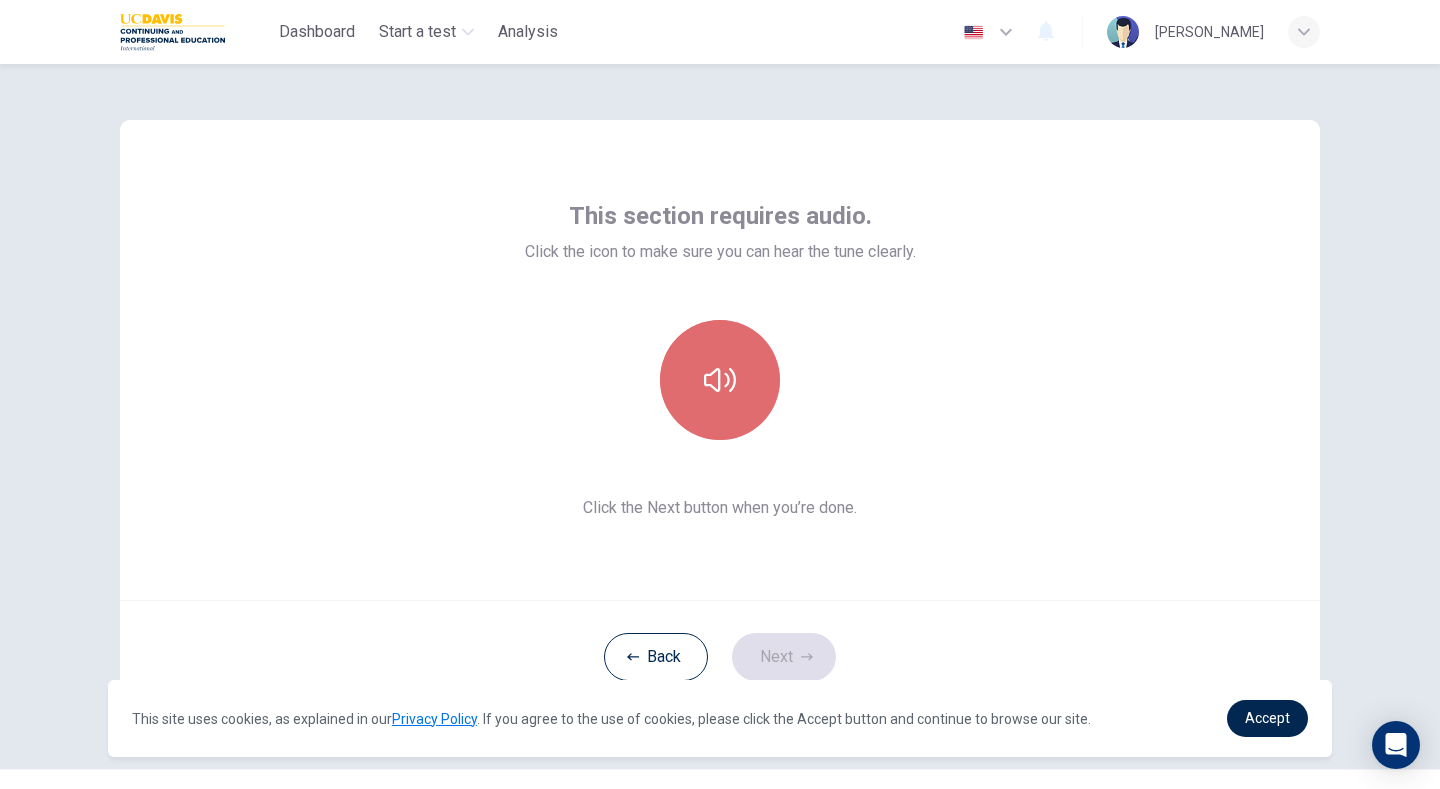 click at bounding box center [720, 380] 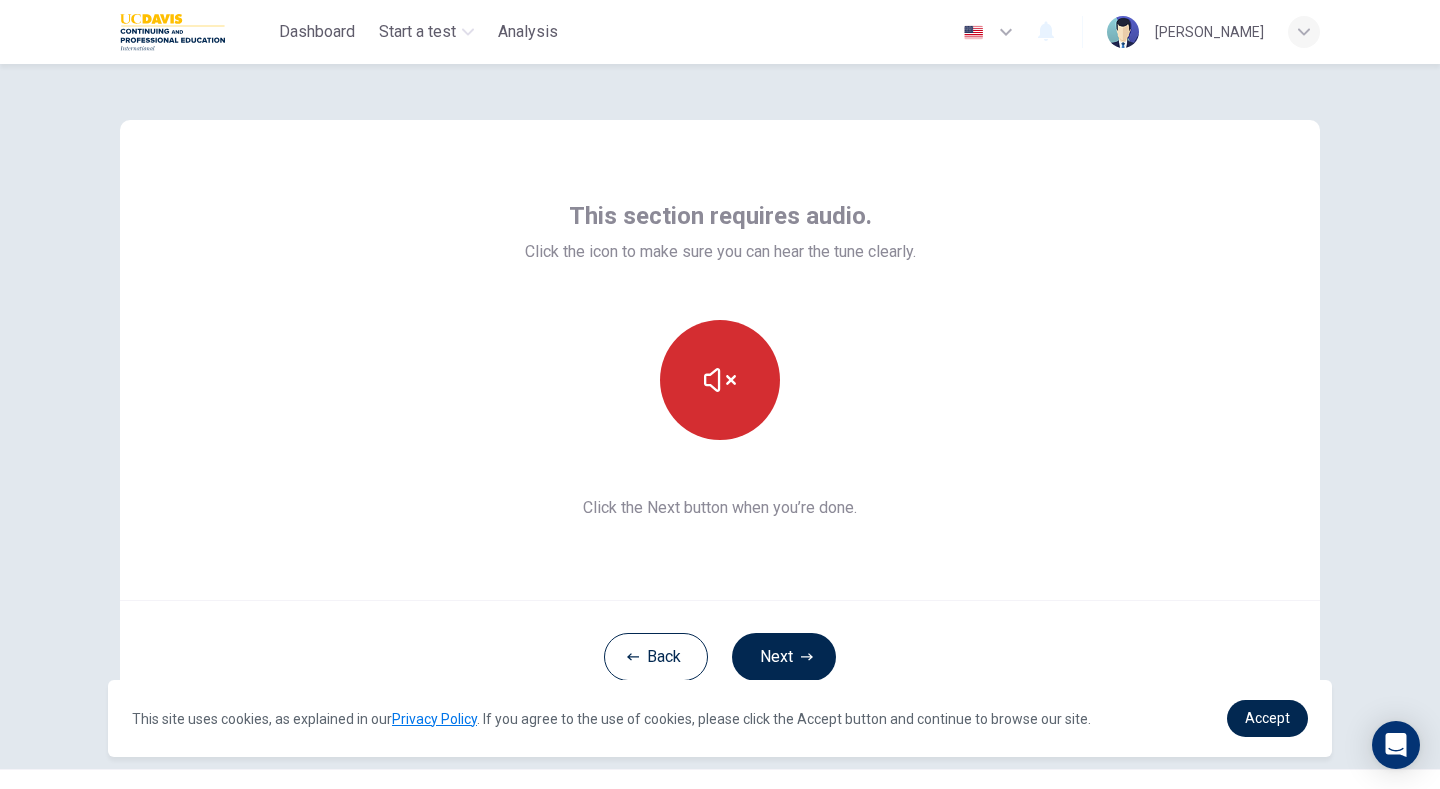 click at bounding box center [720, 380] 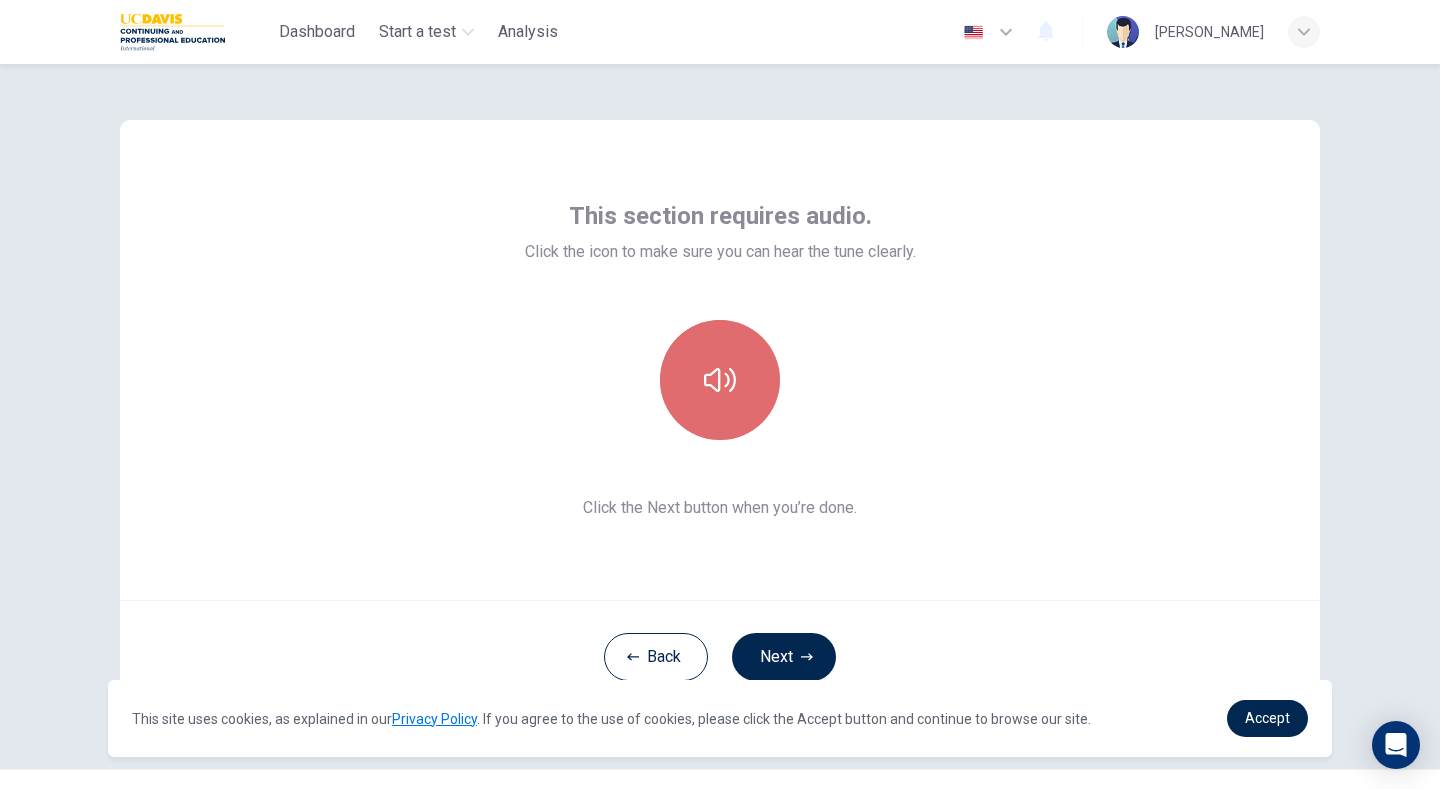 click at bounding box center (720, 380) 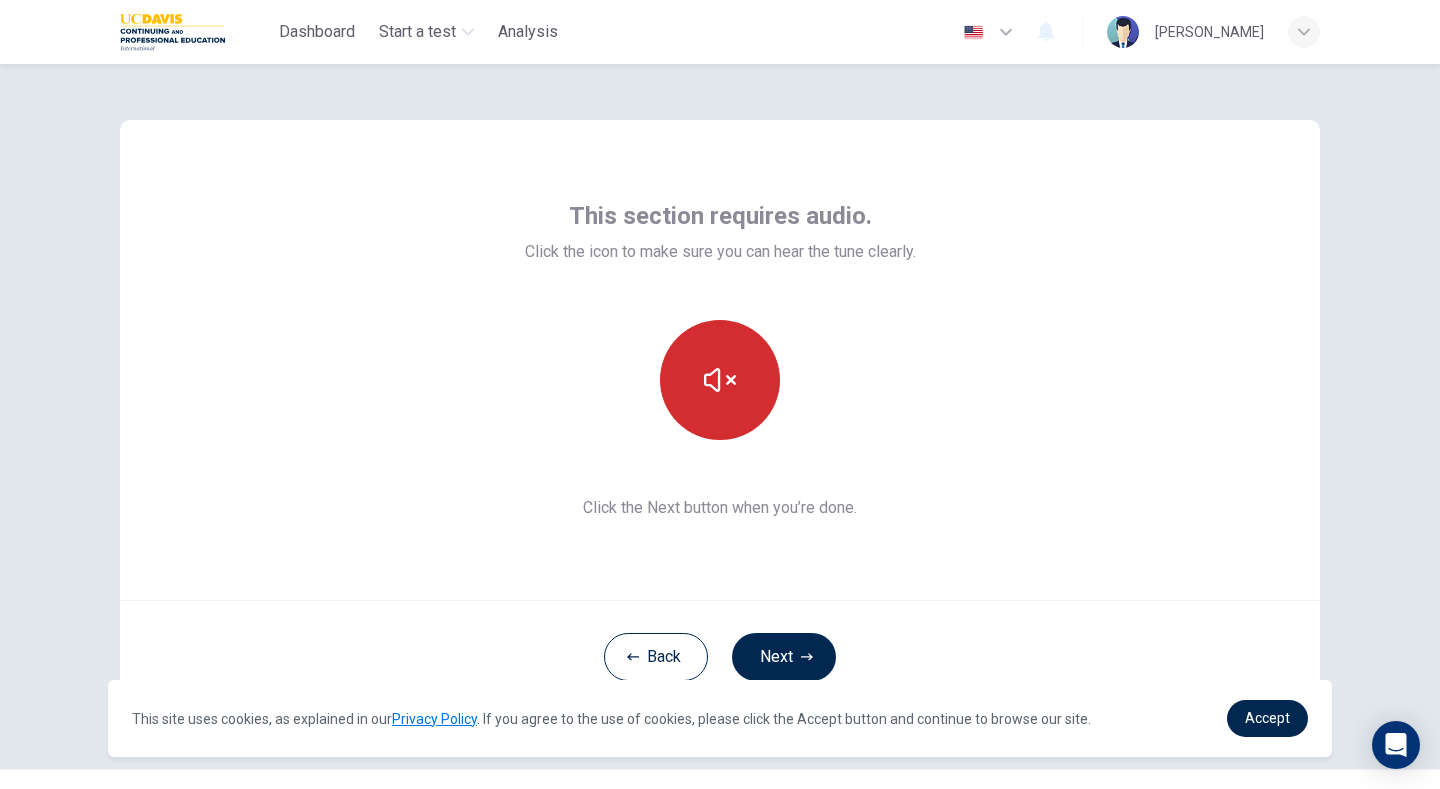 click 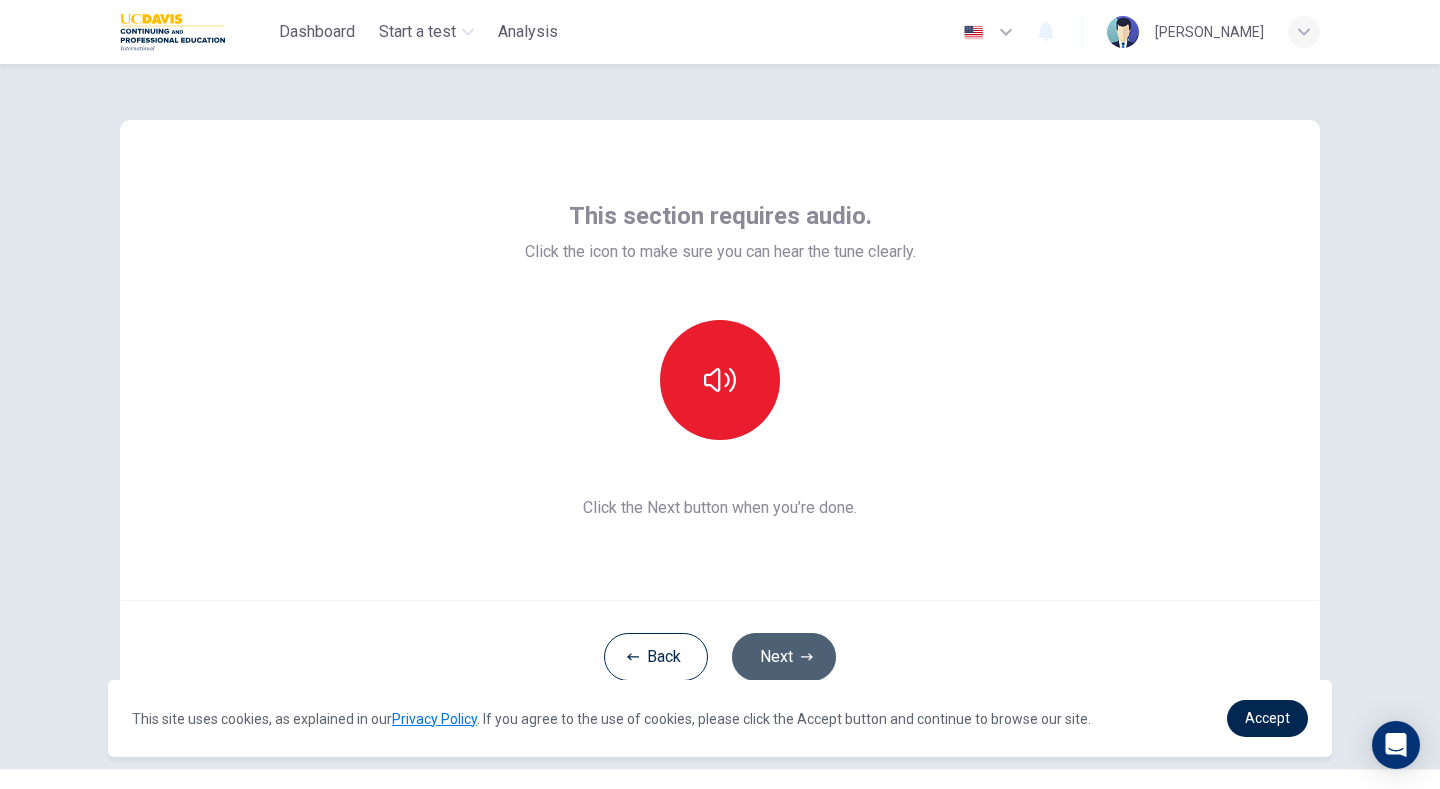 click on "Next" at bounding box center [784, 657] 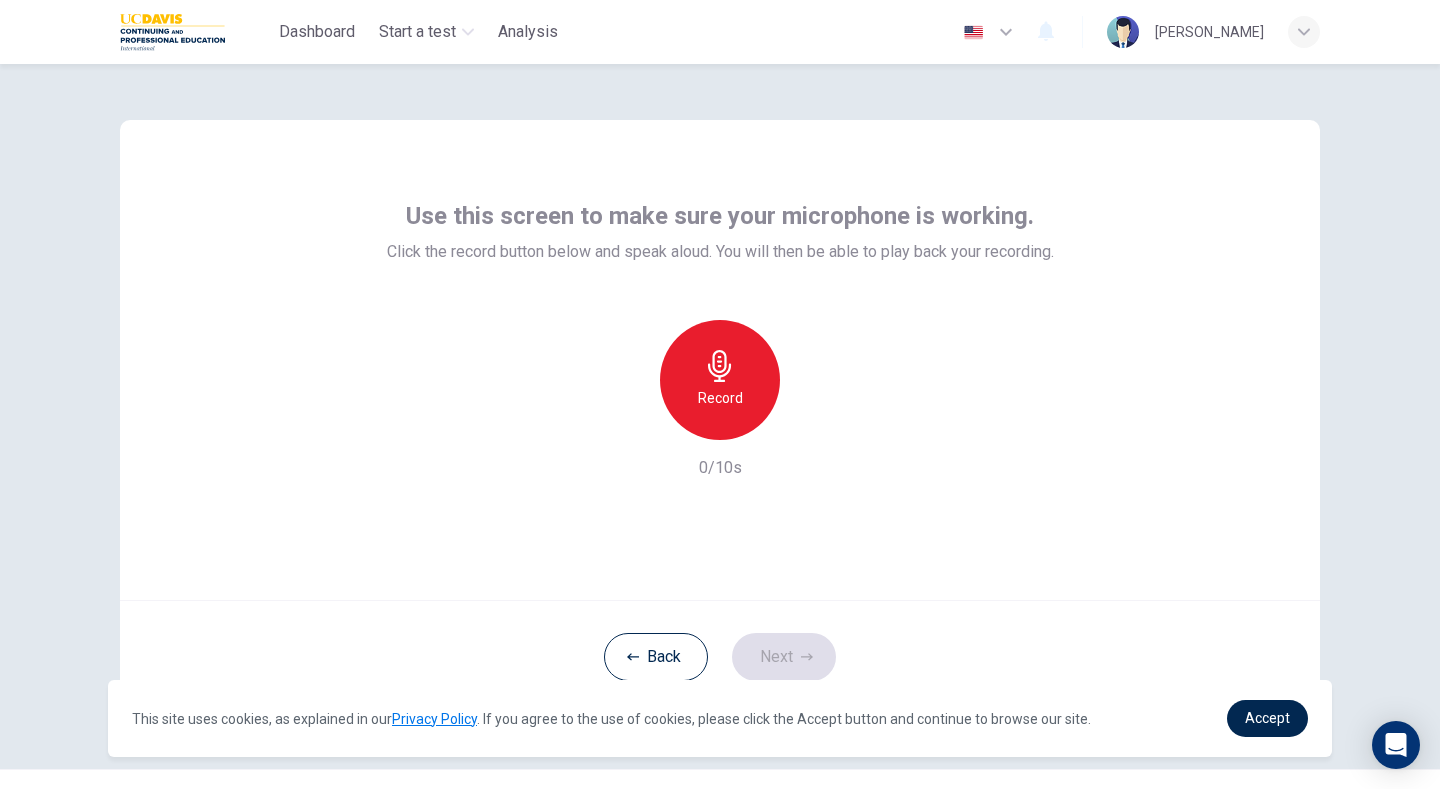 click on "Record" at bounding box center [720, 380] 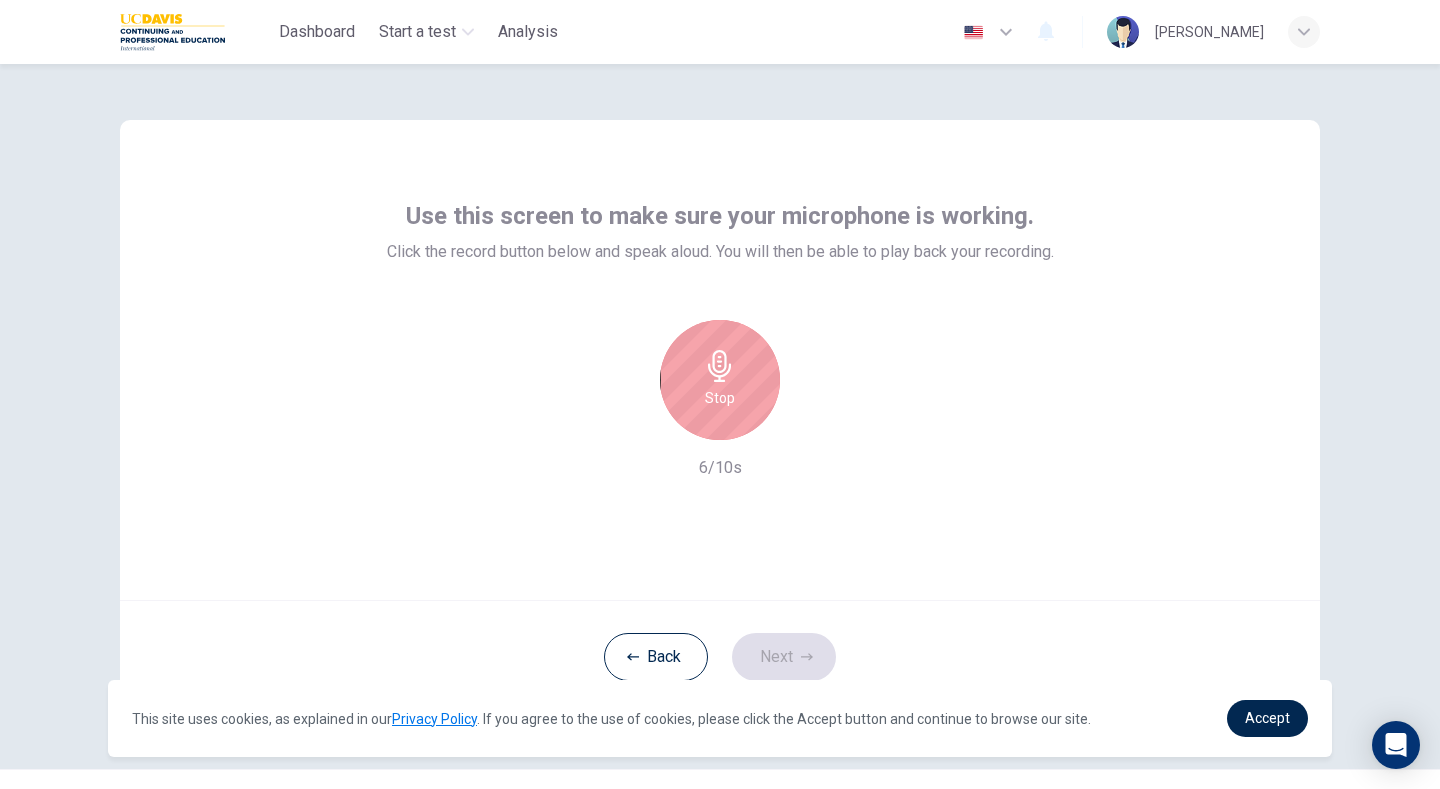 click on "Stop" at bounding box center (720, 398) 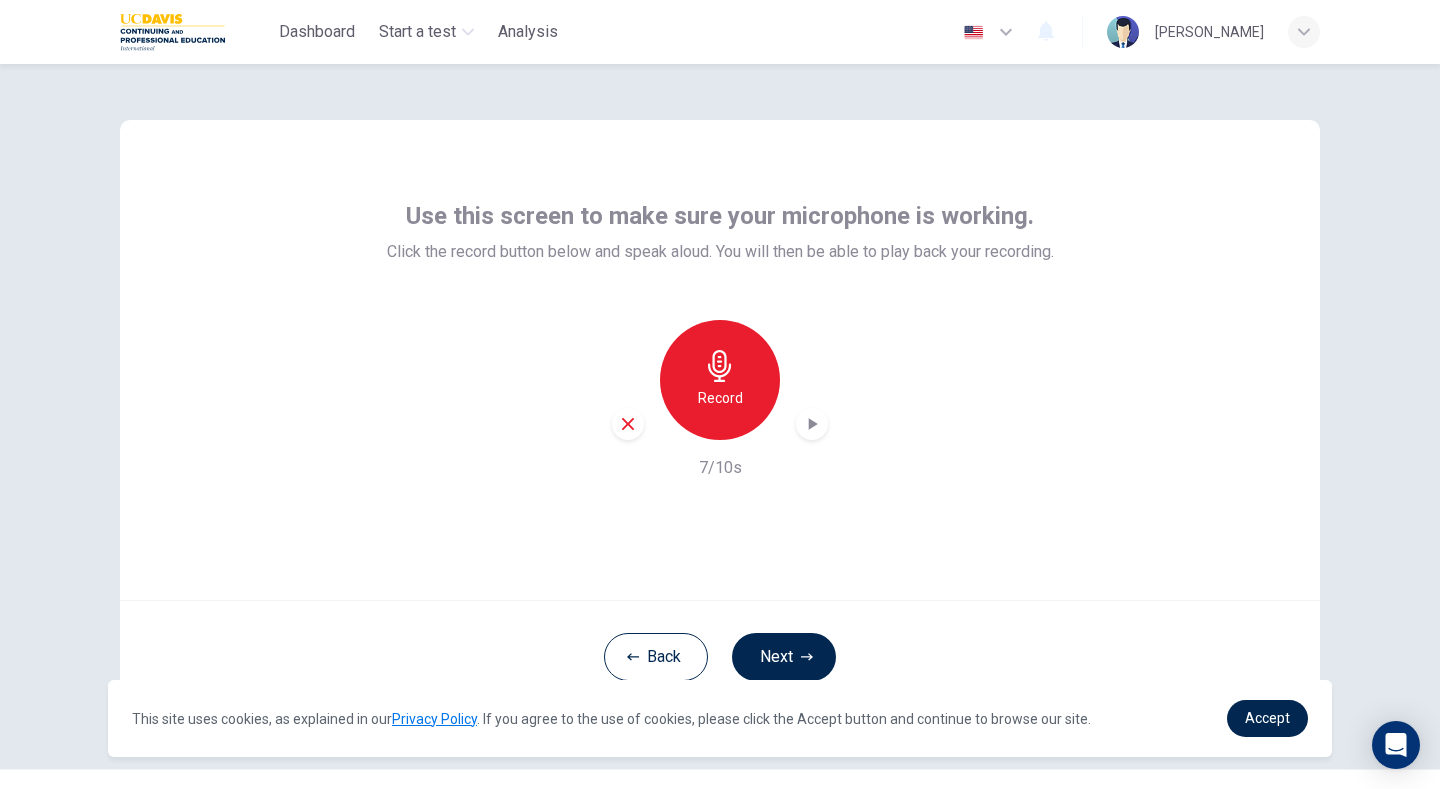 click 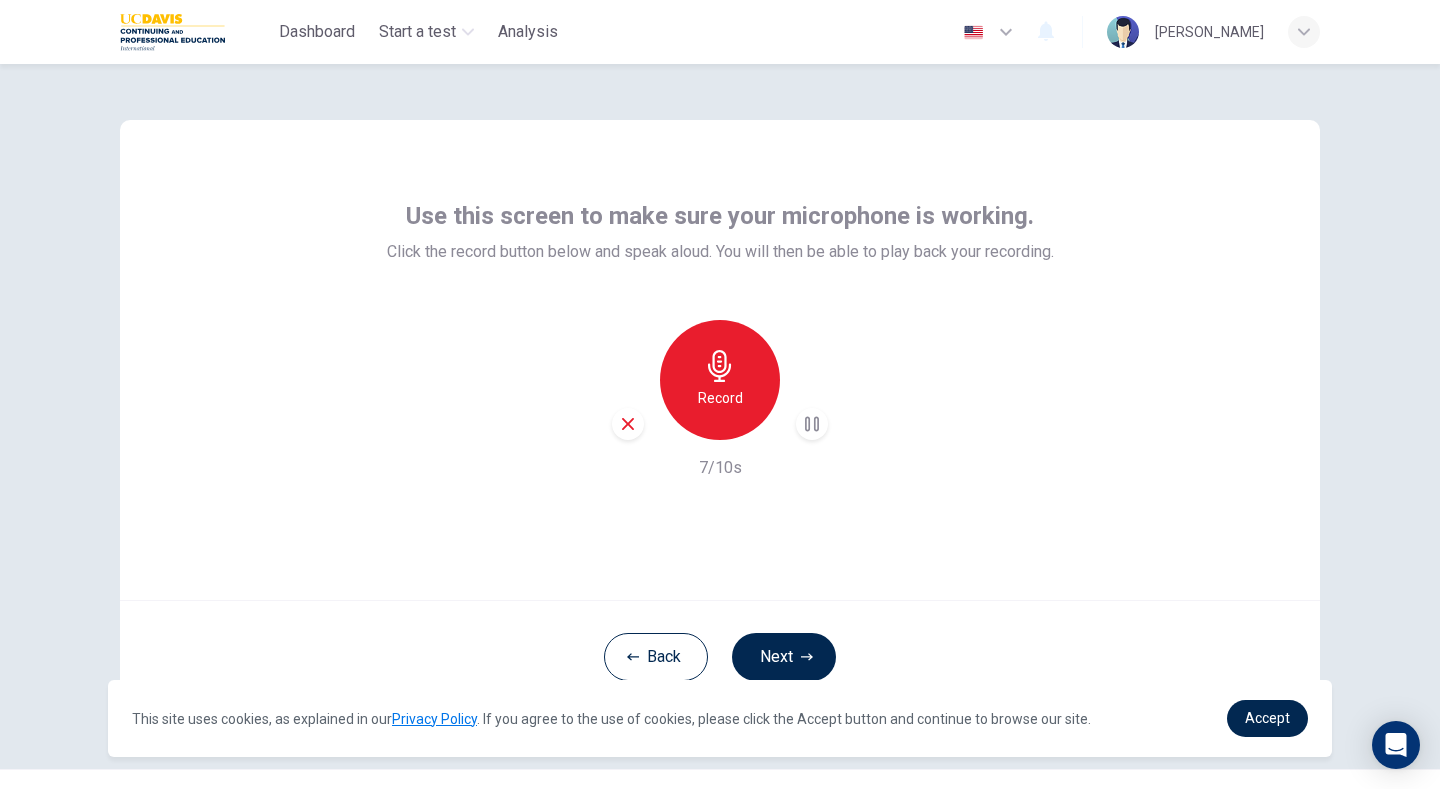 click 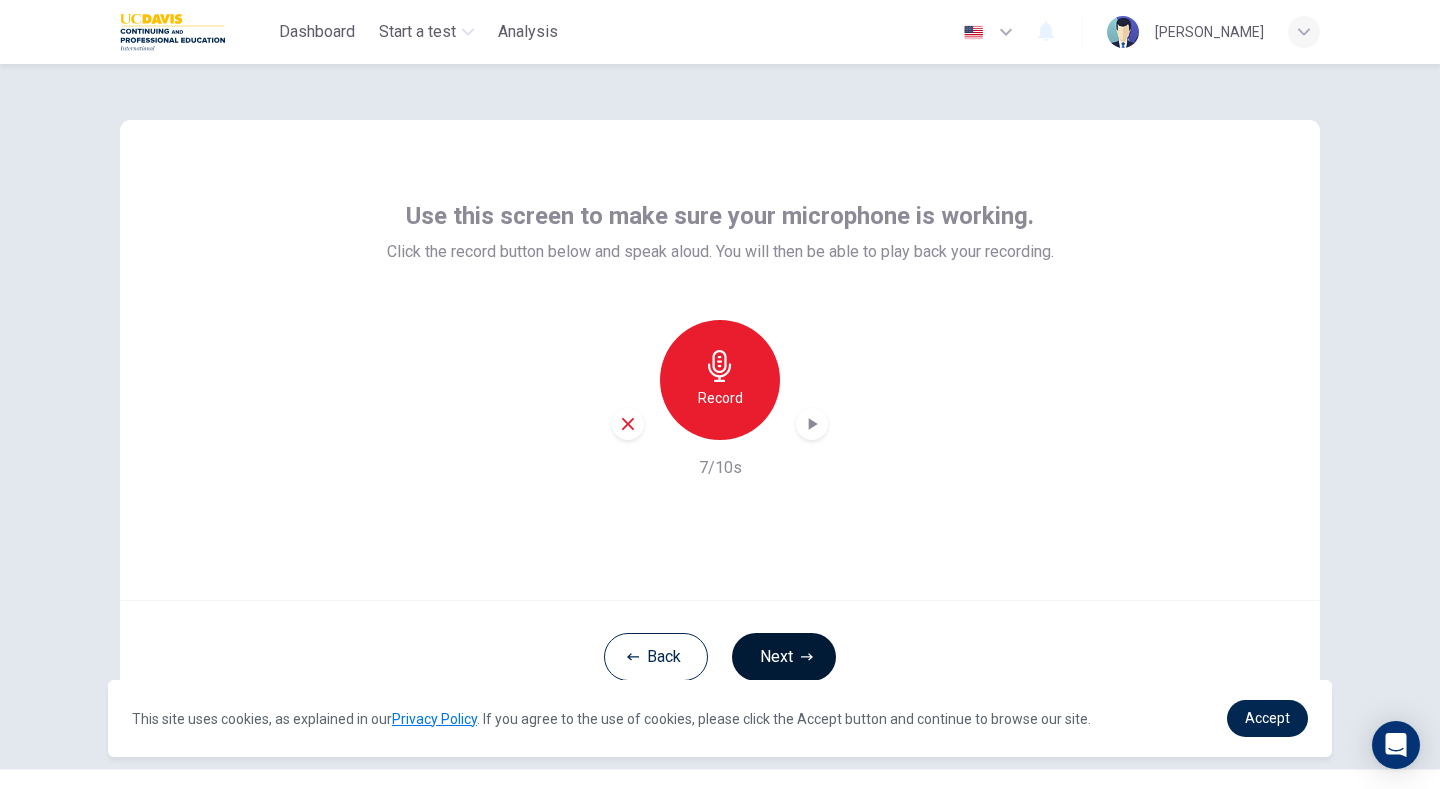 click on "Next" at bounding box center (784, 657) 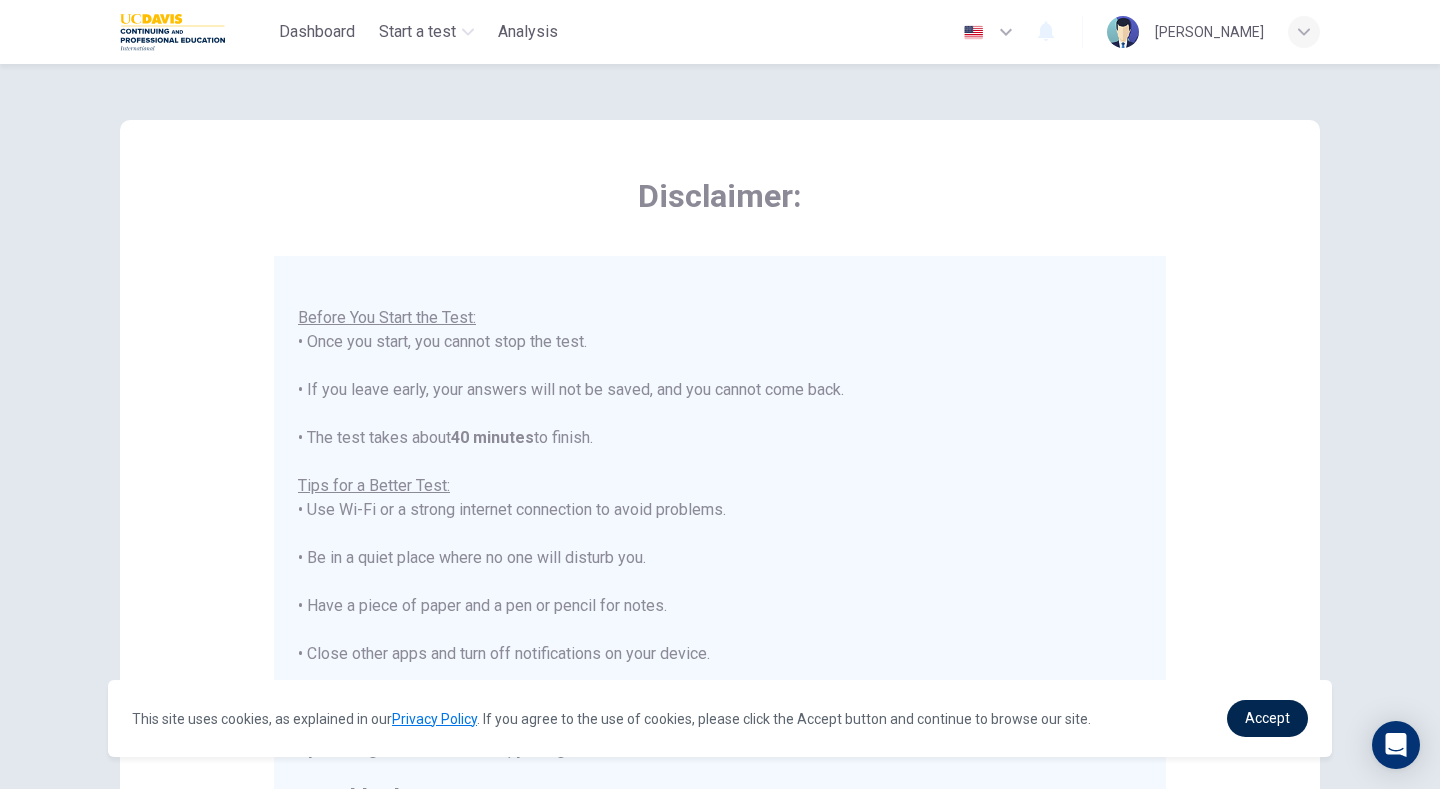scroll, scrollTop: 23, scrollLeft: 0, axis: vertical 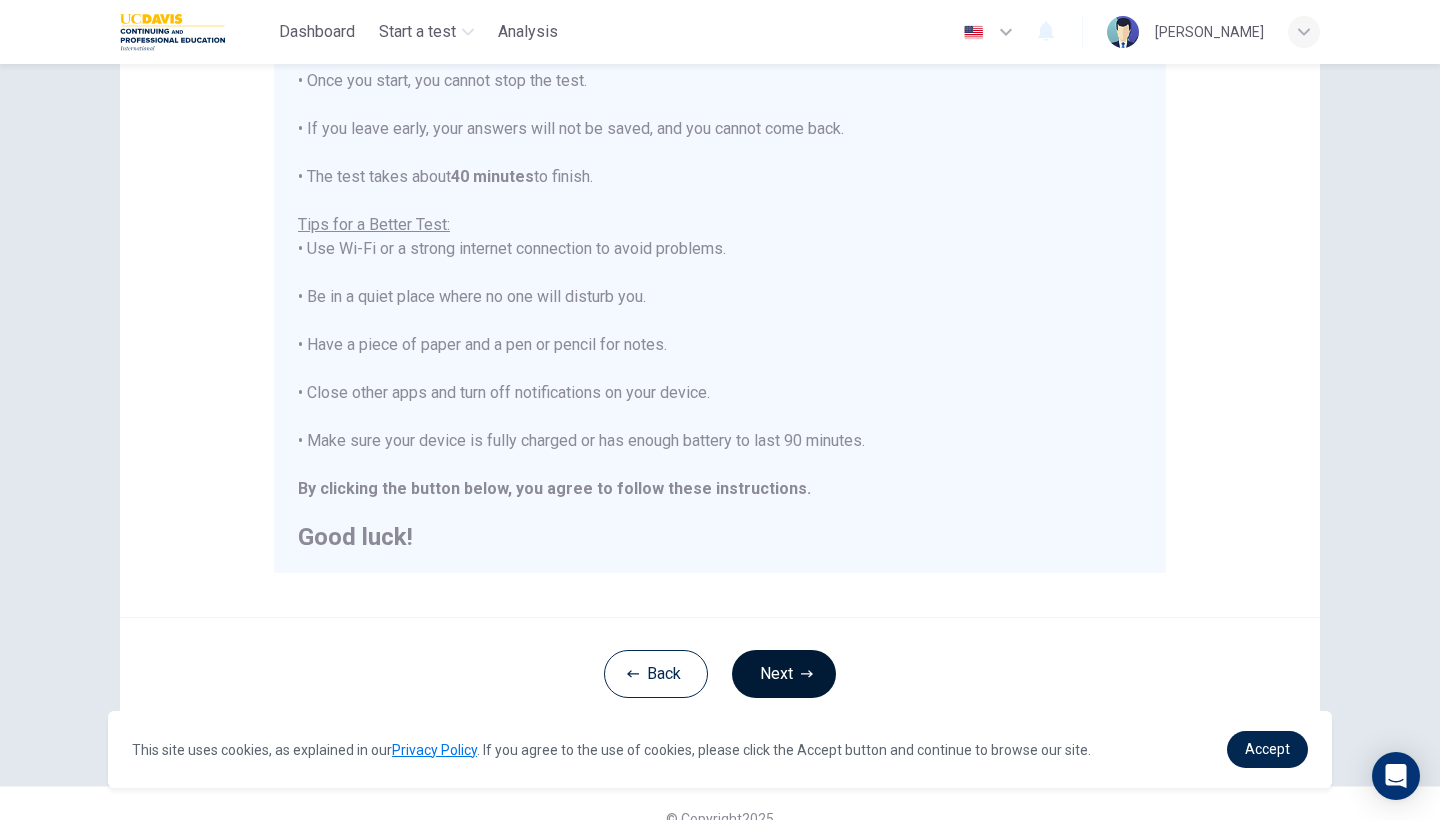 click on "Next" at bounding box center [784, 674] 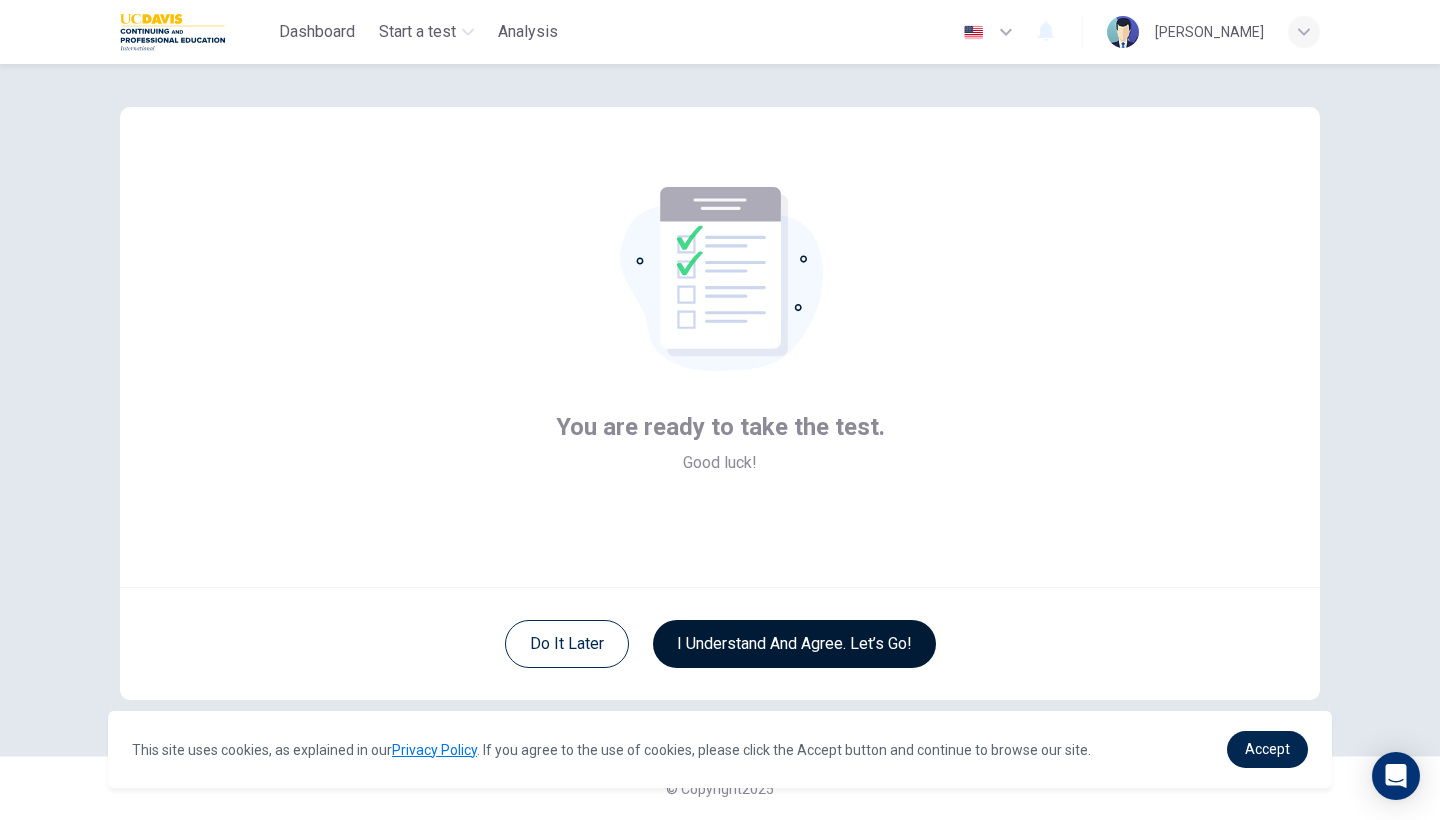 scroll, scrollTop: 13, scrollLeft: 0, axis: vertical 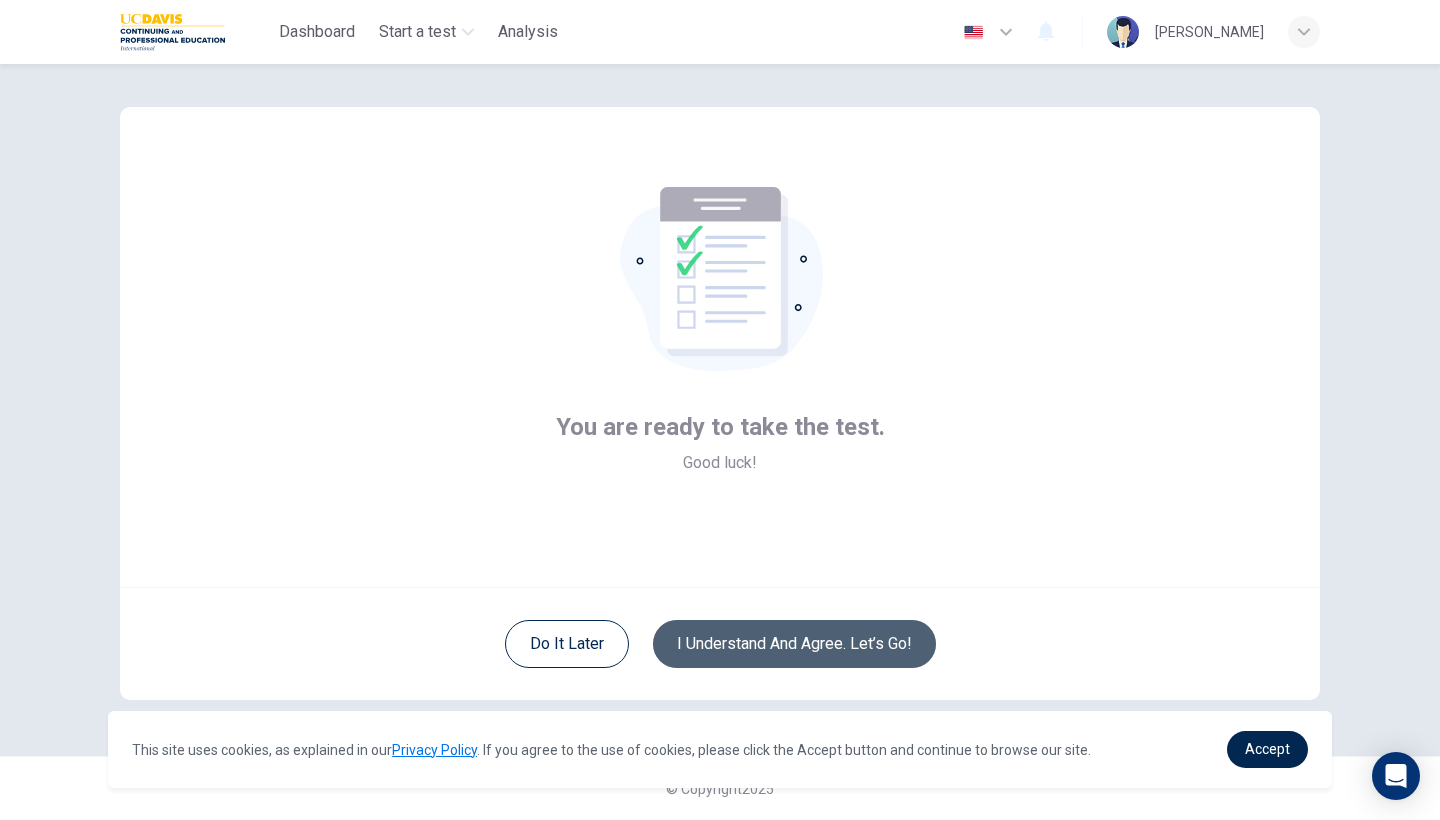 click on "I understand and agree. Let’s go!" at bounding box center (794, 644) 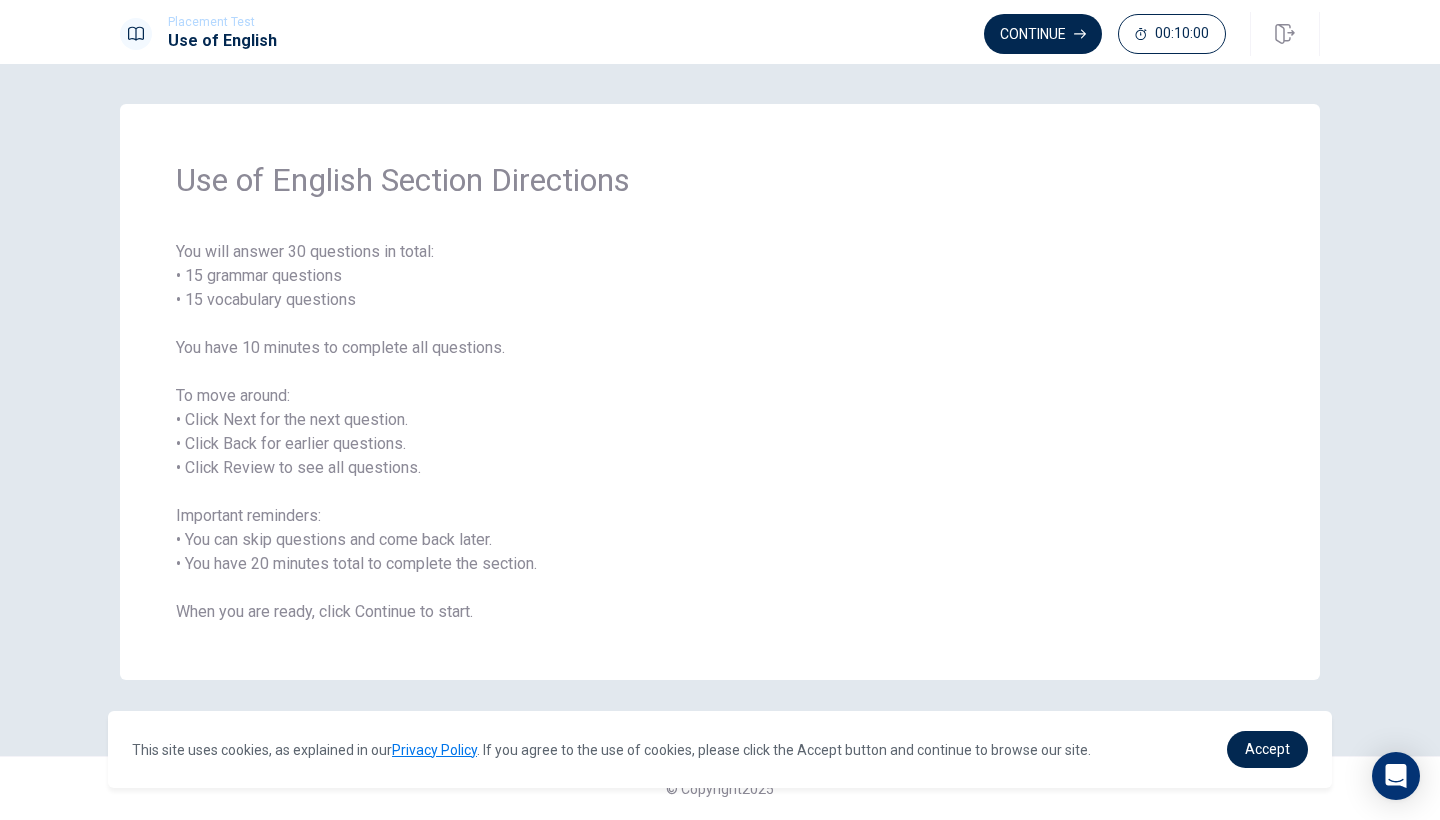 scroll, scrollTop: 0, scrollLeft: 0, axis: both 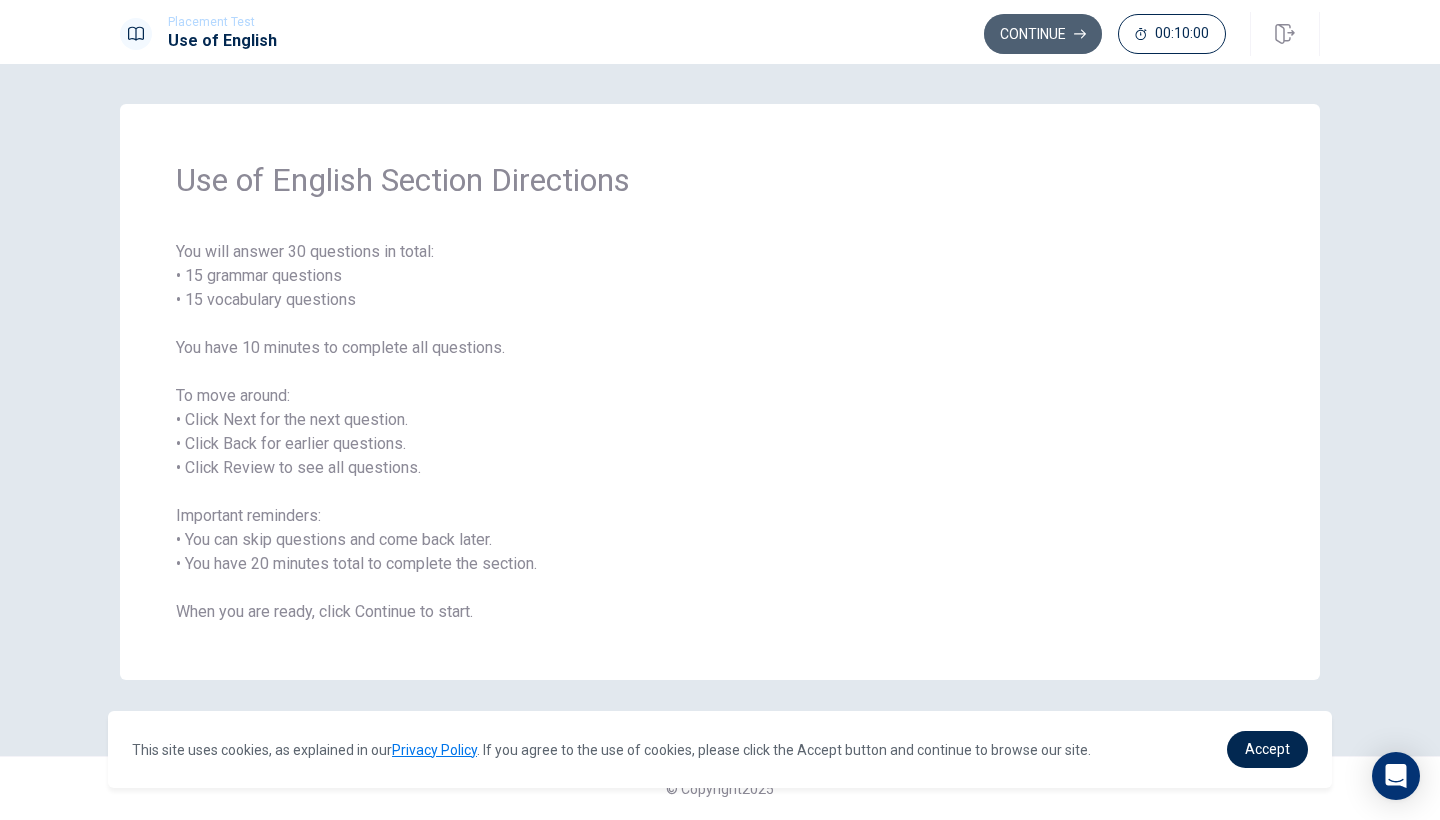click on "Continue" at bounding box center (1043, 34) 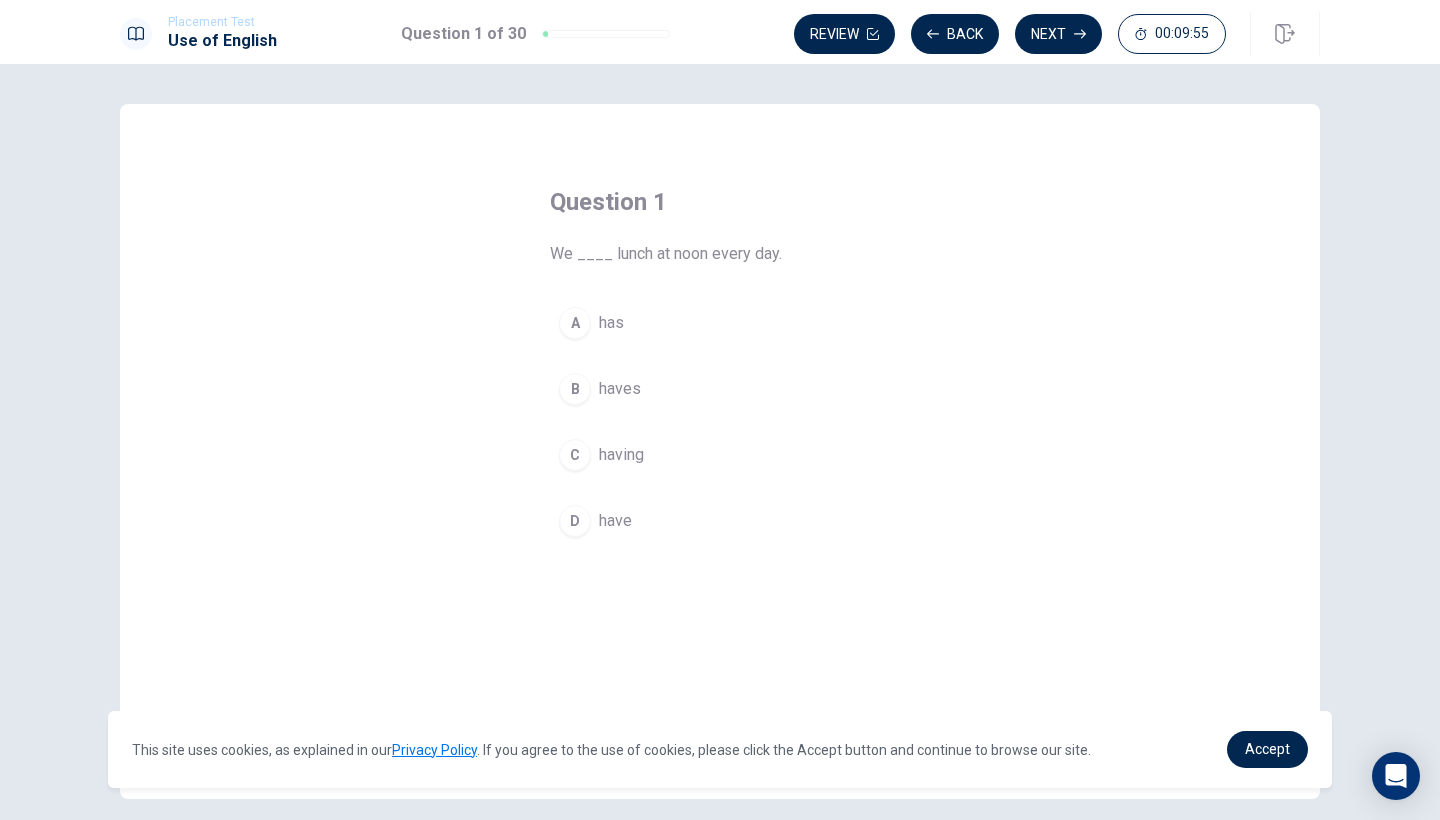 click on "D" at bounding box center (575, 521) 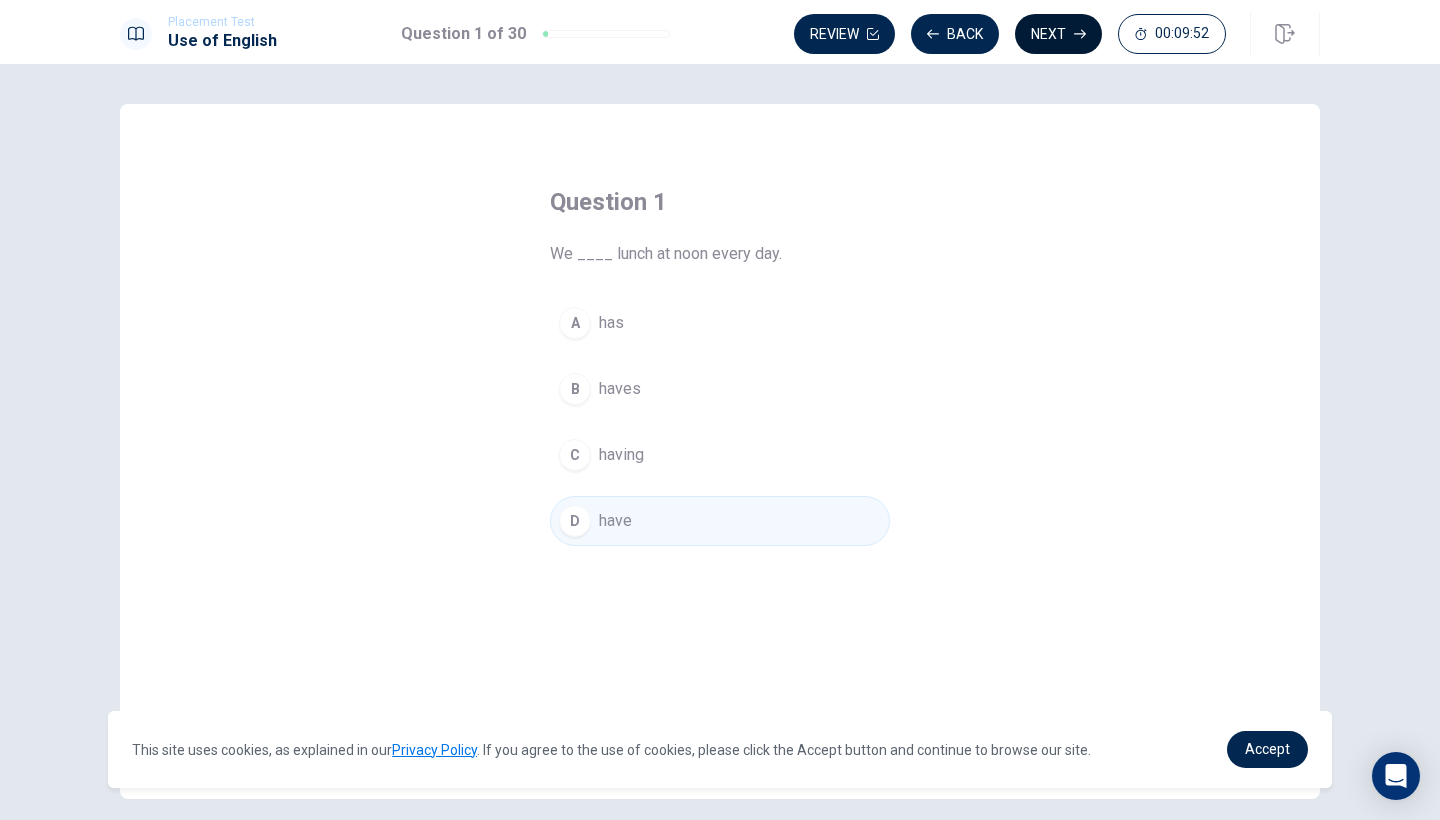 click 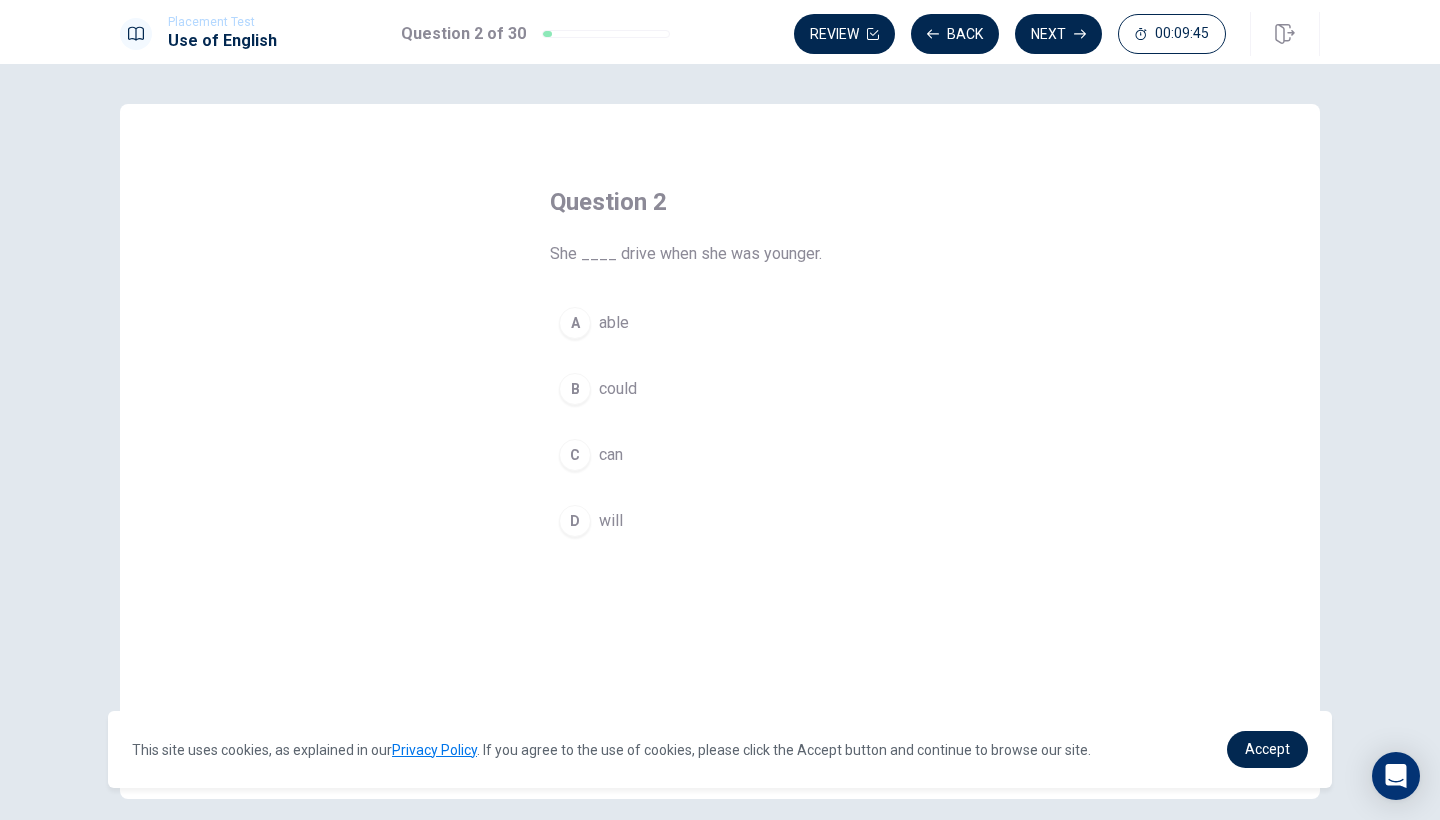 click on "B" at bounding box center [575, 389] 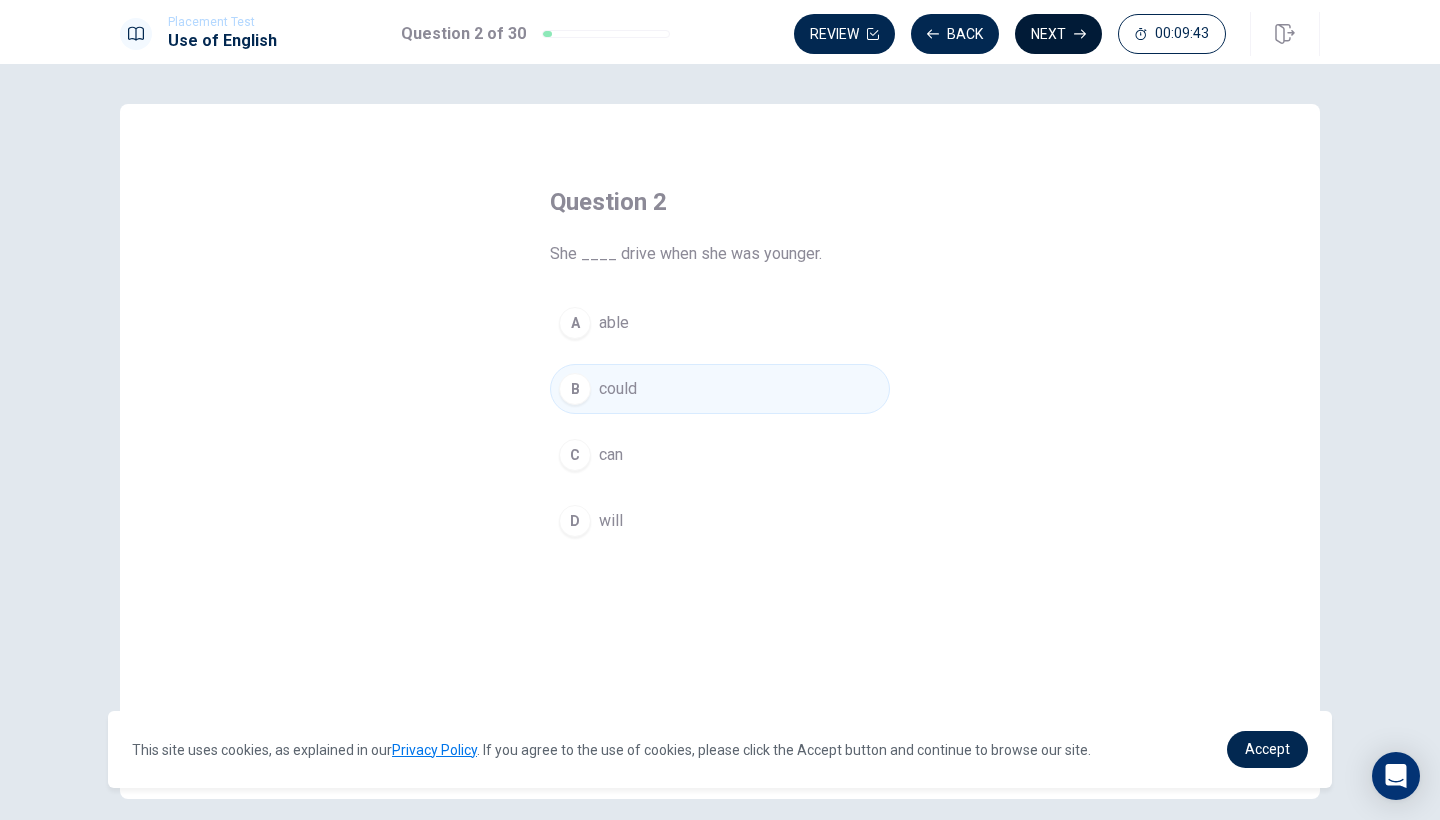 click on "Next" at bounding box center (1058, 34) 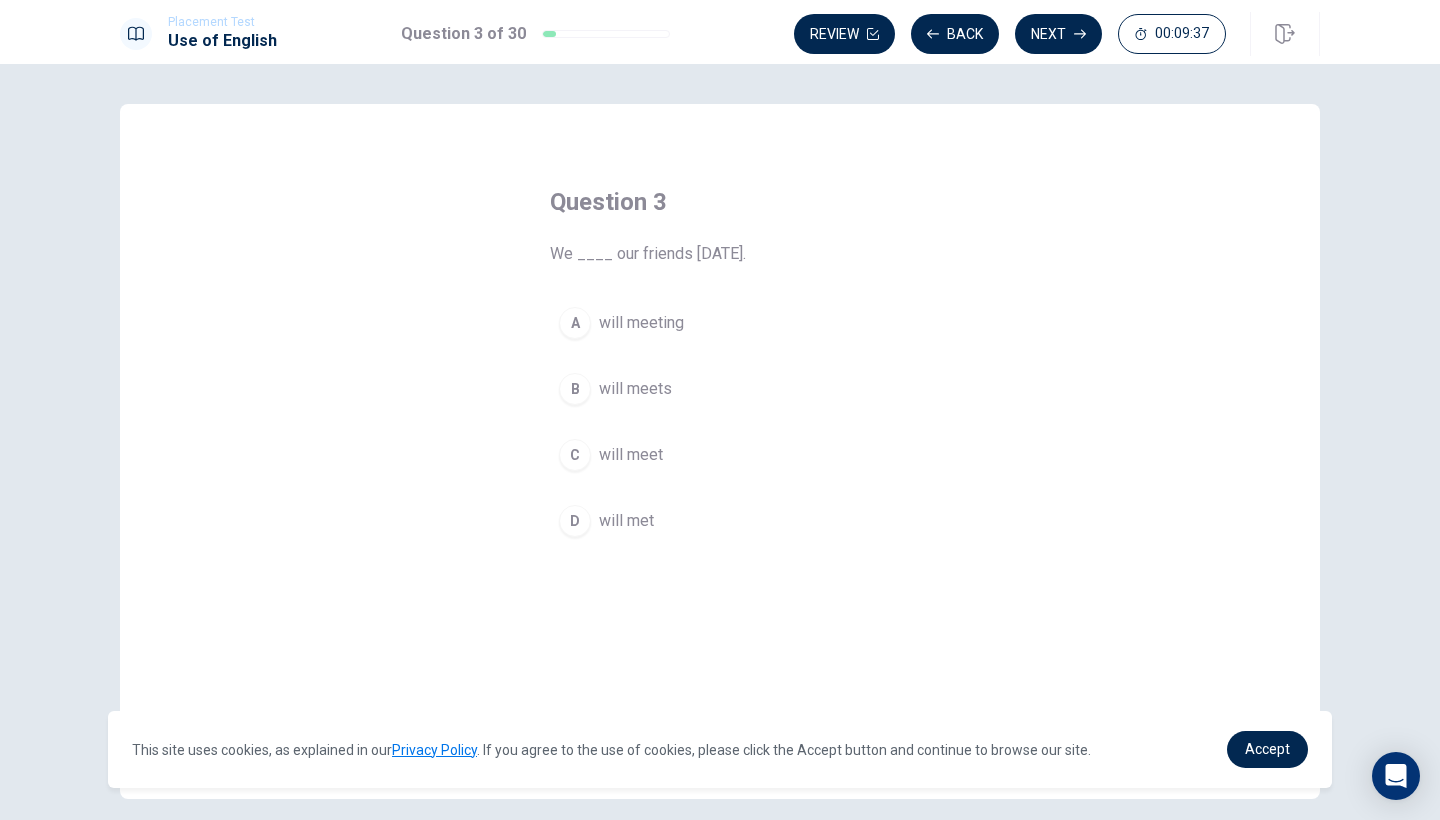 click on "C" at bounding box center (575, 455) 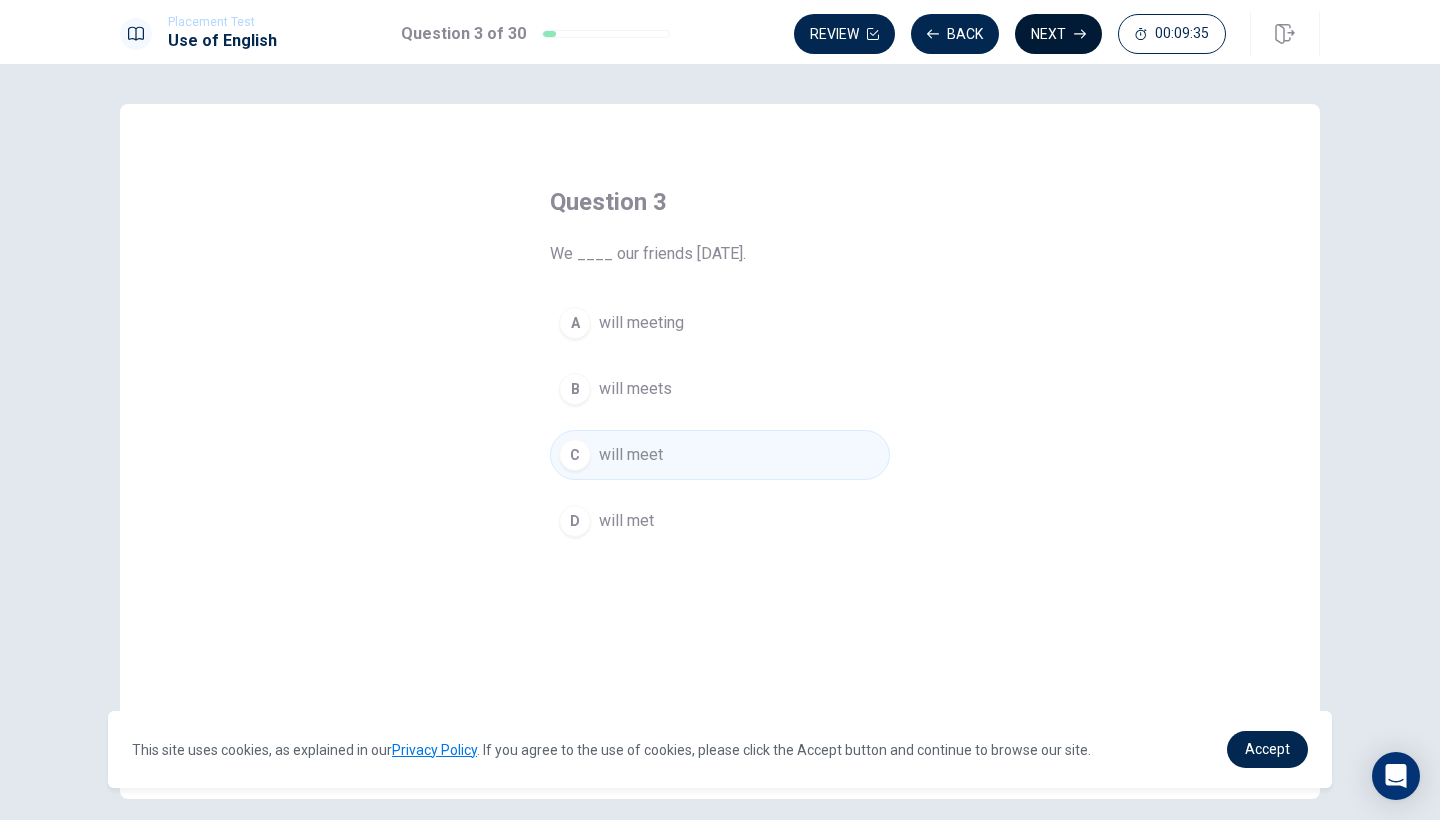 click on "Next" at bounding box center [1058, 34] 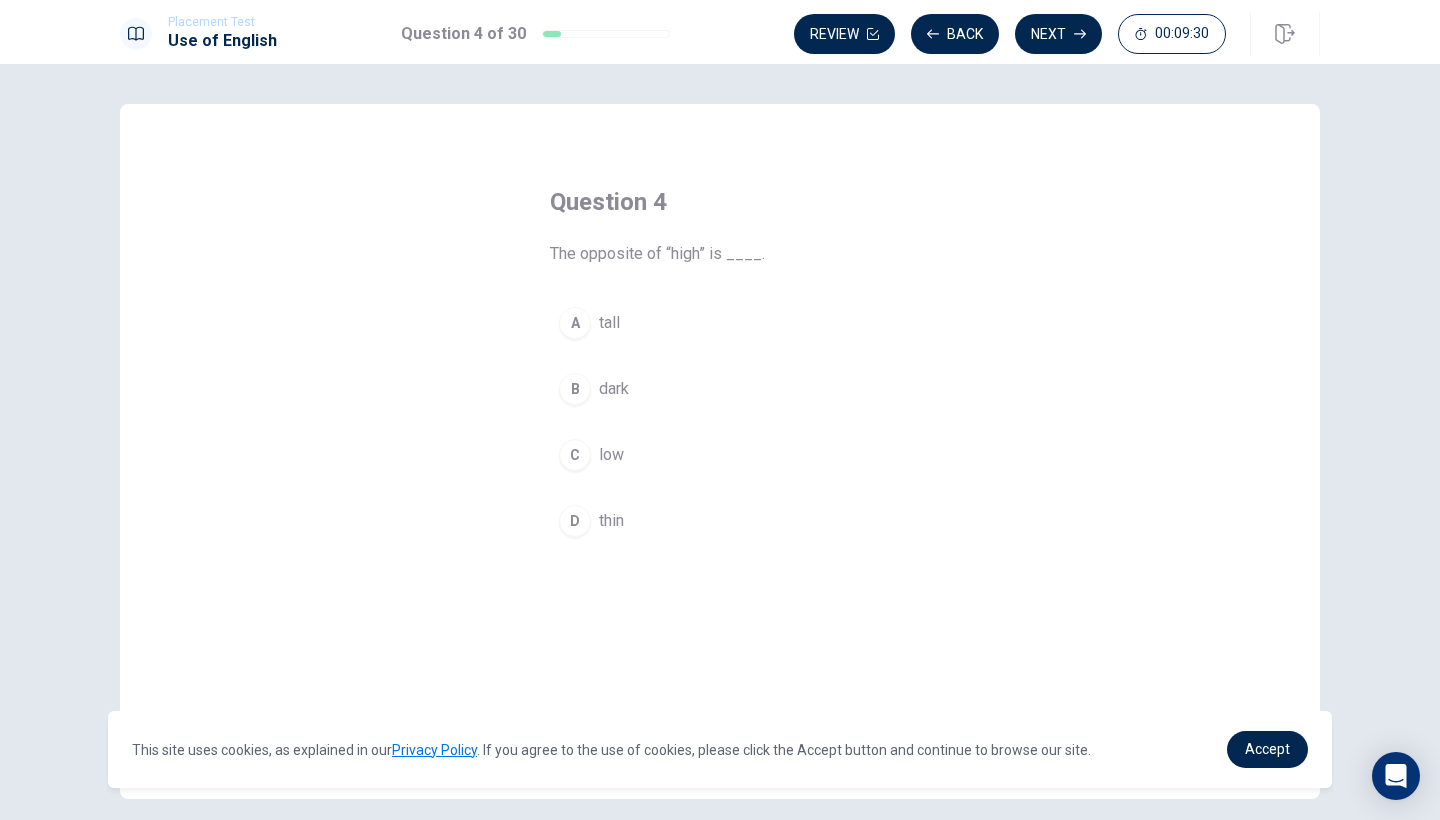 click on "C" at bounding box center (575, 455) 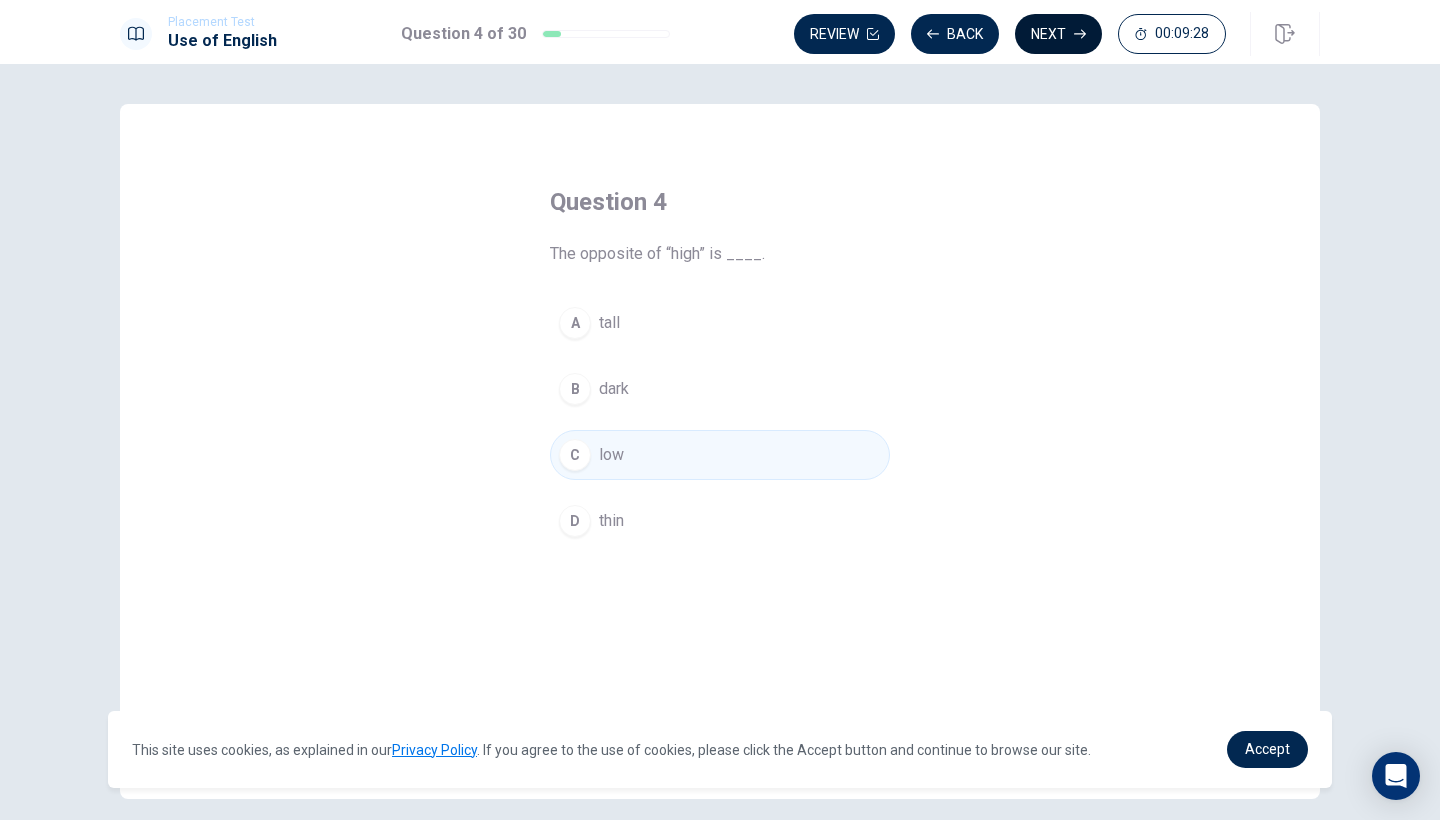 click on "Next" at bounding box center [1058, 34] 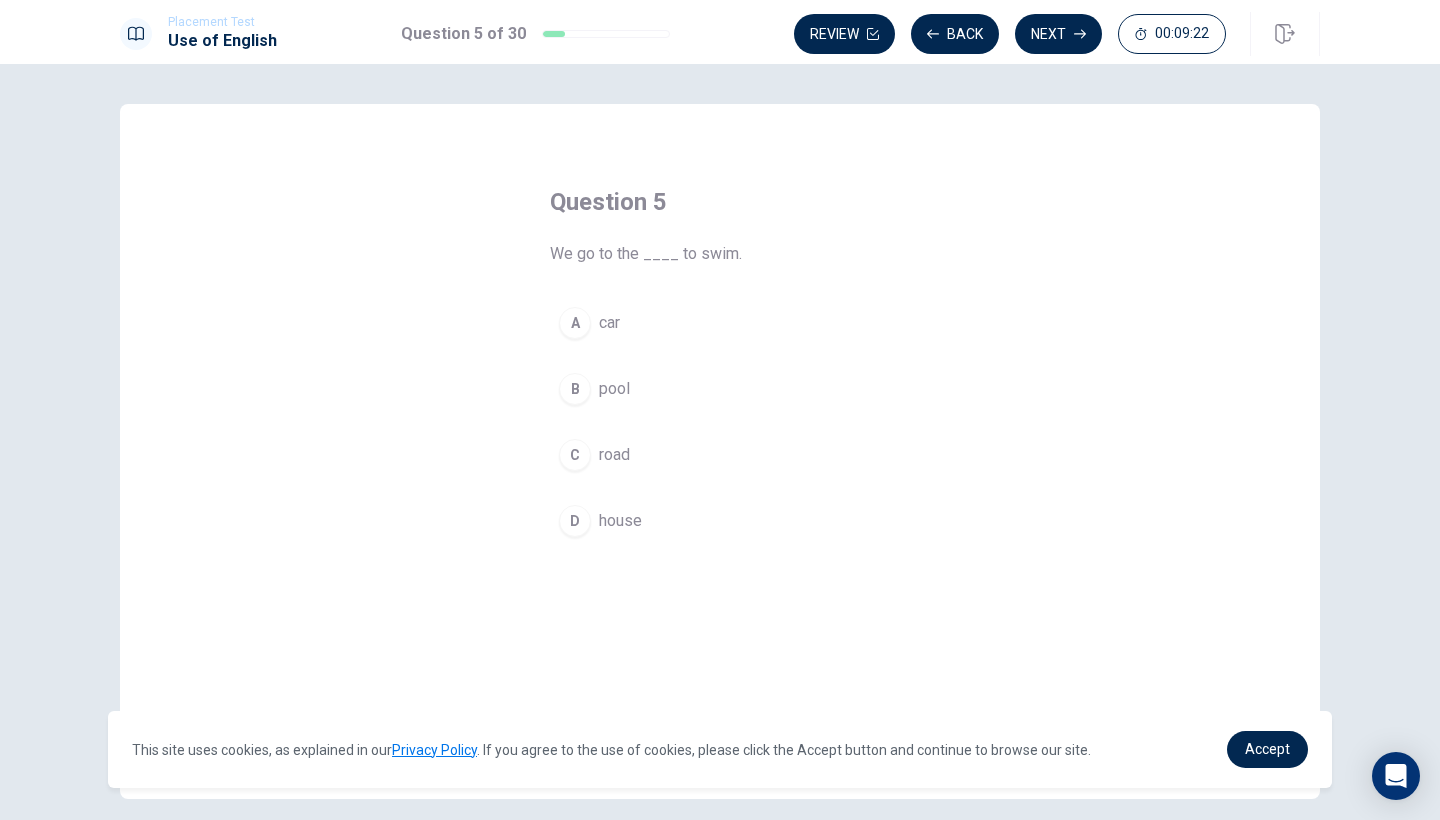 click on "B" at bounding box center [575, 389] 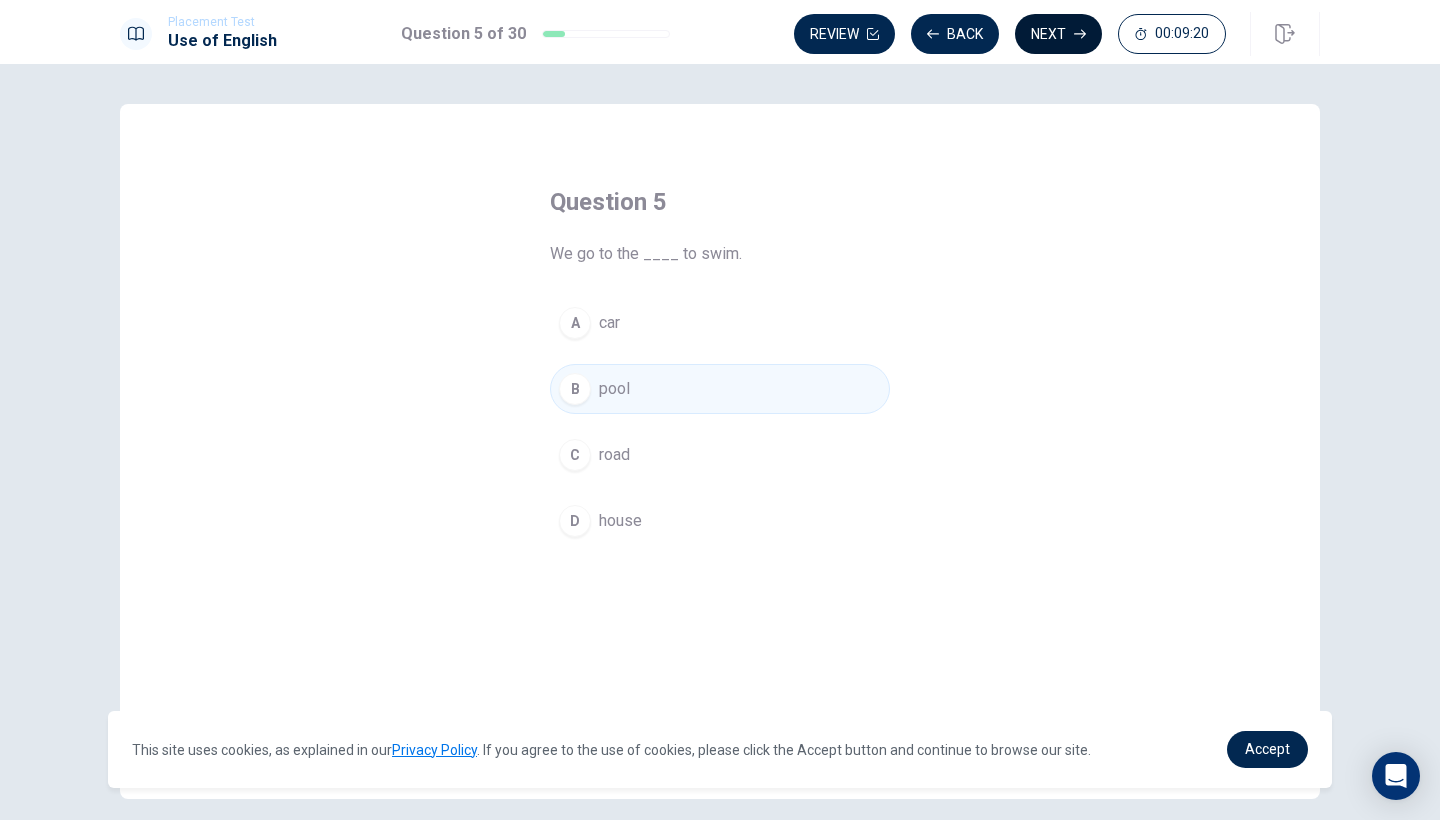 click 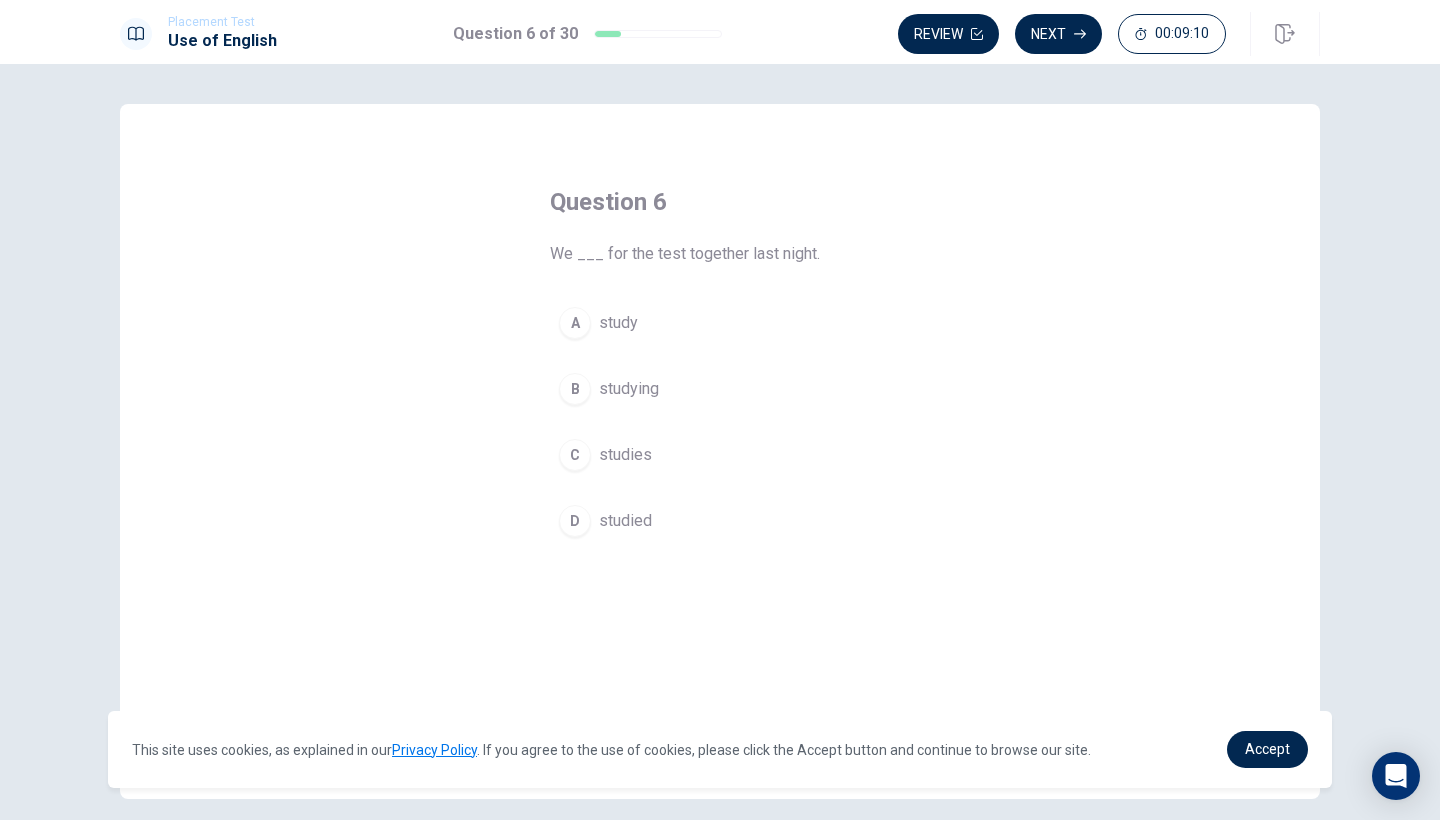 click on "D" at bounding box center (575, 521) 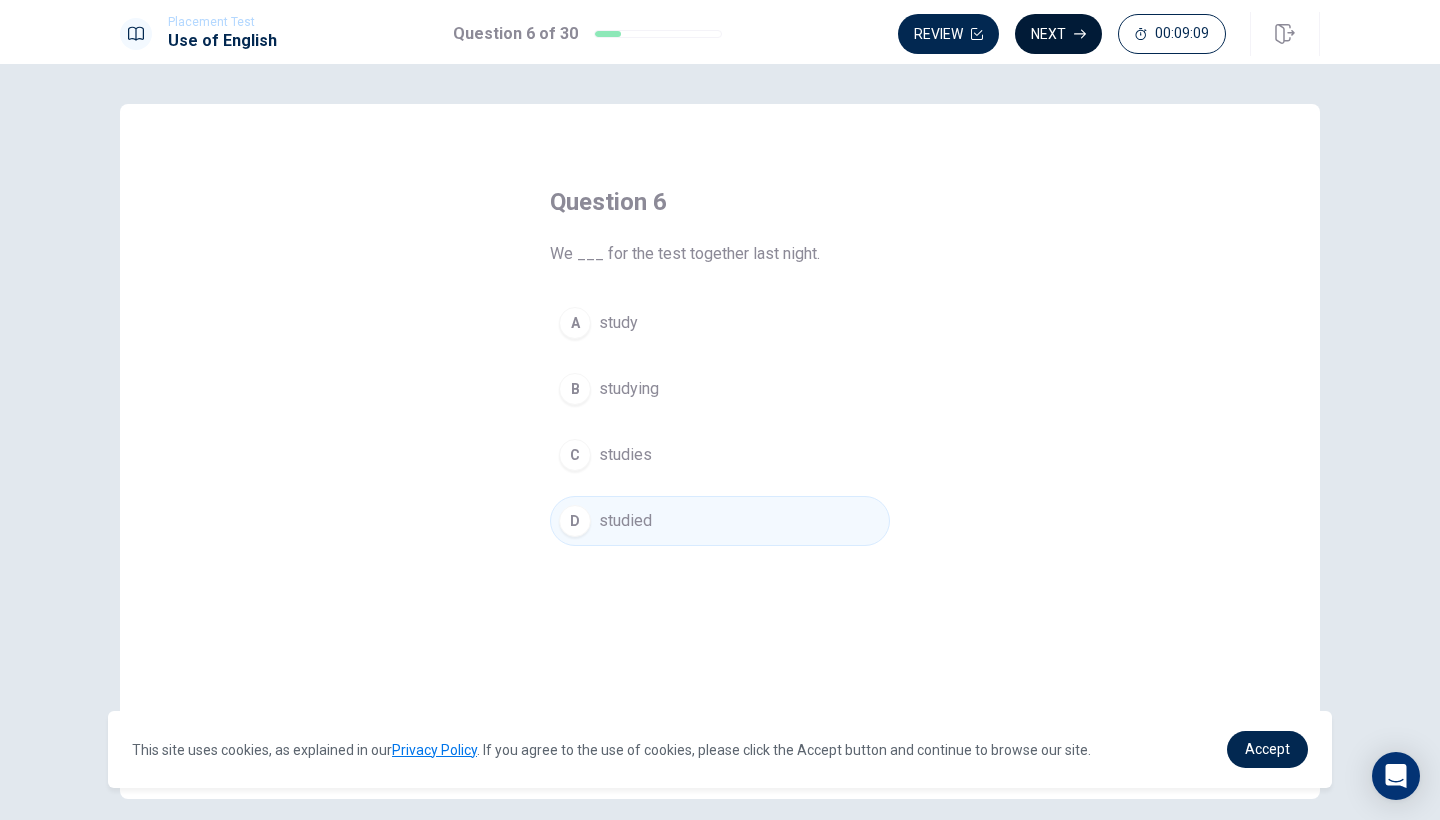 click on "Next" at bounding box center [1058, 34] 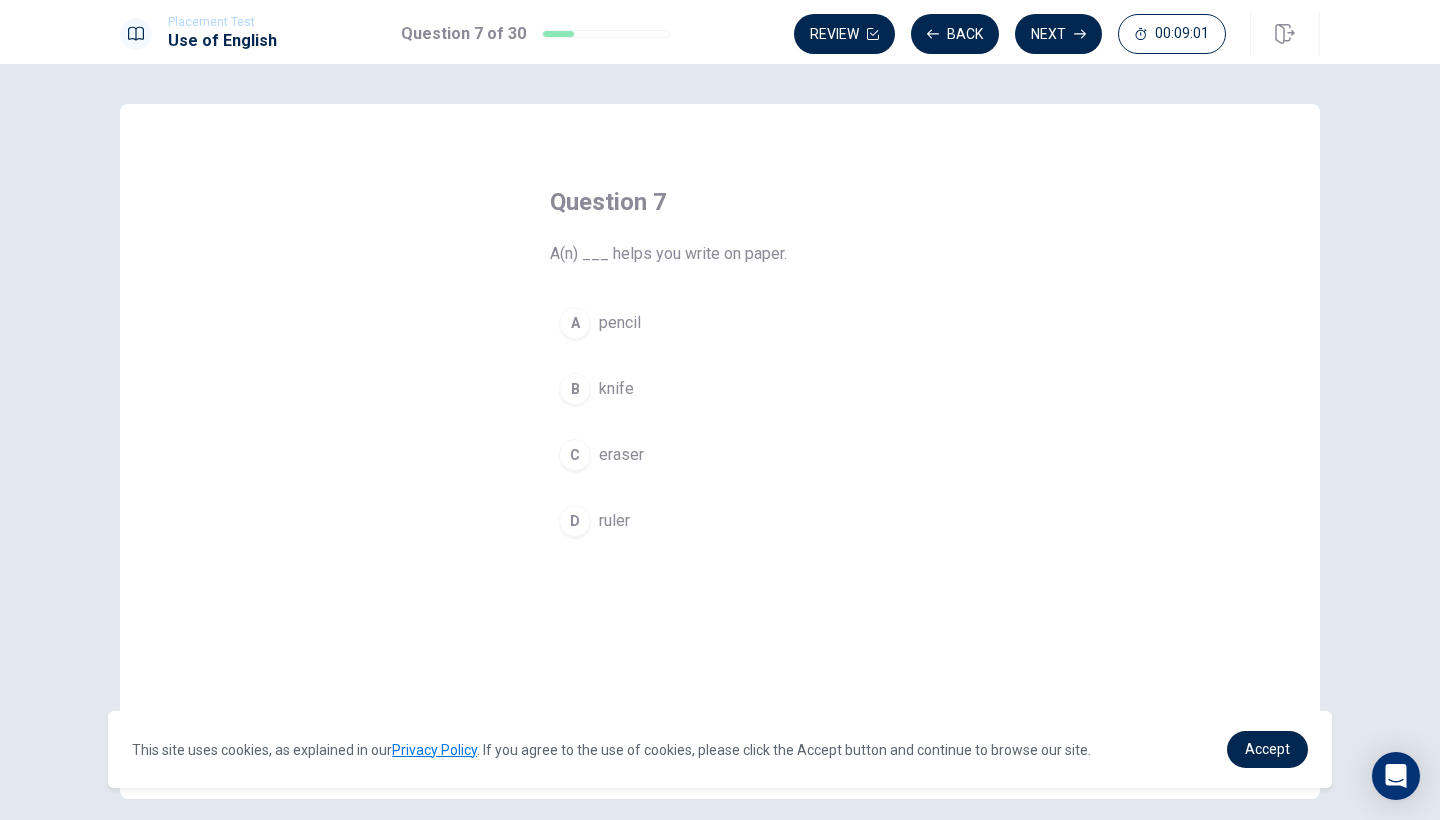 click on "A" at bounding box center [575, 323] 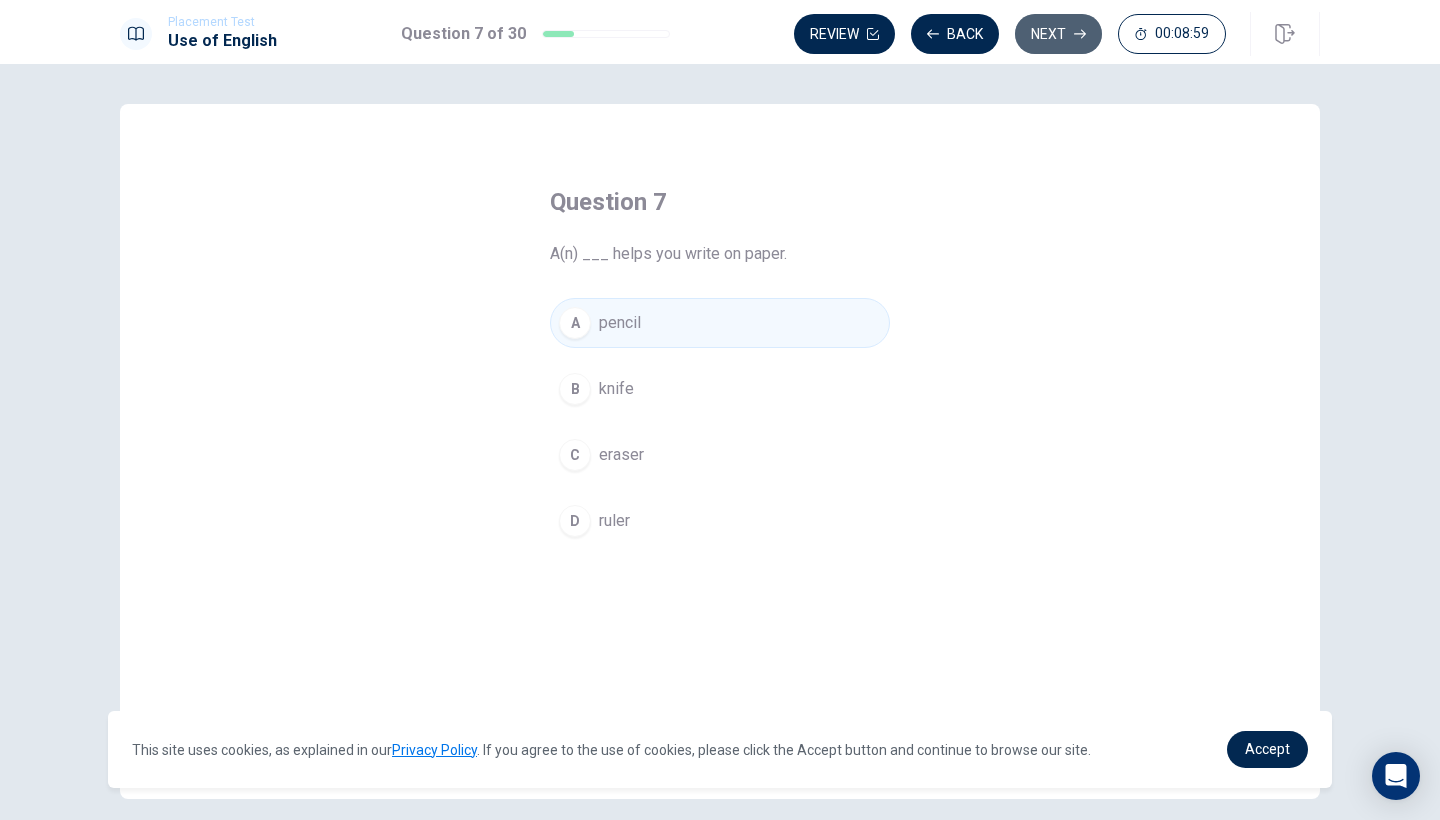 click on "Next" at bounding box center [1058, 34] 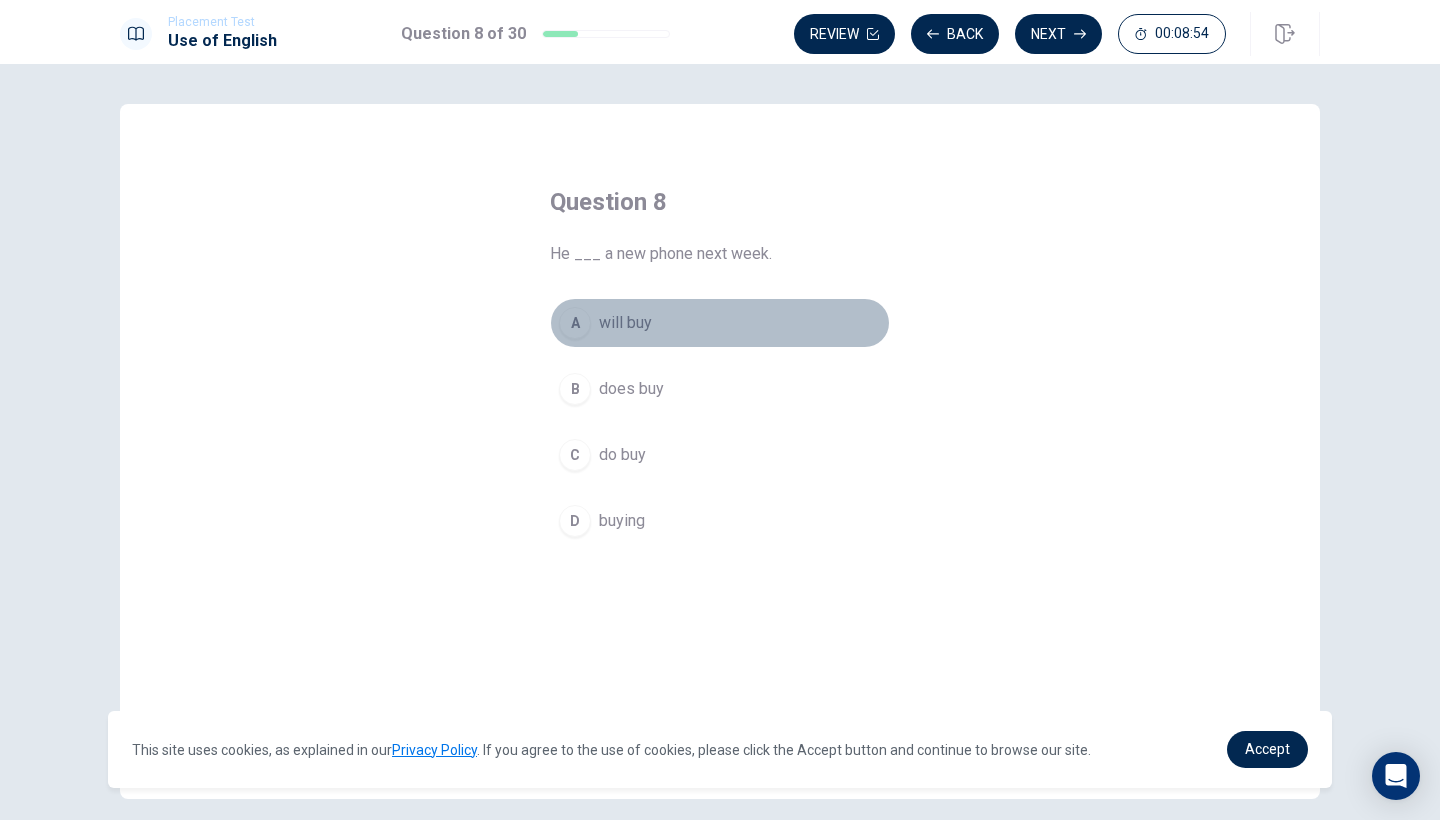 click on "A" at bounding box center [575, 323] 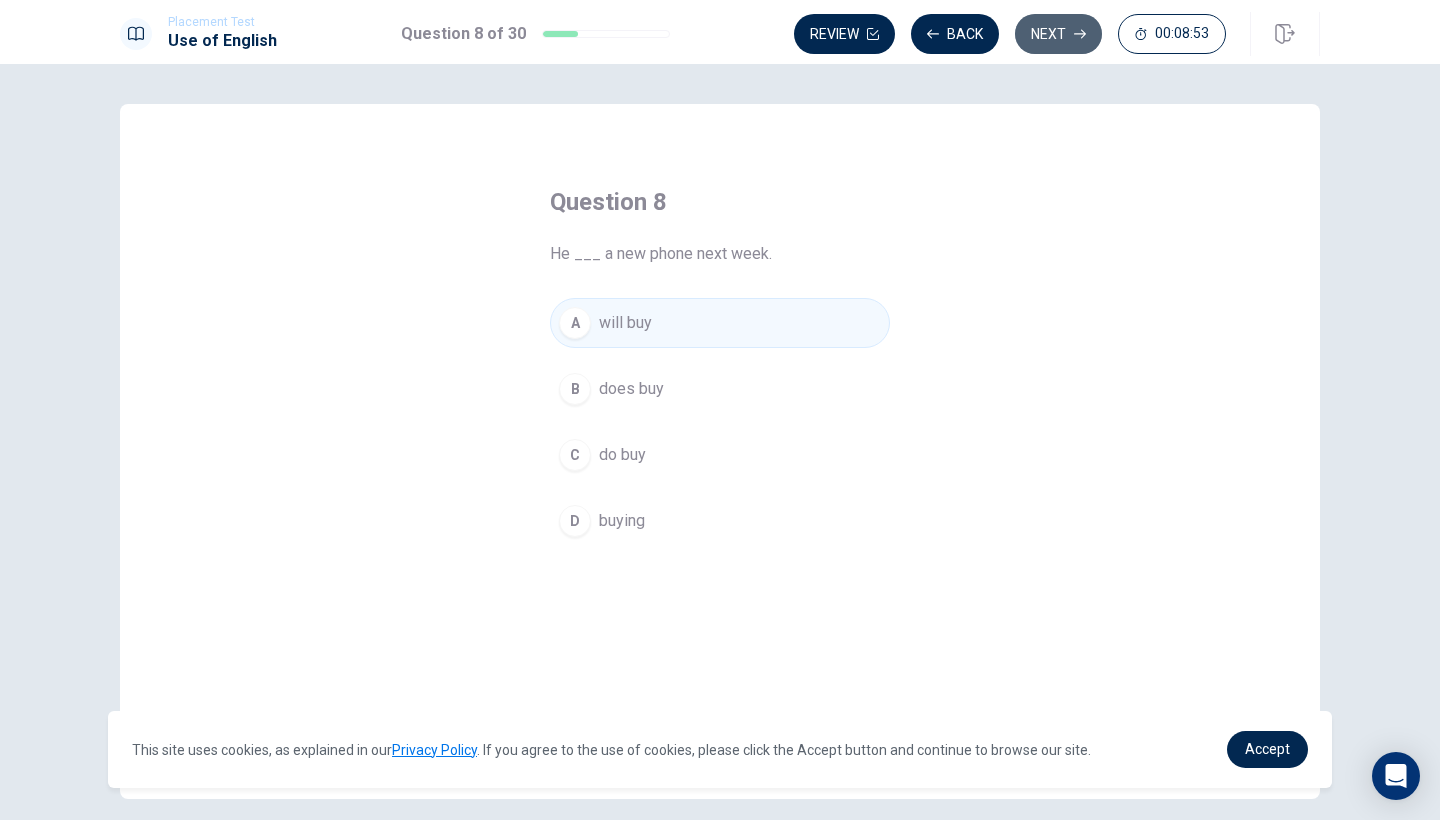 click on "Next" at bounding box center (1058, 34) 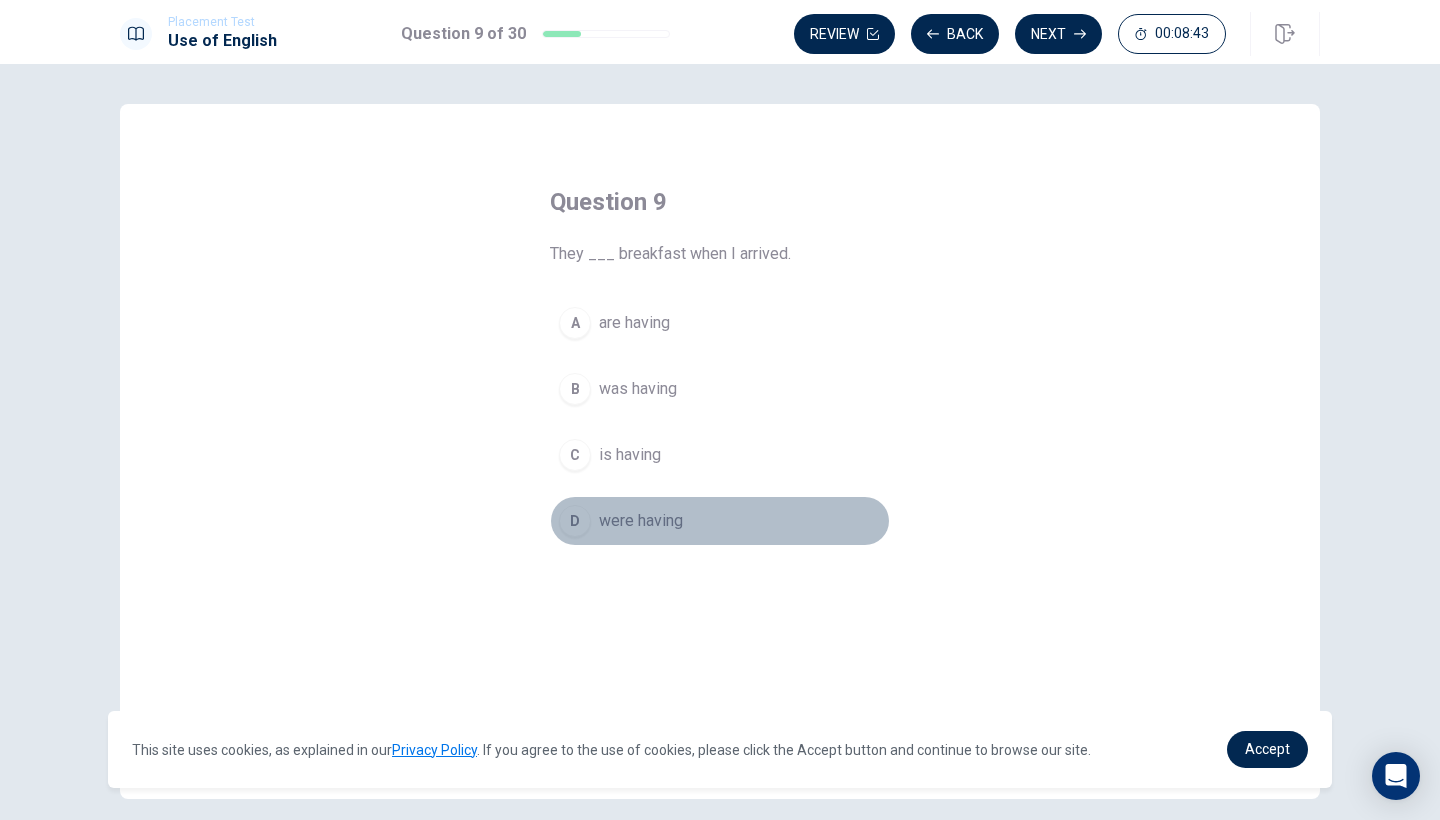 click on "D" at bounding box center (575, 521) 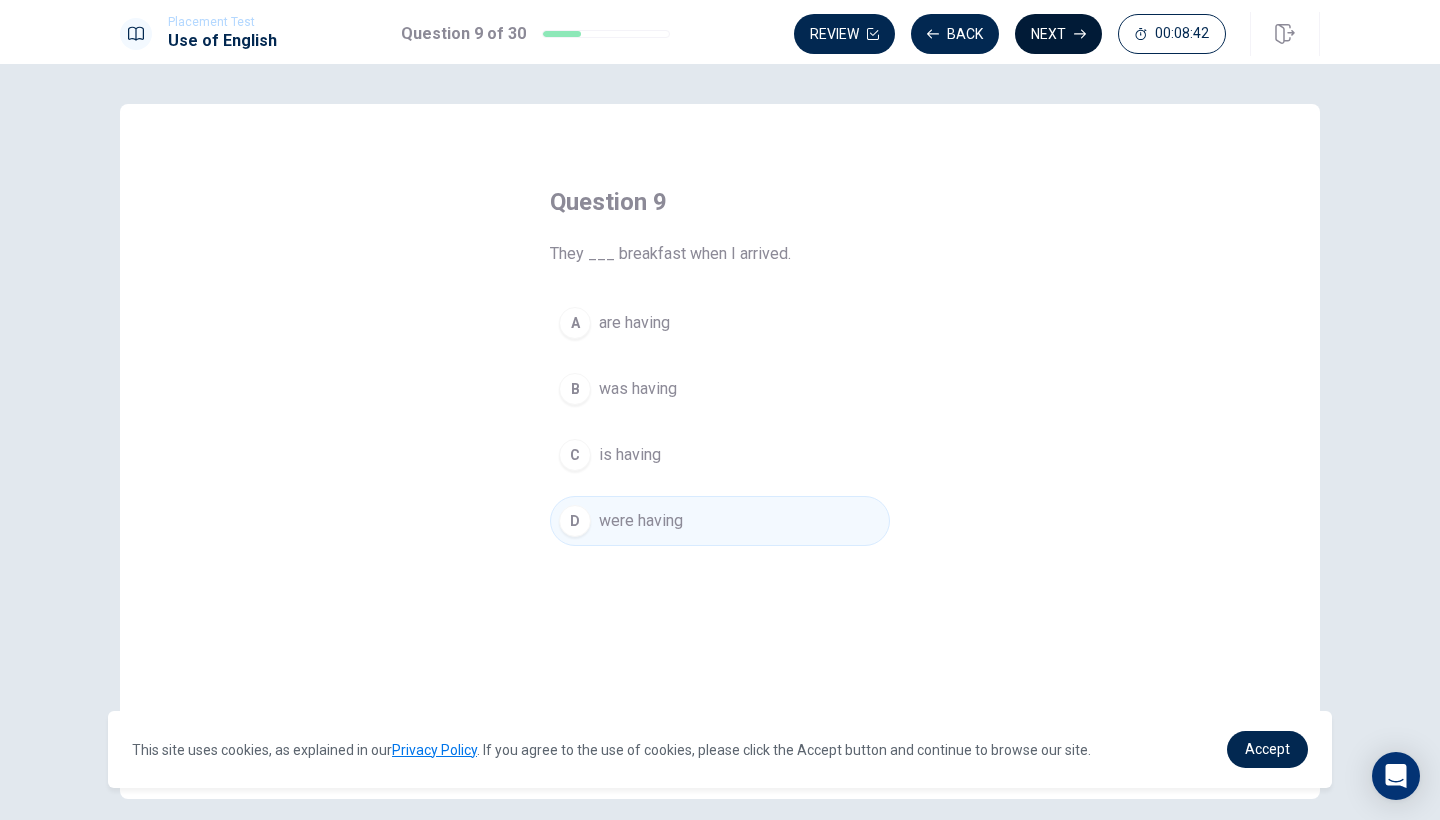 click 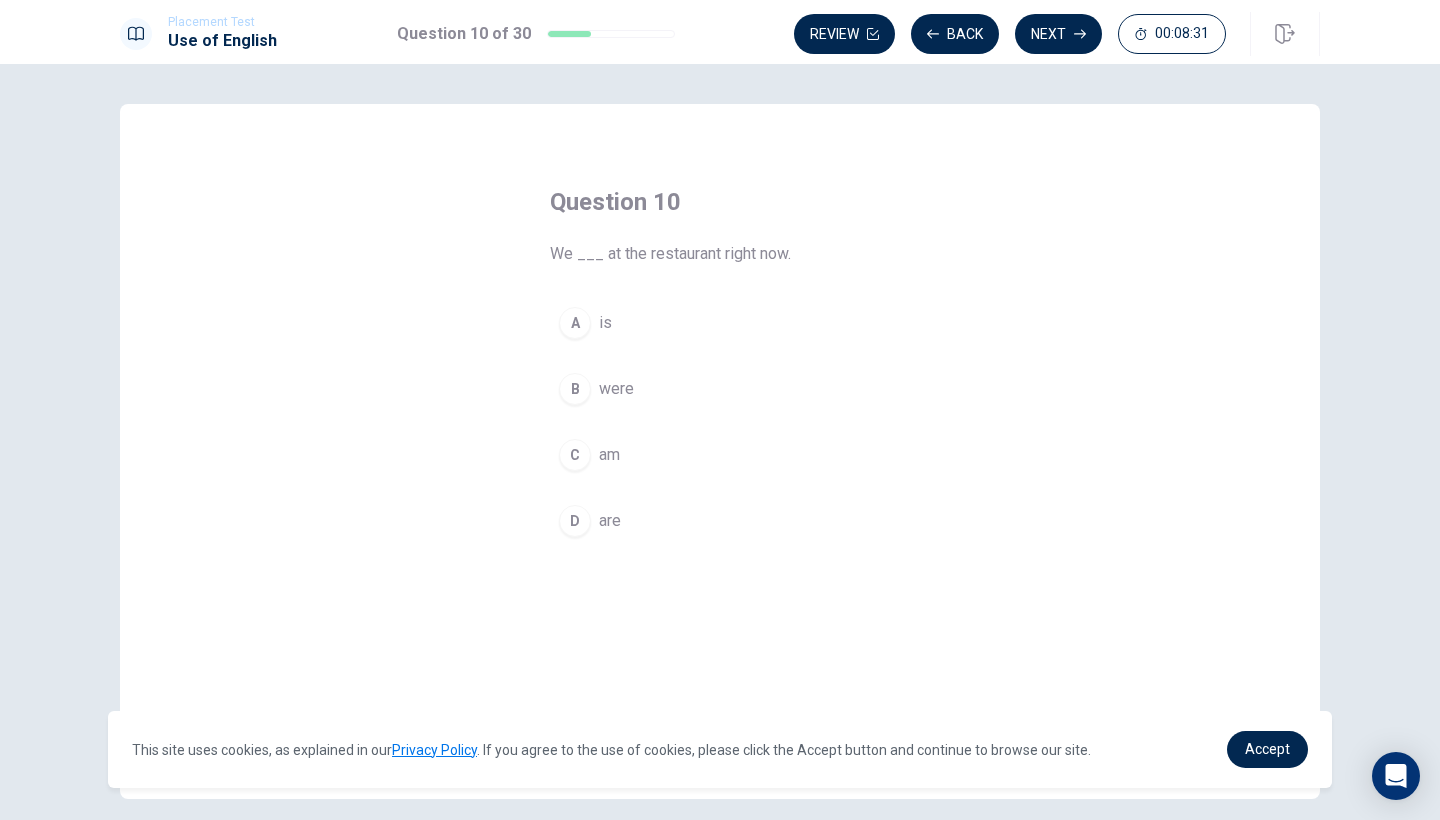 click on "D" at bounding box center [575, 521] 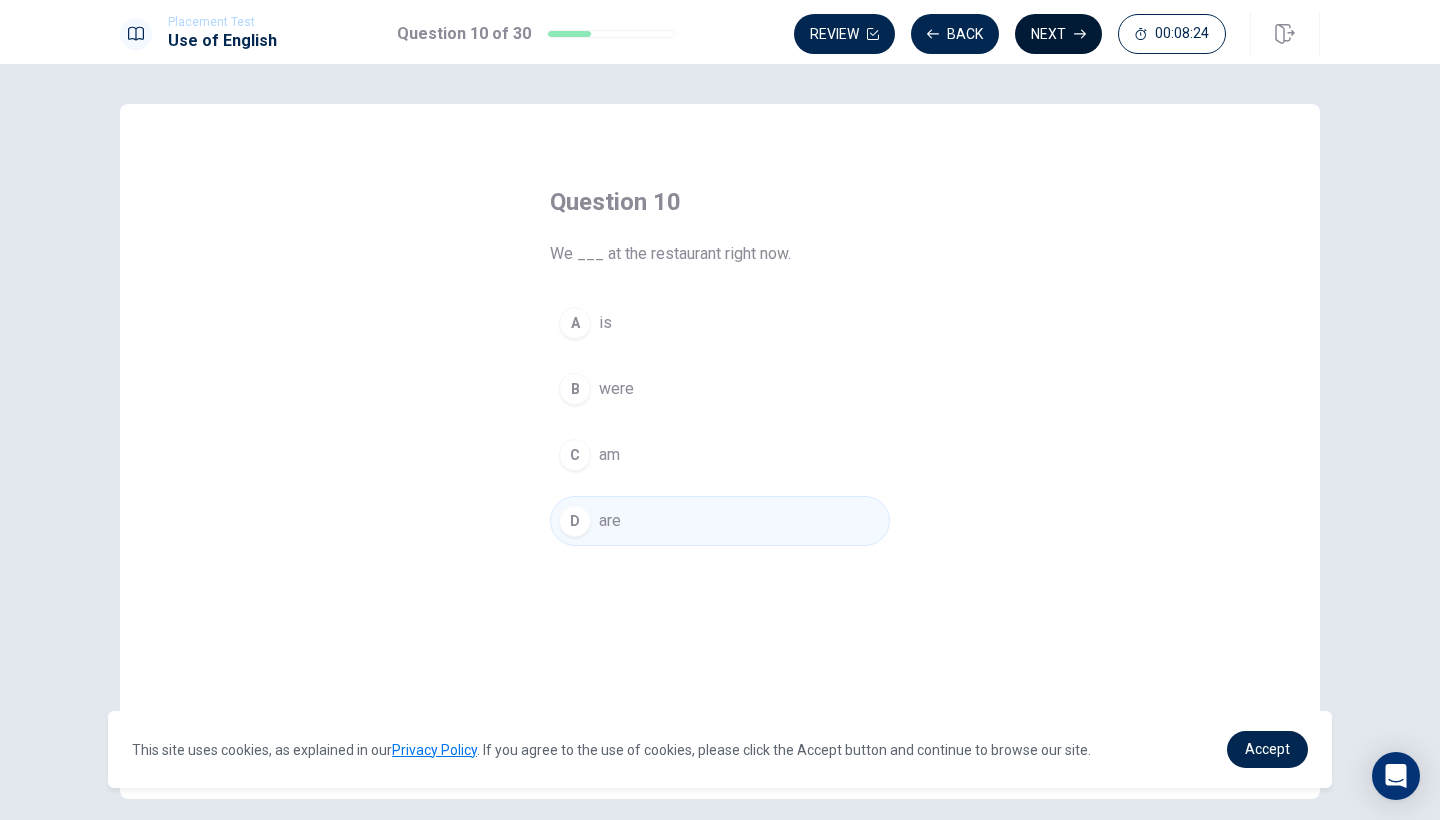 click on "Next" at bounding box center [1058, 34] 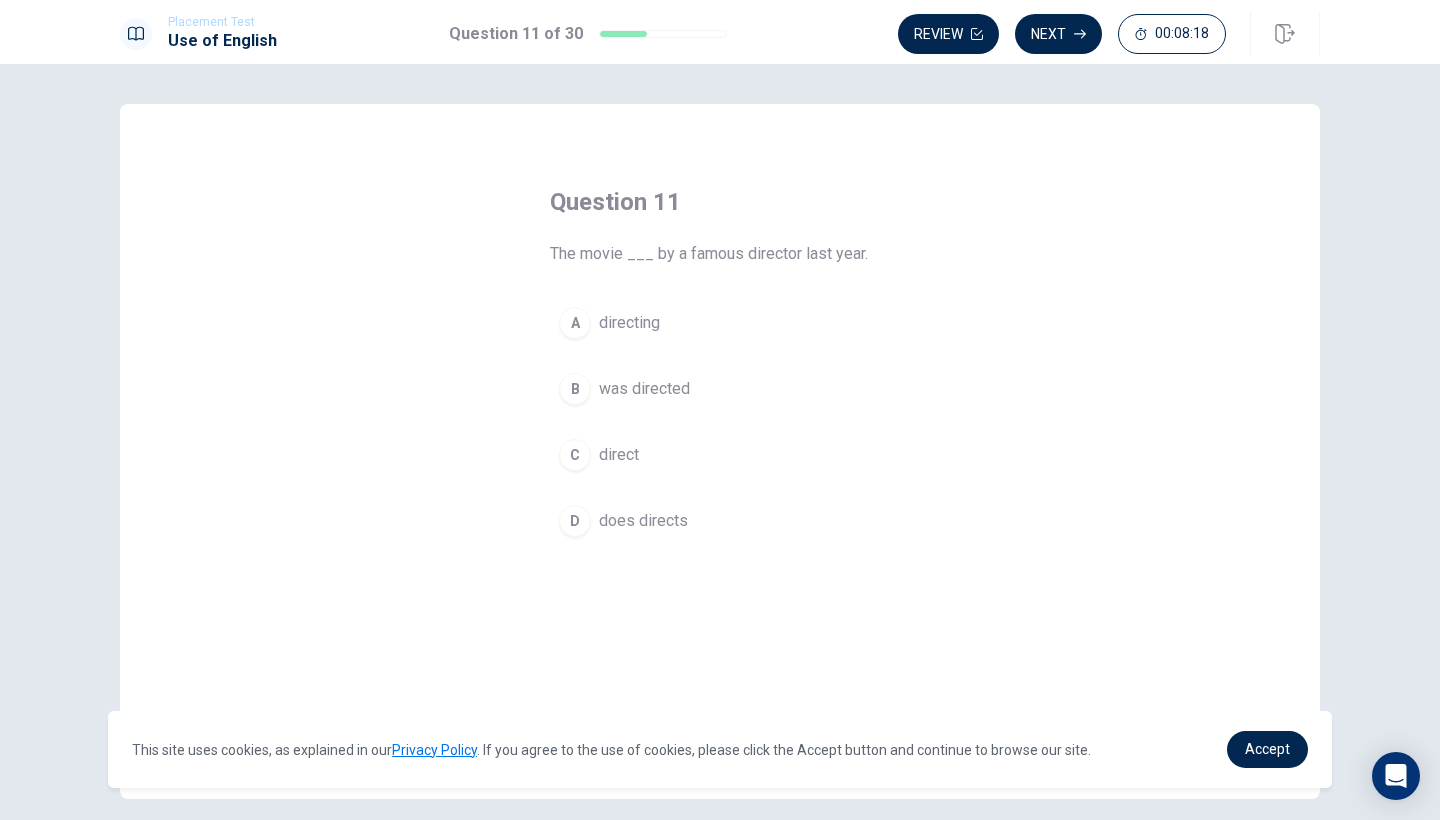 click on "B" at bounding box center [575, 389] 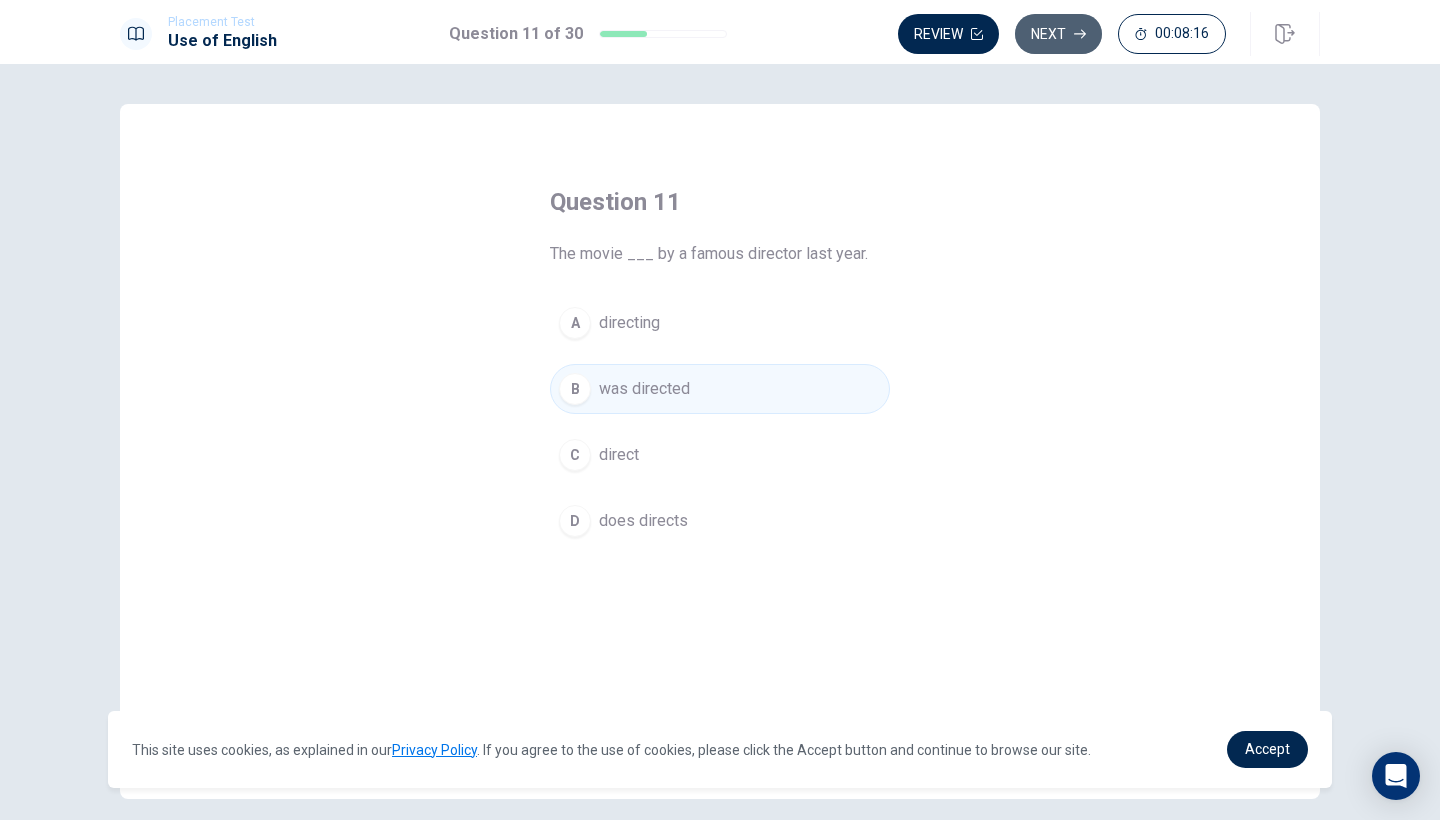 click on "Next" at bounding box center [1058, 34] 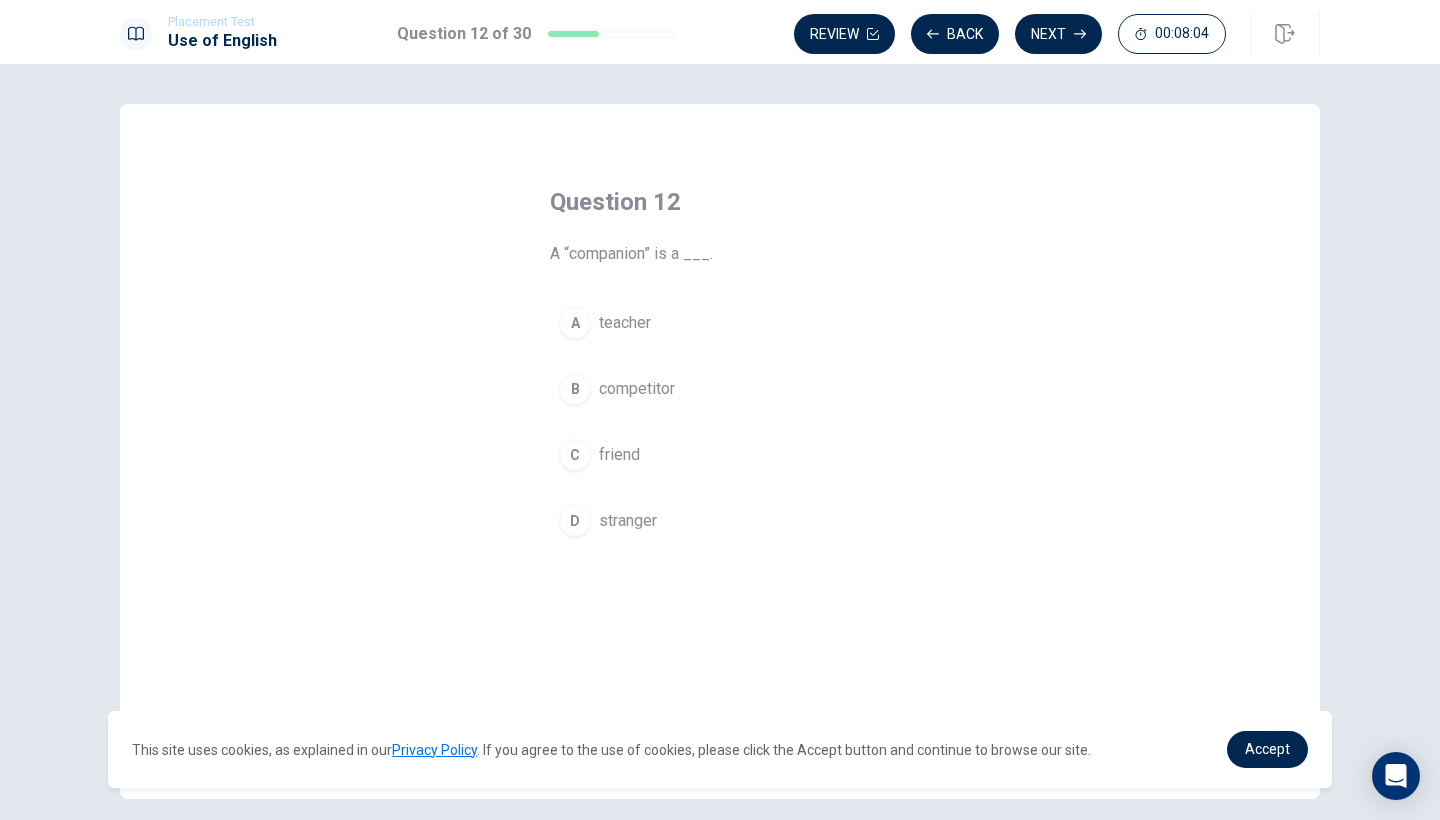 click on "A" at bounding box center (575, 323) 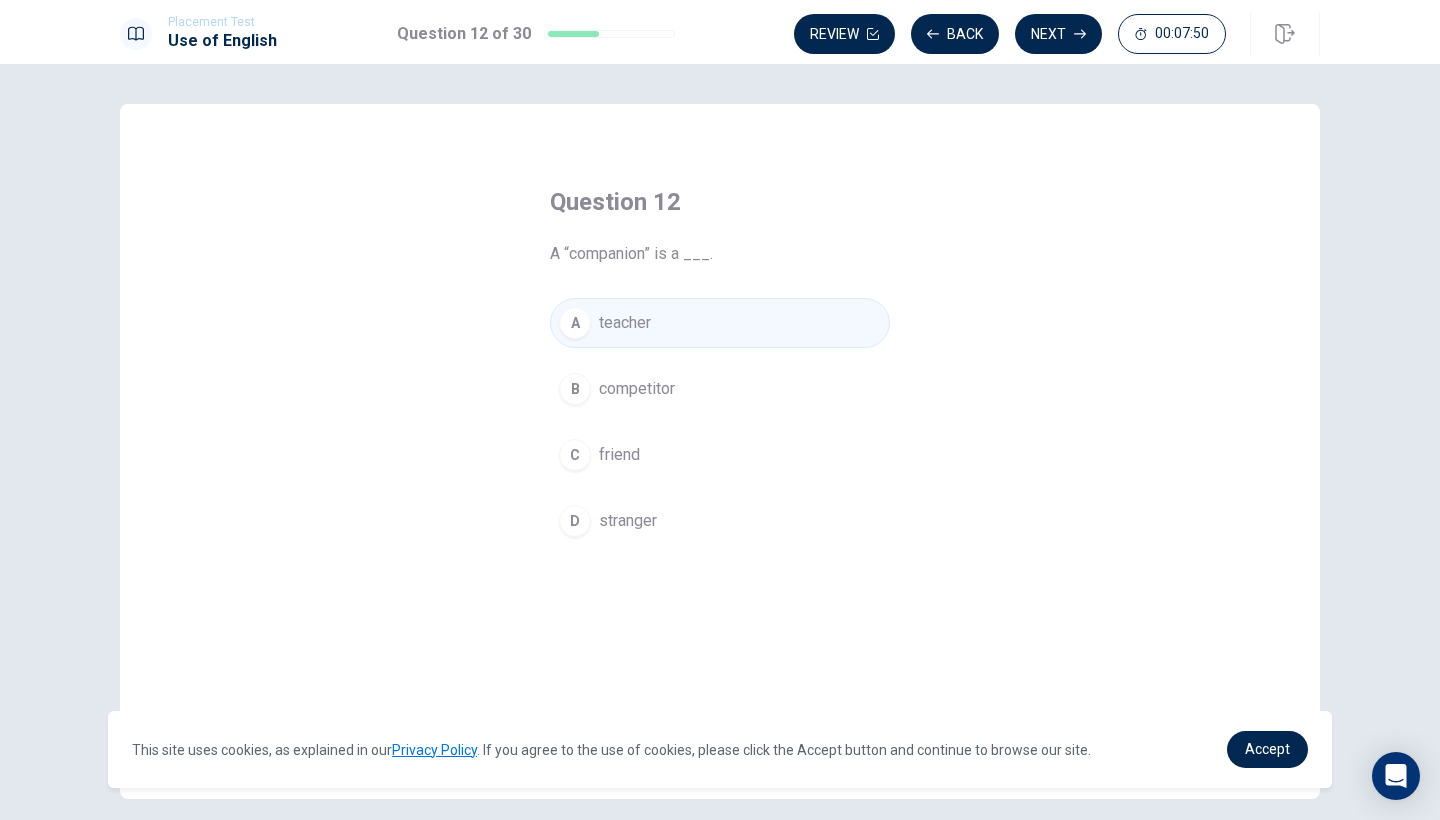 click on "friend" at bounding box center (619, 455) 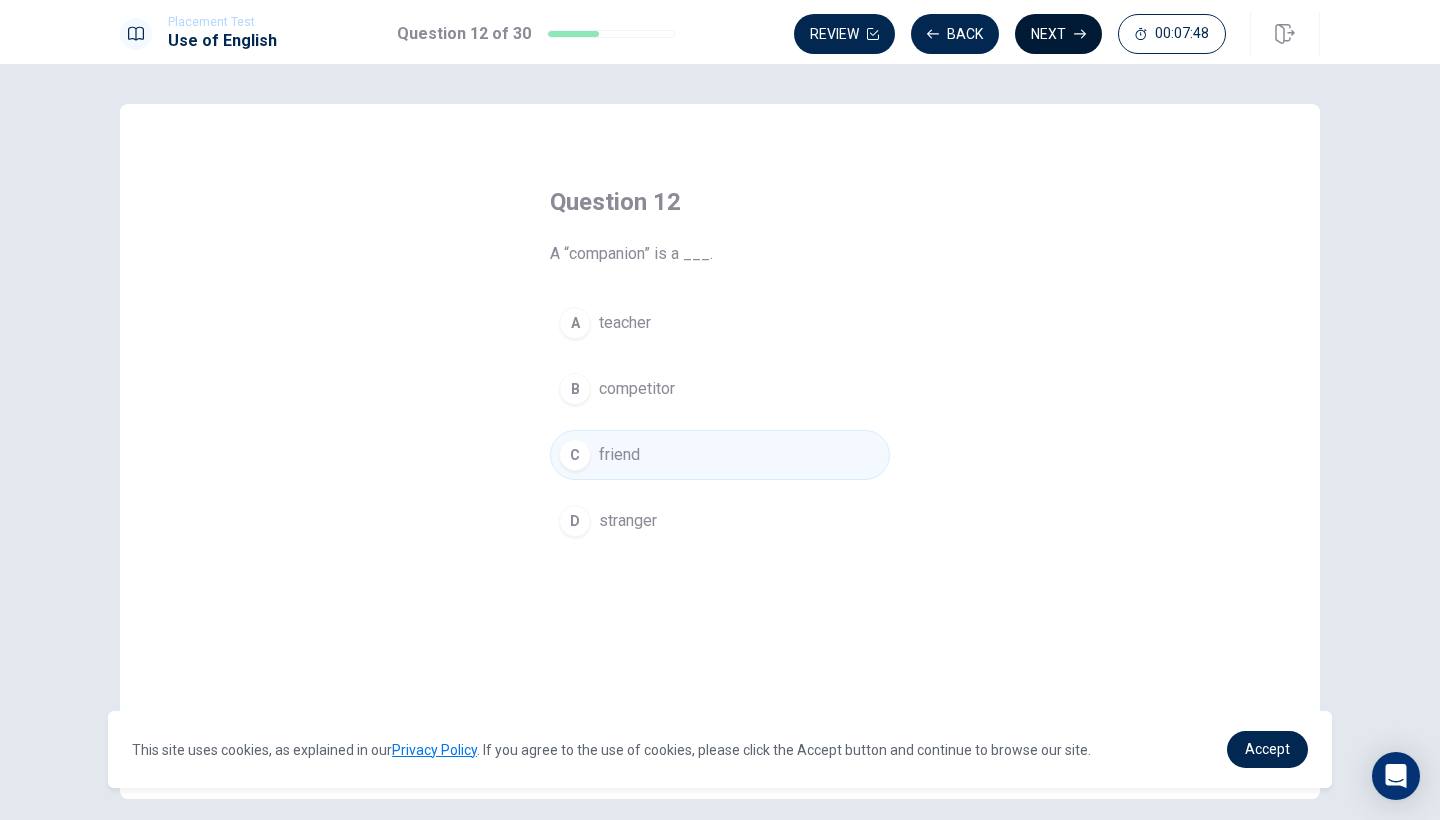 click on "Next" at bounding box center (1058, 34) 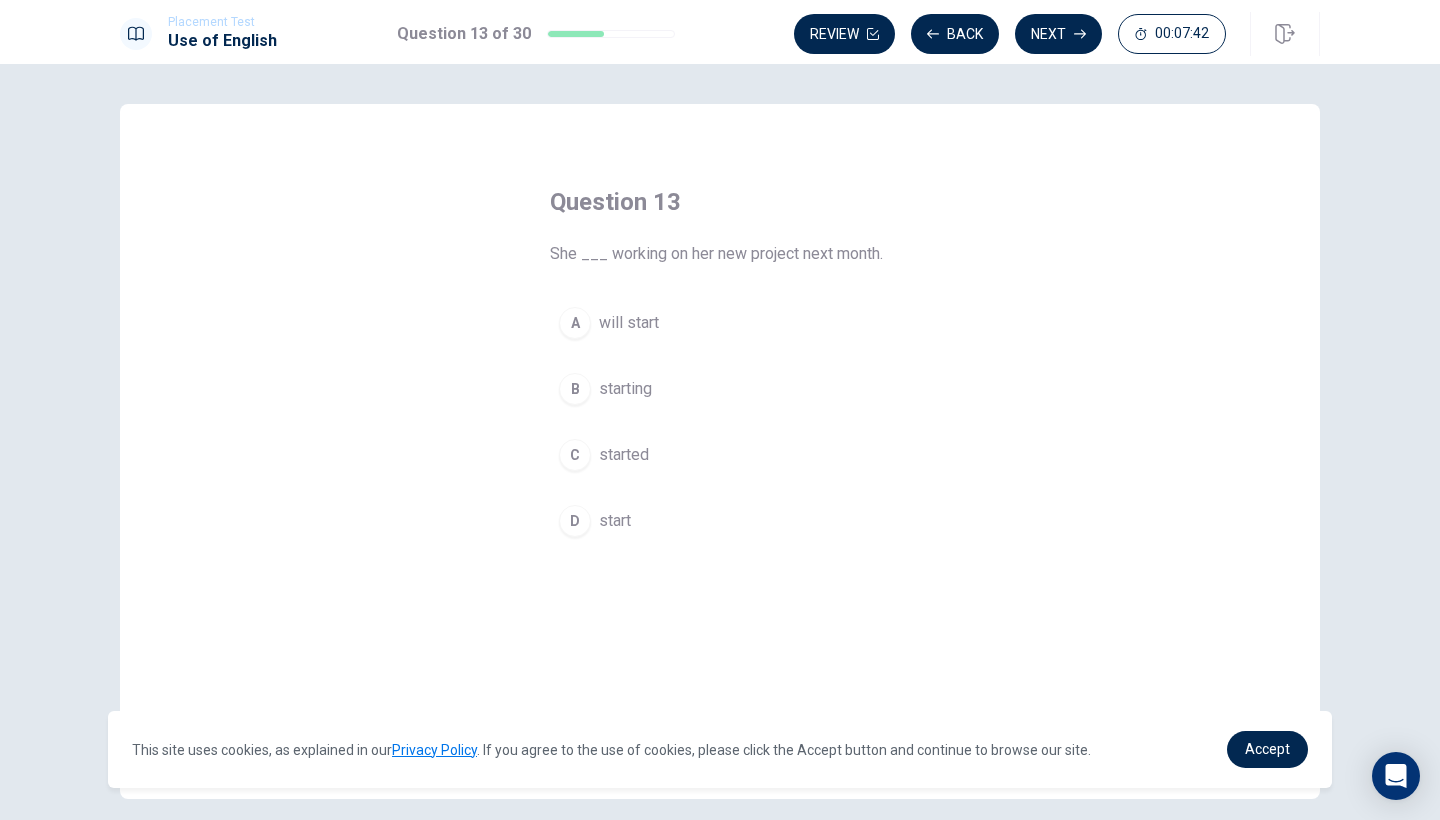 click on "A" at bounding box center (575, 323) 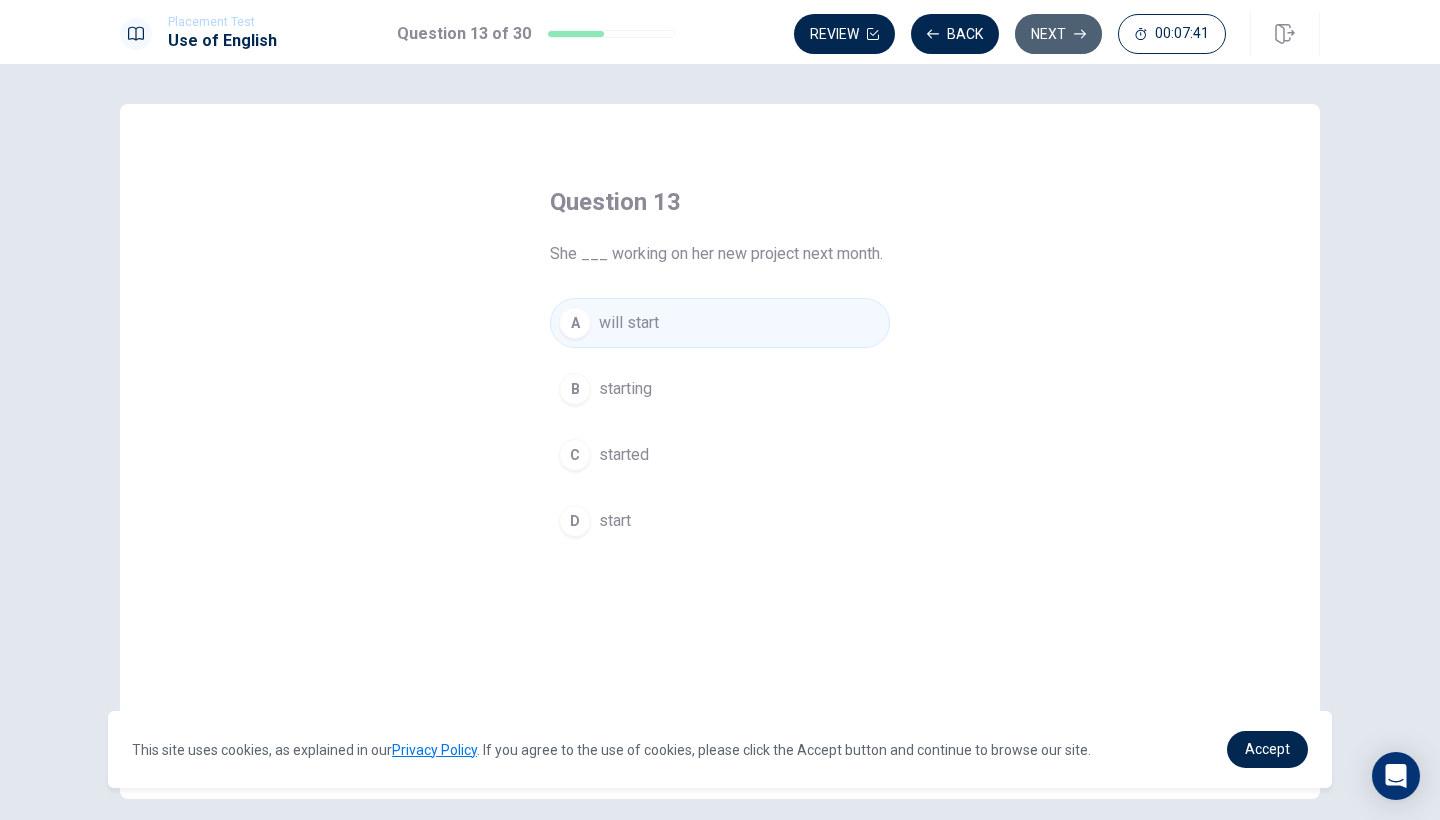 click 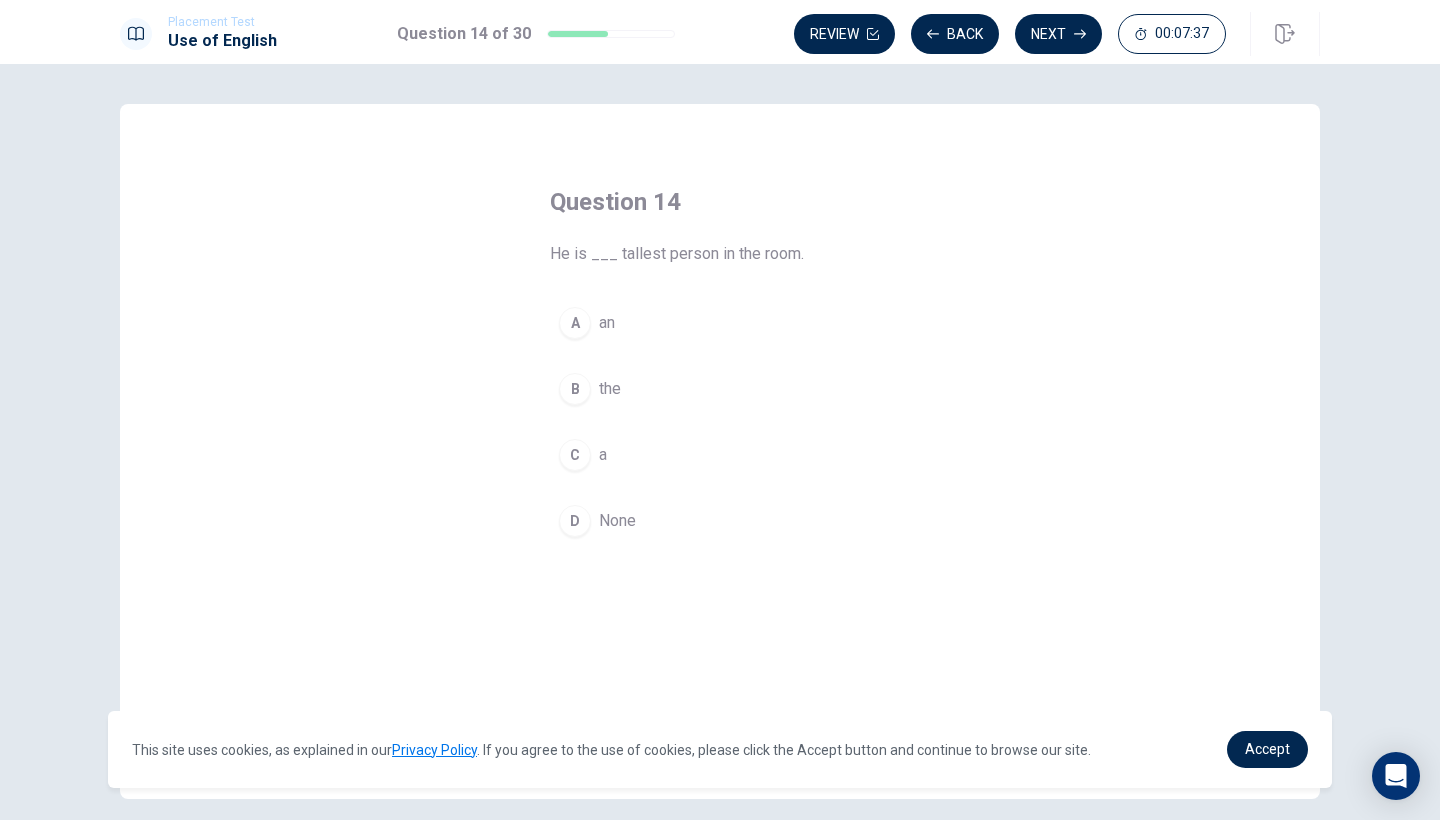 click on "B" at bounding box center [575, 389] 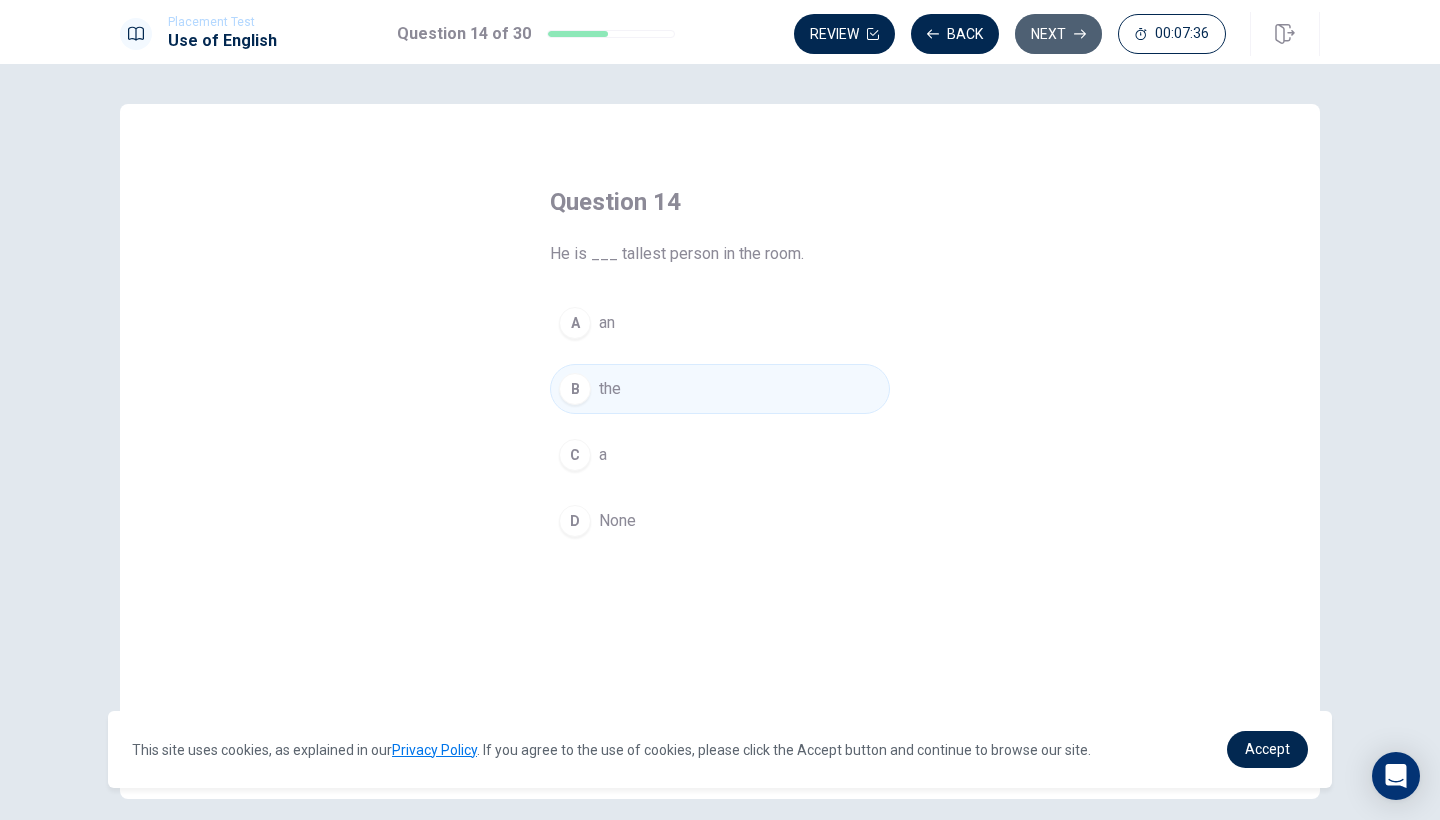 click on "Next" at bounding box center (1058, 34) 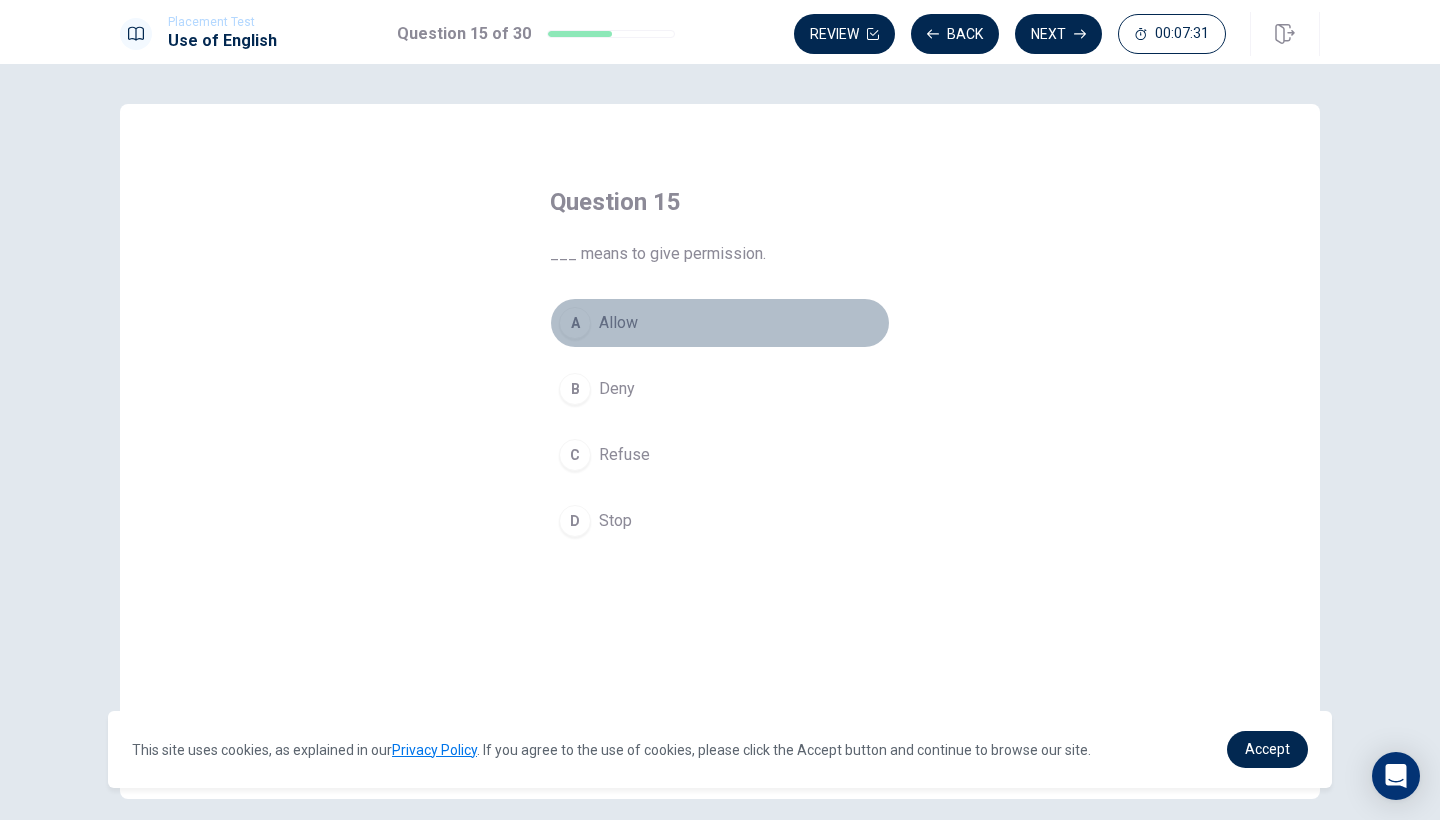 click on "A" at bounding box center [575, 323] 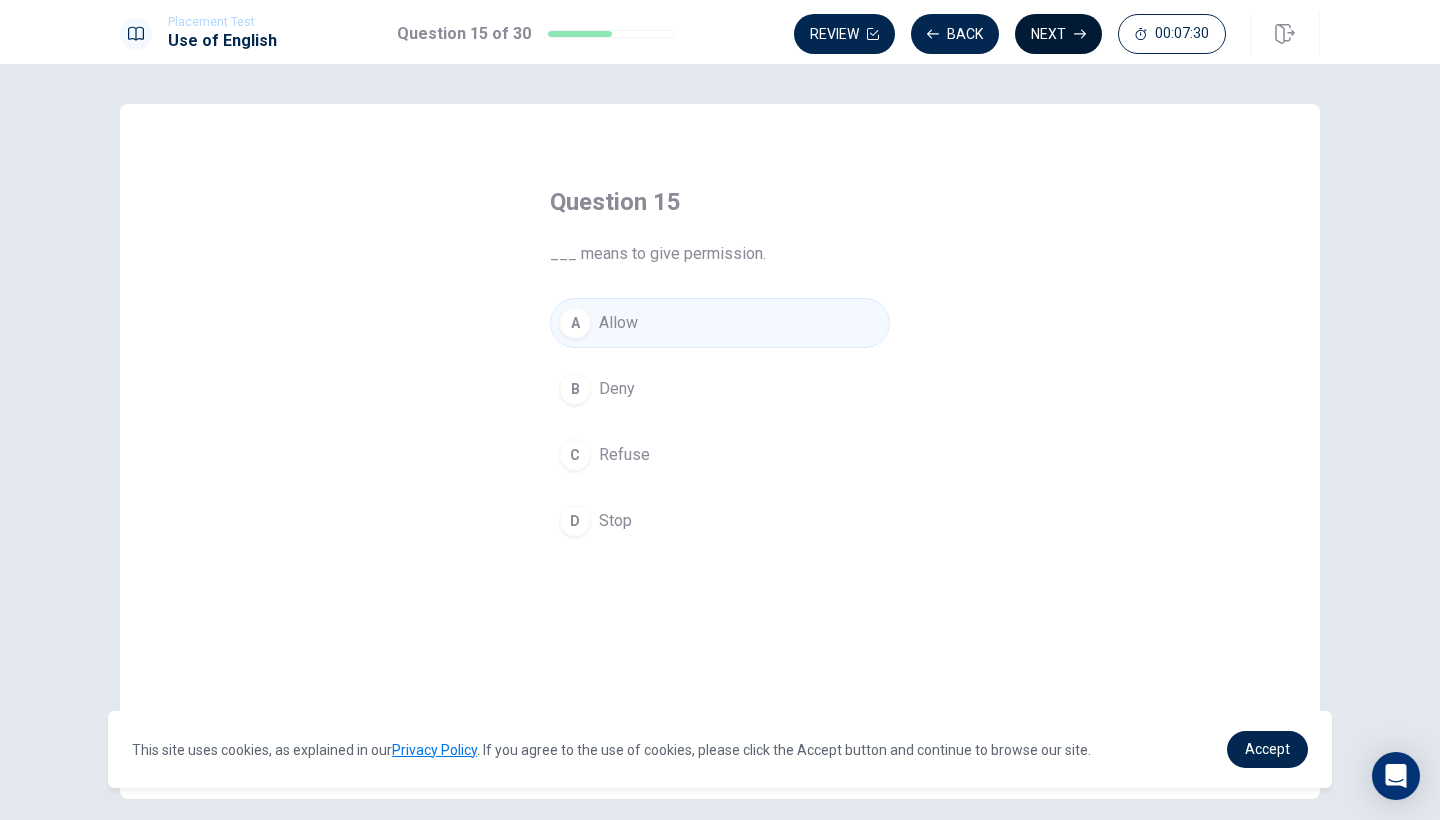 click on "Next" at bounding box center [1058, 34] 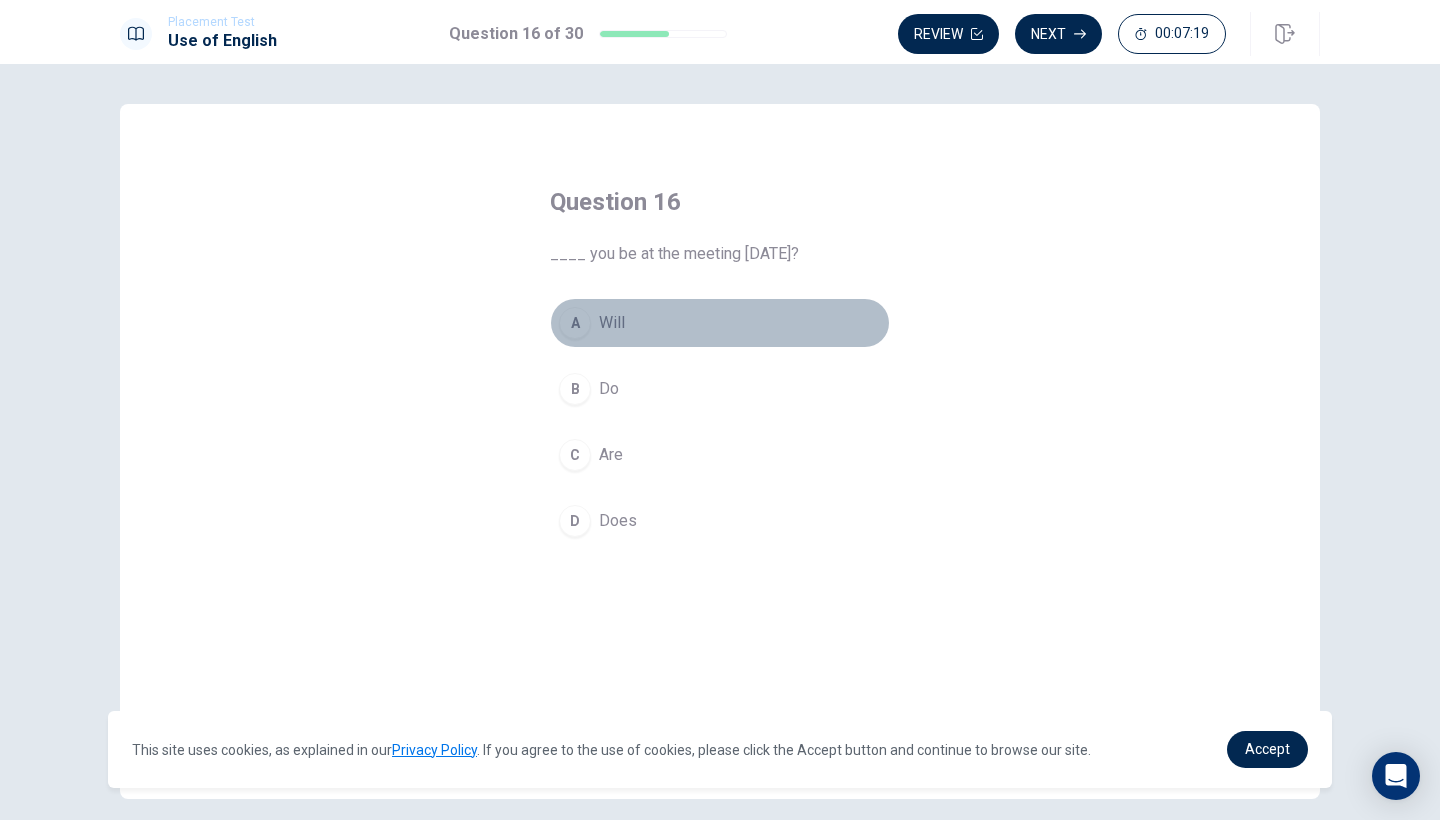 click on "A" at bounding box center [575, 323] 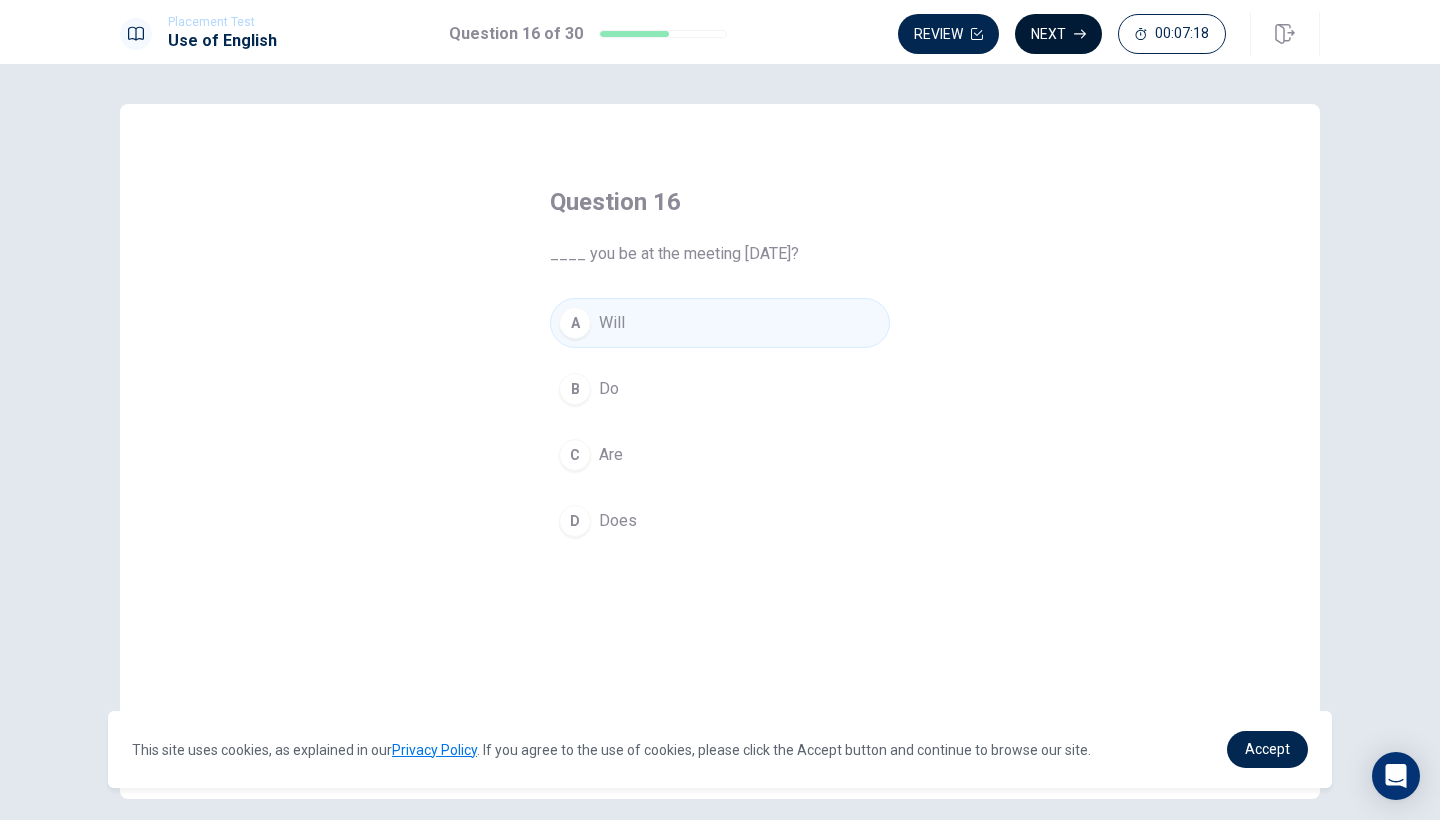 click on "Next" at bounding box center (1058, 34) 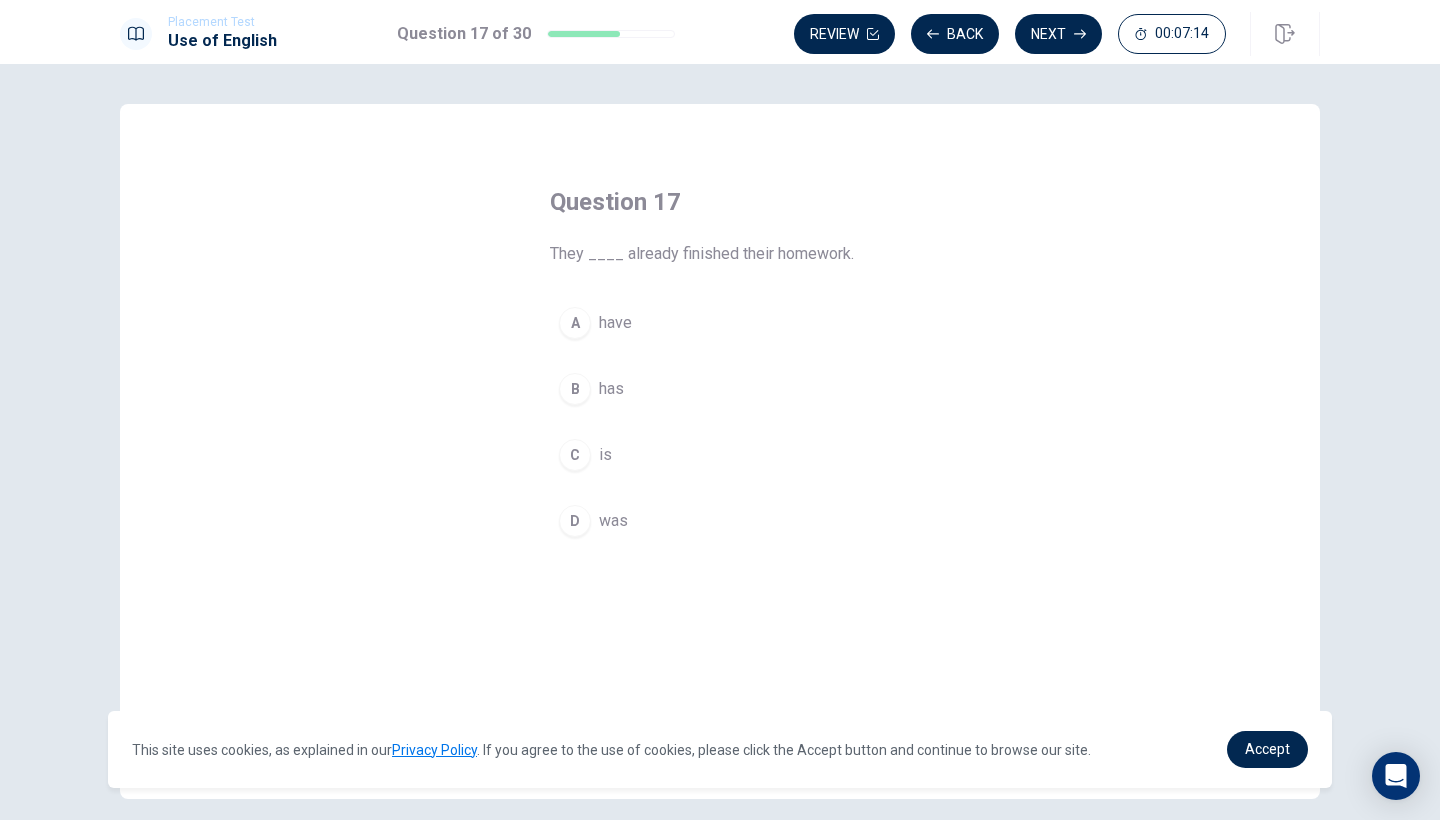 click on "A" at bounding box center (575, 323) 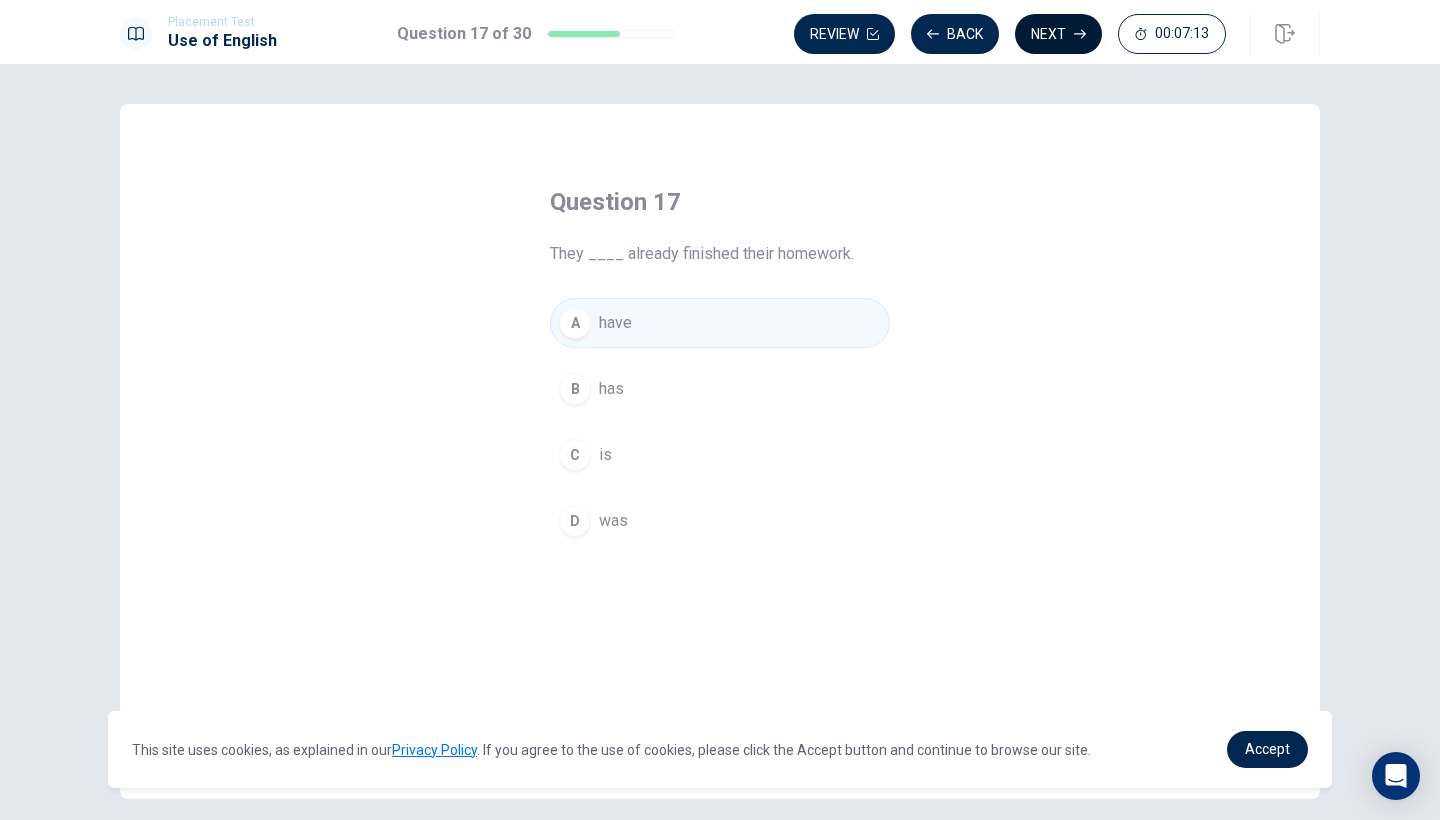 click on "Next" at bounding box center (1058, 34) 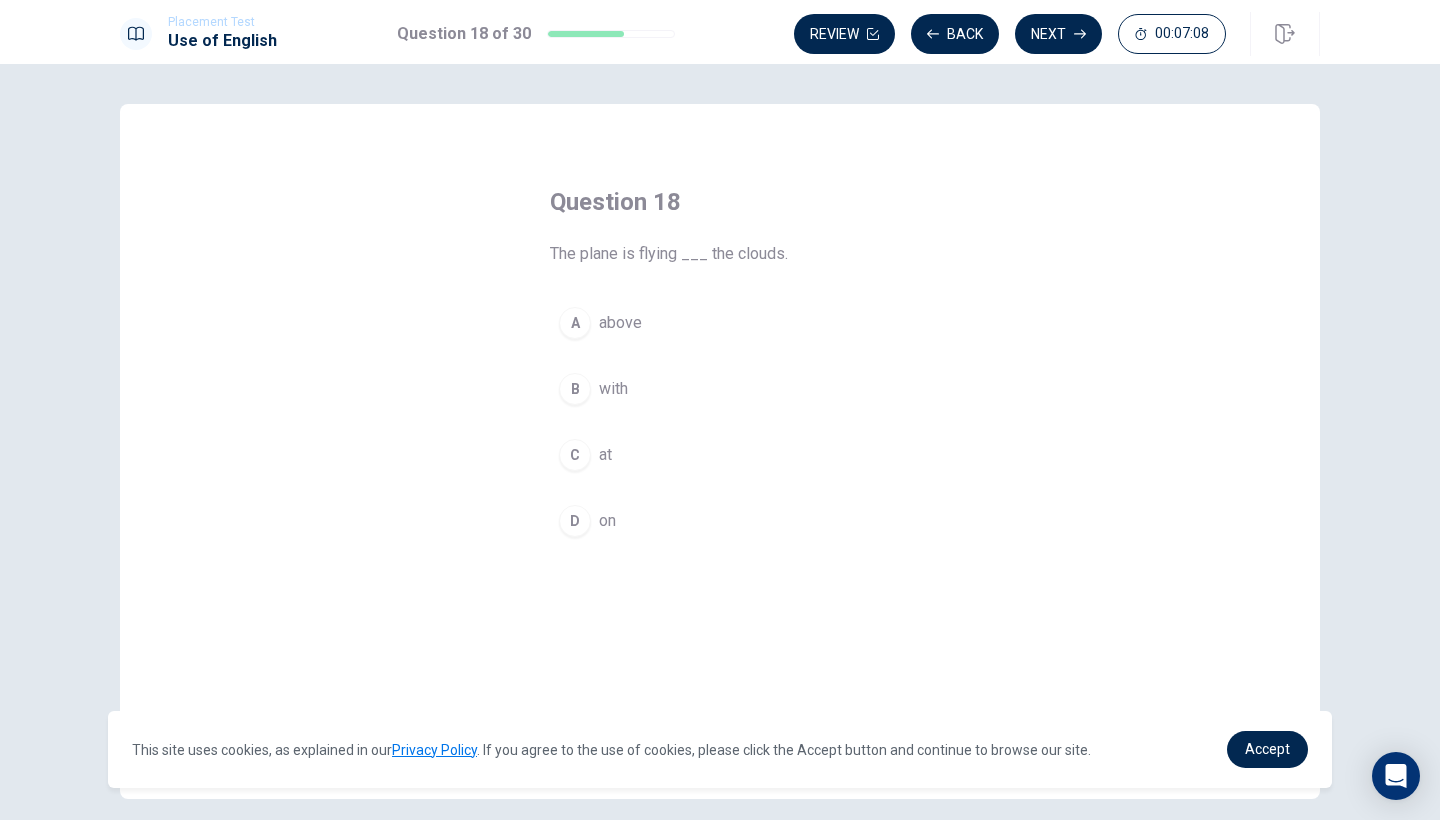 click on "A" at bounding box center [575, 323] 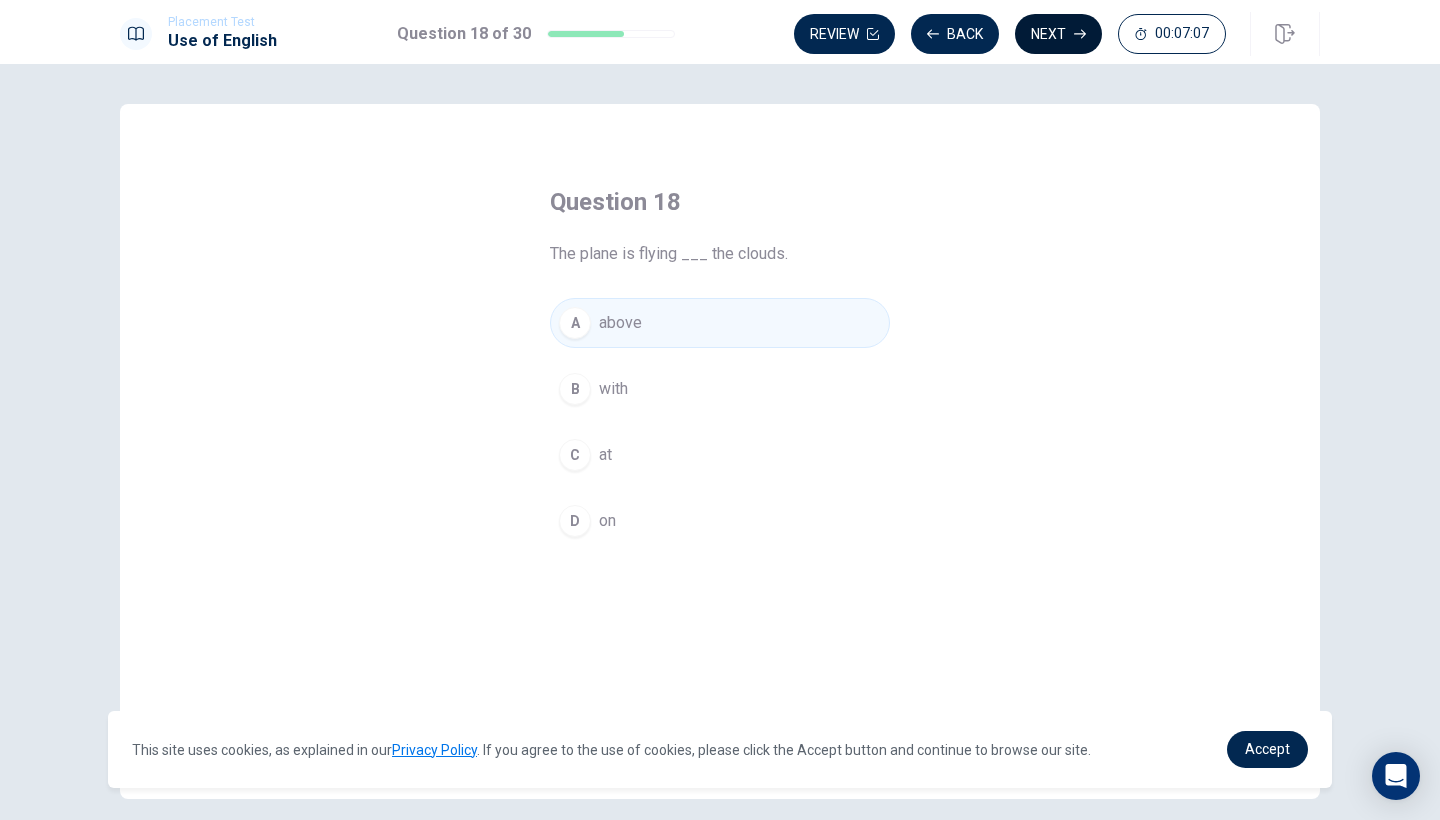 click 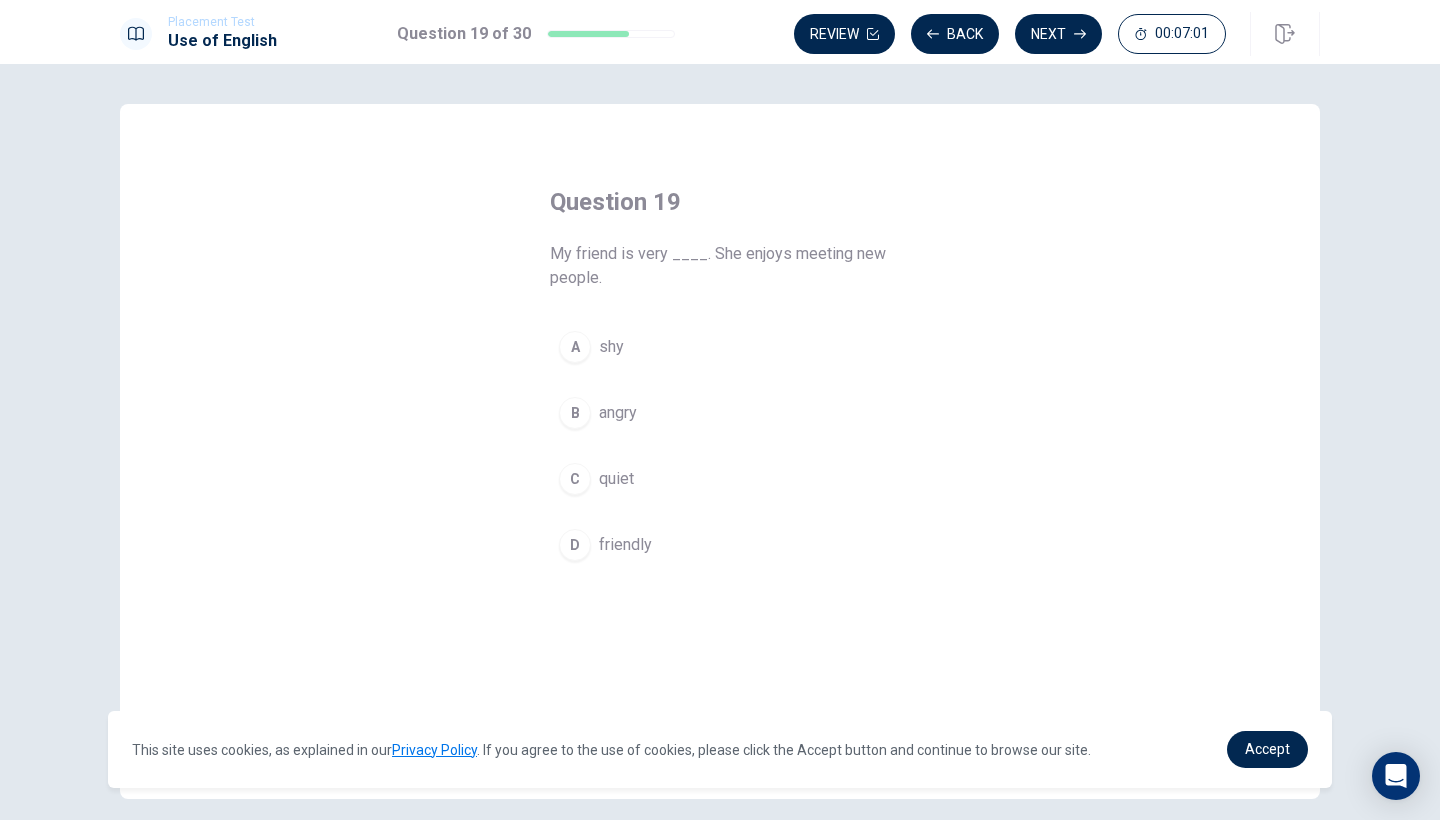 click on "D" at bounding box center [575, 545] 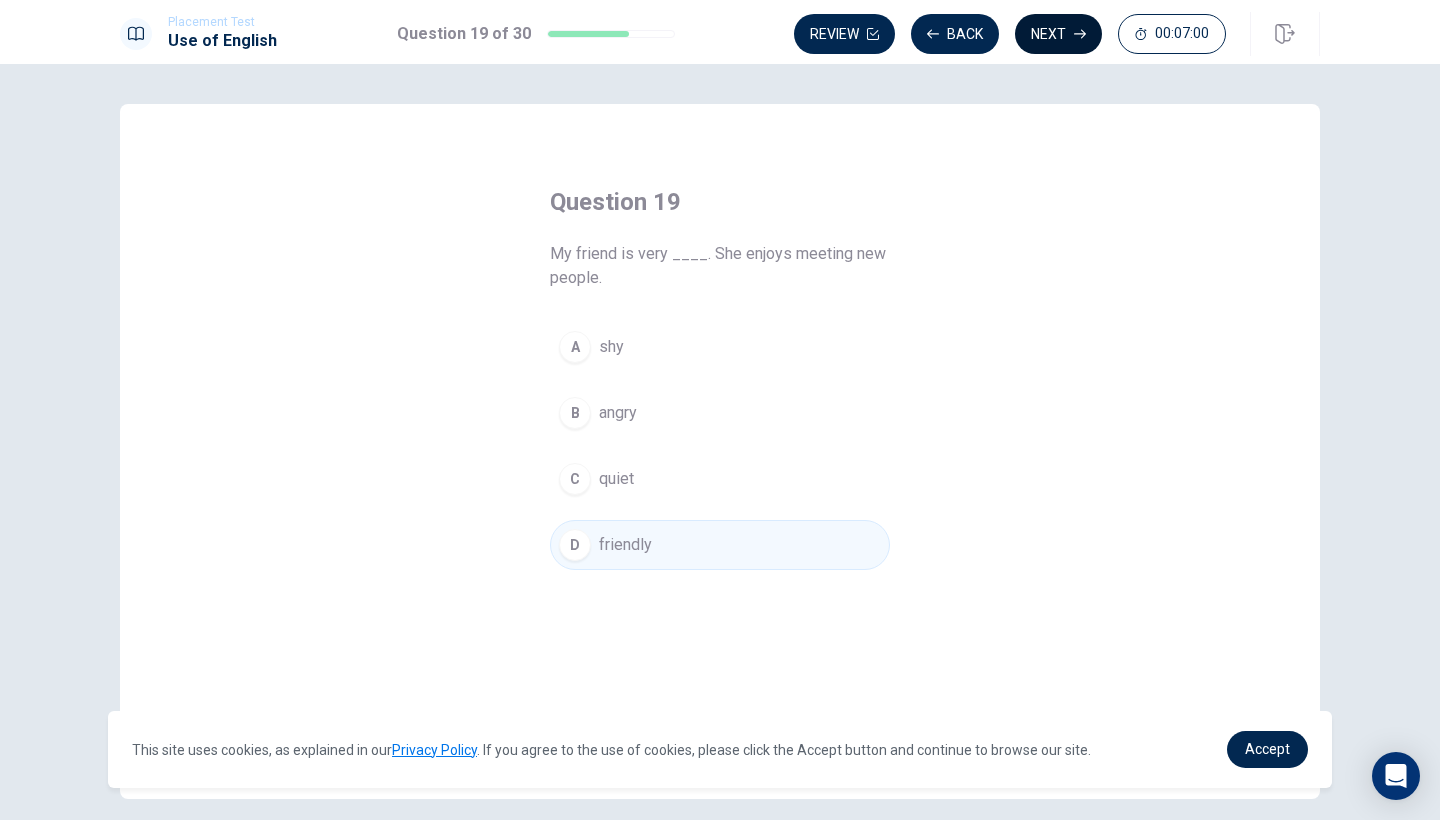 click on "Next" at bounding box center [1058, 34] 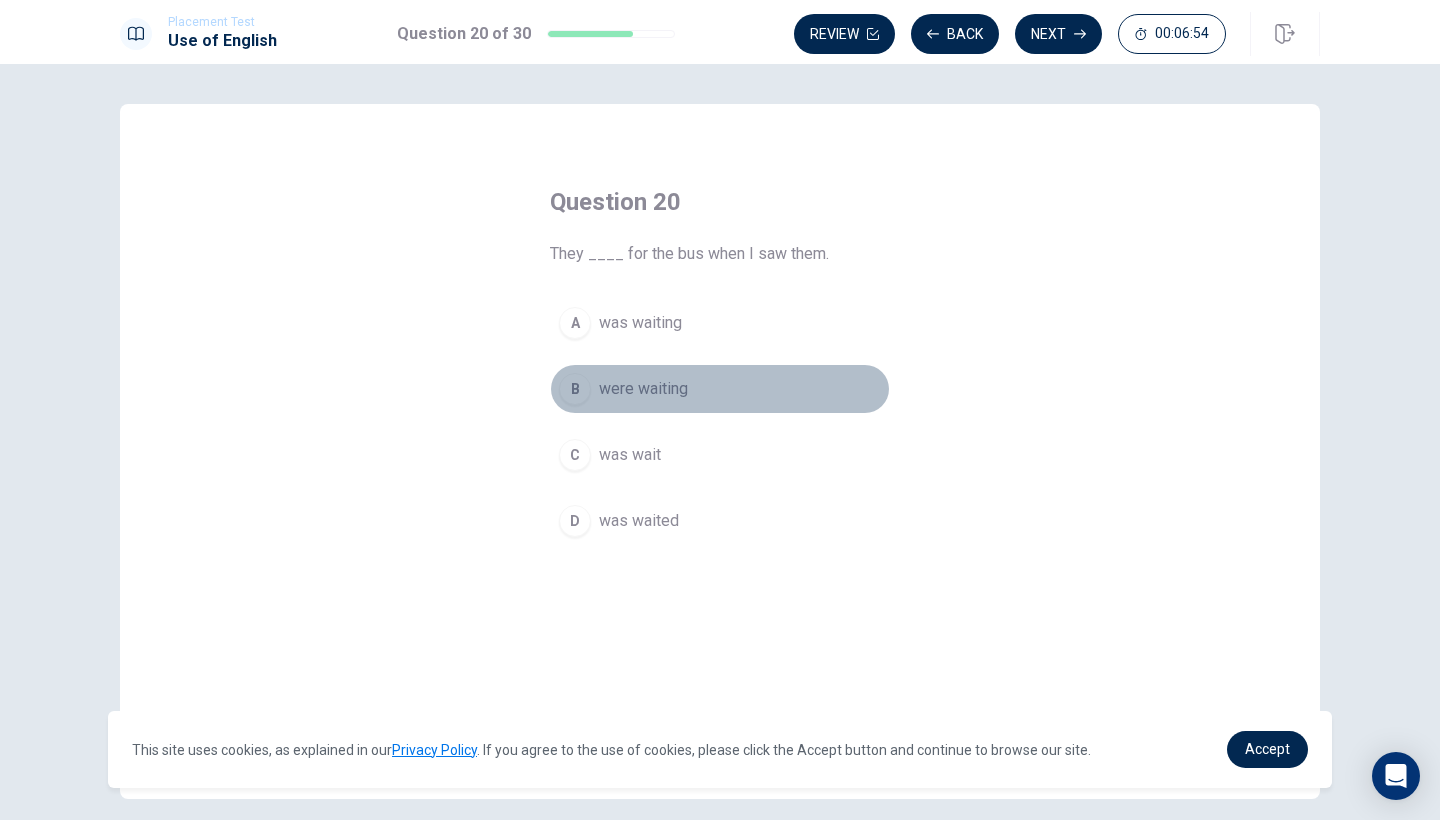click on "B" at bounding box center (575, 389) 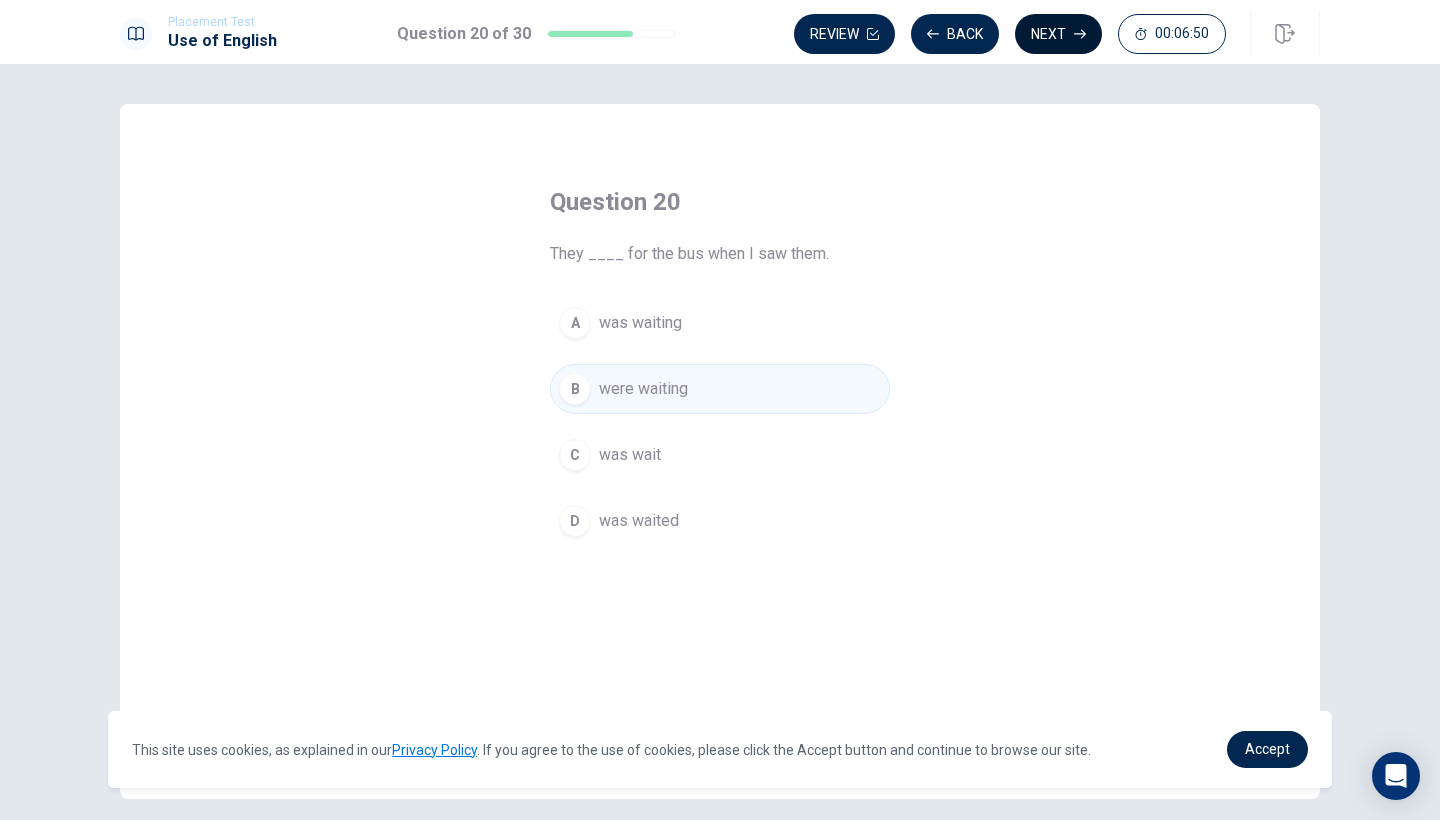 click on "Next" at bounding box center (1058, 34) 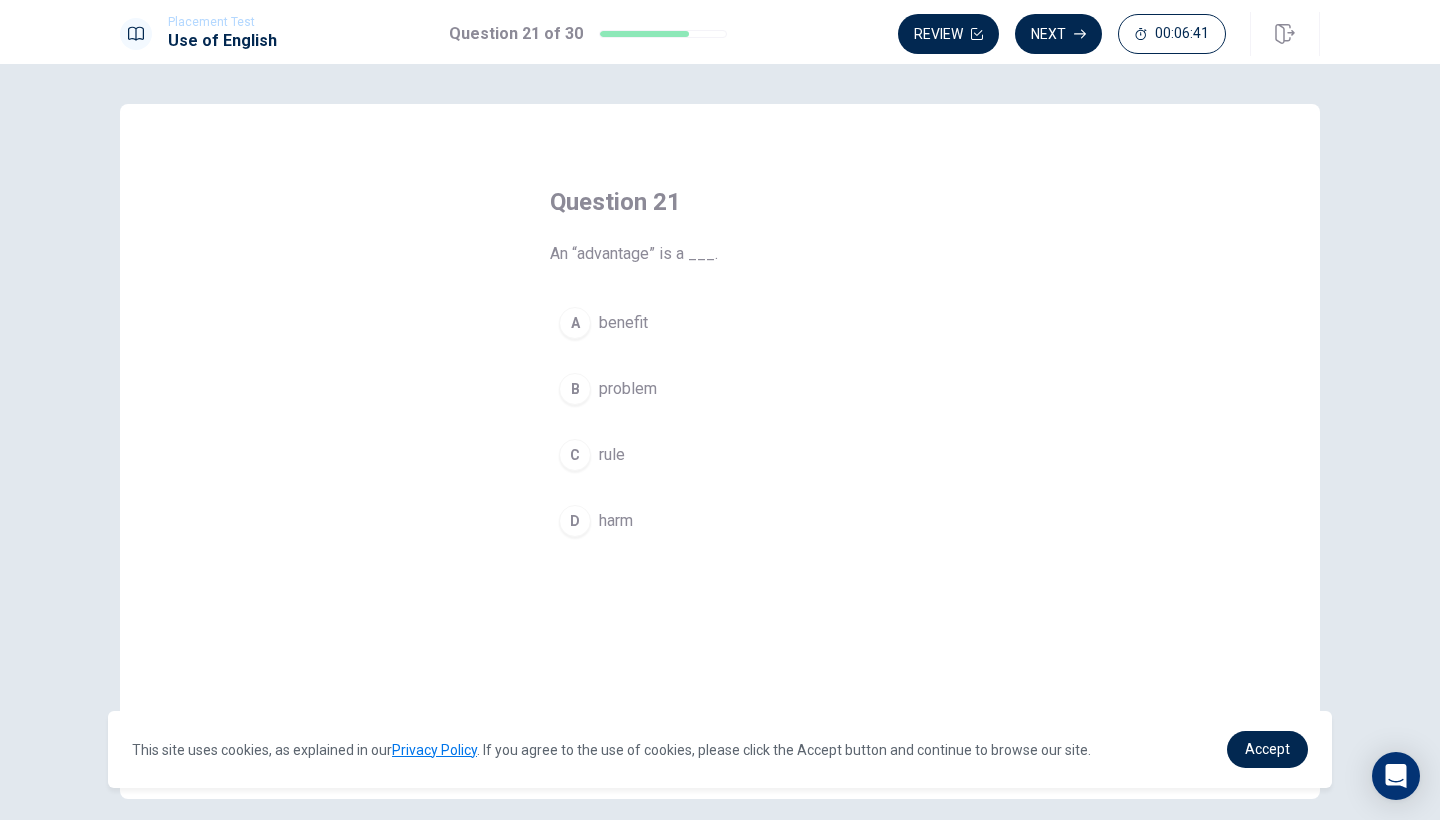 click on "A" at bounding box center (575, 323) 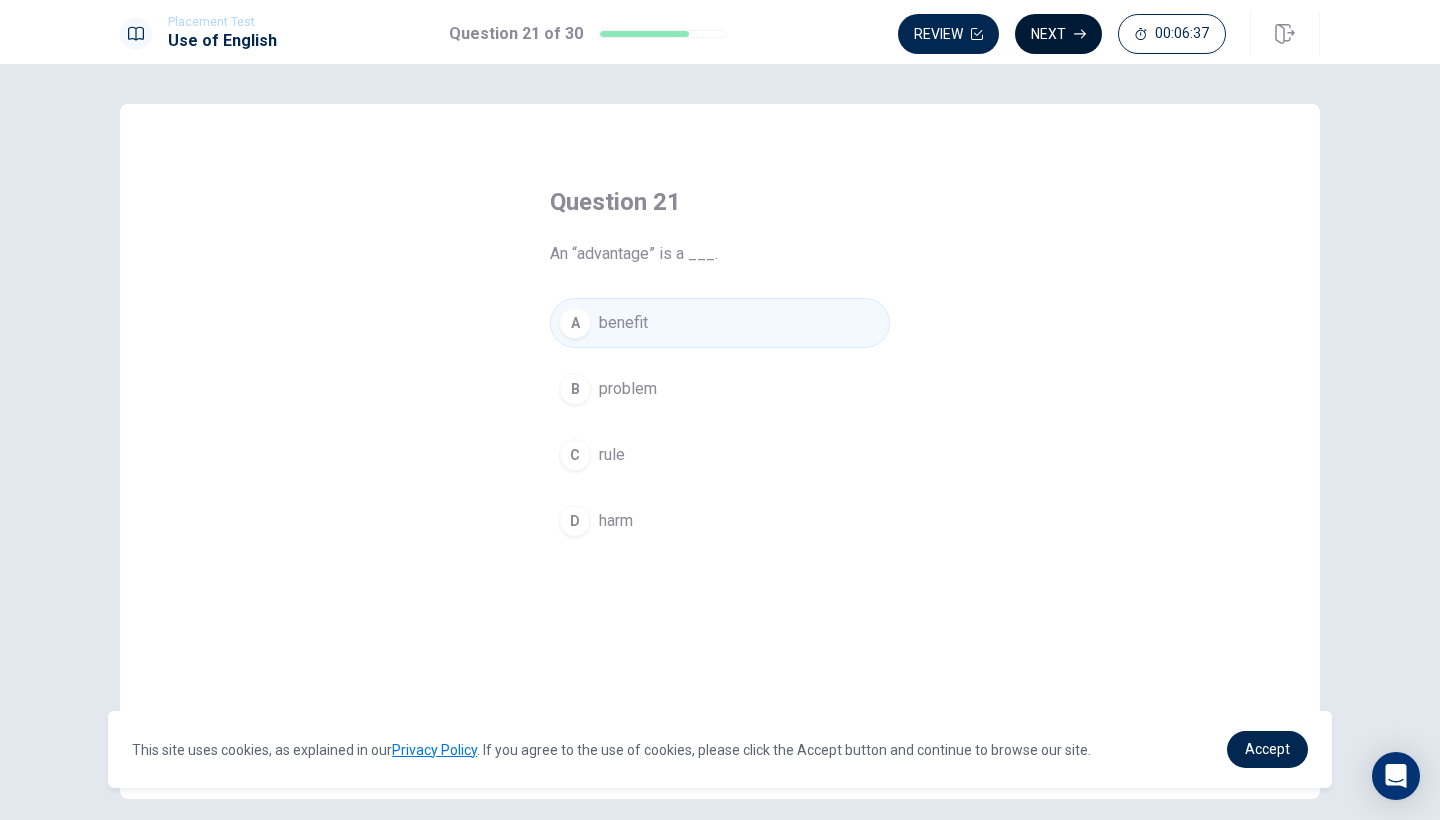 click on "Next" at bounding box center [1058, 34] 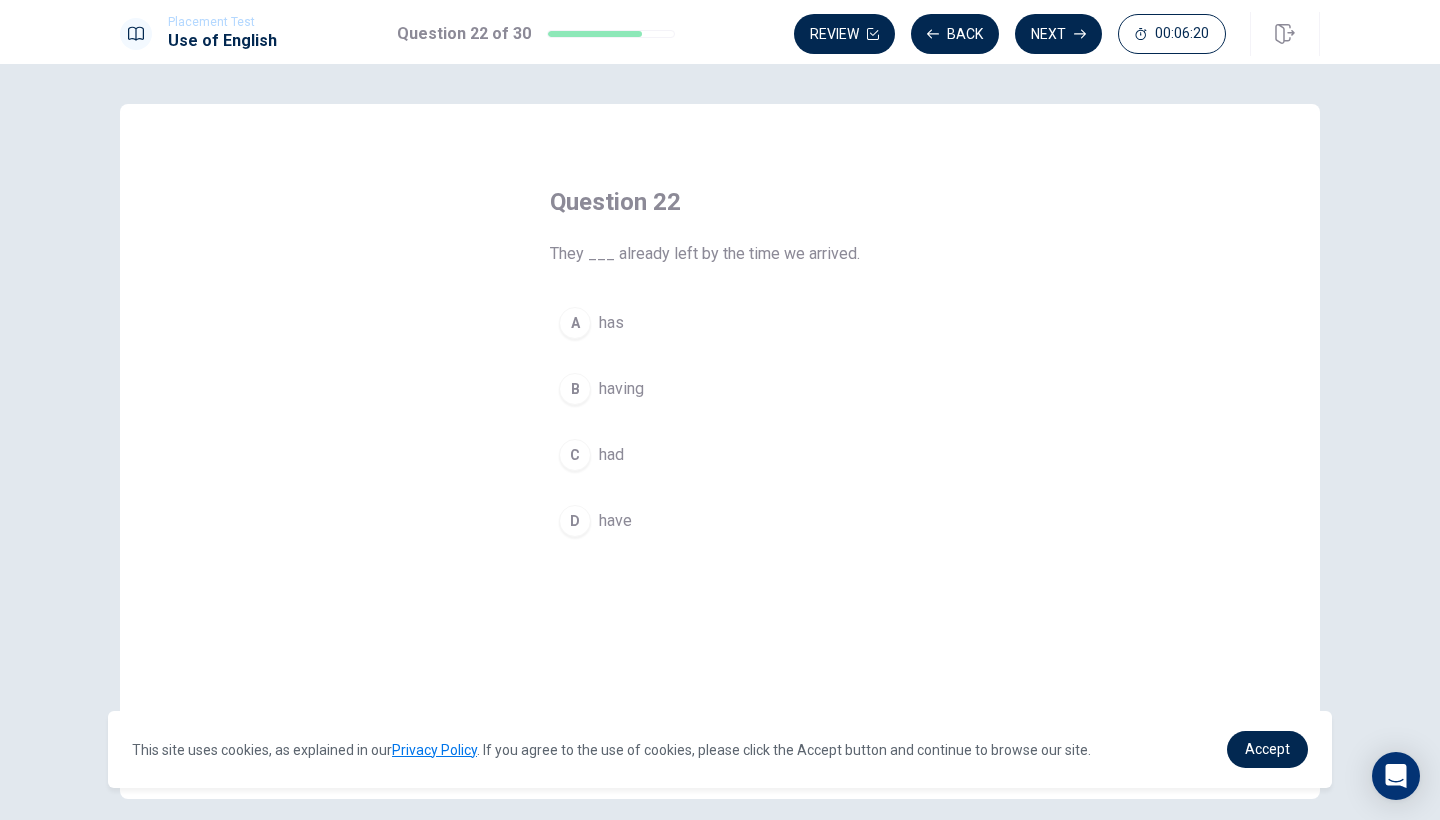 click on "C" at bounding box center (575, 455) 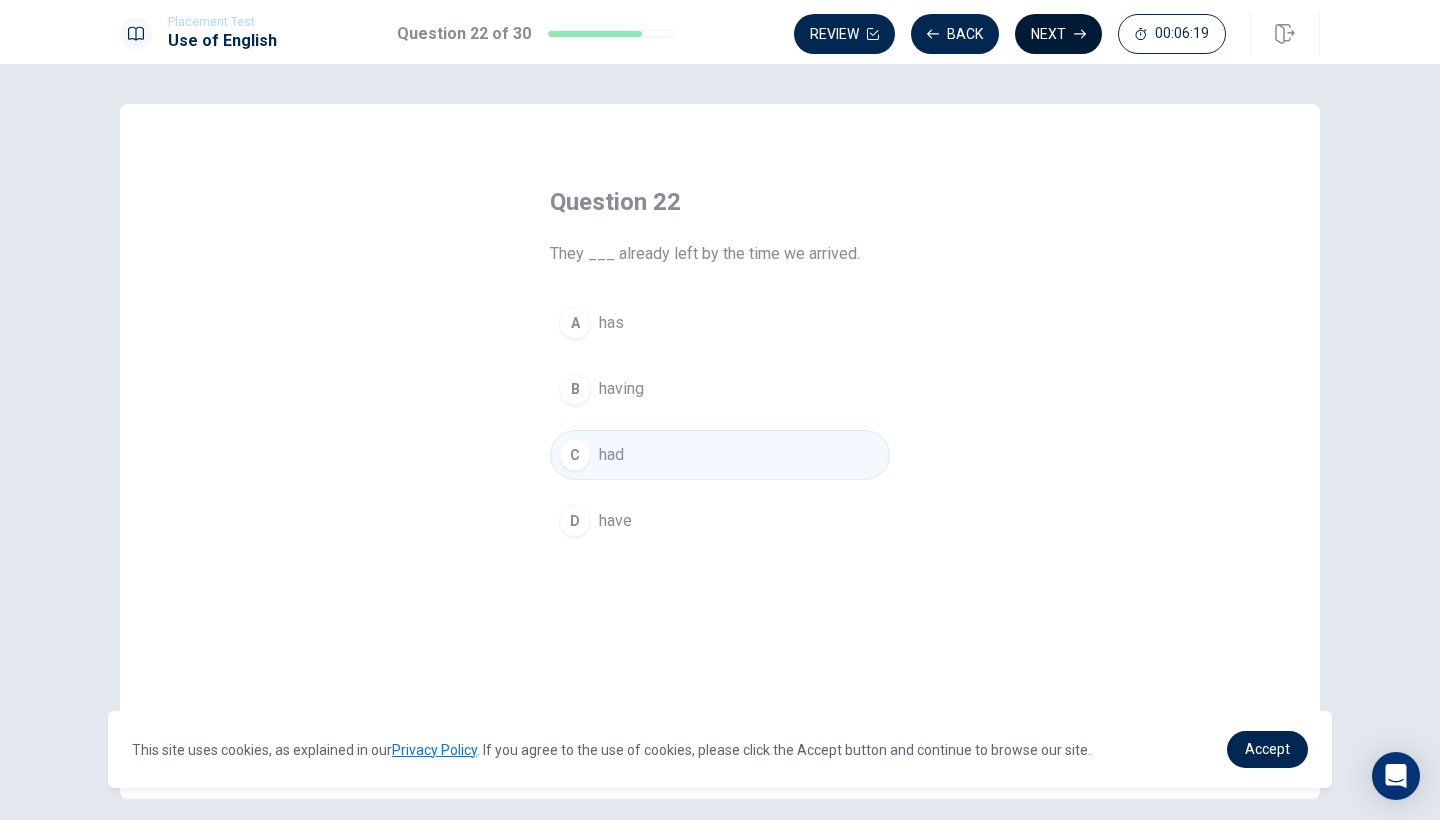 click on "Next" at bounding box center [1058, 34] 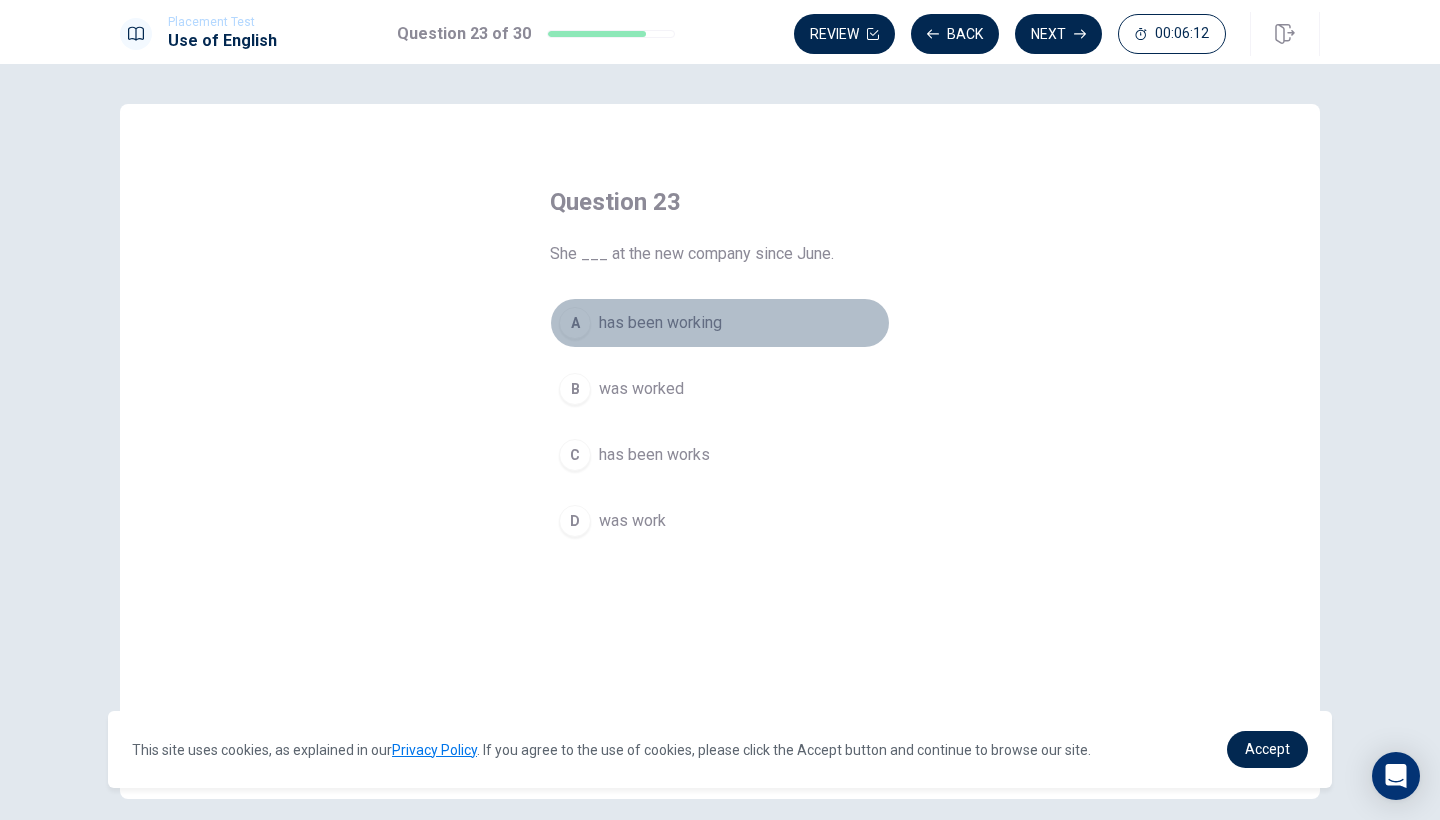 click on "A" at bounding box center [575, 323] 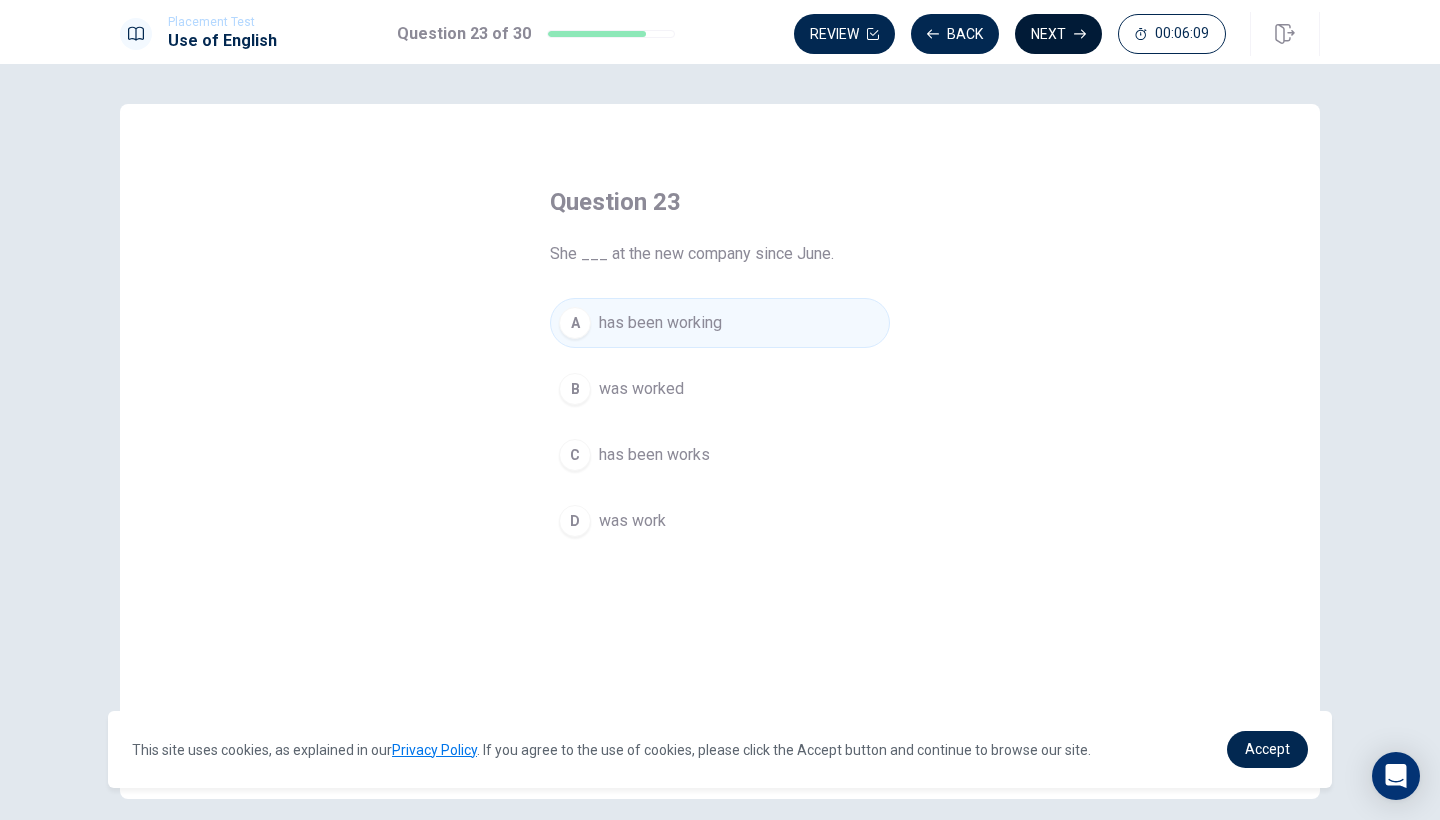 click 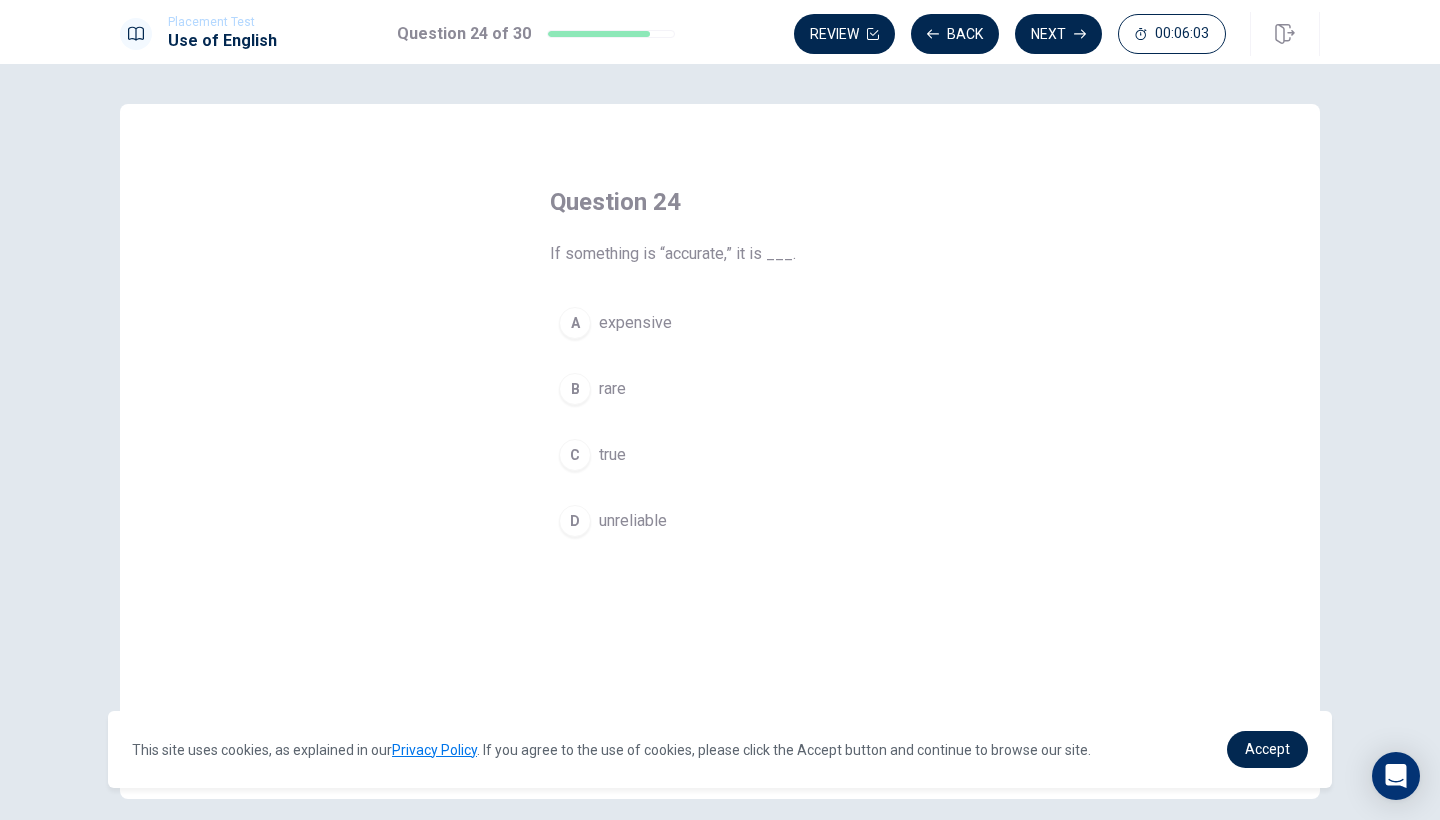 click on "C" at bounding box center (575, 455) 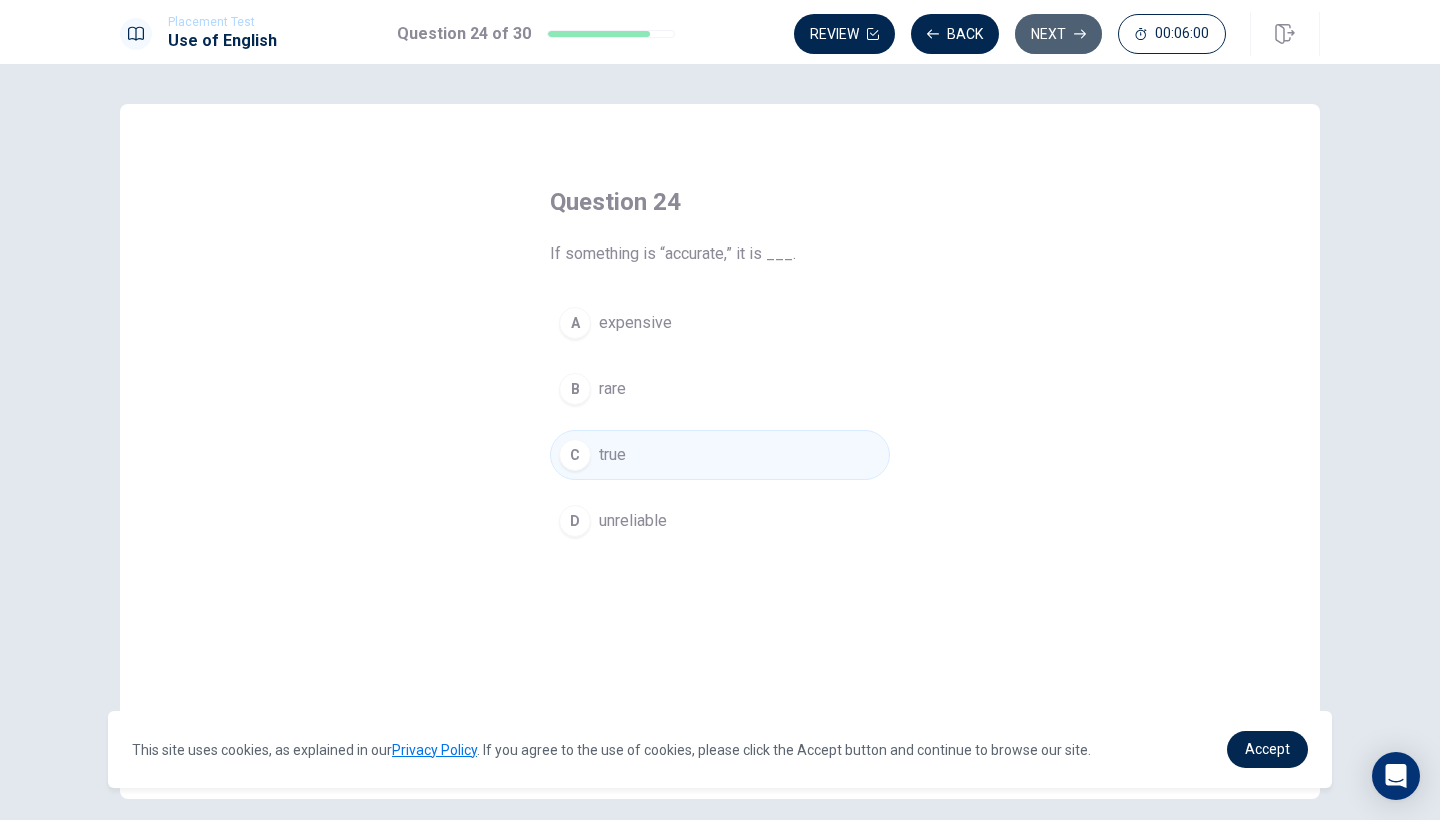 click on "Next" at bounding box center [1058, 34] 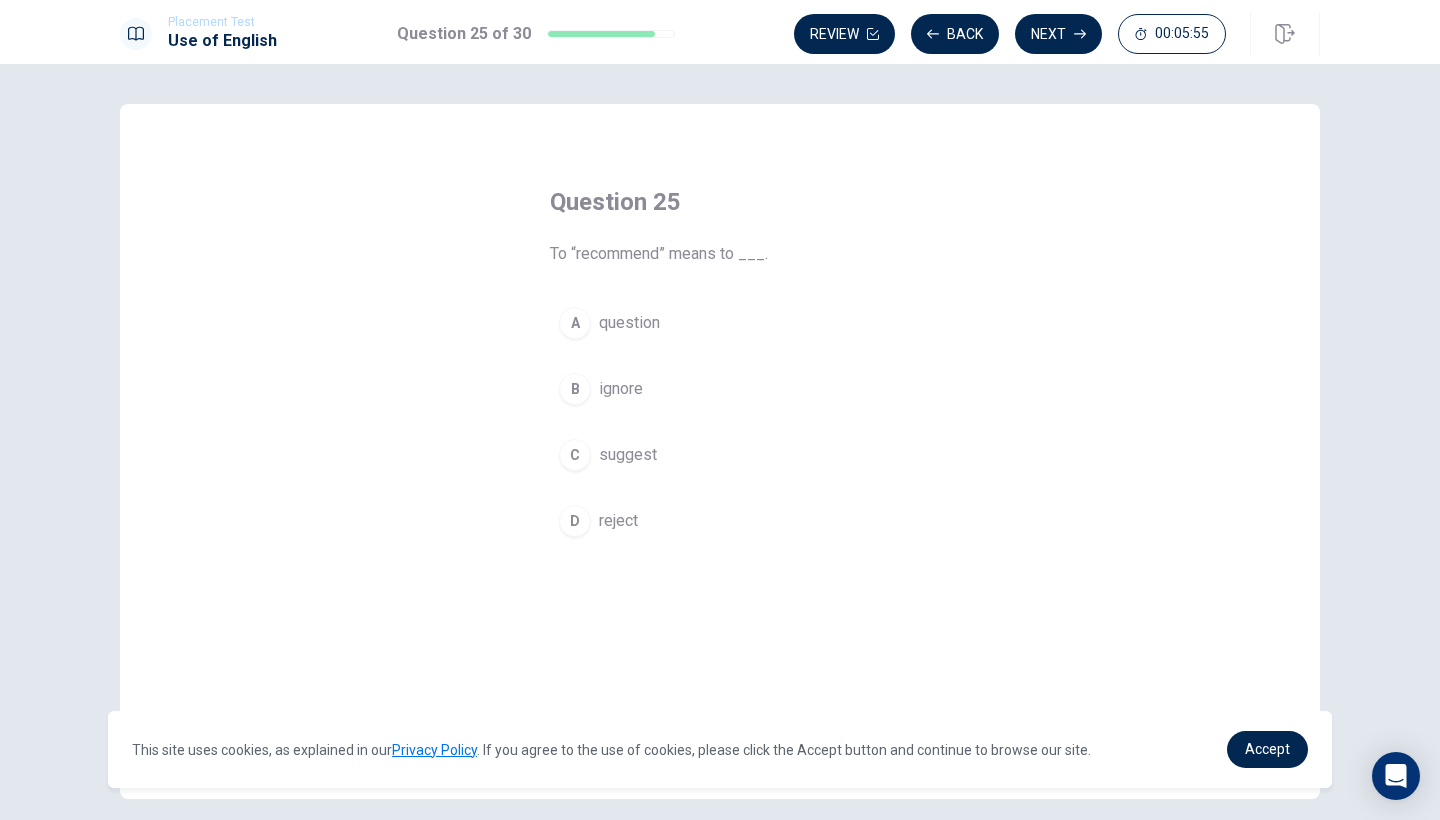 click on "C" at bounding box center [575, 455] 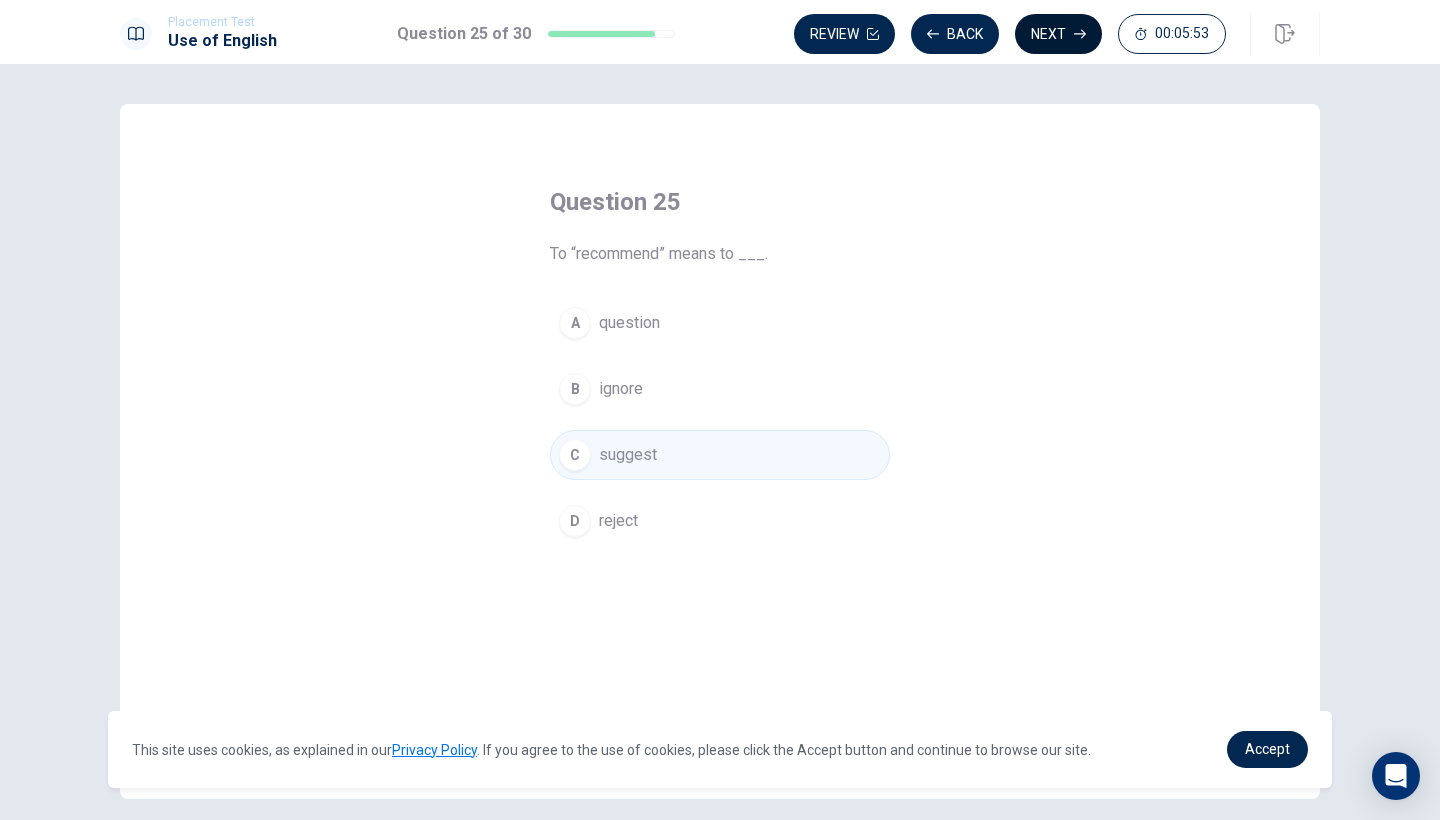 click on "Next" at bounding box center (1058, 34) 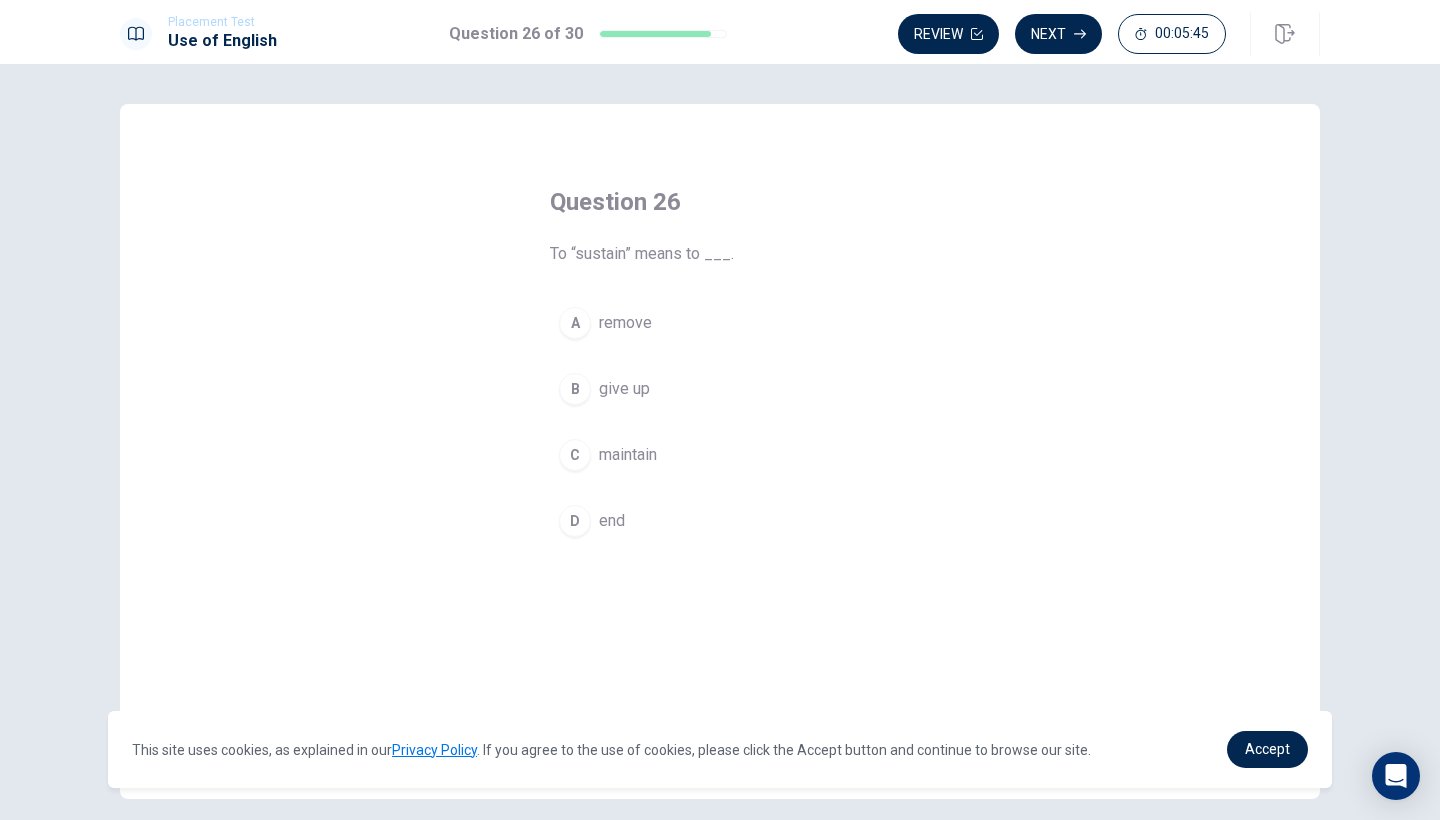 click on "C" at bounding box center [575, 455] 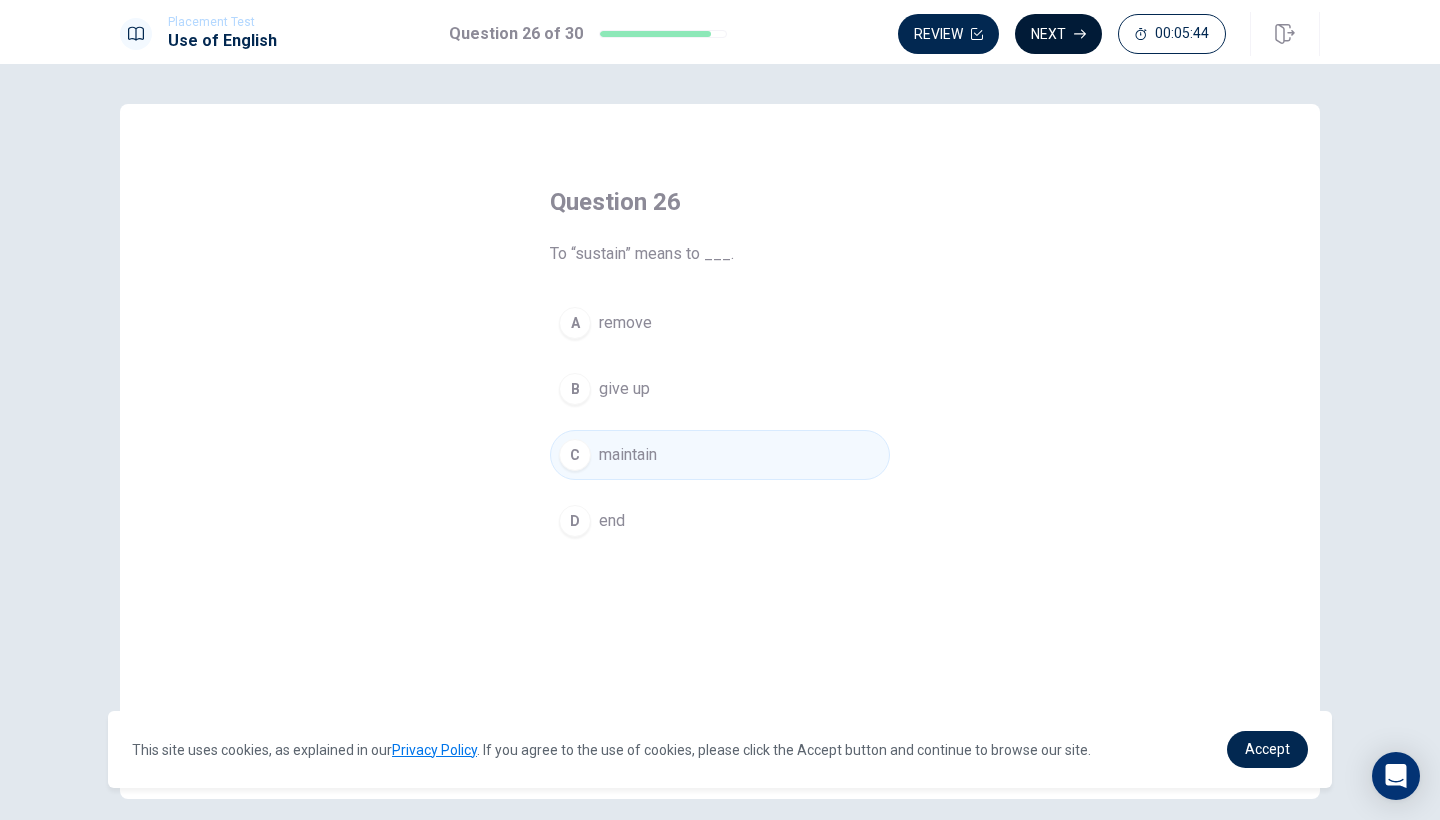 click on "Next" at bounding box center [1058, 34] 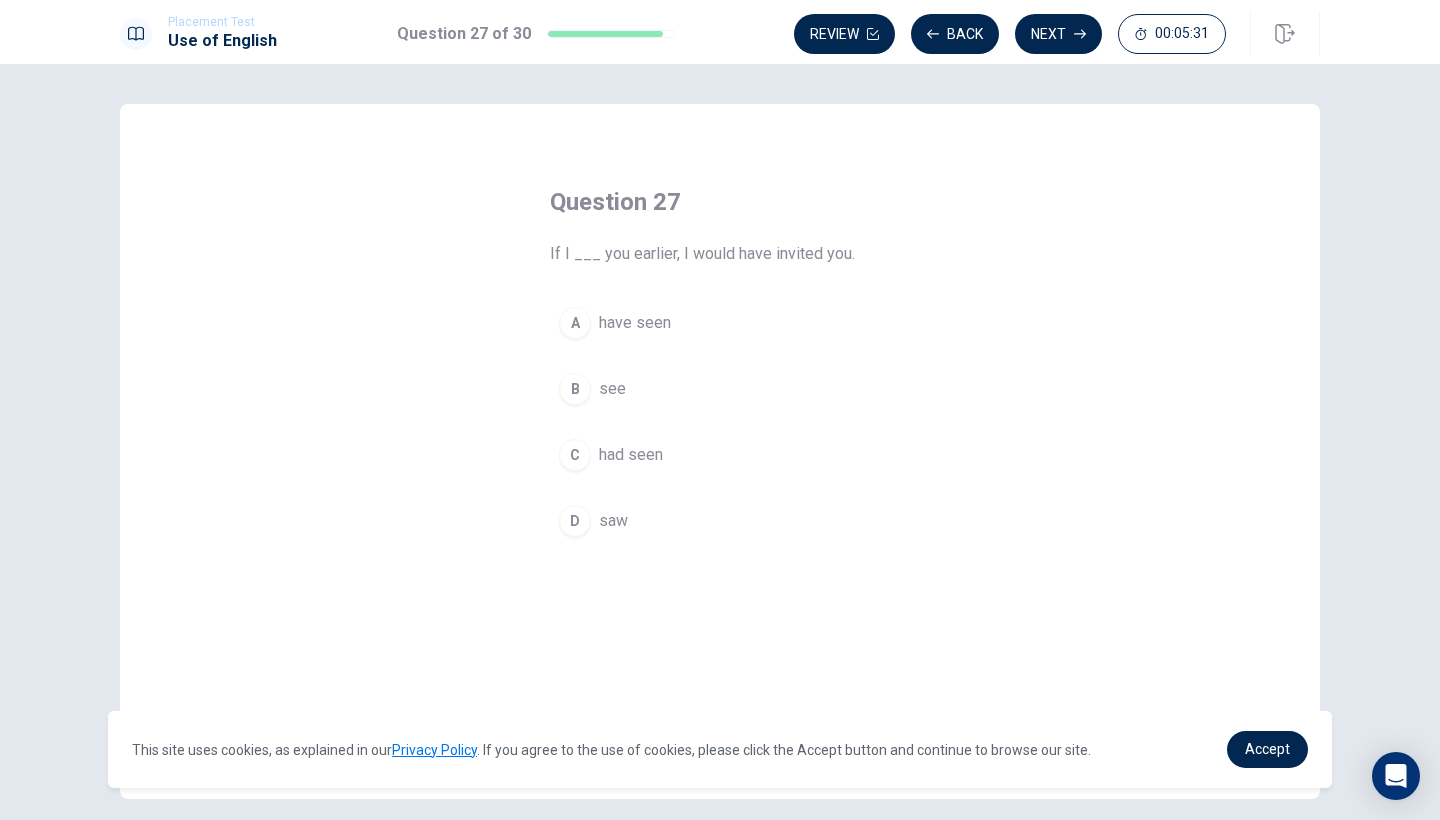 click on "C" at bounding box center [575, 455] 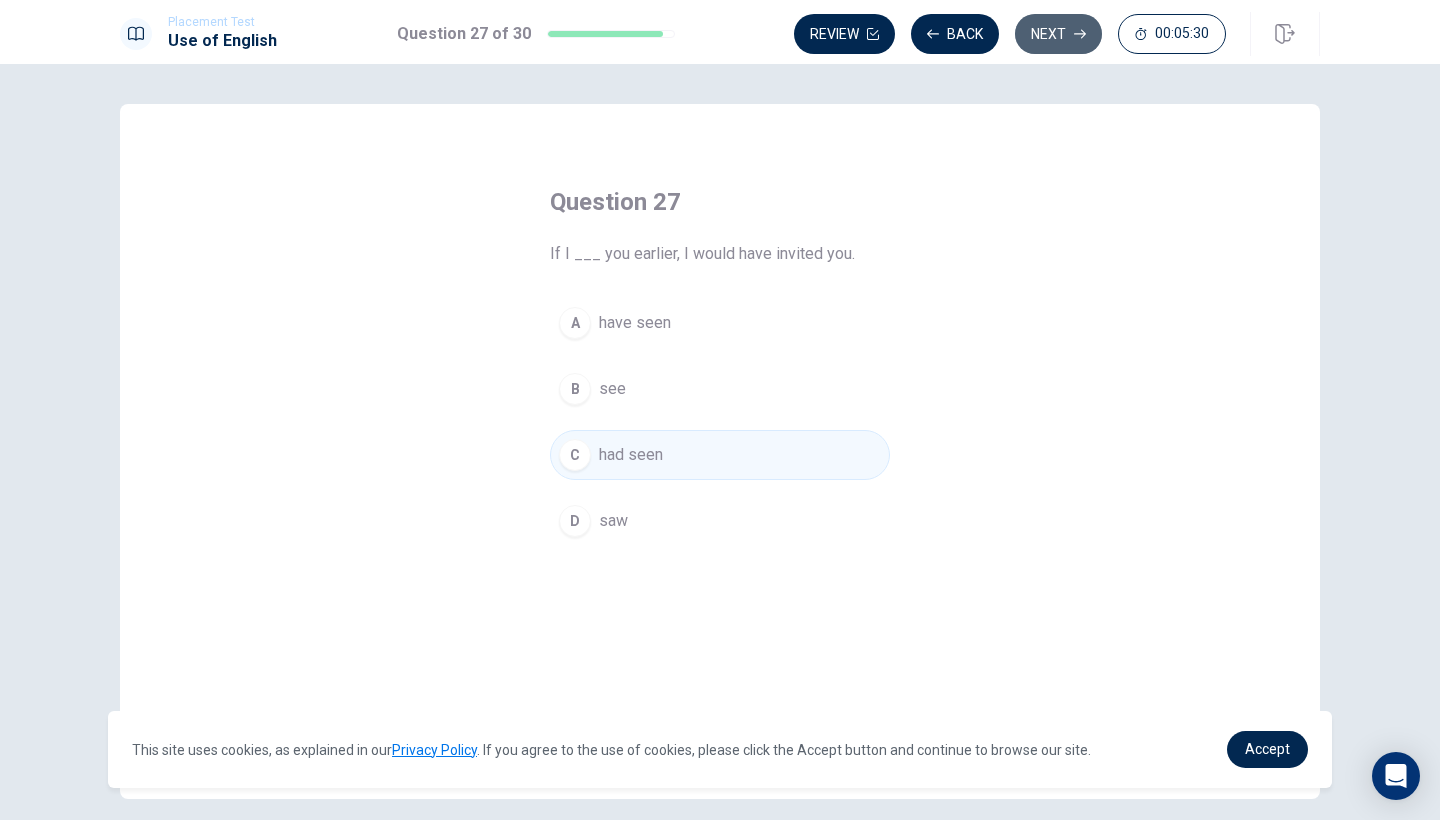 click on "Next" at bounding box center [1058, 34] 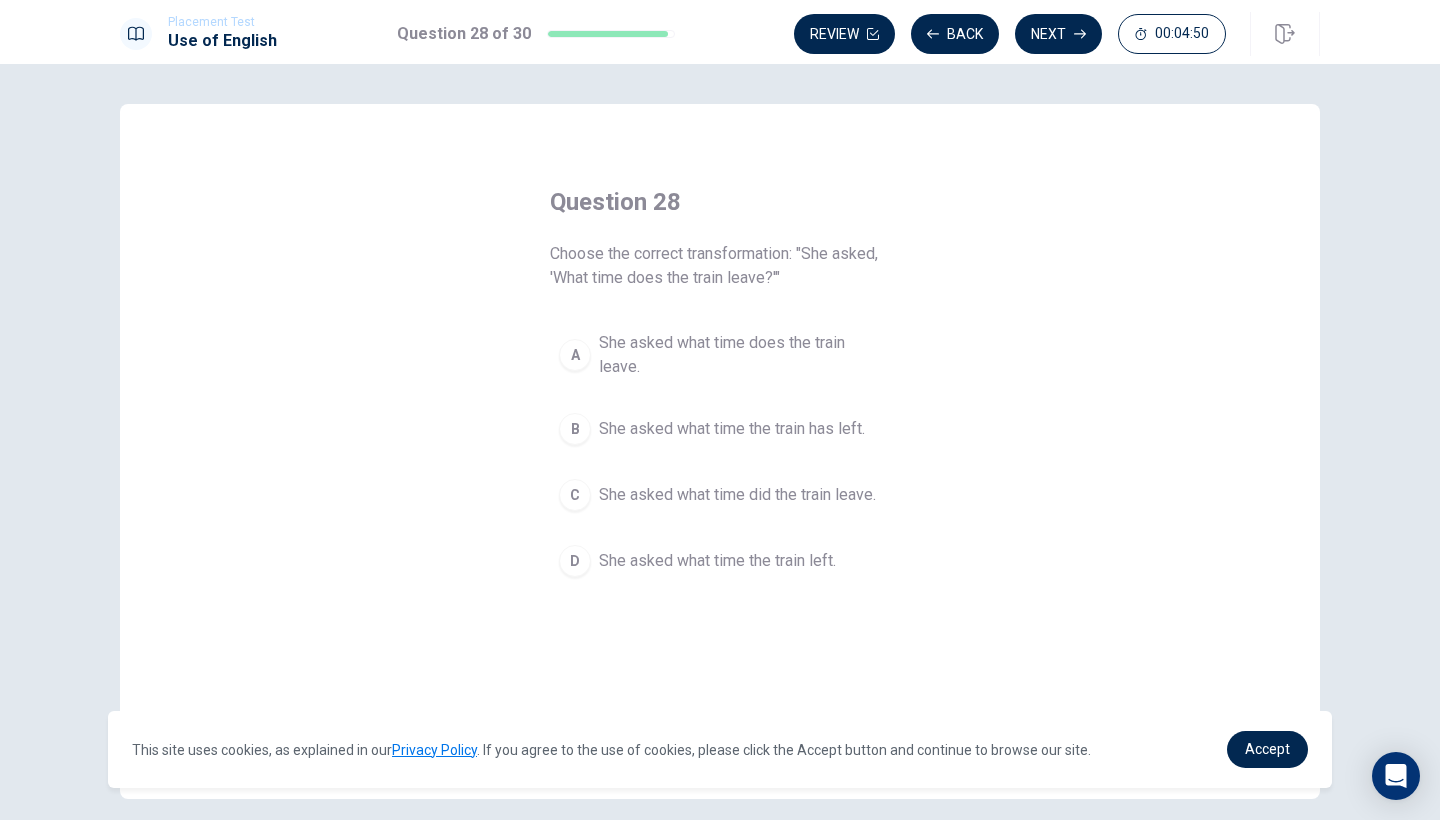 click on "She asked what time the train left." at bounding box center [717, 561] 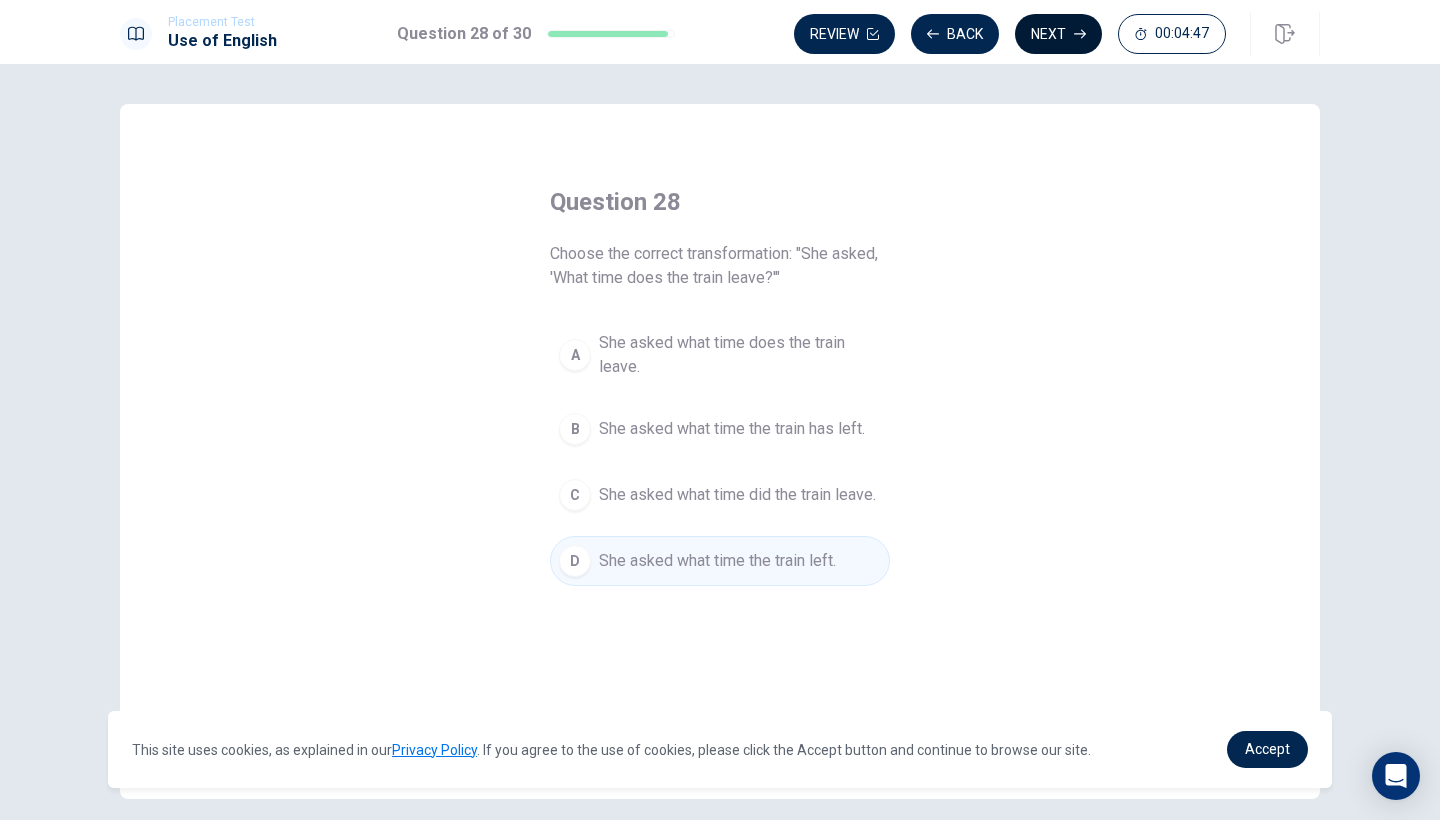 click on "Next" at bounding box center (1058, 34) 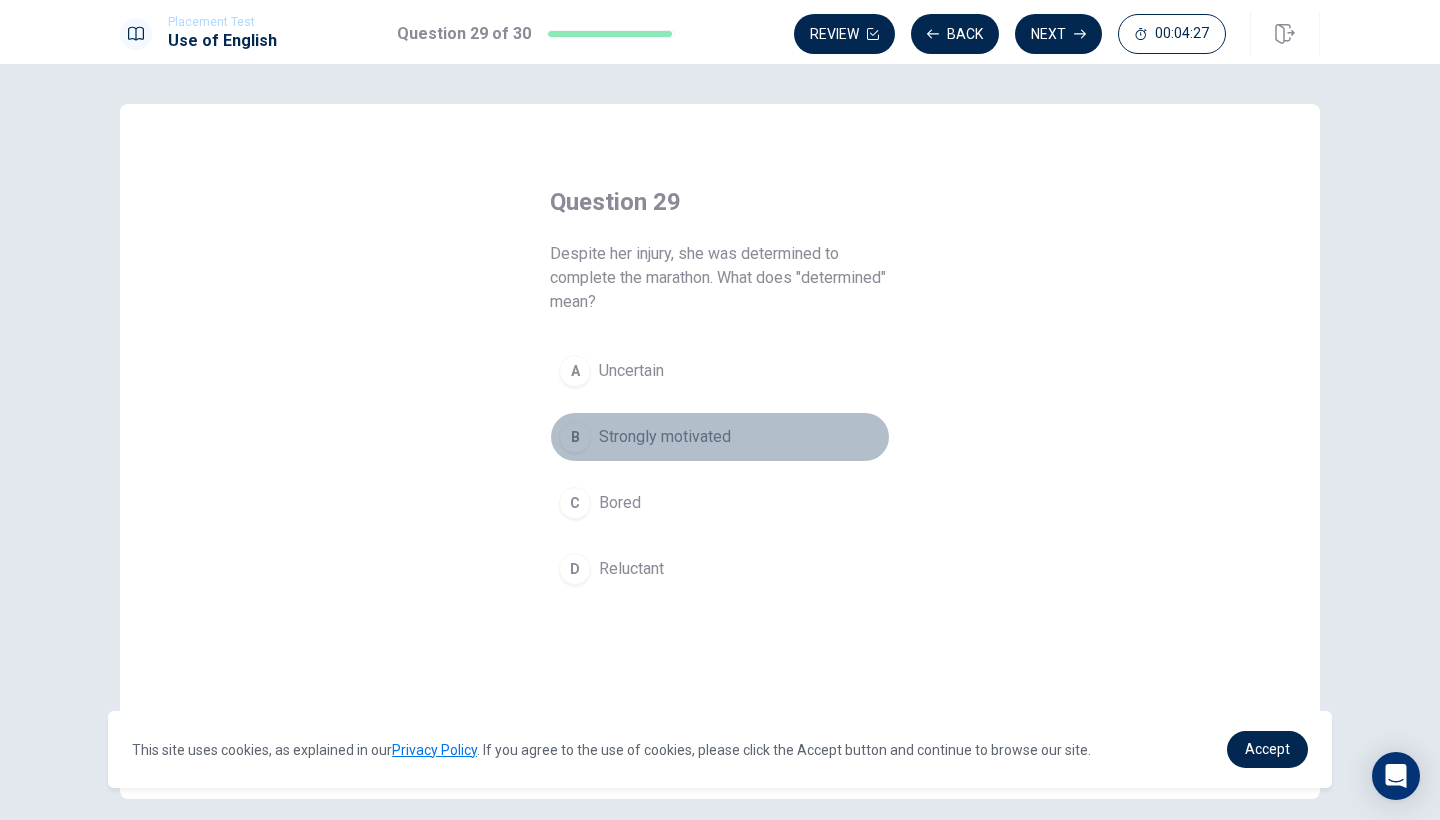 click on "Strongly motivated" at bounding box center (665, 437) 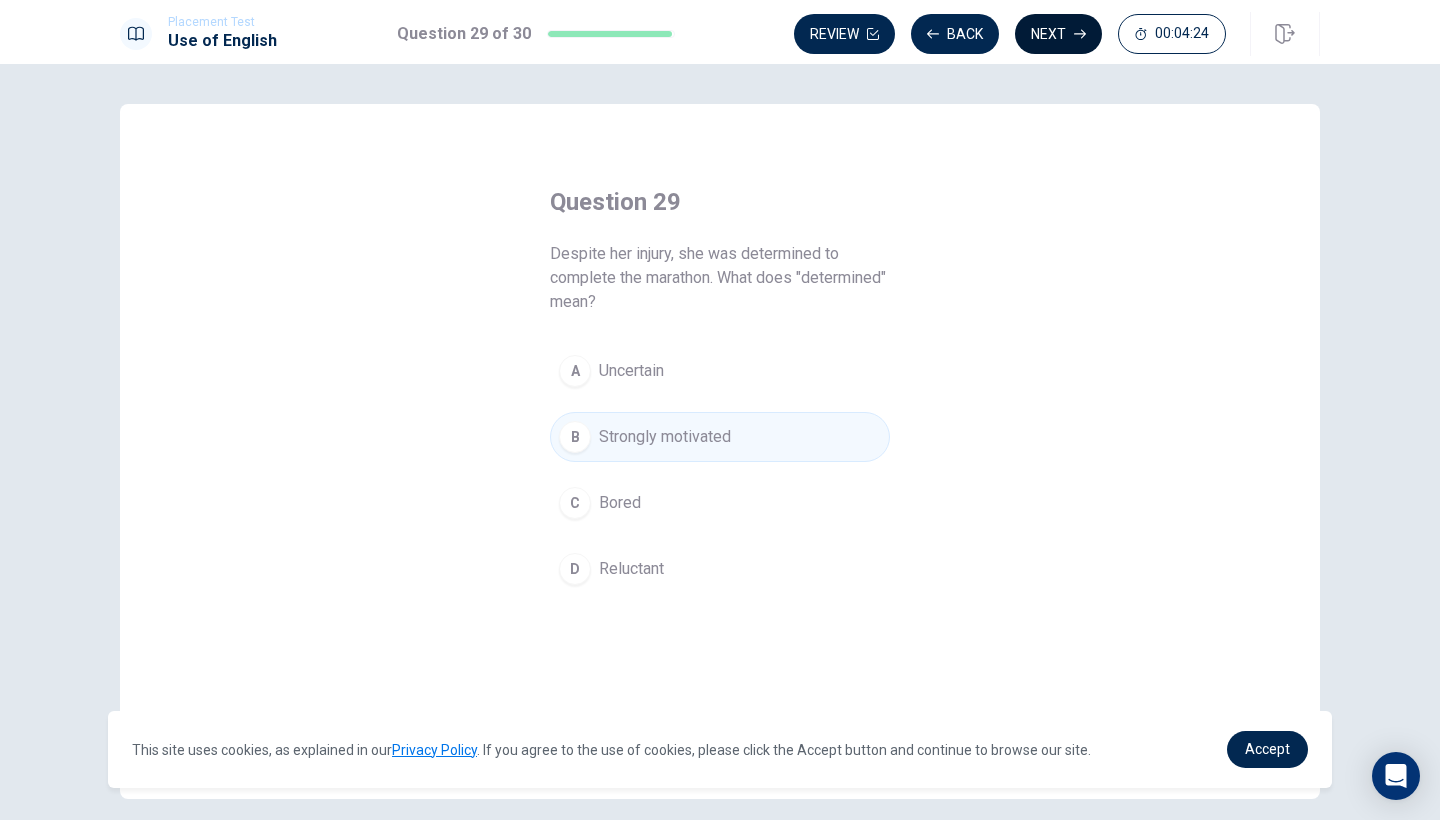 click on "Next" at bounding box center (1058, 34) 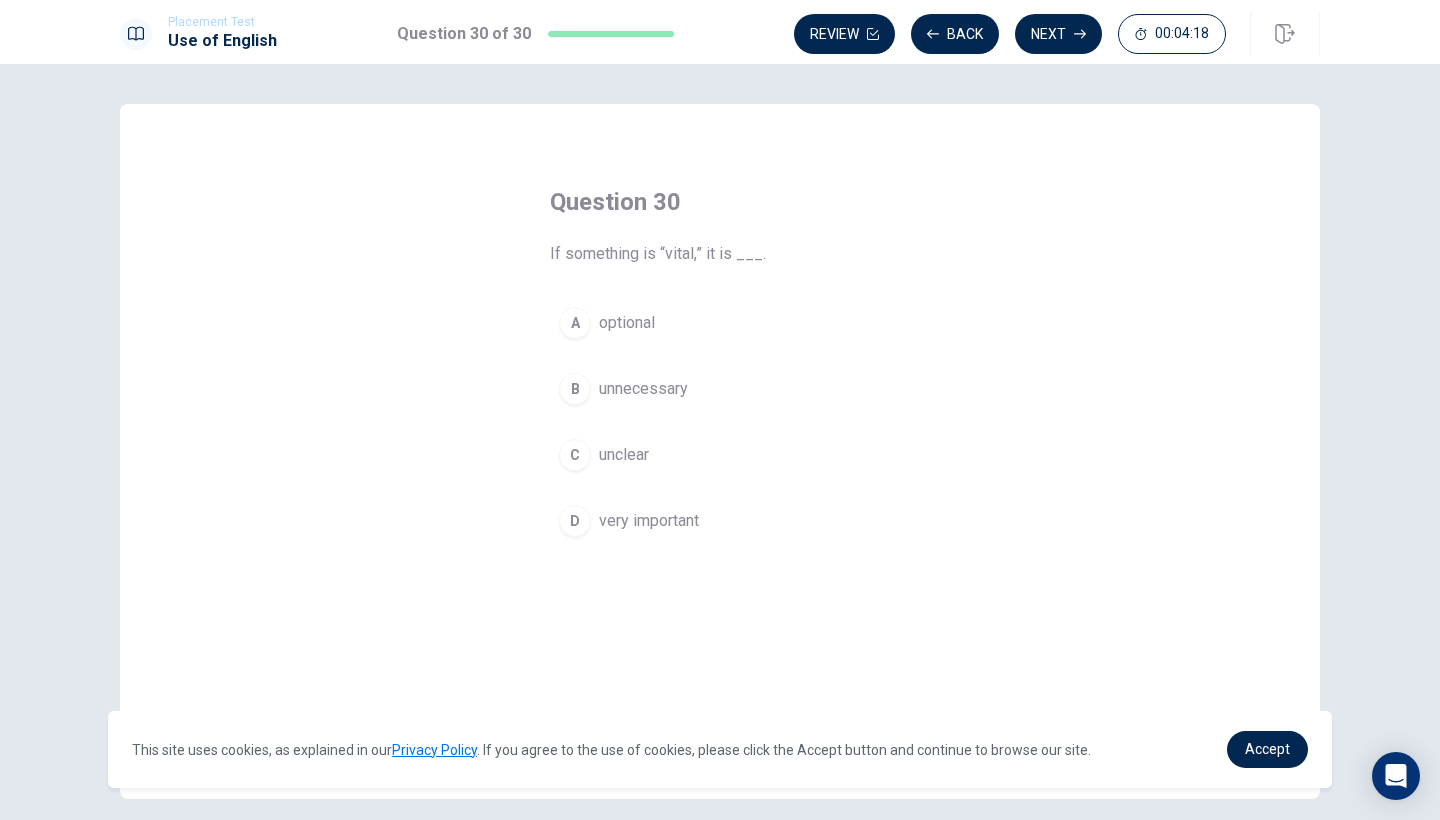 click on "unnecessary" at bounding box center (643, 389) 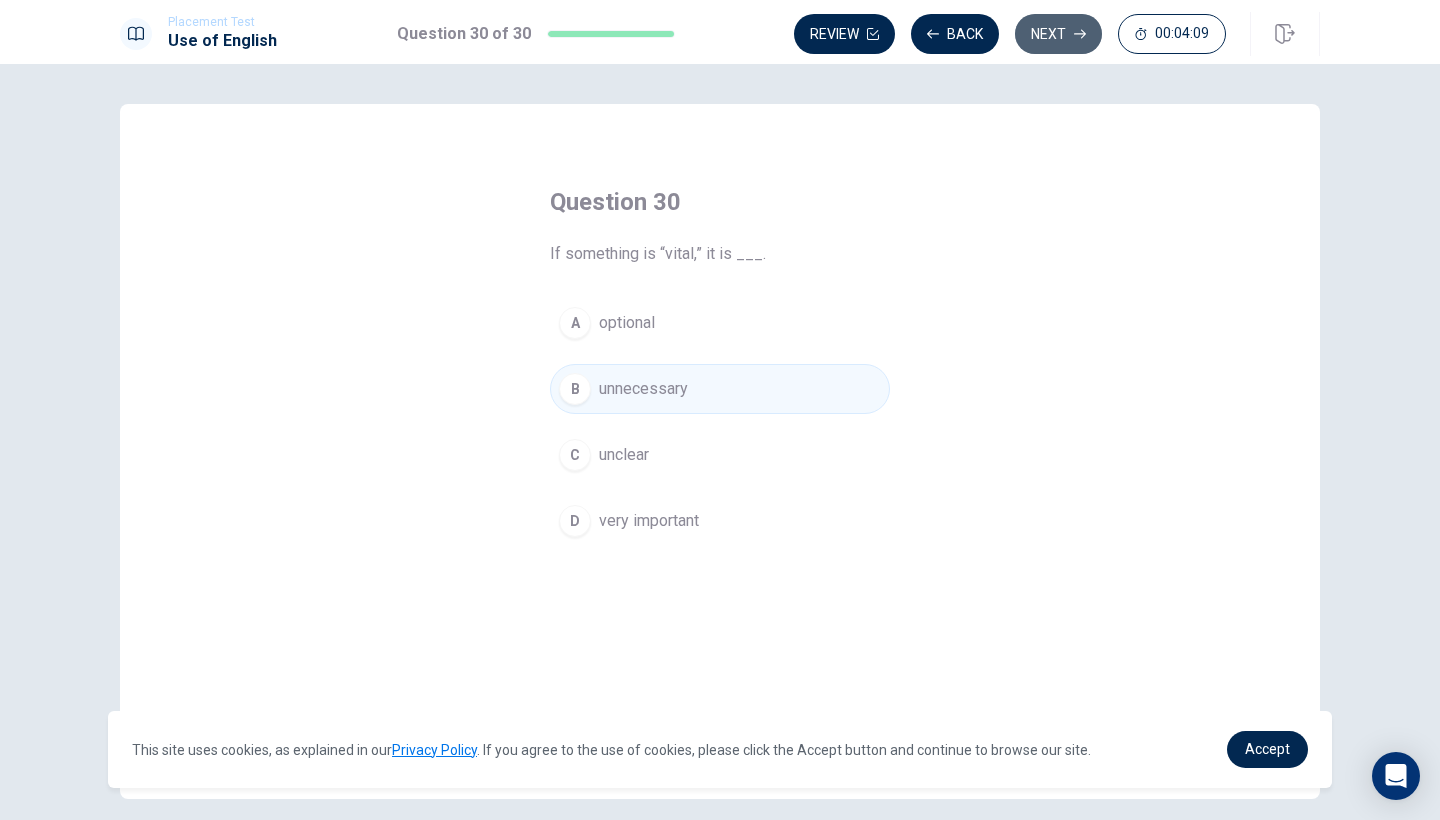 click on "Next" at bounding box center [1058, 34] 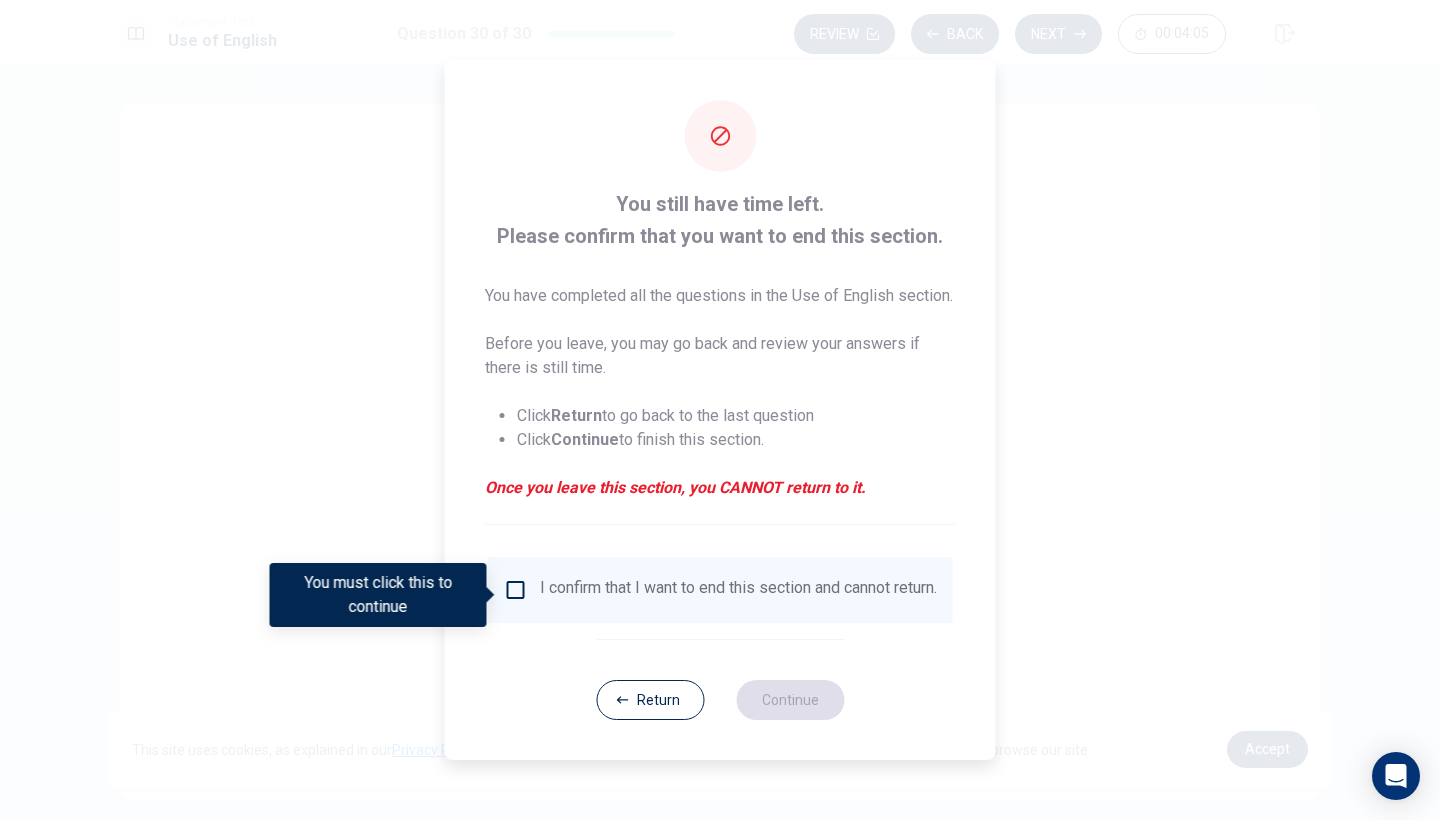 click at bounding box center (720, 410) 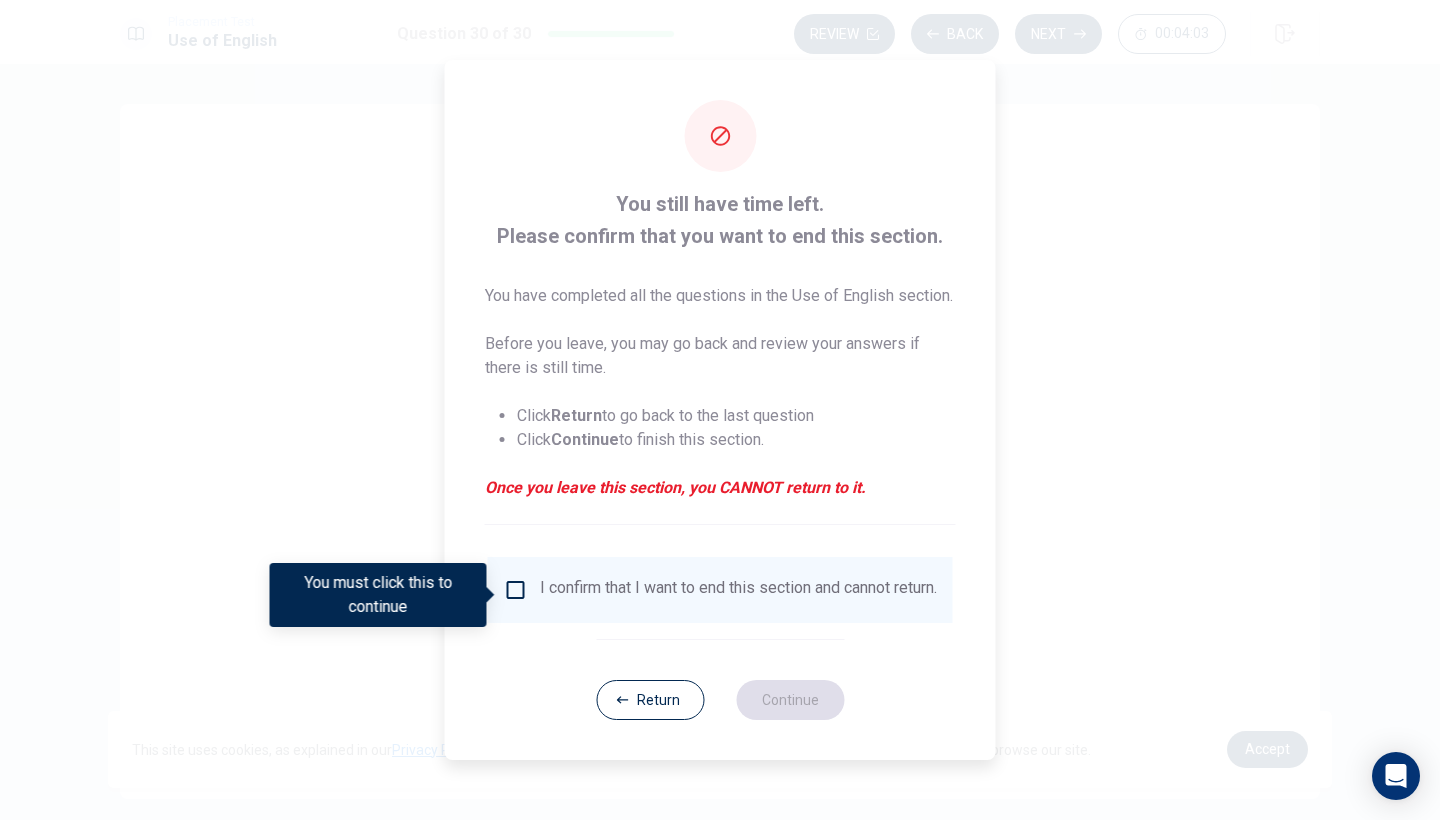 click on "I confirm that I want to end this section and cannot return." at bounding box center (738, 590) 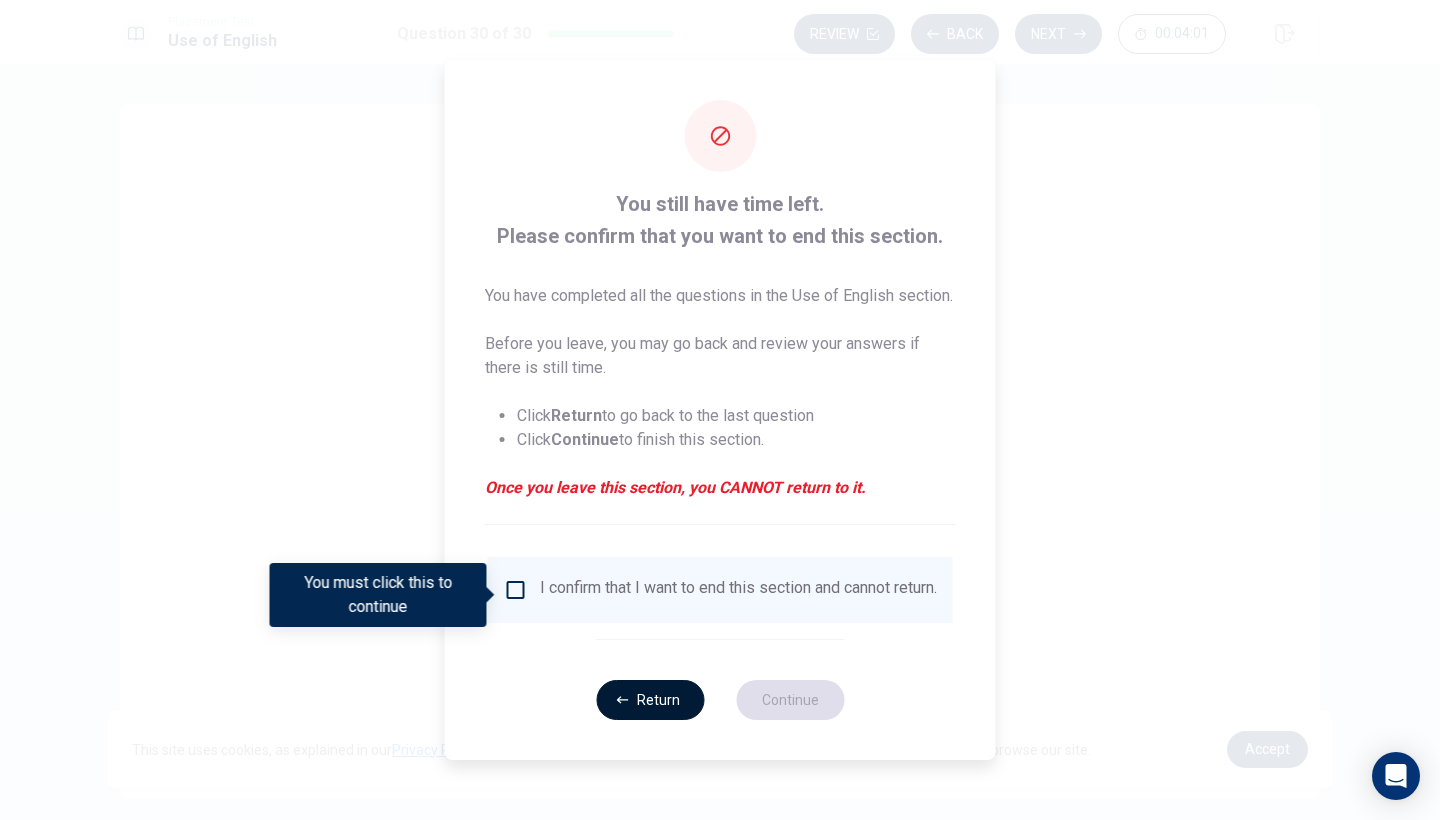click on "Return" at bounding box center (650, 700) 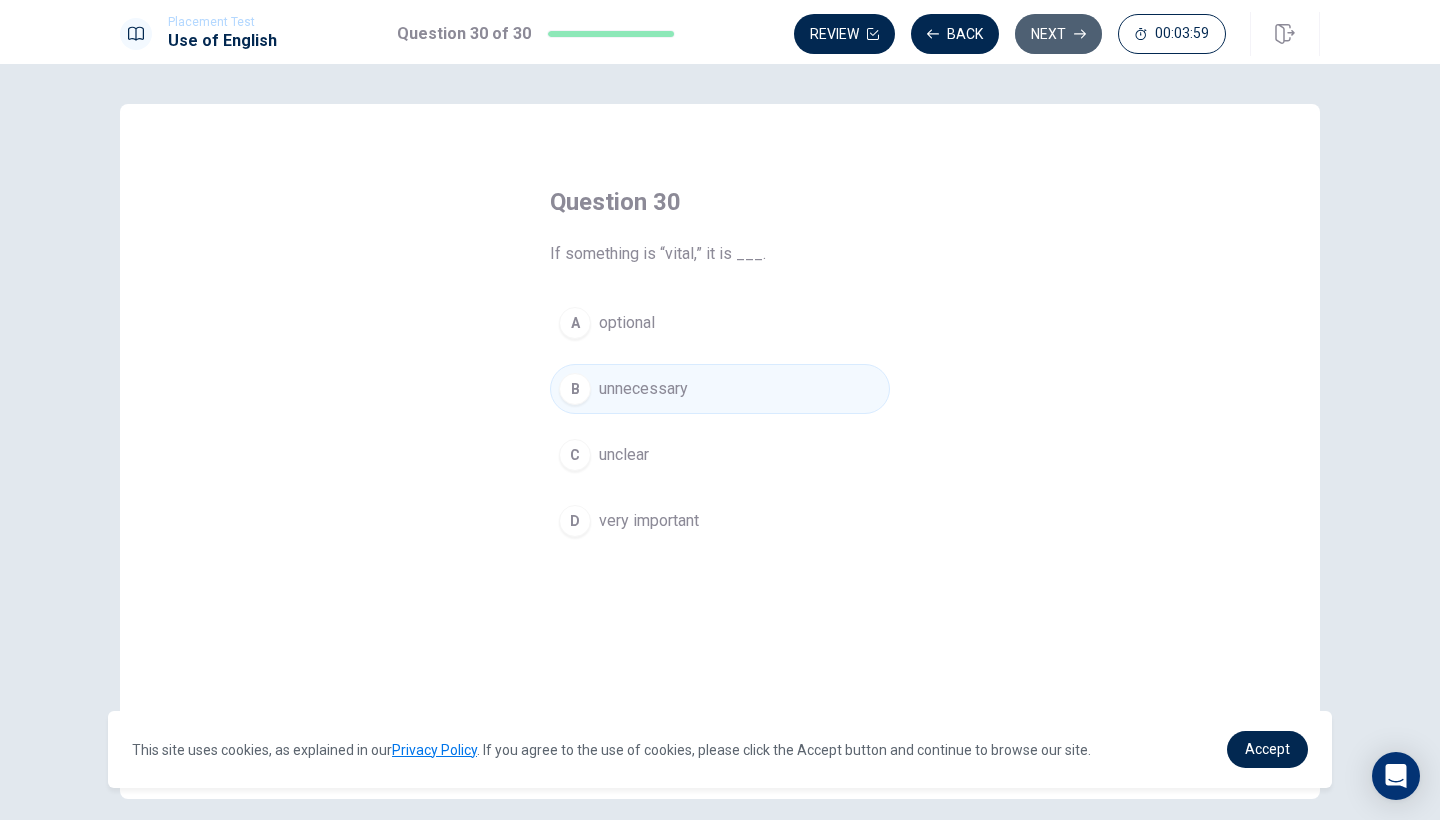 click on "Next" at bounding box center [1058, 34] 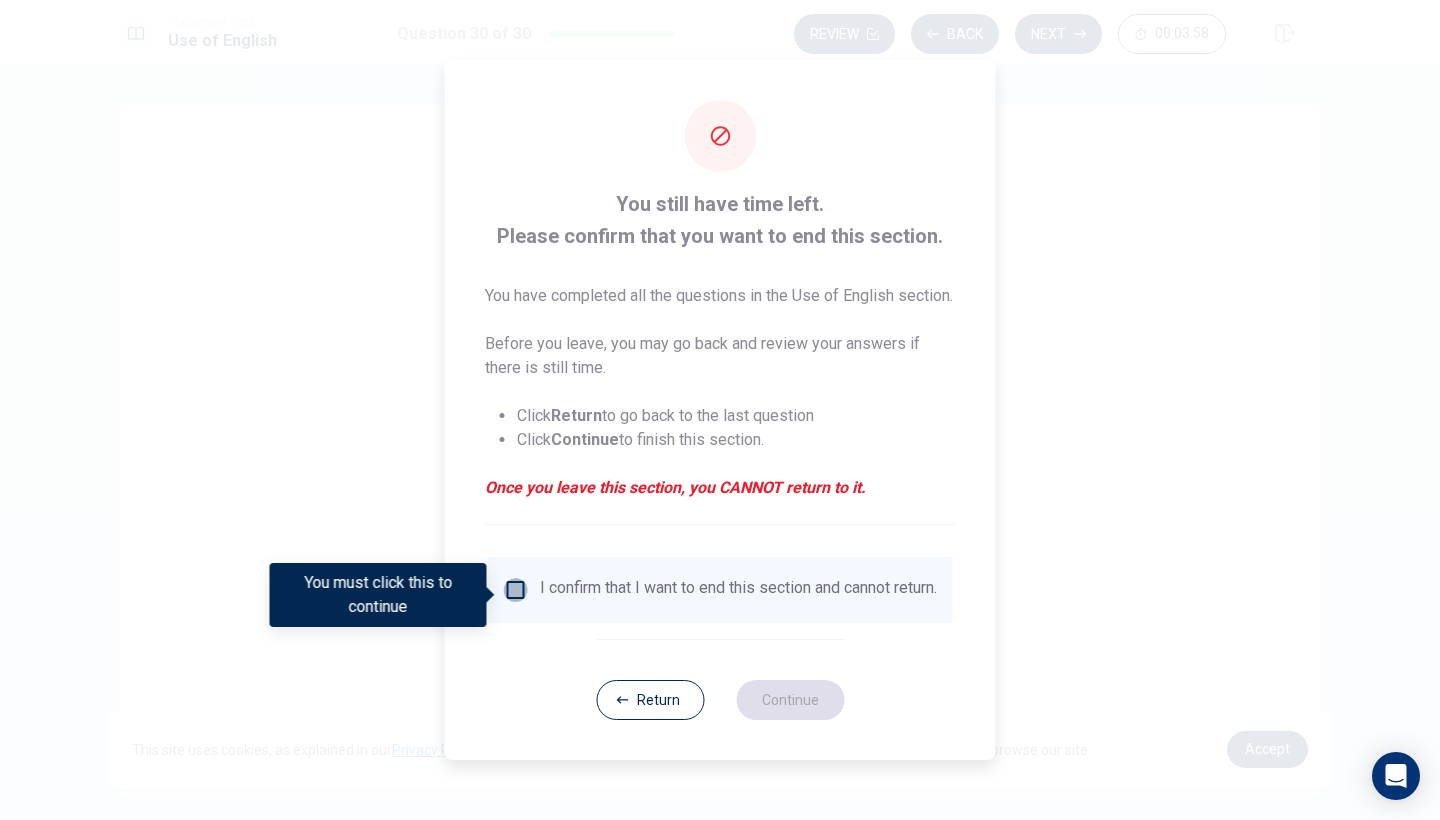 click at bounding box center [516, 590] 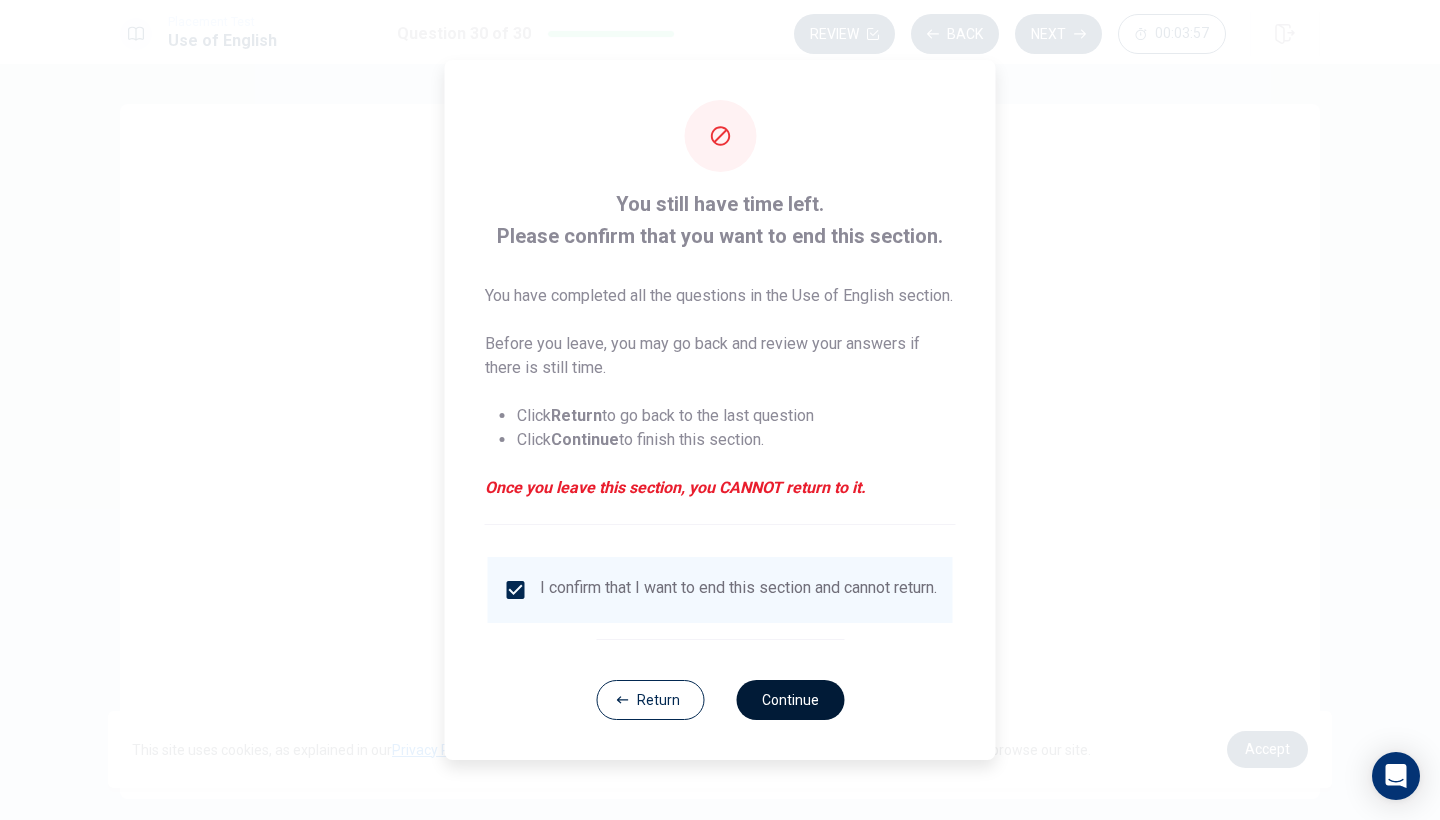 click on "Continue" at bounding box center [790, 700] 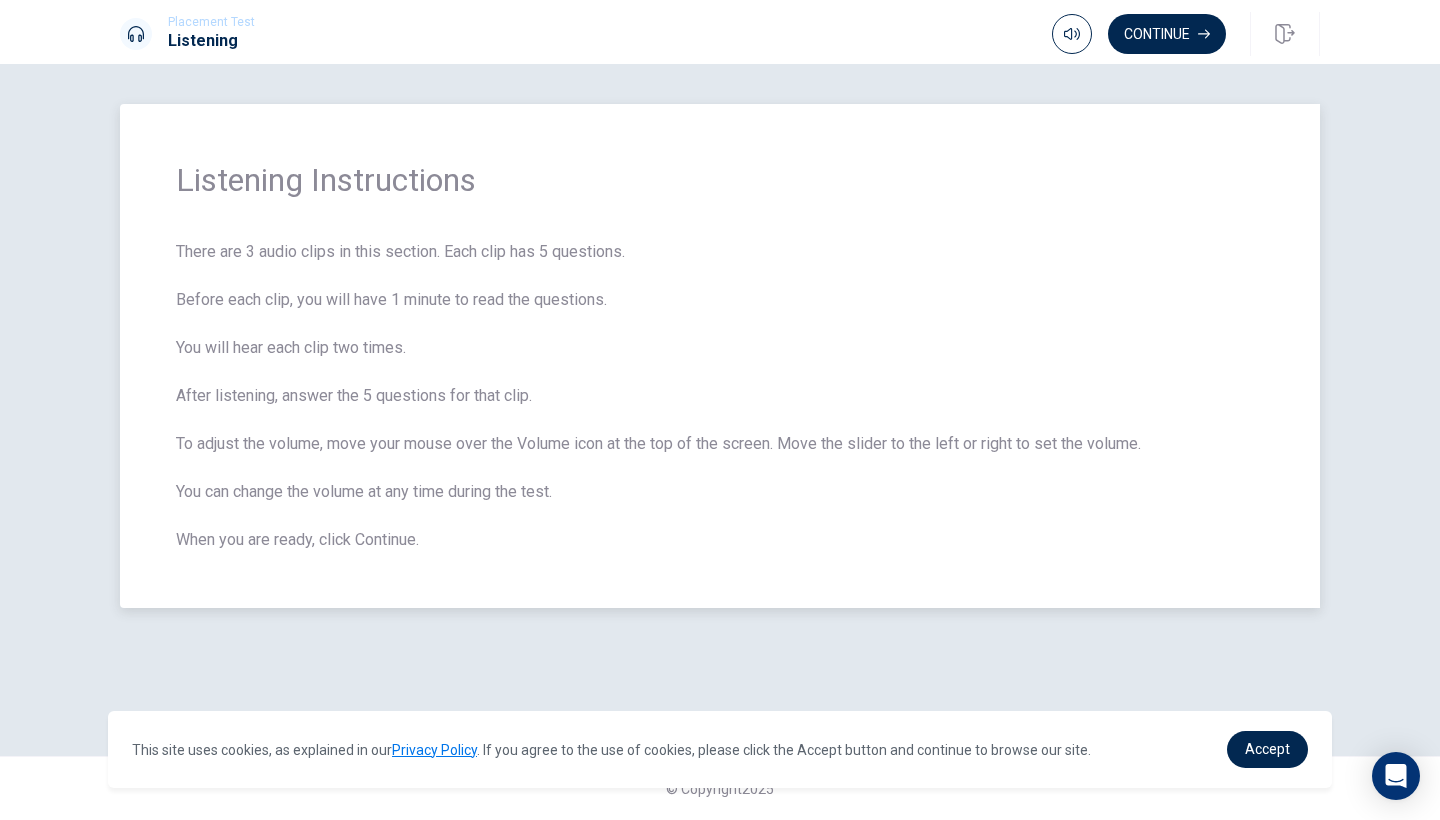 scroll, scrollTop: 0, scrollLeft: 0, axis: both 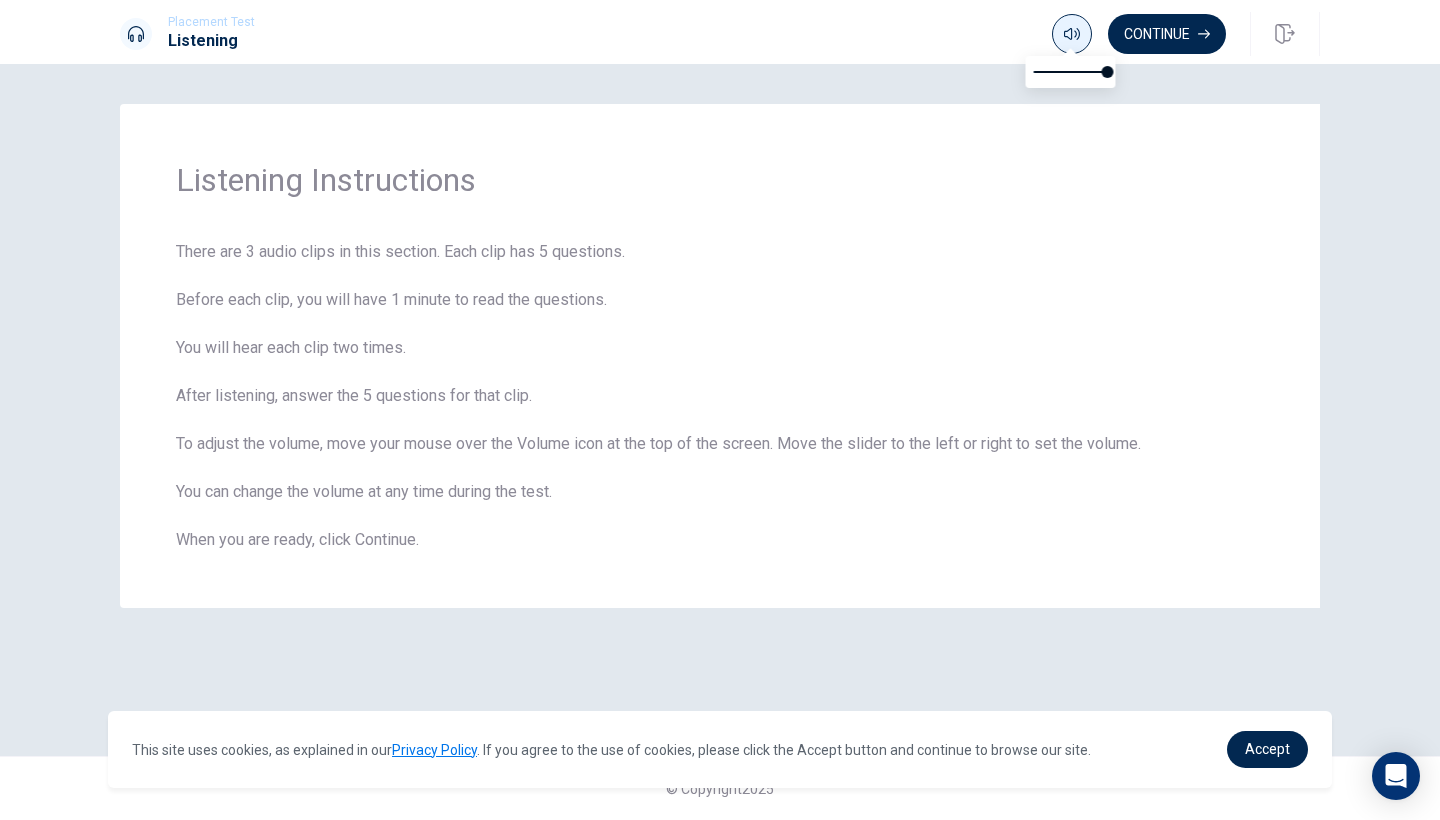 click 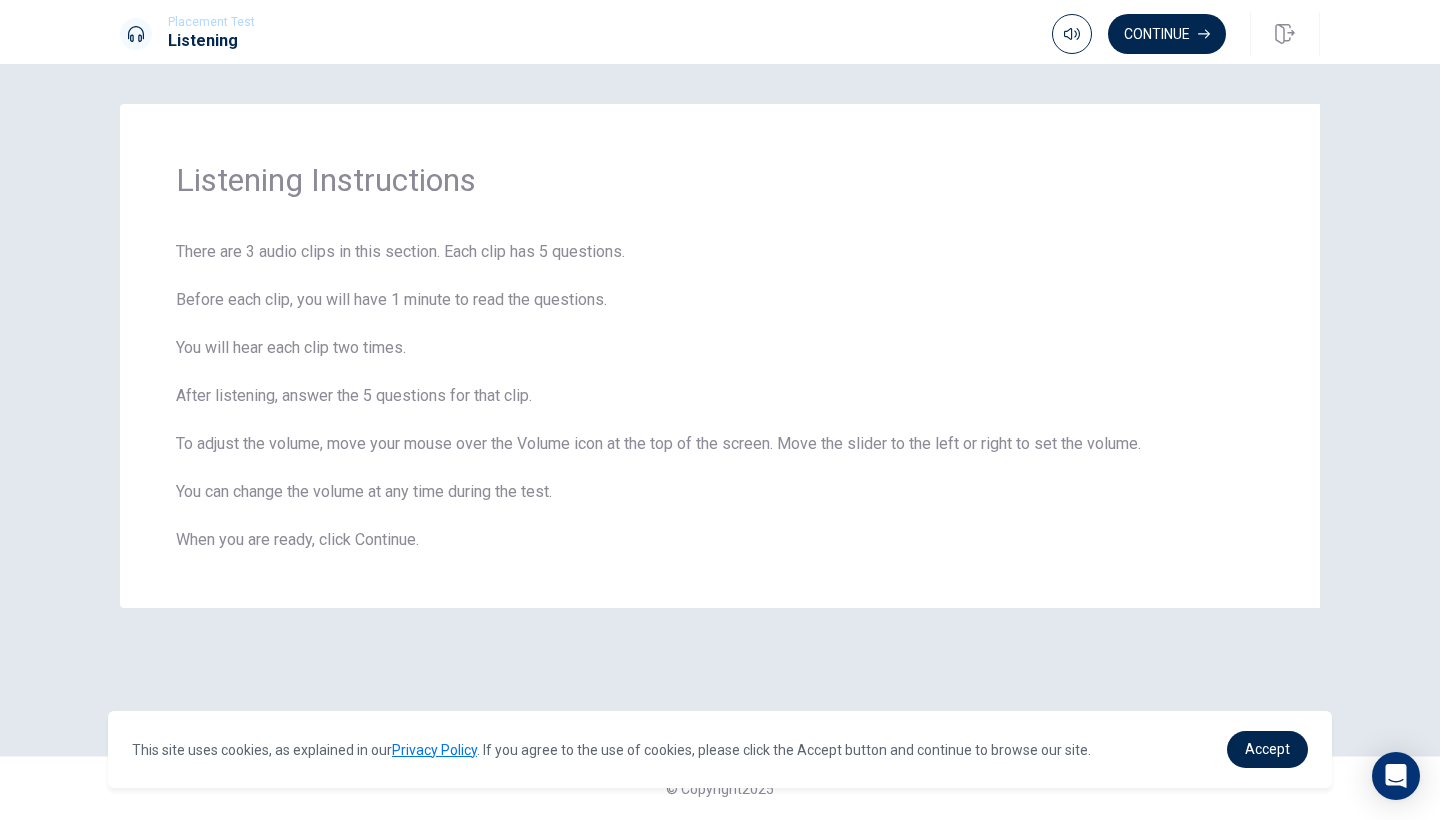 click on "Continue" at bounding box center (1186, 34) 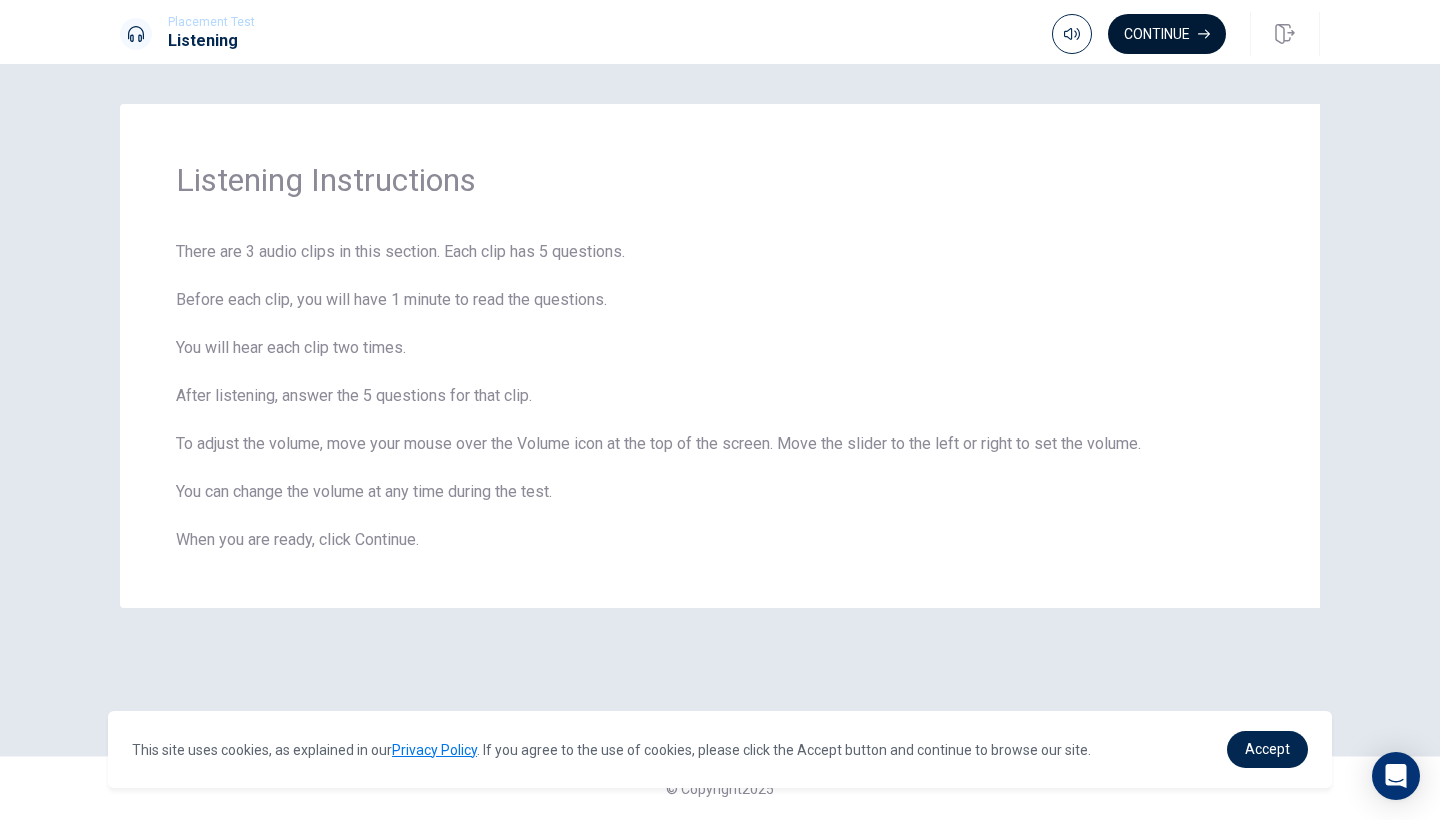 click on "Continue" at bounding box center (1167, 34) 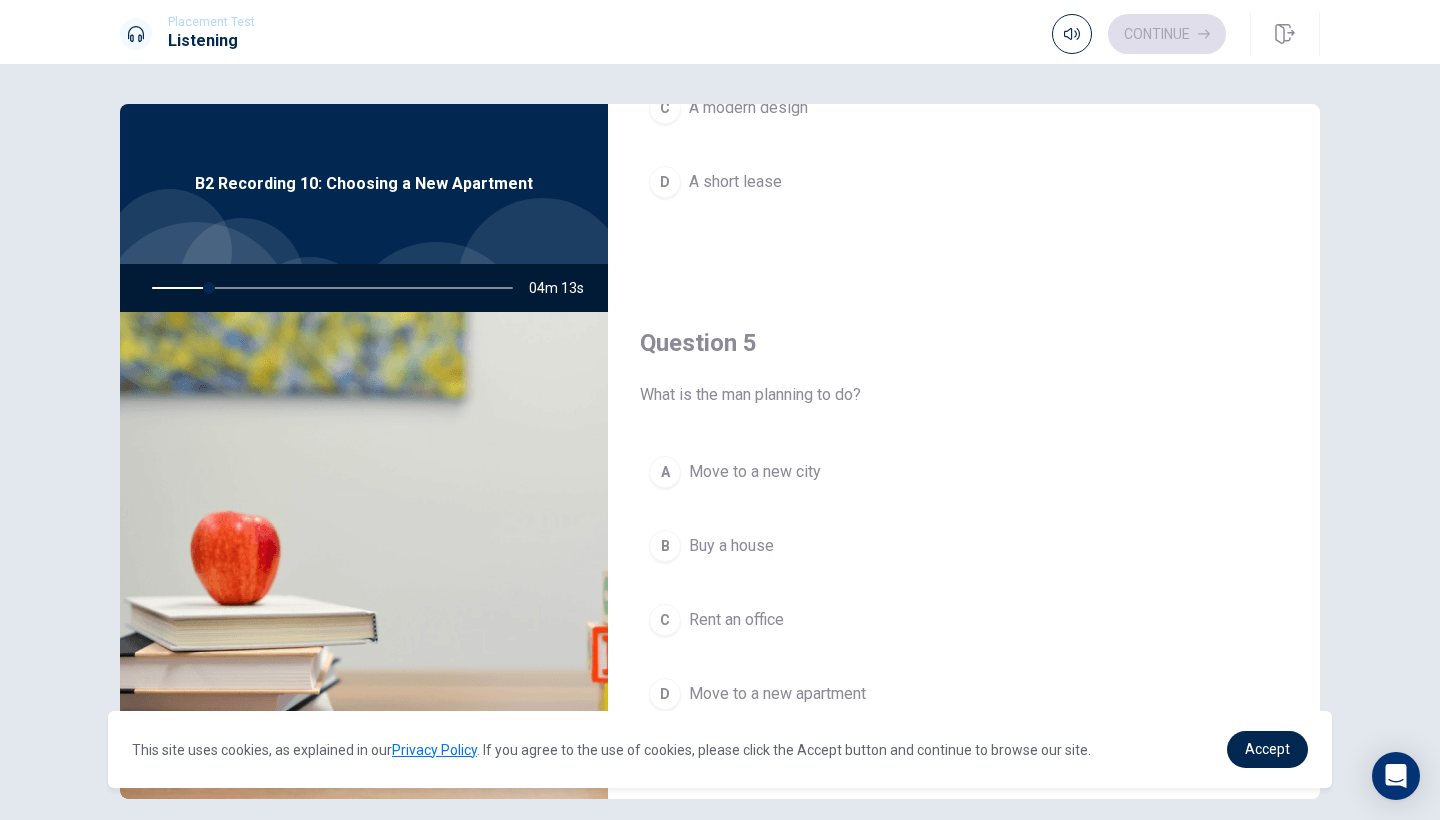 scroll, scrollTop: 1865, scrollLeft: 0, axis: vertical 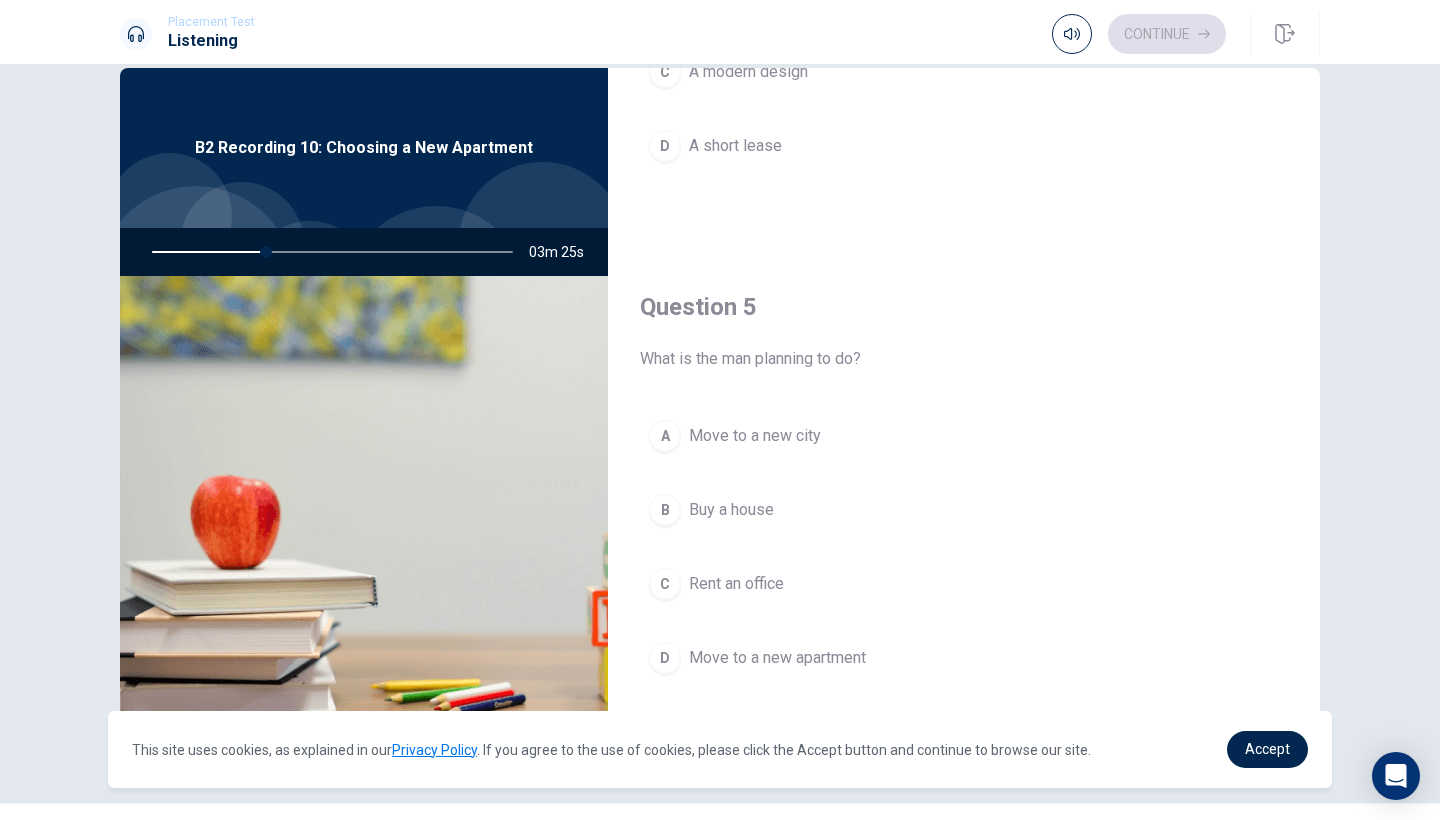 click on "D" at bounding box center (665, 658) 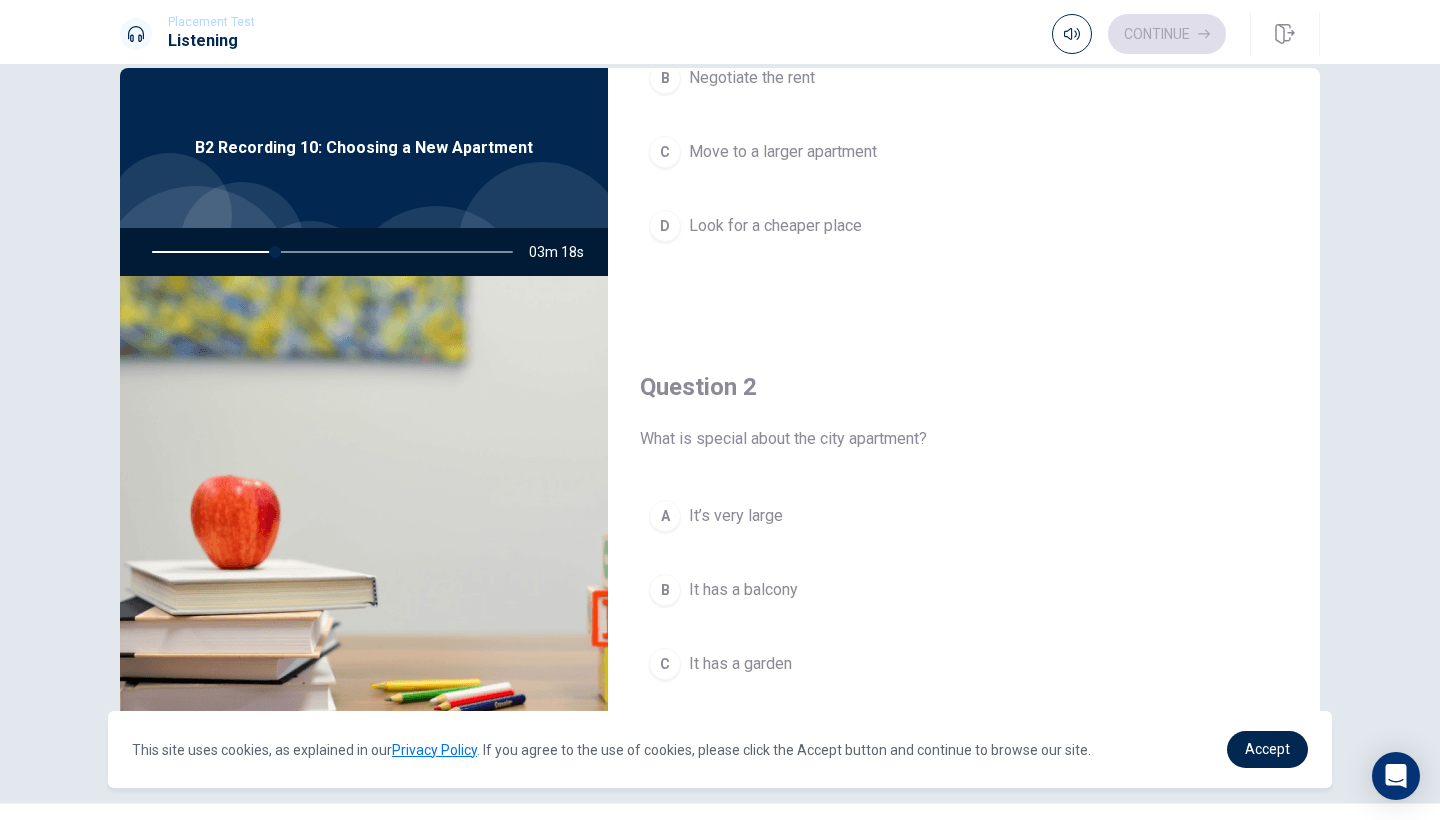 scroll, scrollTop: 0, scrollLeft: 0, axis: both 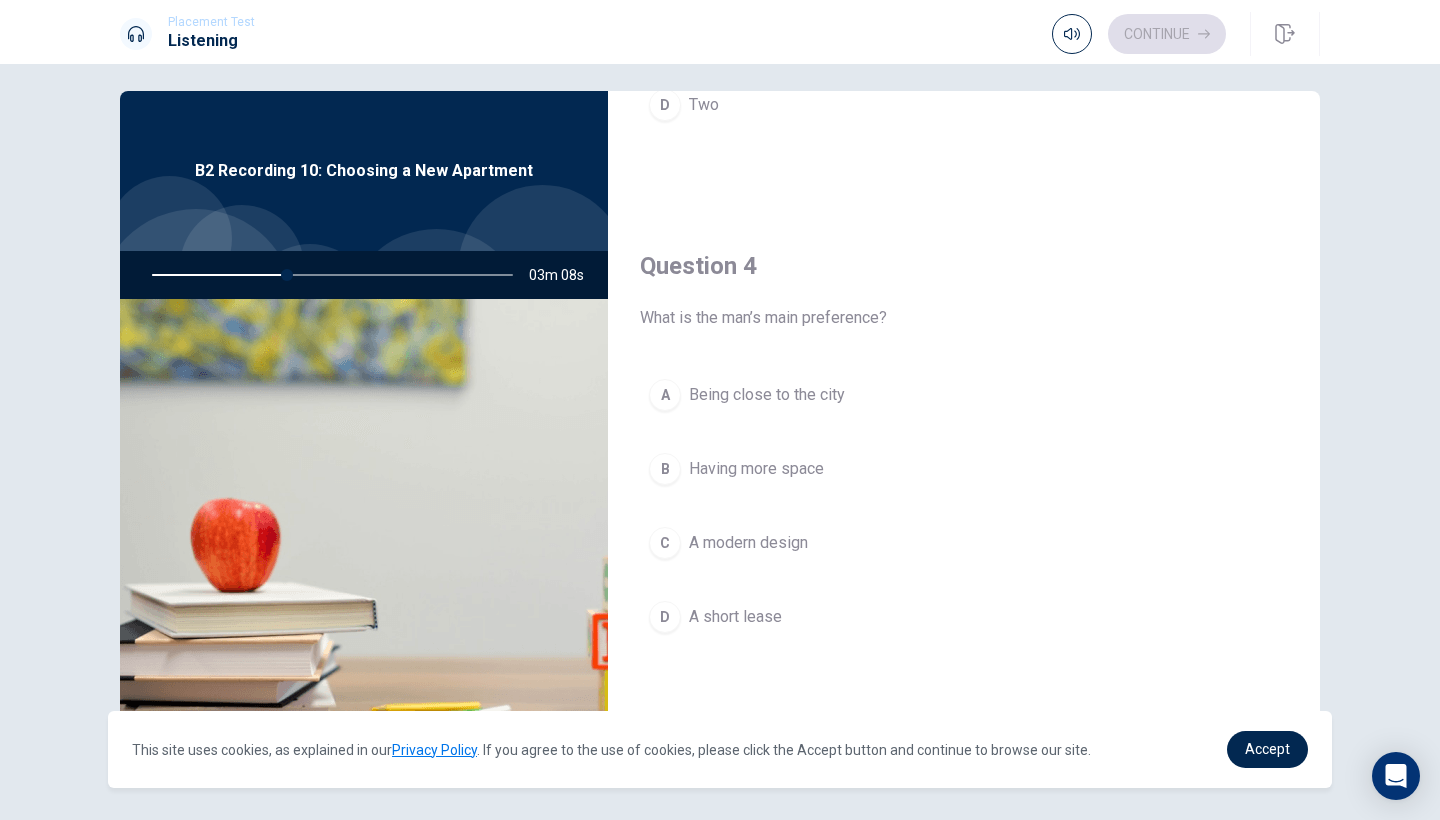 click on "B" at bounding box center [665, 469] 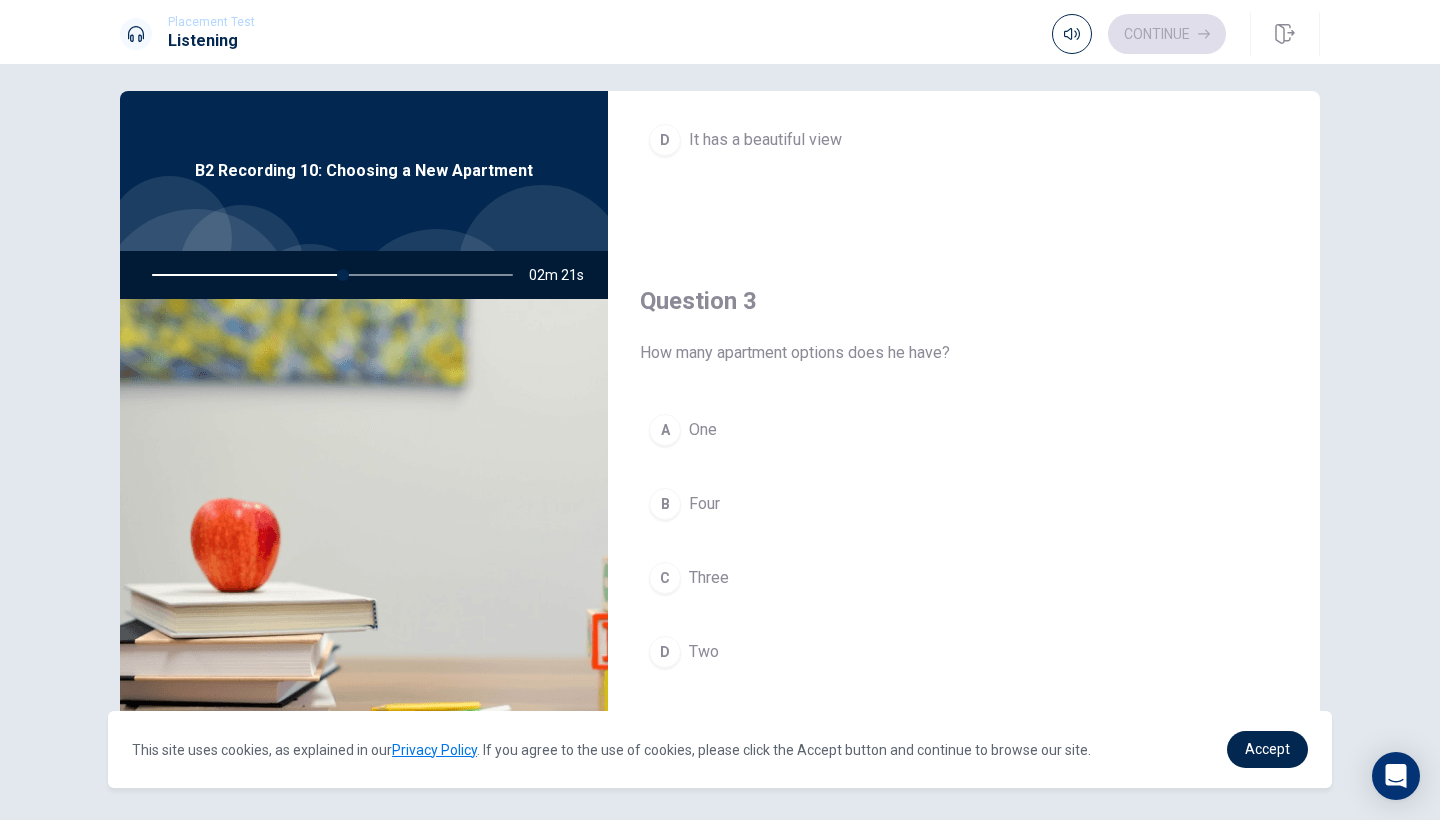 scroll, scrollTop: 876, scrollLeft: 0, axis: vertical 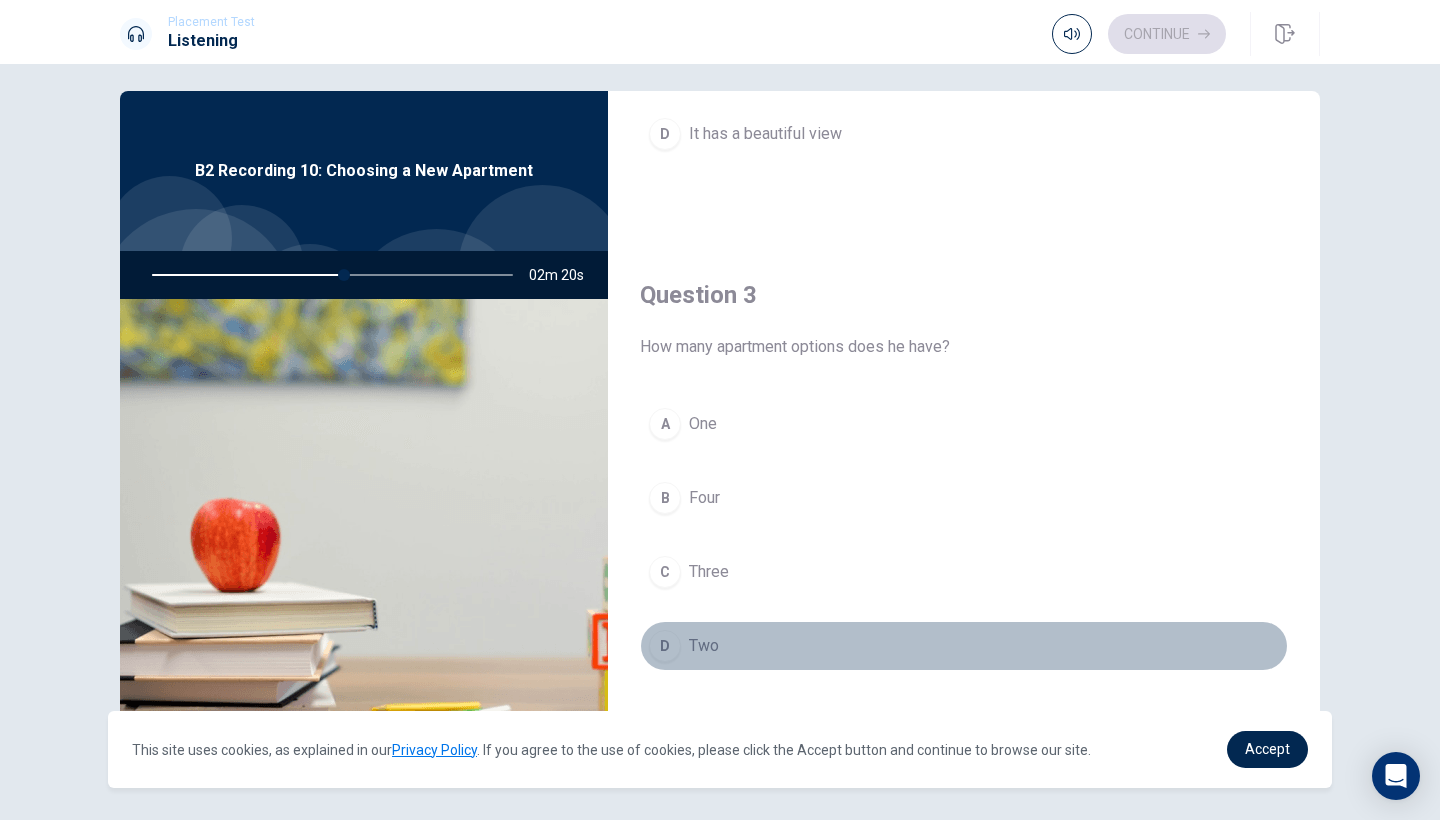 click on "D" at bounding box center [665, 646] 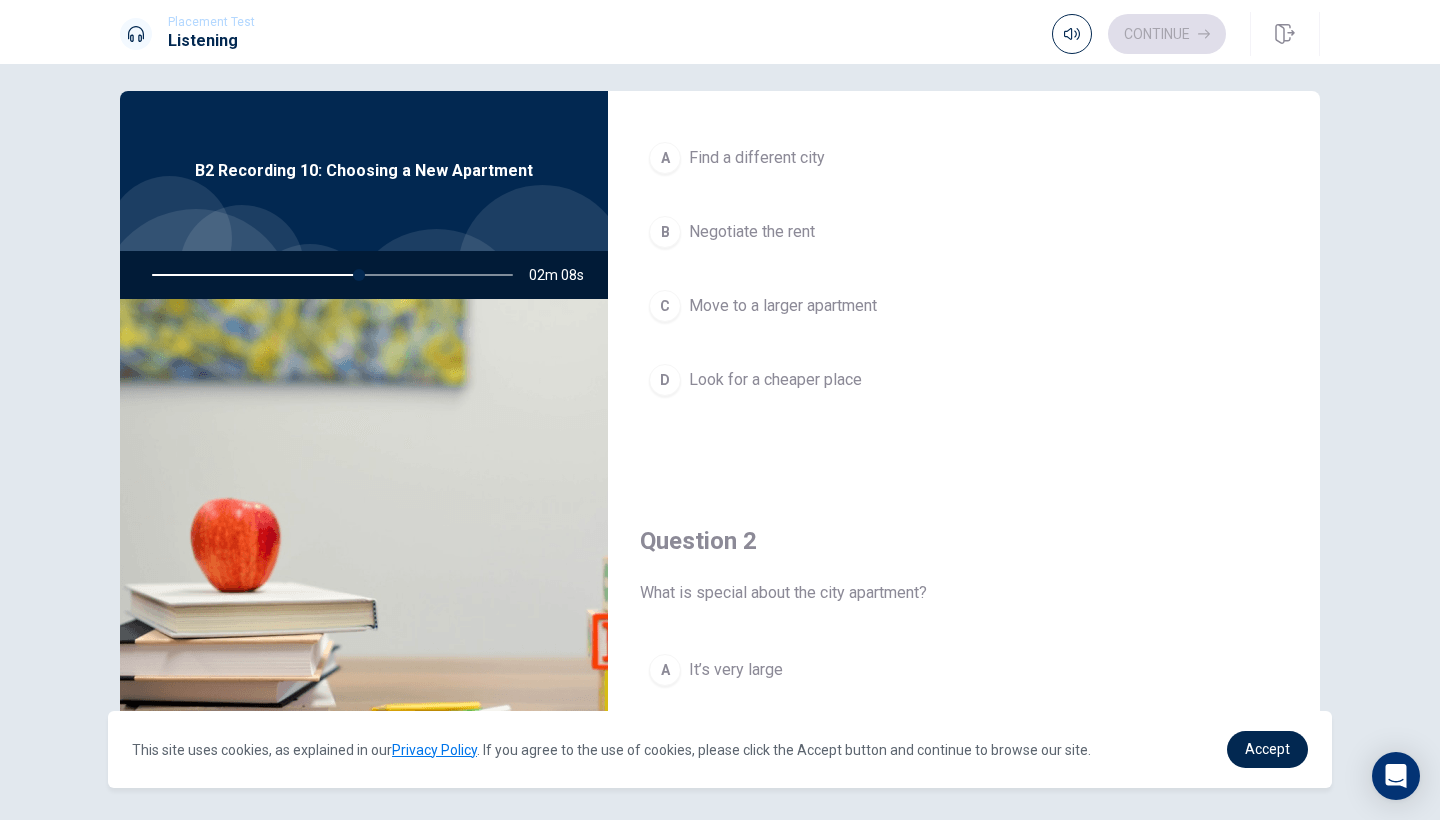scroll, scrollTop: 52, scrollLeft: 0, axis: vertical 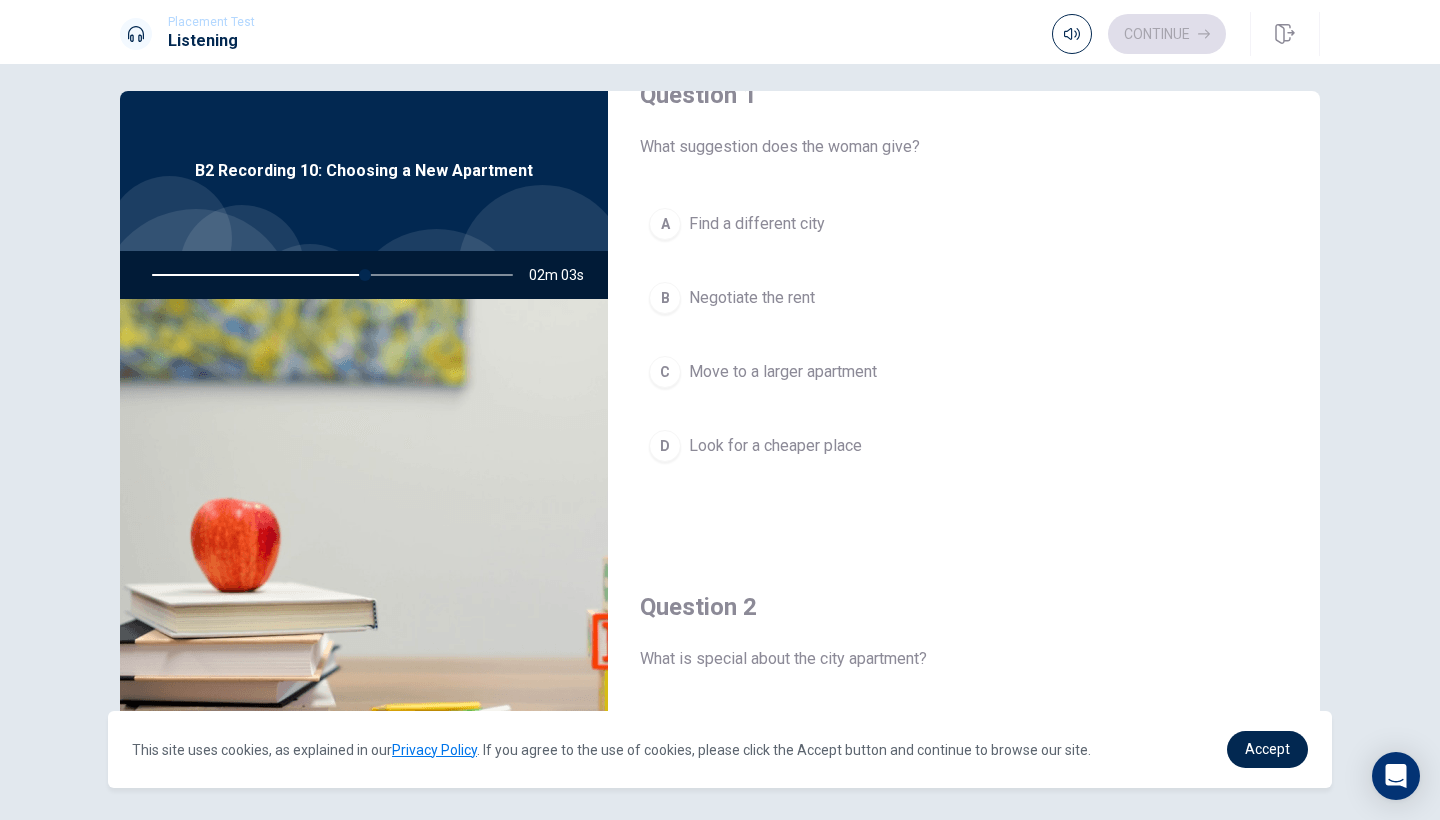 click at bounding box center (328, 275) 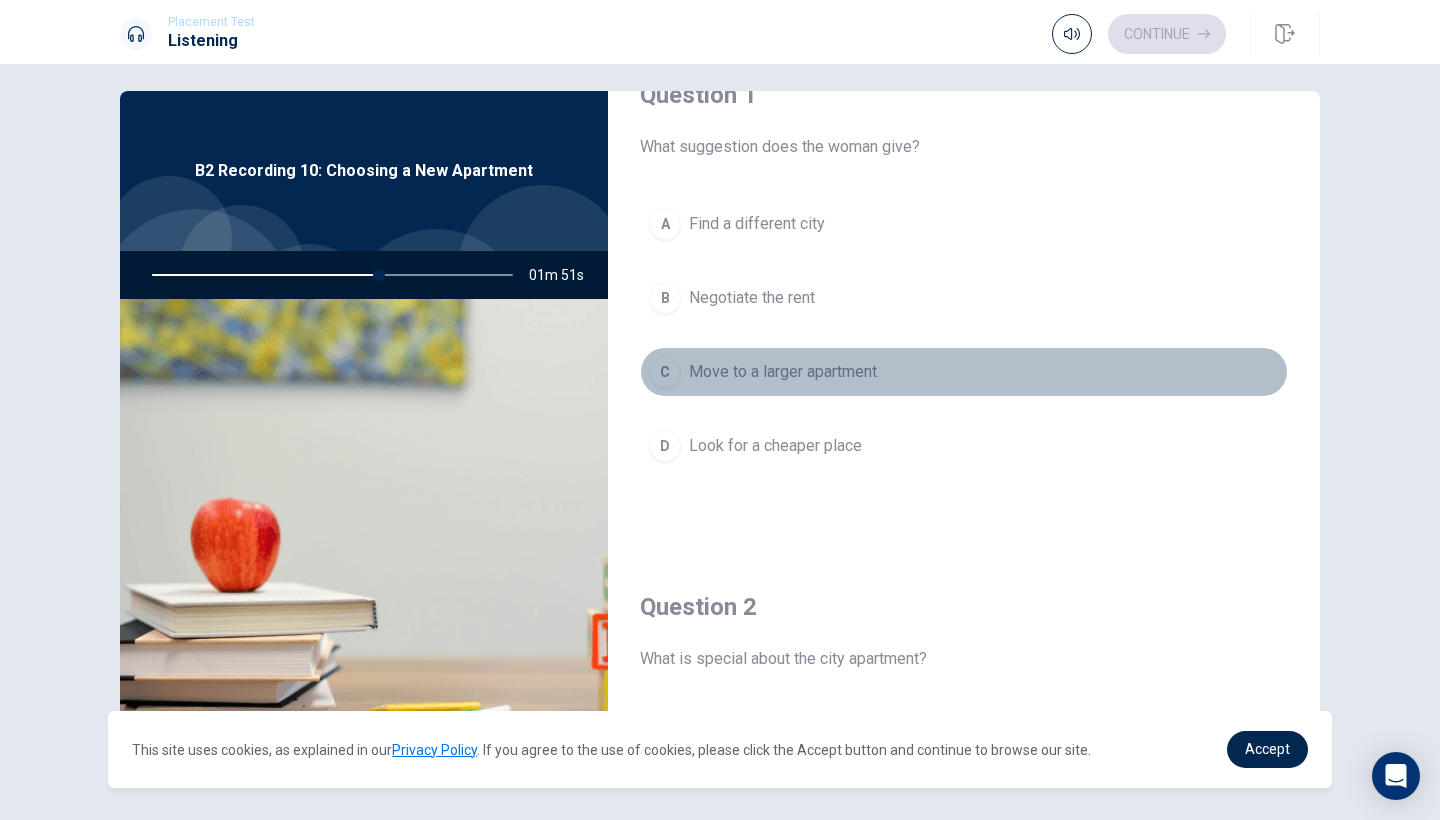 click on "Move to a larger apartment" at bounding box center (783, 372) 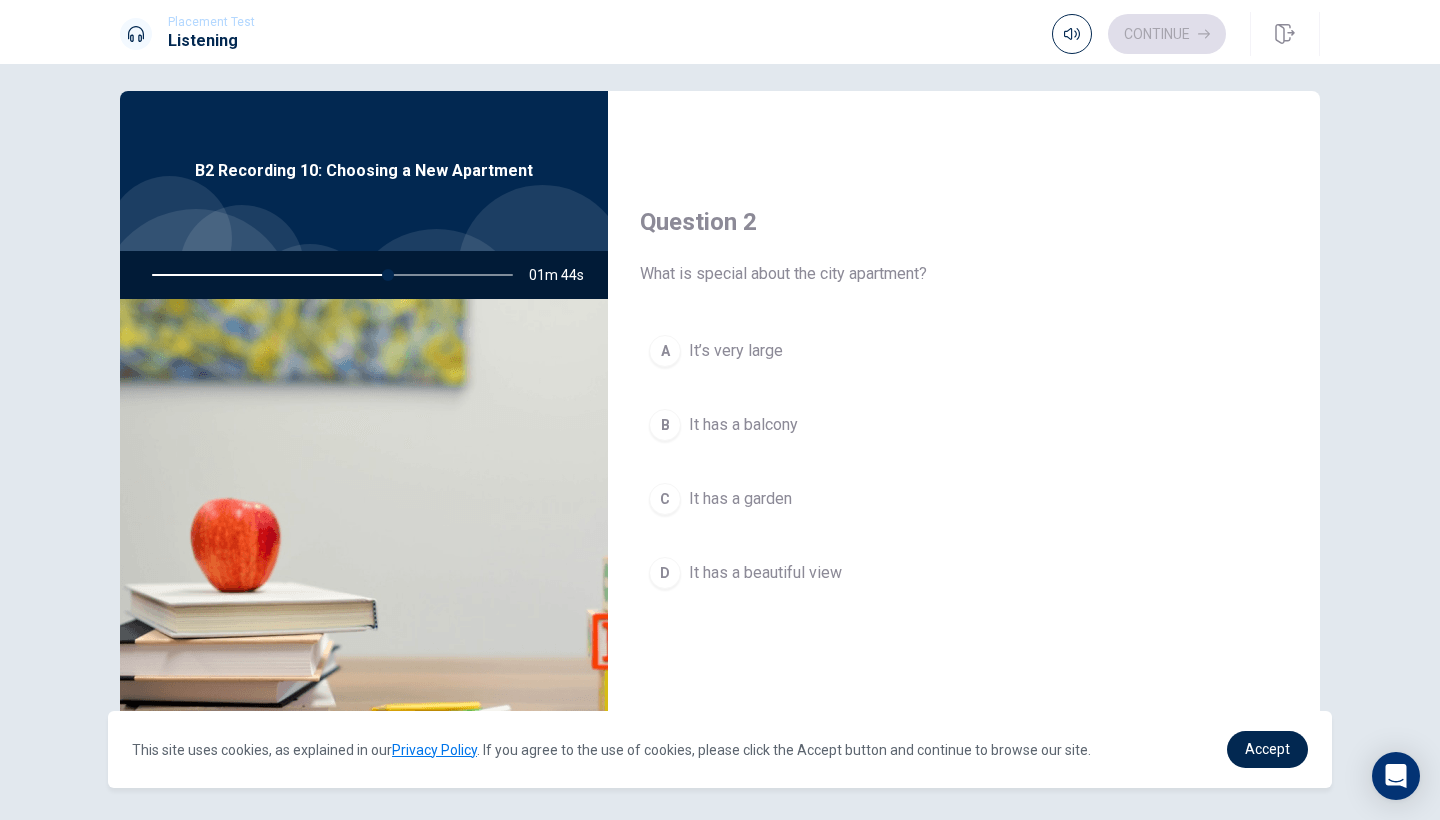 scroll, scrollTop: 443, scrollLeft: 0, axis: vertical 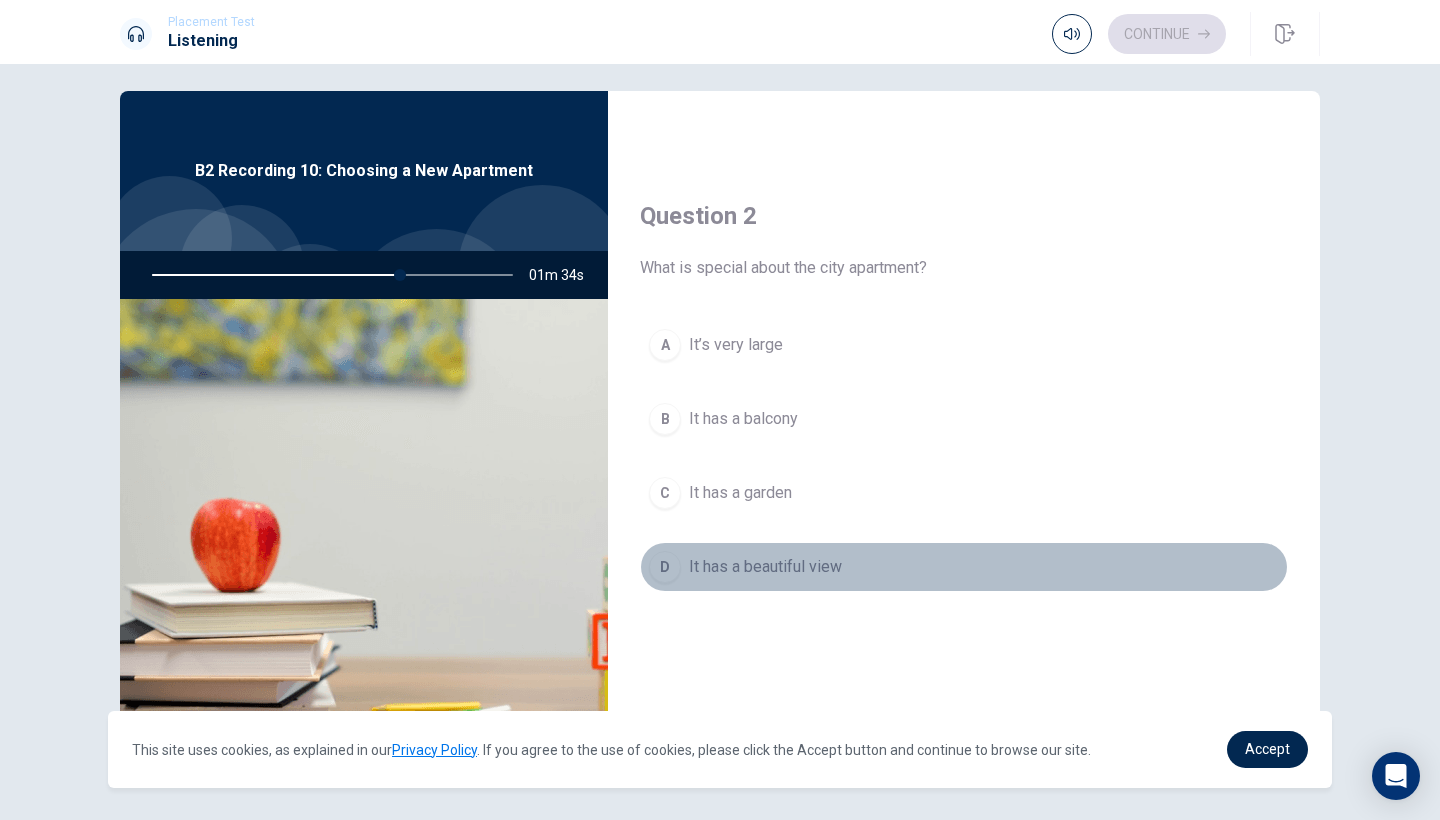 click on "It has a beautiful view" at bounding box center [765, 567] 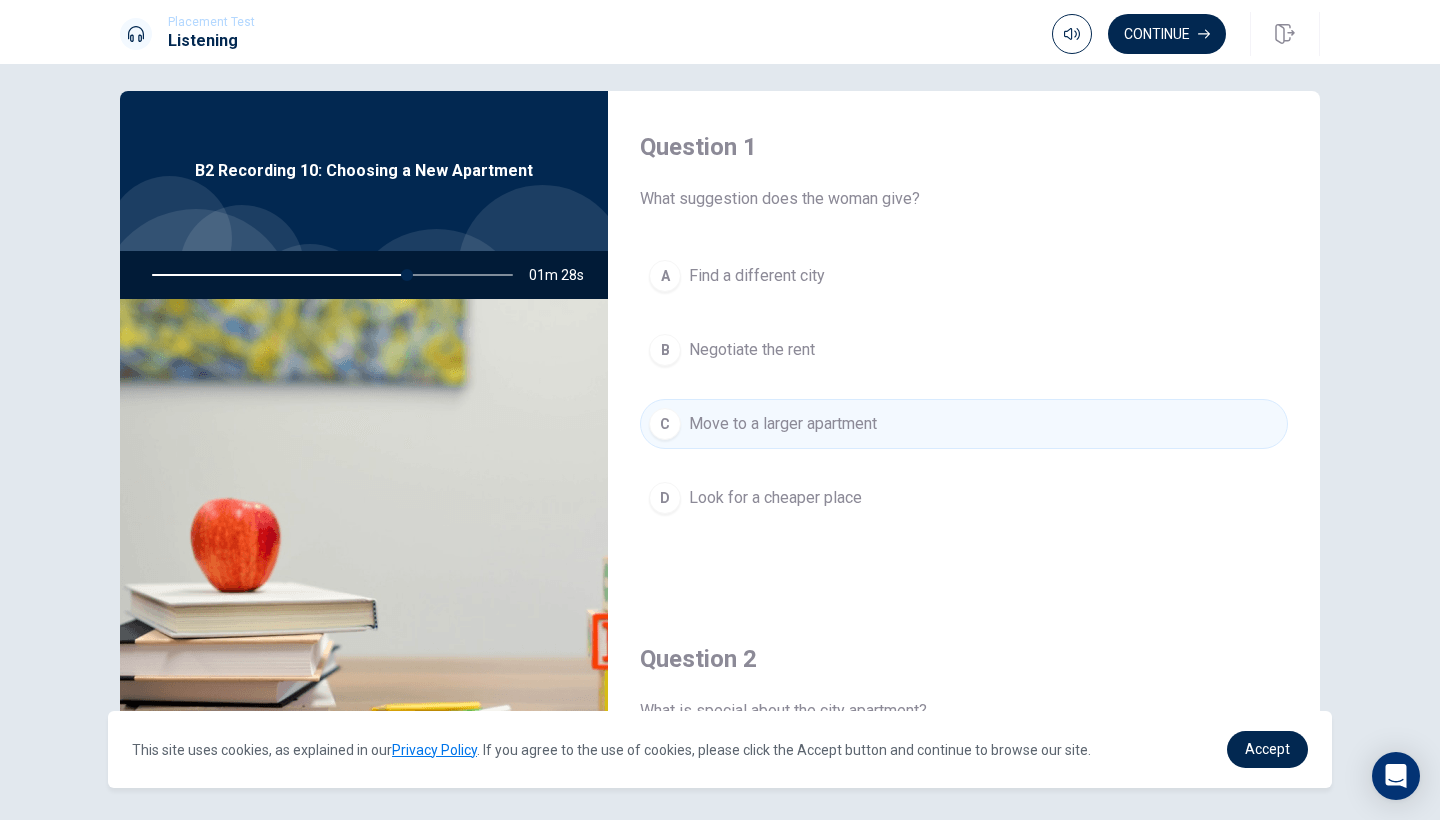 scroll, scrollTop: 0, scrollLeft: 0, axis: both 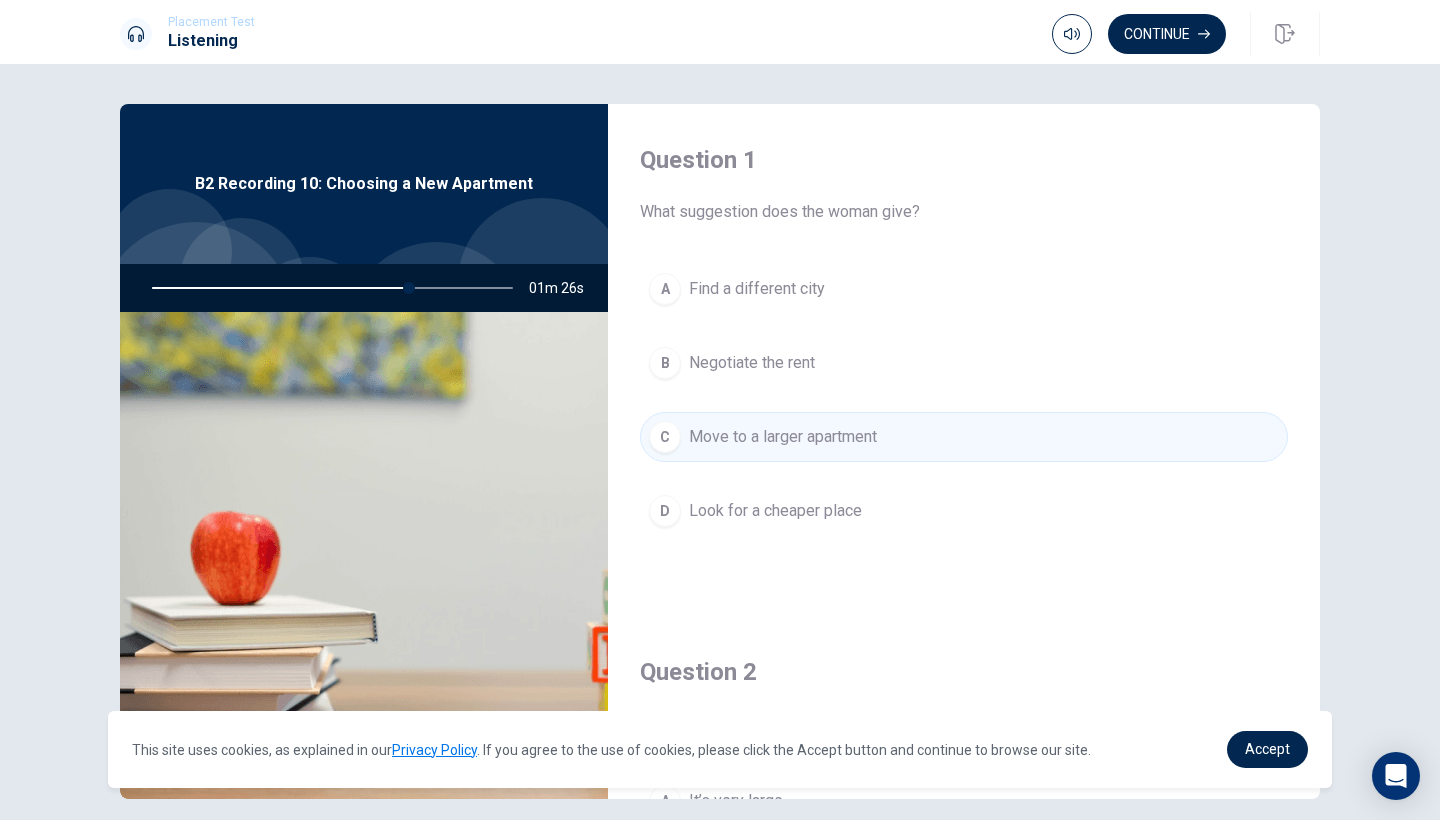 click at bounding box center (328, 288) 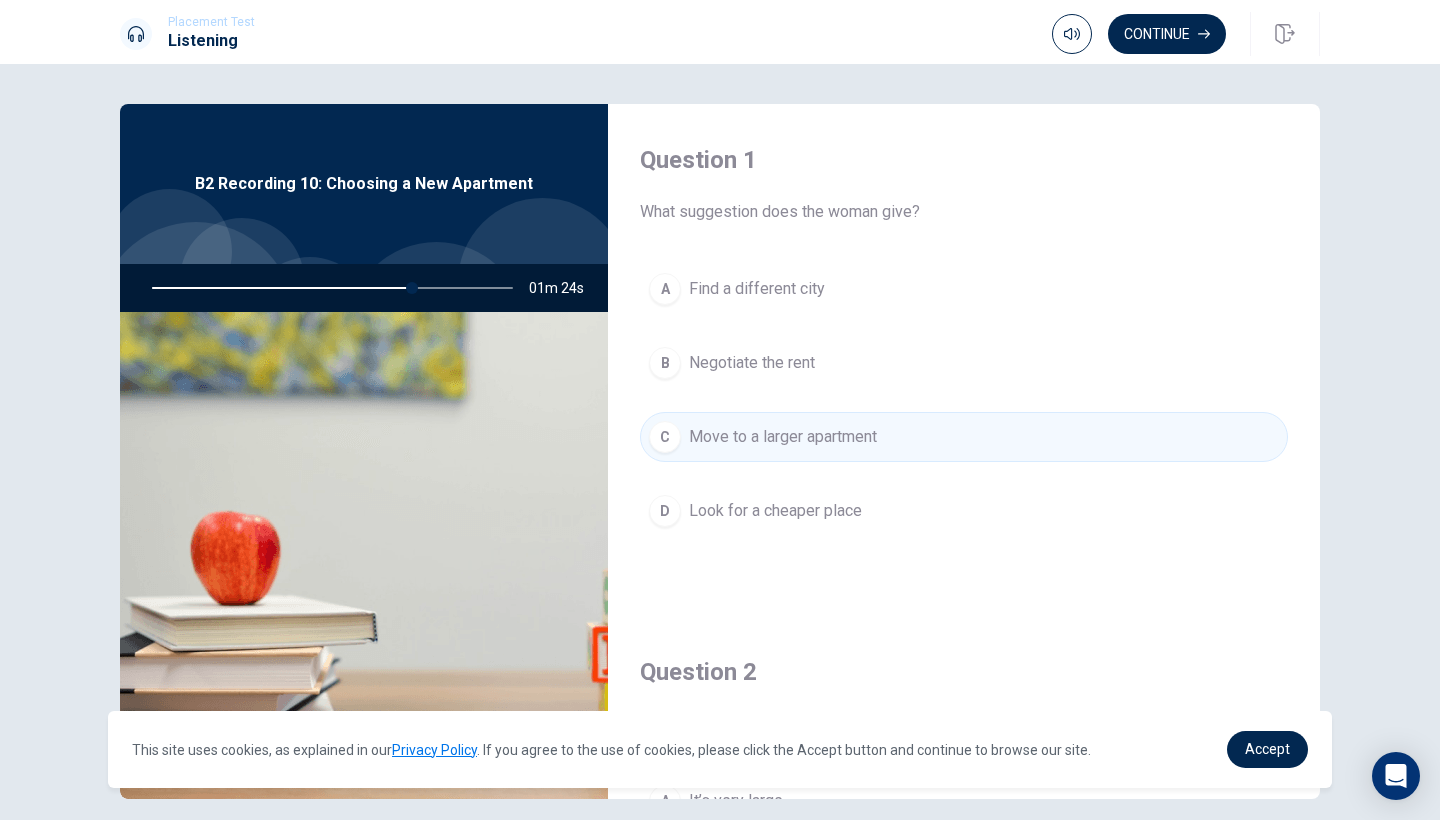 drag, startPoint x: 411, startPoint y: 285, endPoint x: 465, endPoint y: 283, distance: 54.037025 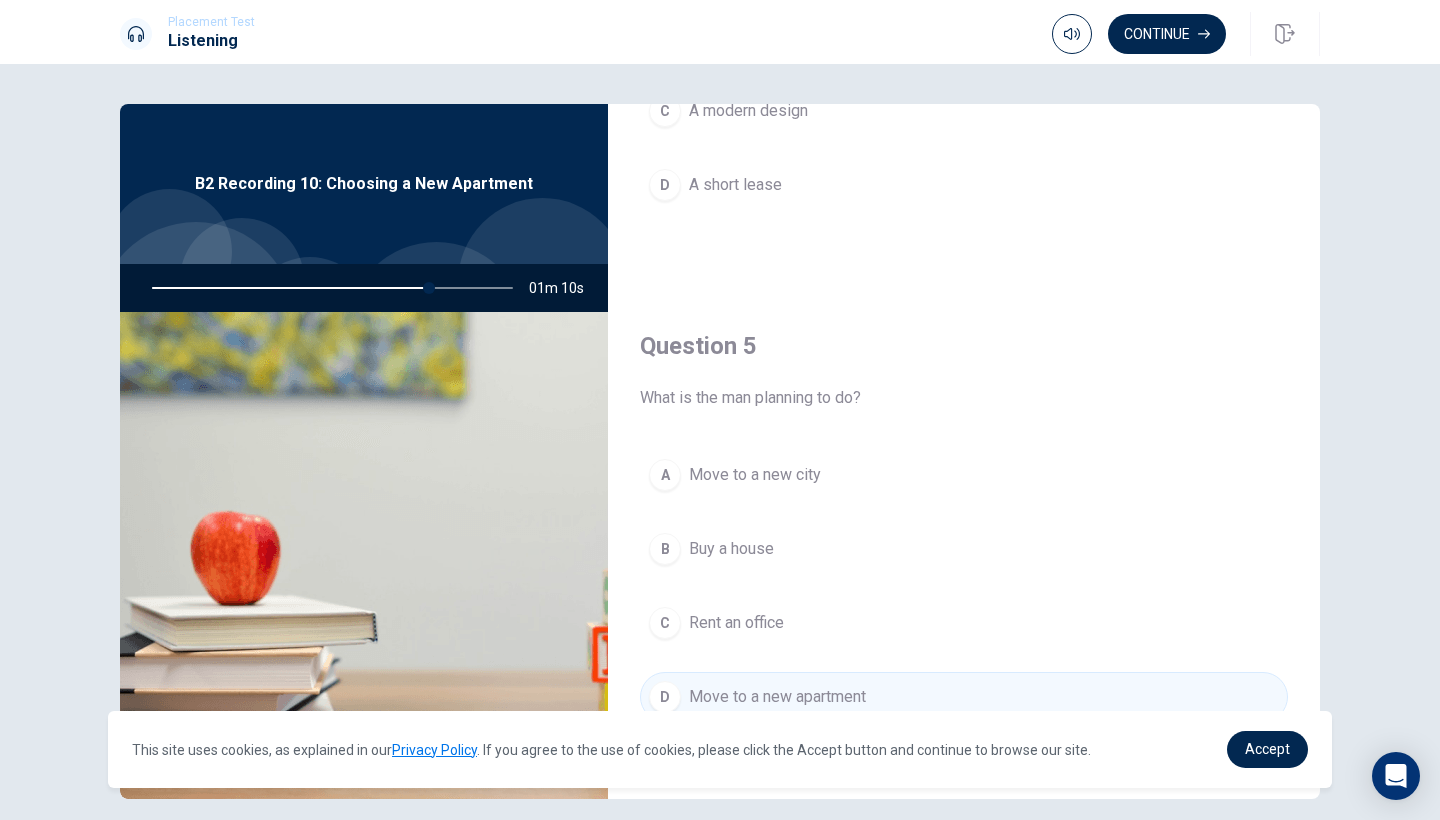 scroll, scrollTop: 1849, scrollLeft: 0, axis: vertical 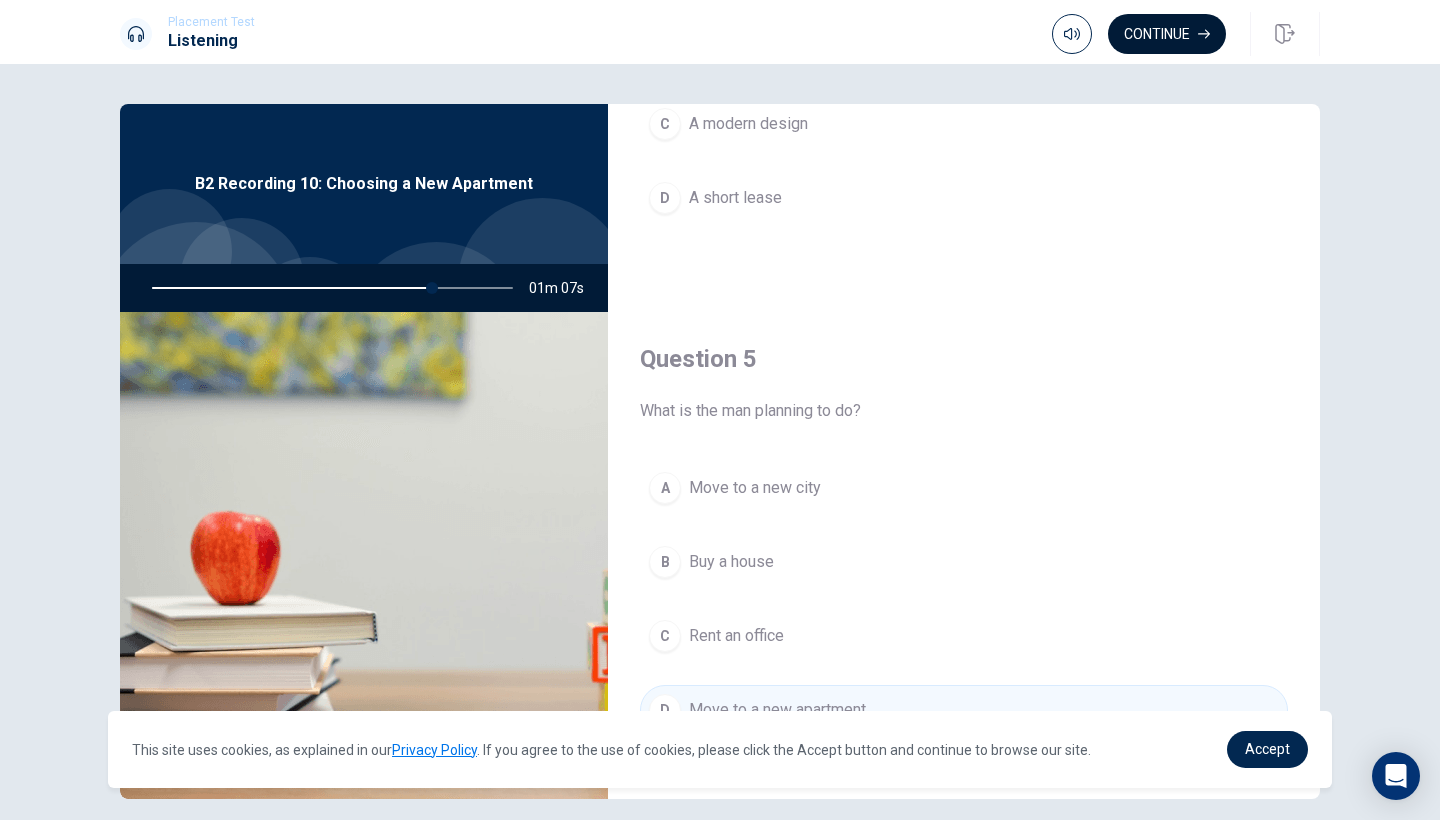 click on "Continue" at bounding box center [1167, 34] 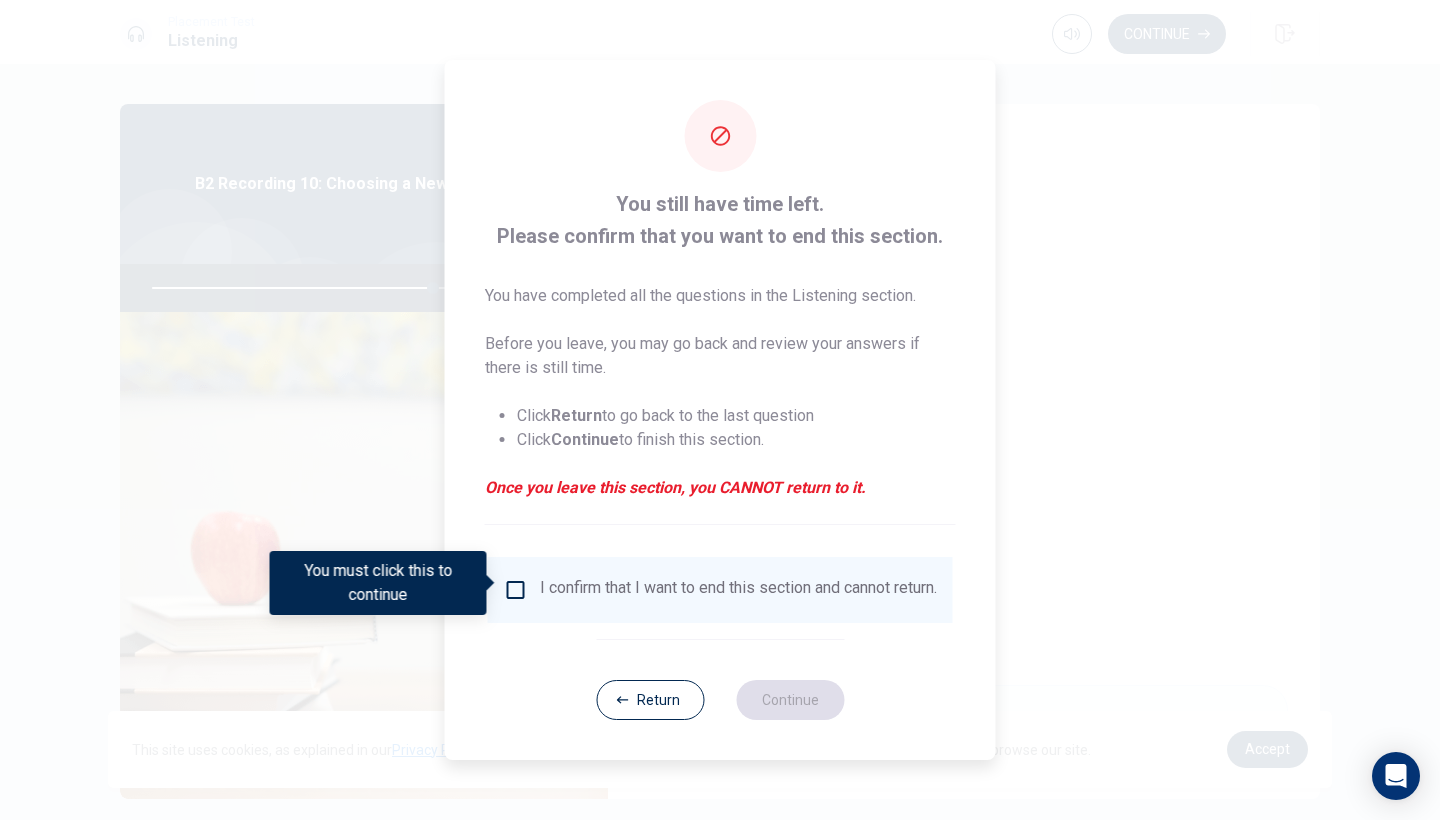click at bounding box center [516, 590] 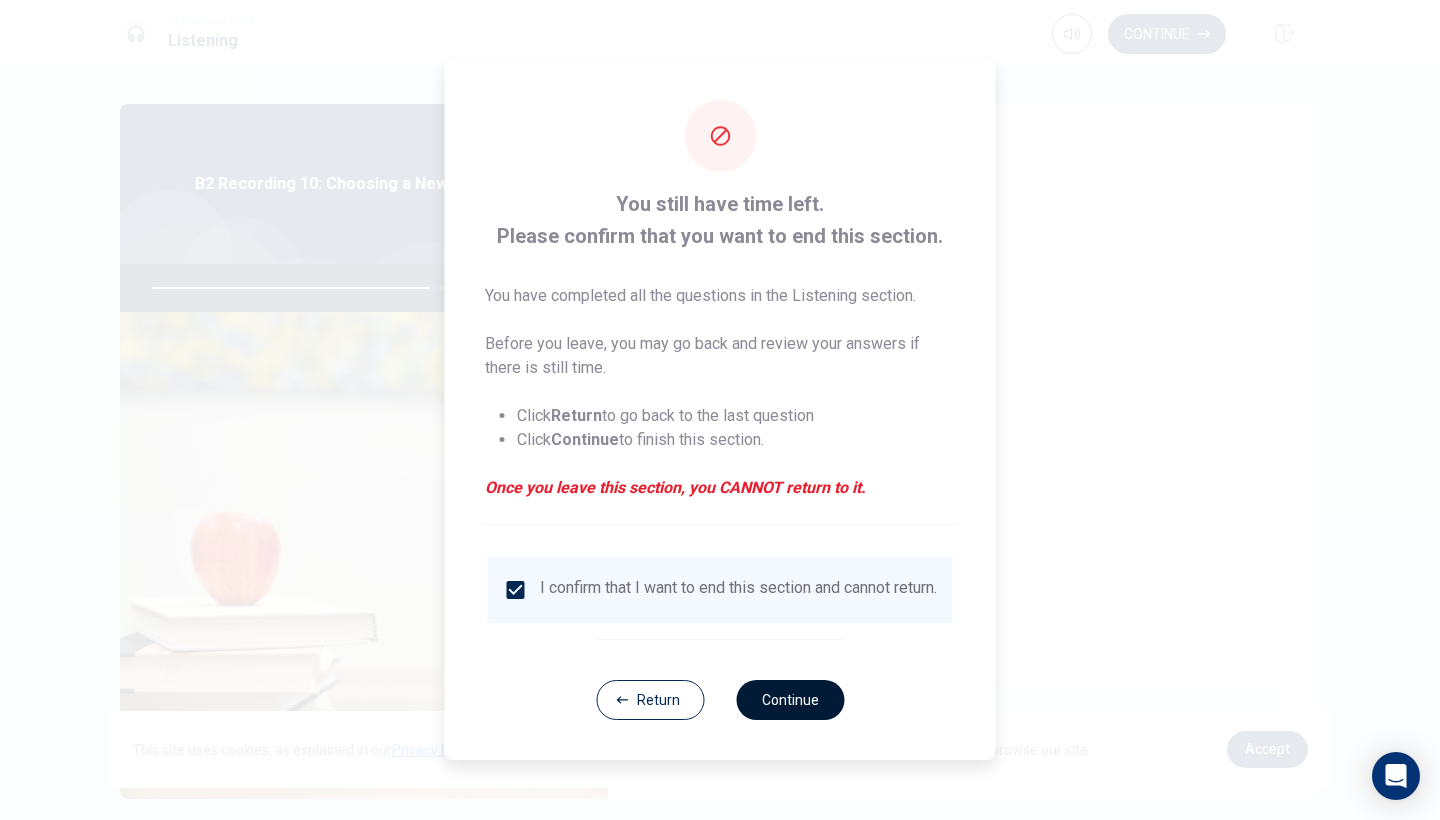 click on "Continue" at bounding box center [790, 700] 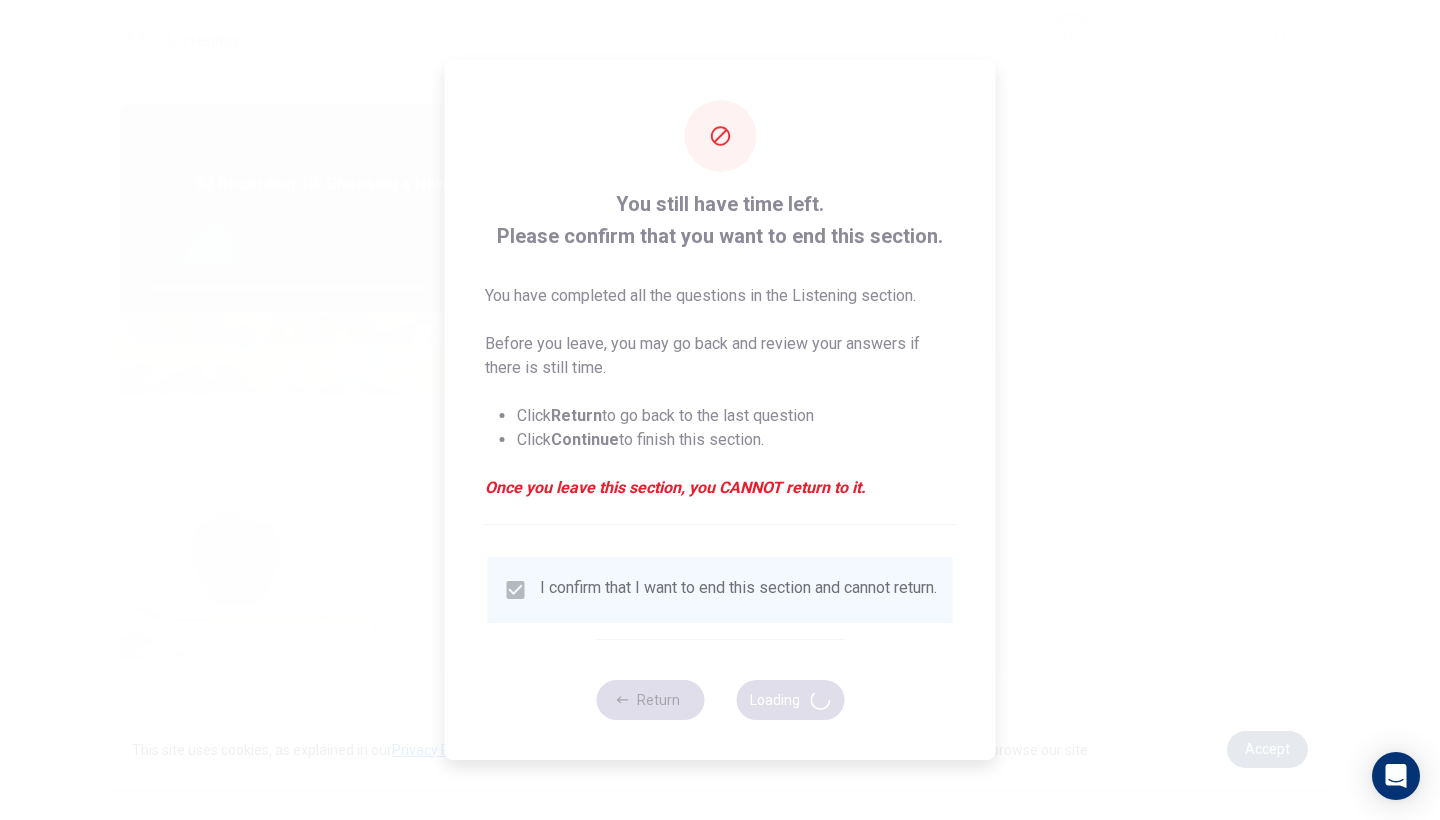 type on "79" 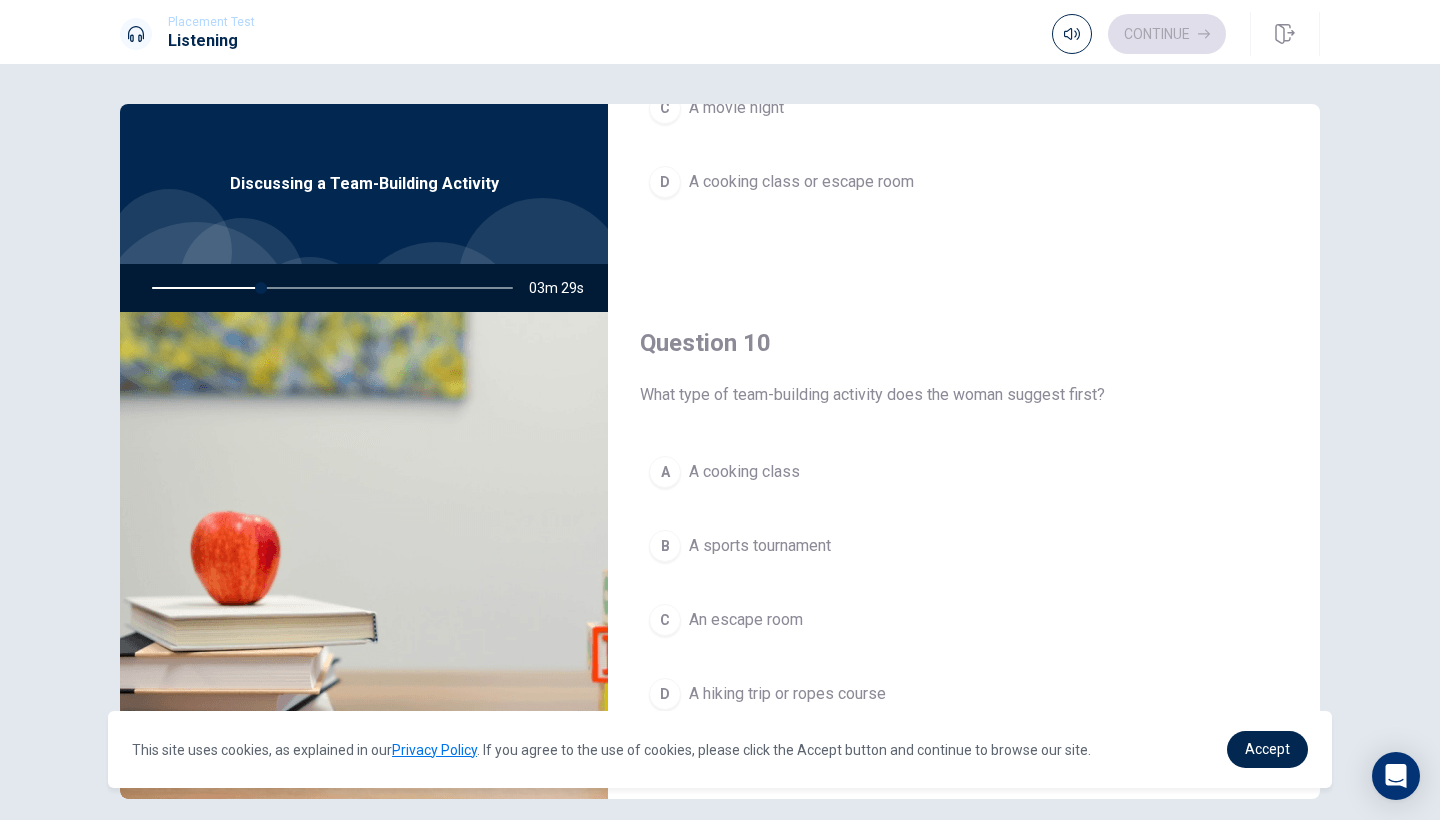 scroll, scrollTop: 1865, scrollLeft: 0, axis: vertical 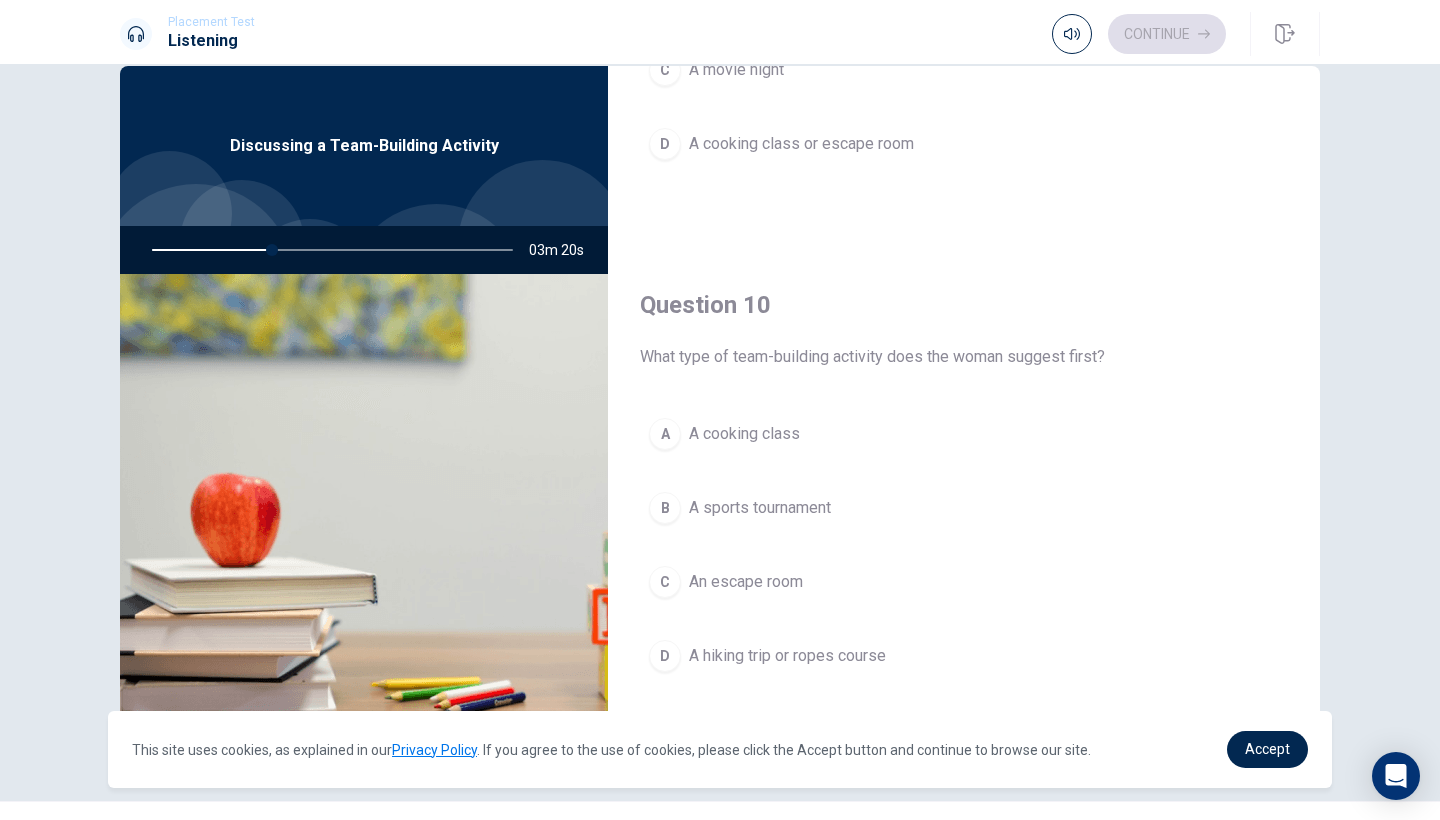 click on "A hiking trip or ropes course" at bounding box center [787, 656] 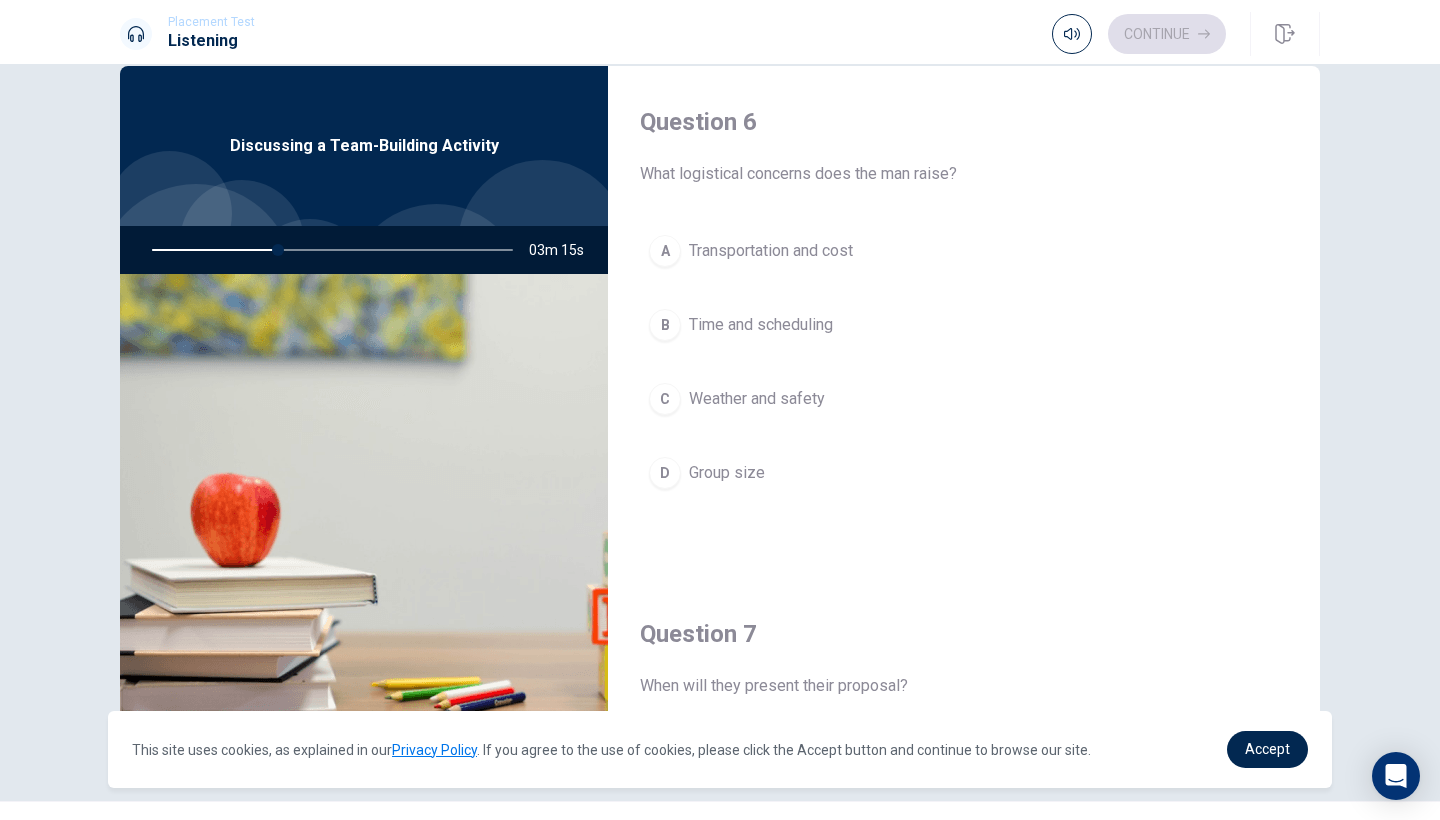 scroll, scrollTop: 0, scrollLeft: 0, axis: both 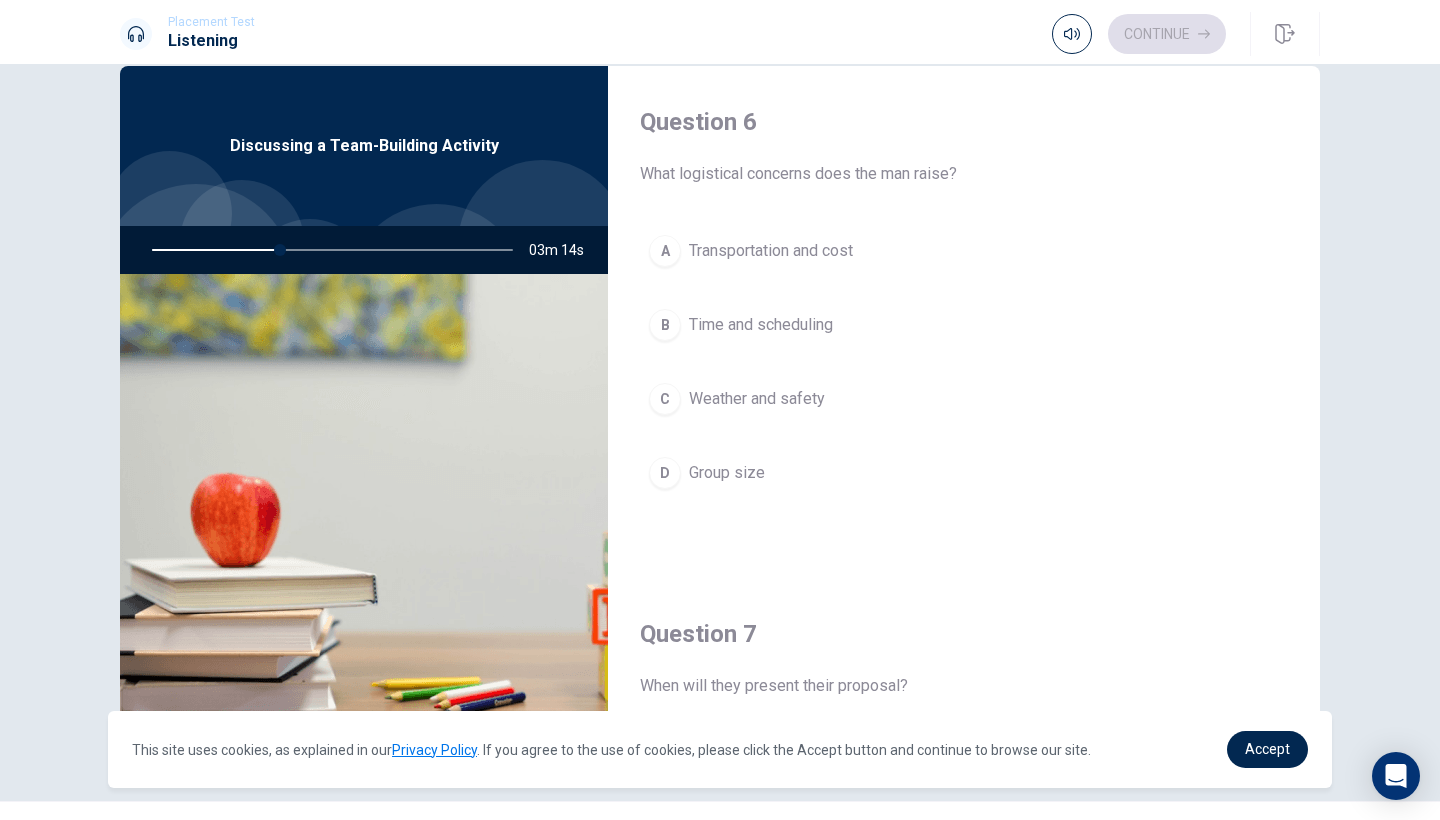 click on "Transportation and cost" at bounding box center [771, 251] 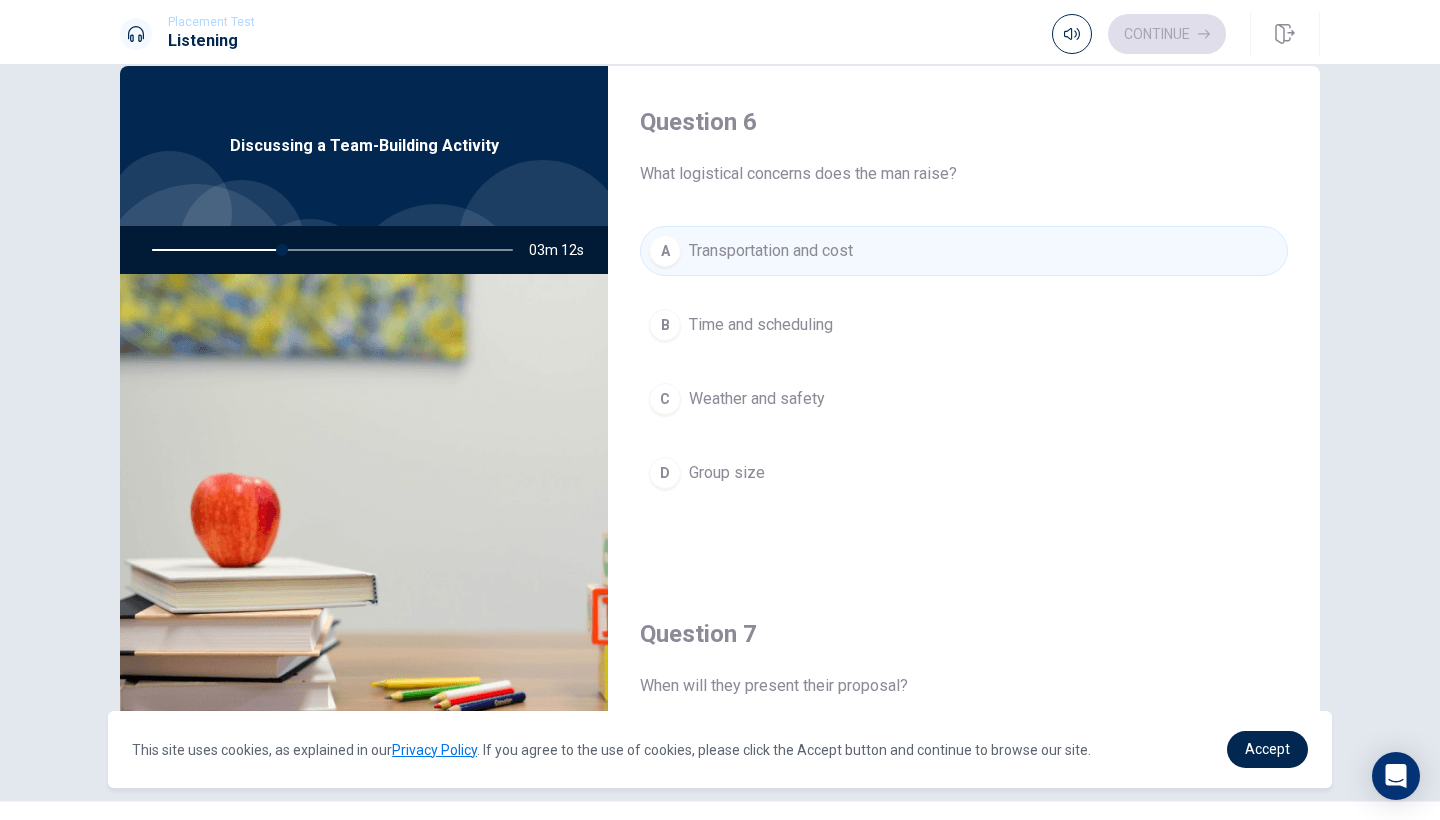 click on "Transportation and cost" at bounding box center [771, 251] 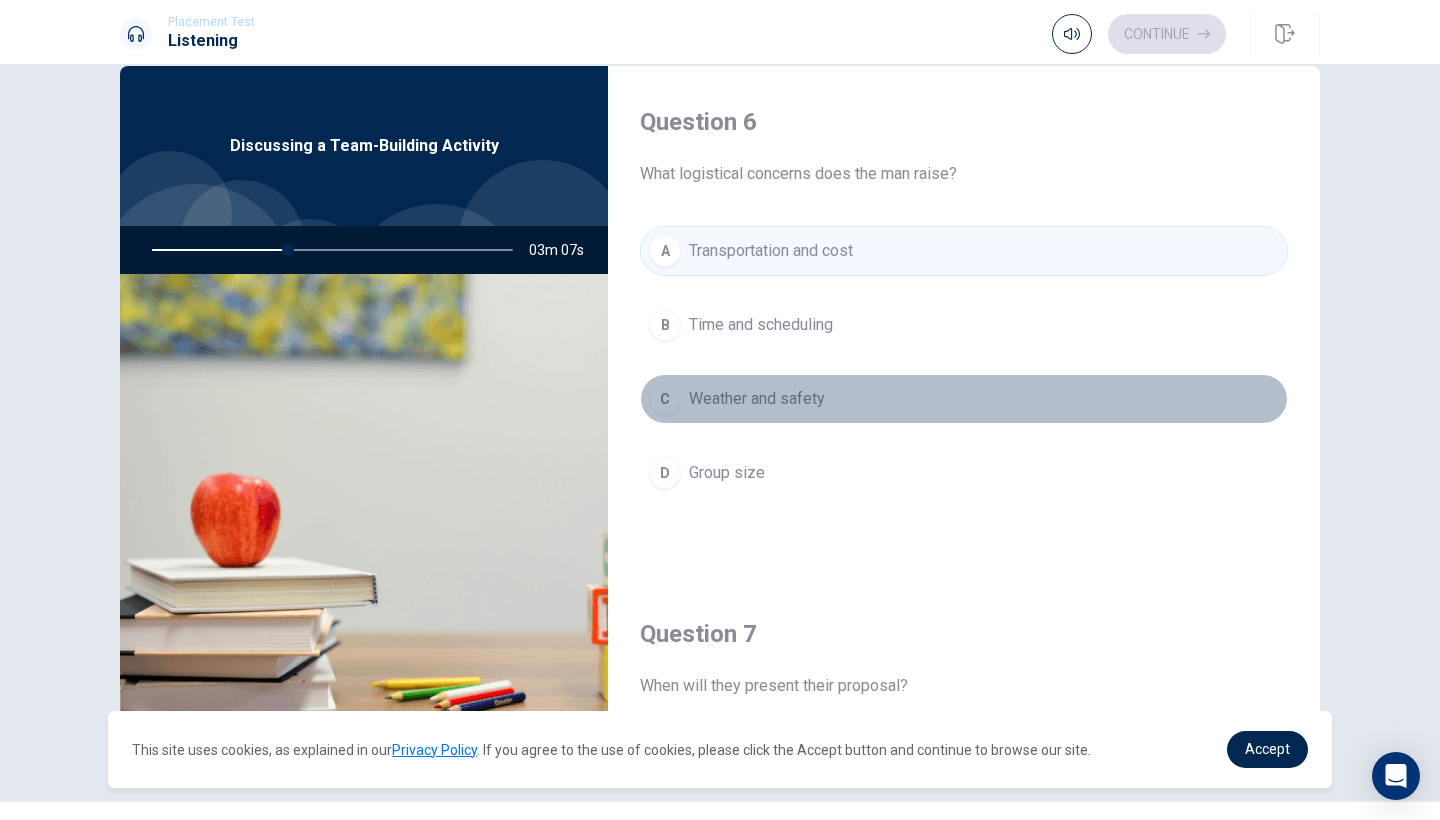 click on "Weather and safety" at bounding box center (757, 399) 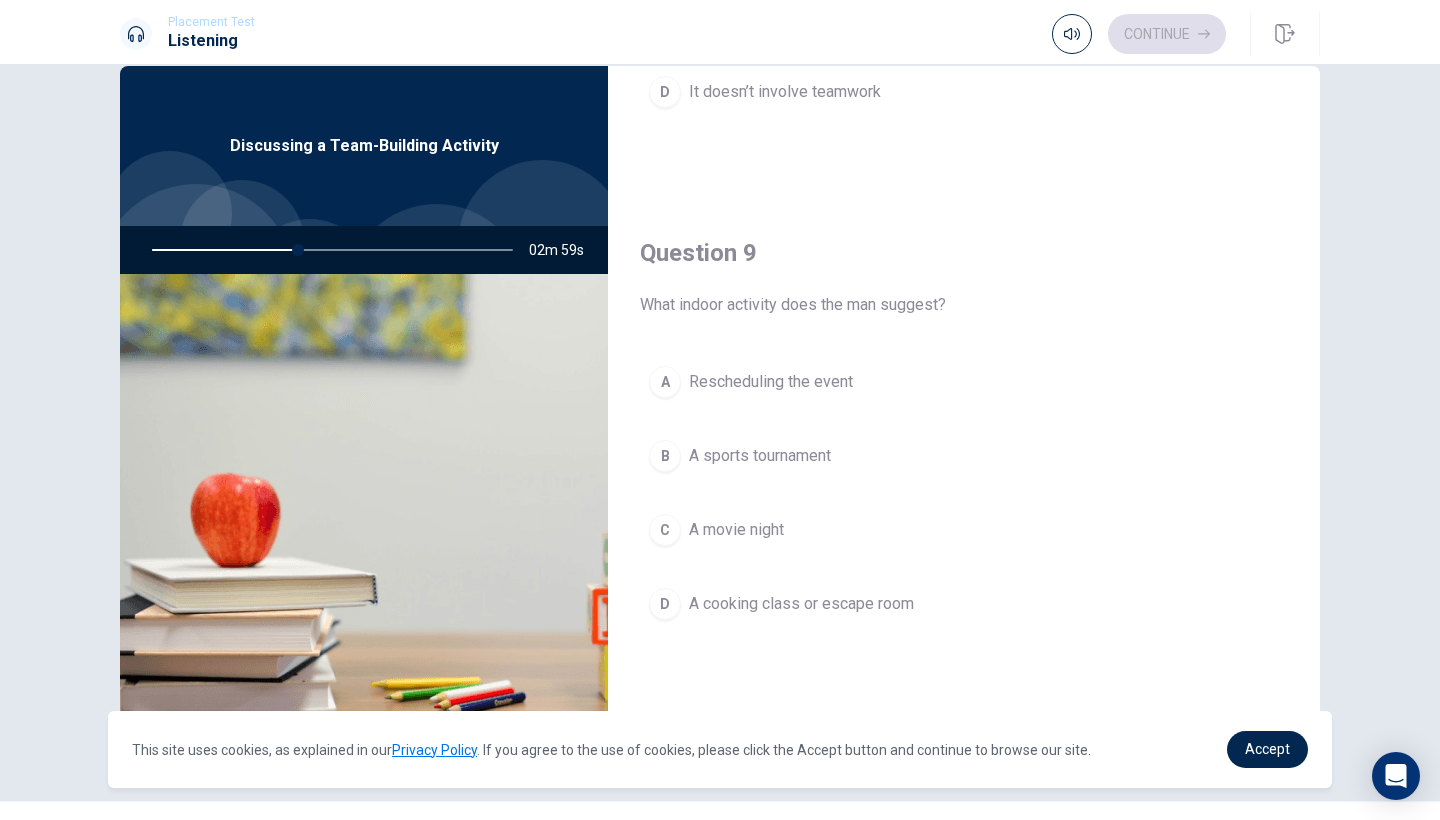 scroll, scrollTop: 1415, scrollLeft: 0, axis: vertical 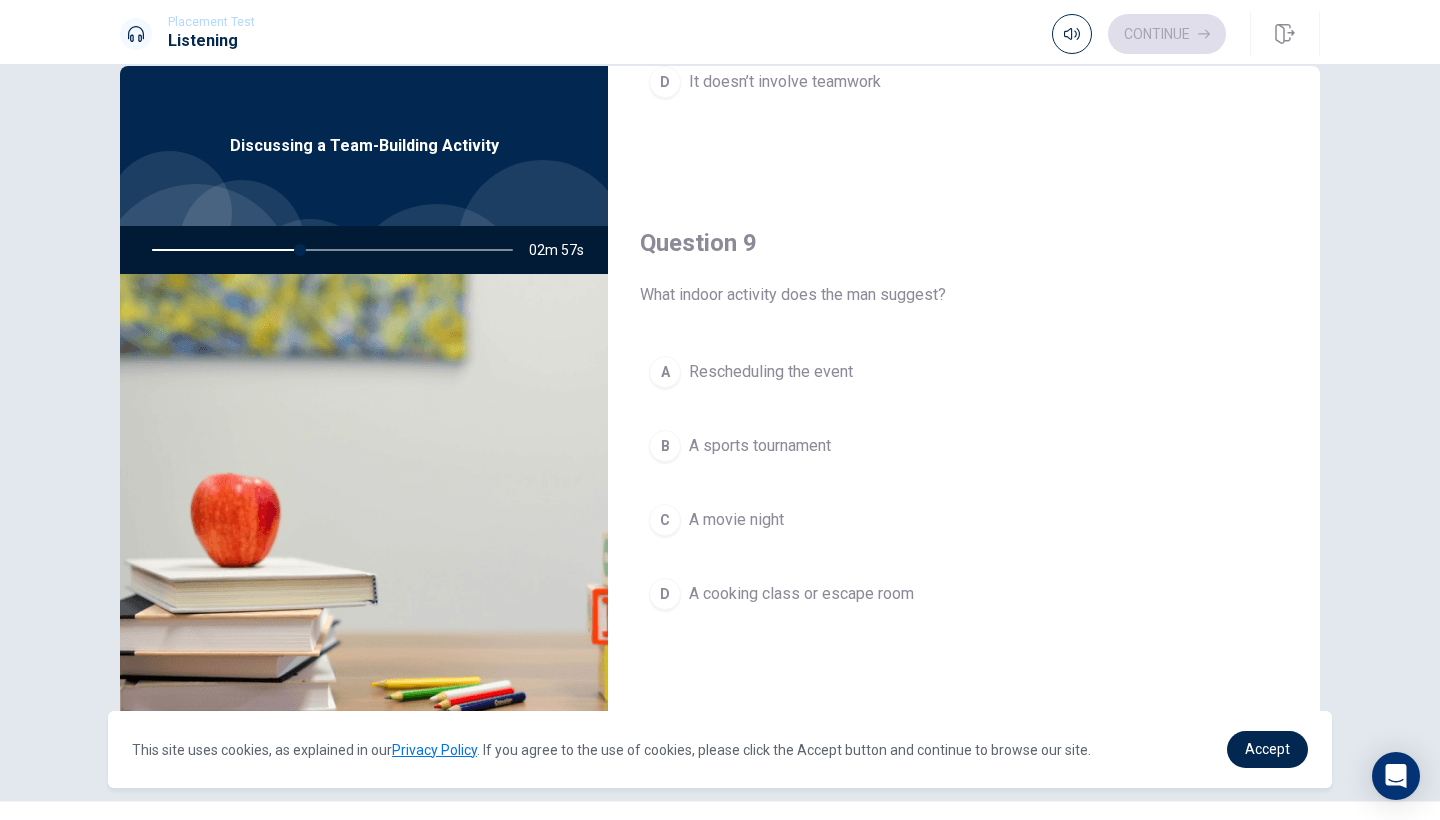 click on "A cooking class or escape room" at bounding box center (801, 594) 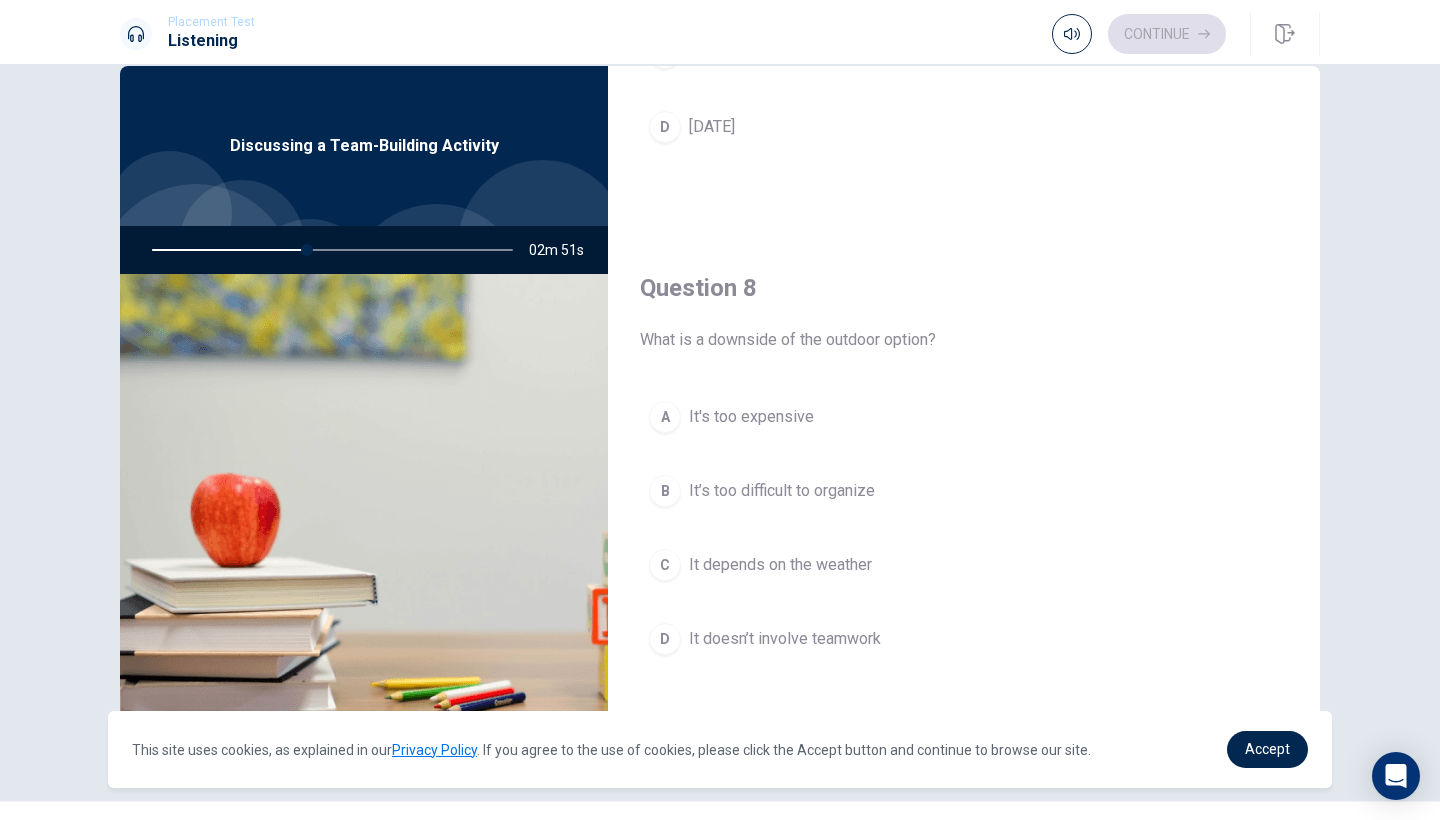 scroll, scrollTop: 857, scrollLeft: 0, axis: vertical 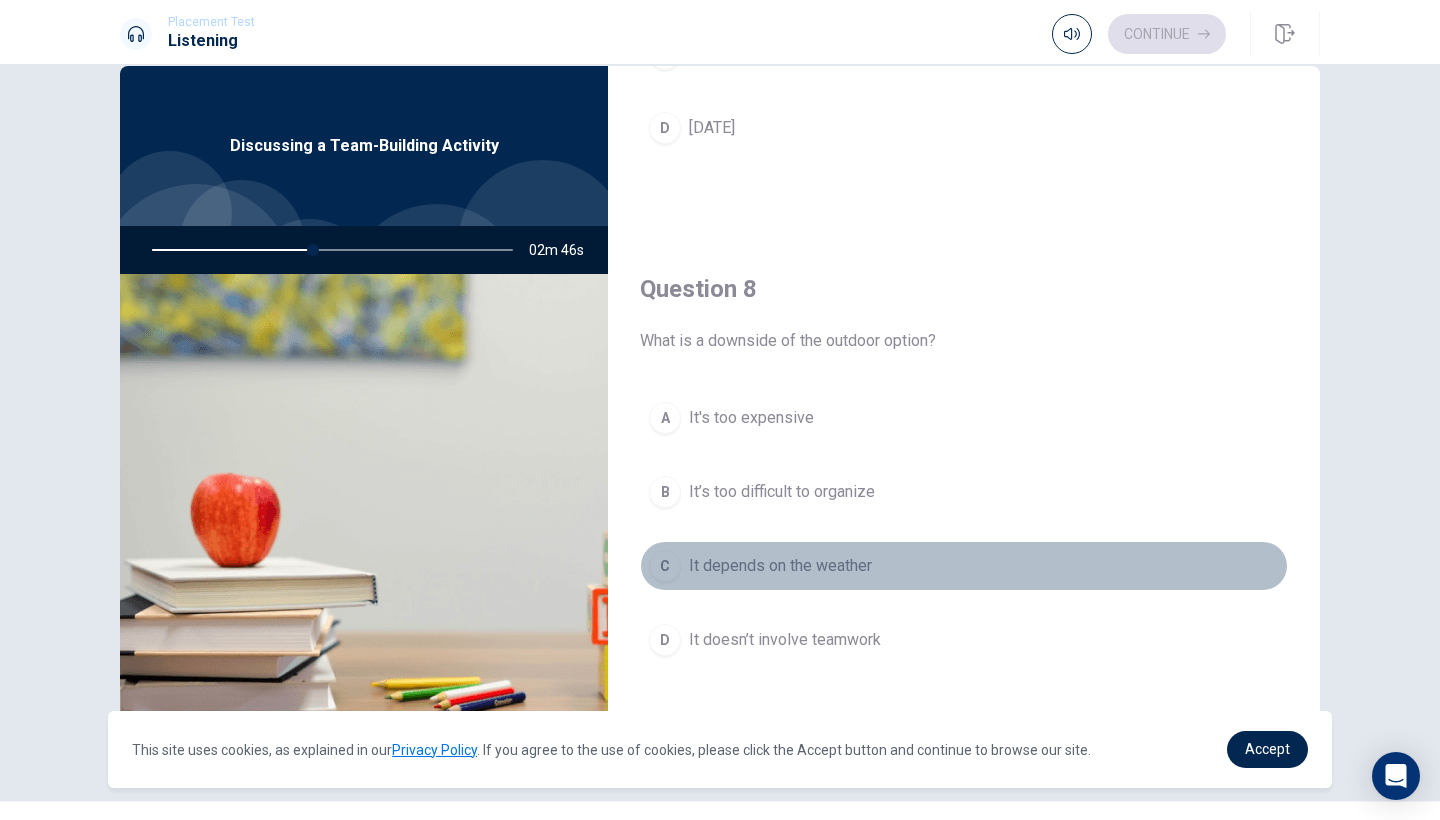click on "It depends on the weather" at bounding box center [780, 566] 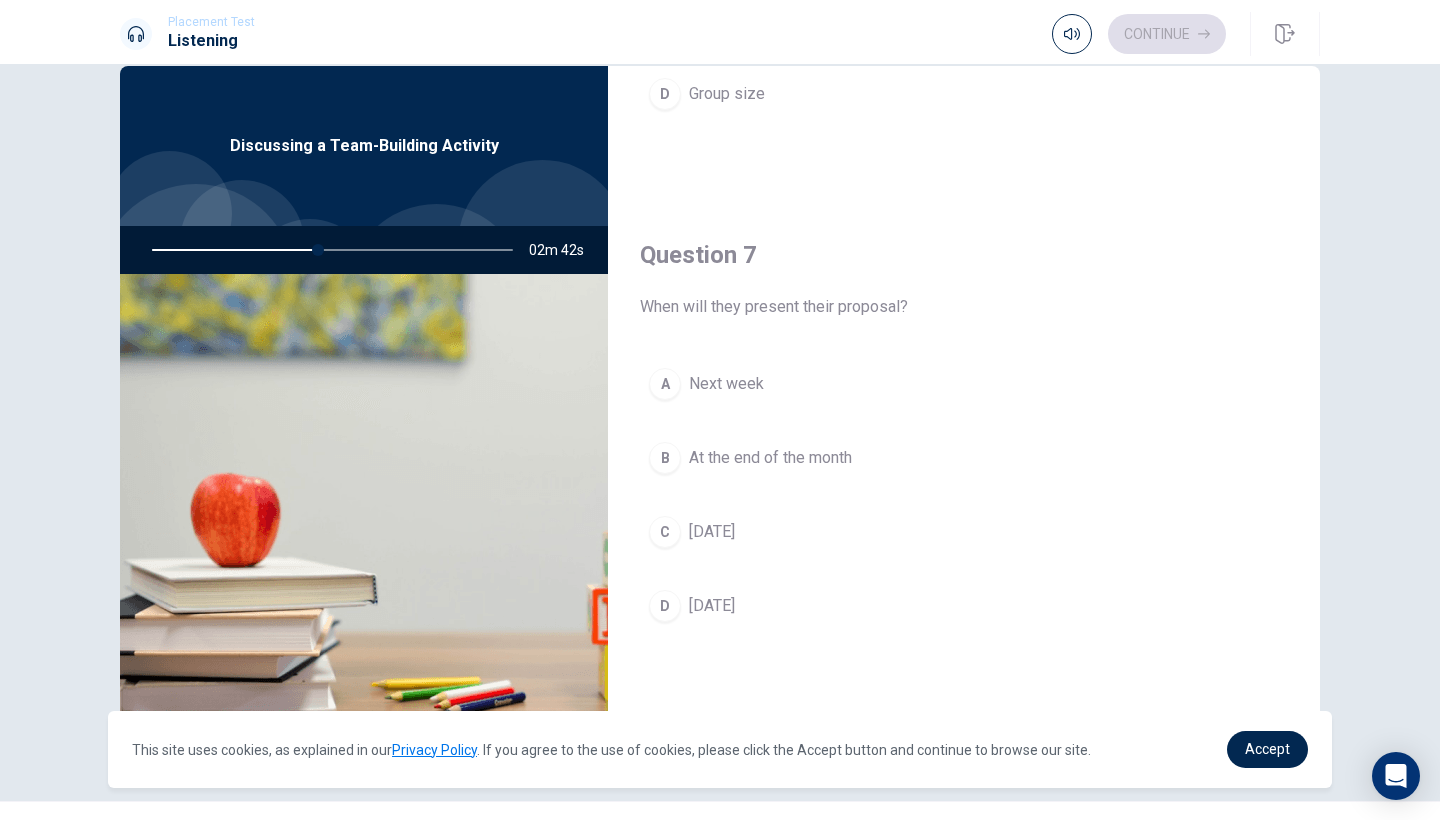 scroll, scrollTop: 381, scrollLeft: 0, axis: vertical 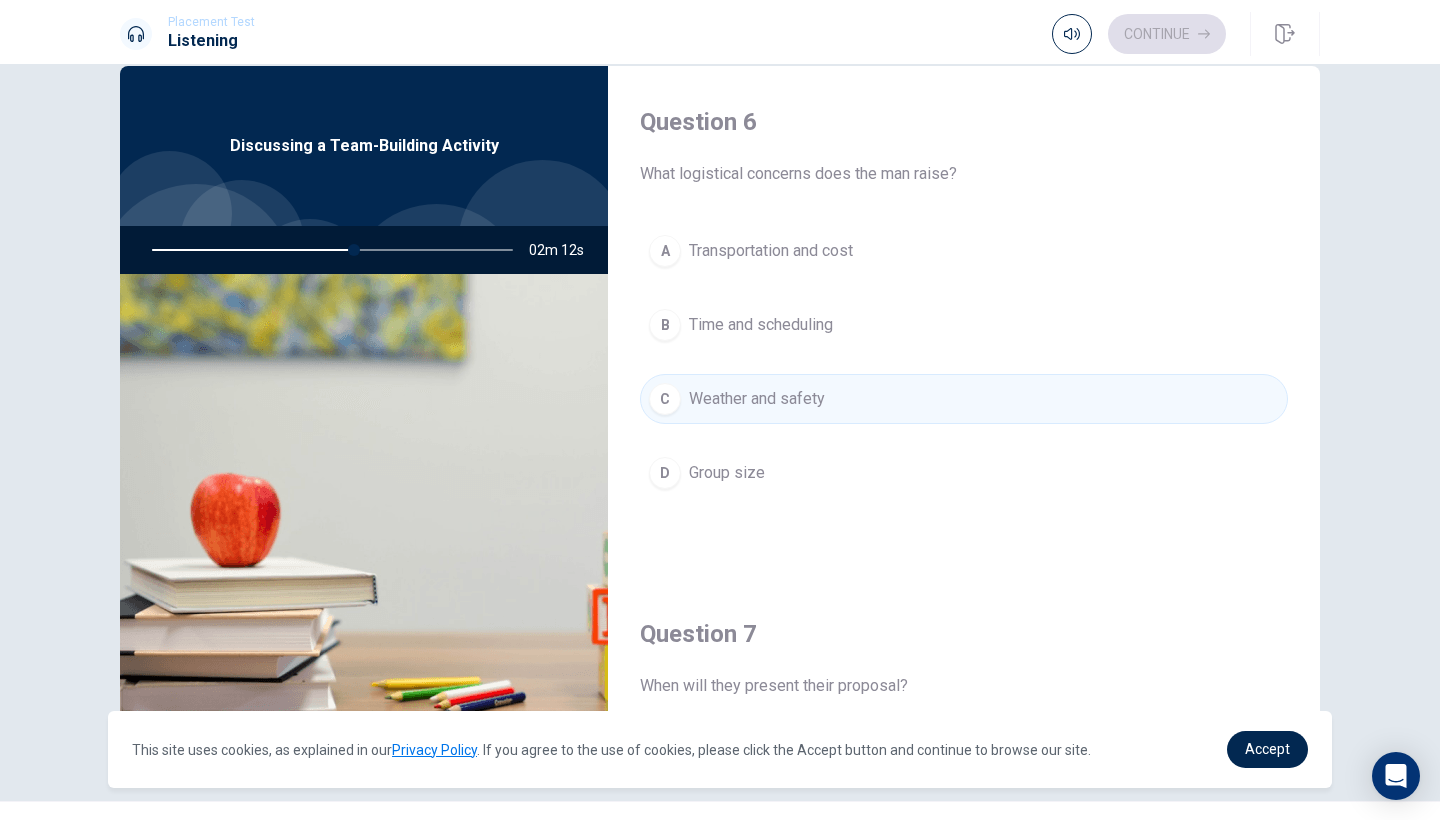 click on "Transportation and cost" at bounding box center [771, 251] 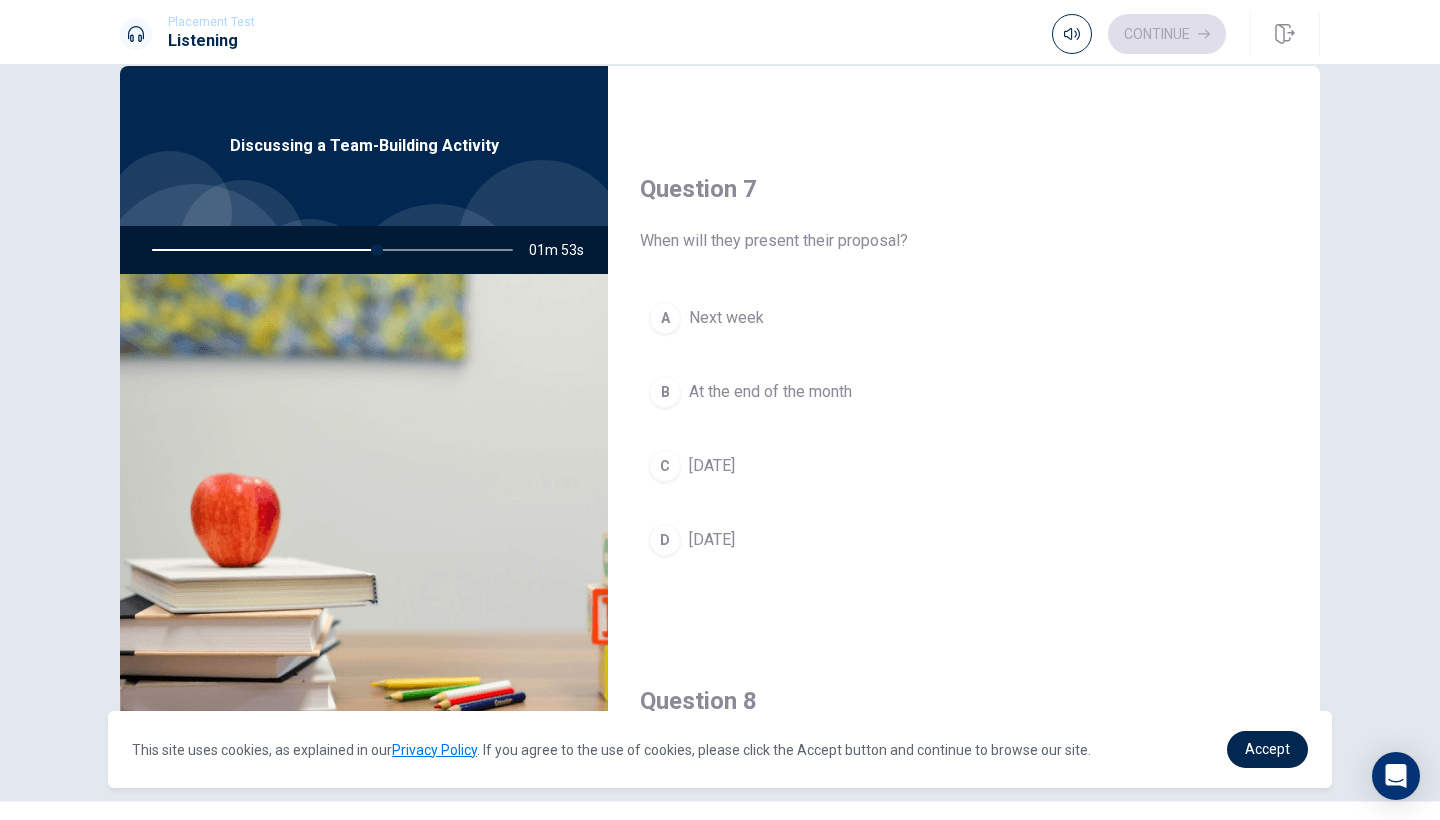 scroll, scrollTop: 446, scrollLeft: 0, axis: vertical 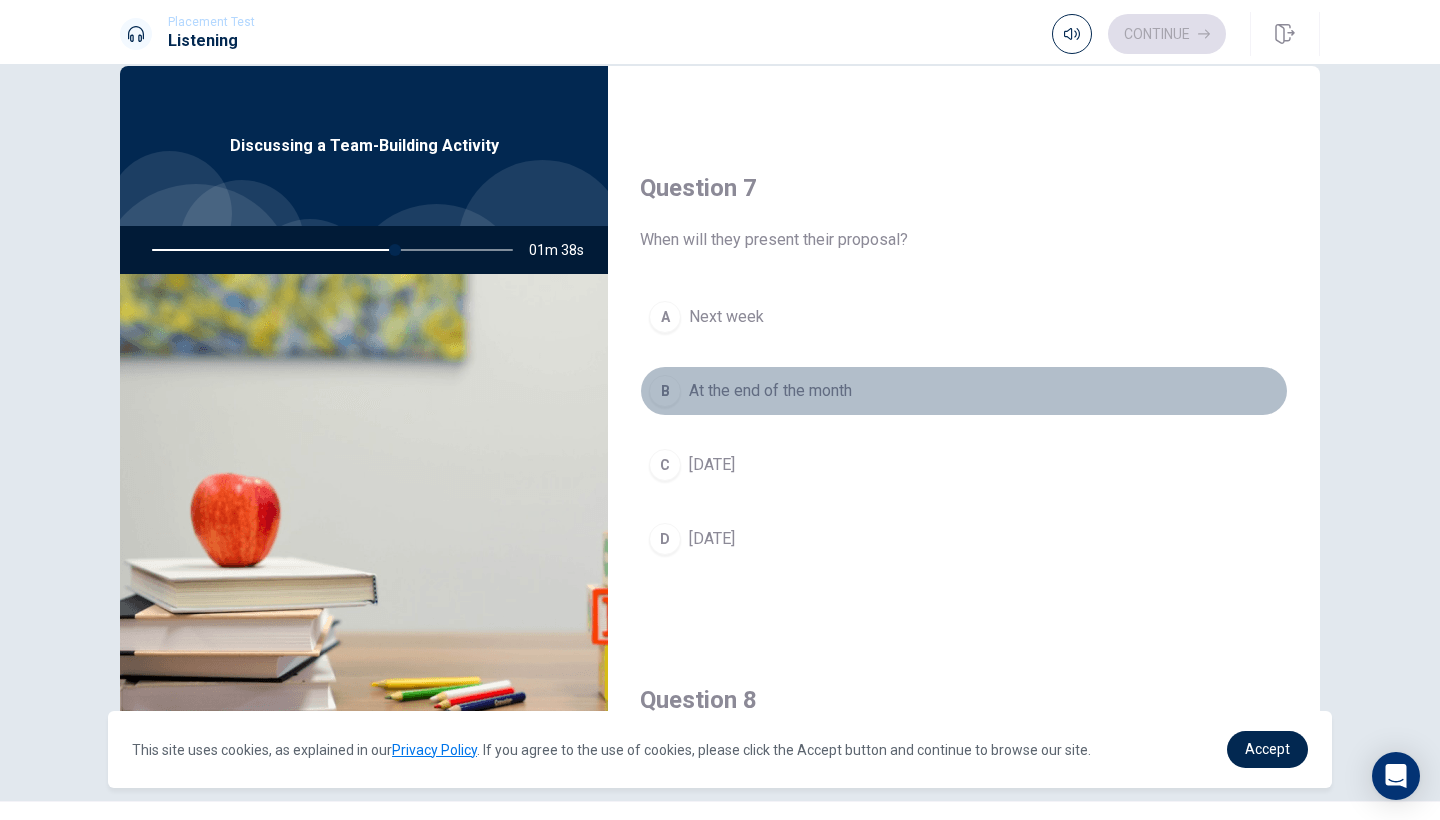 click on "At the end of the month" at bounding box center [770, 391] 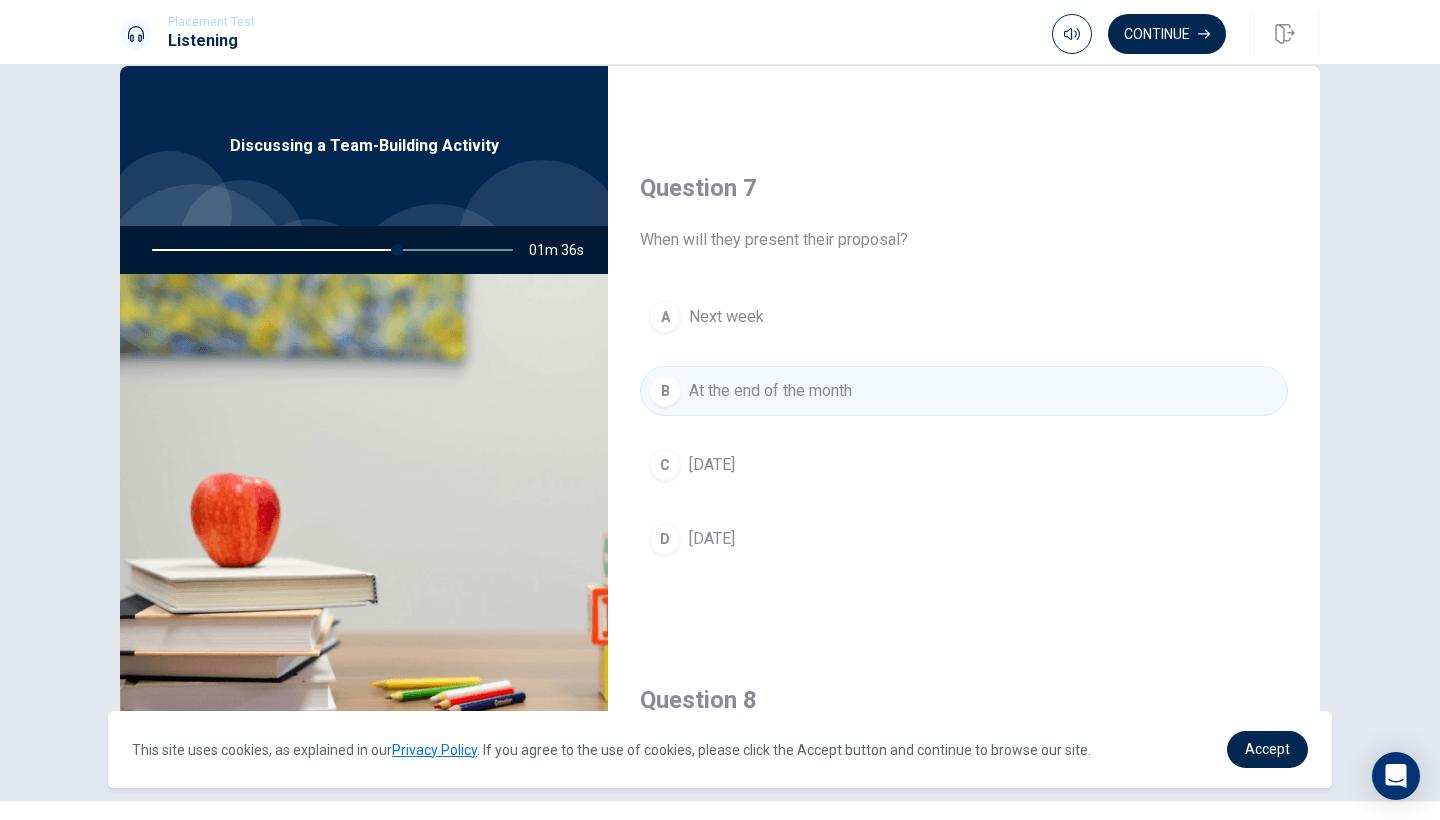 scroll, scrollTop: 429, scrollLeft: 0, axis: vertical 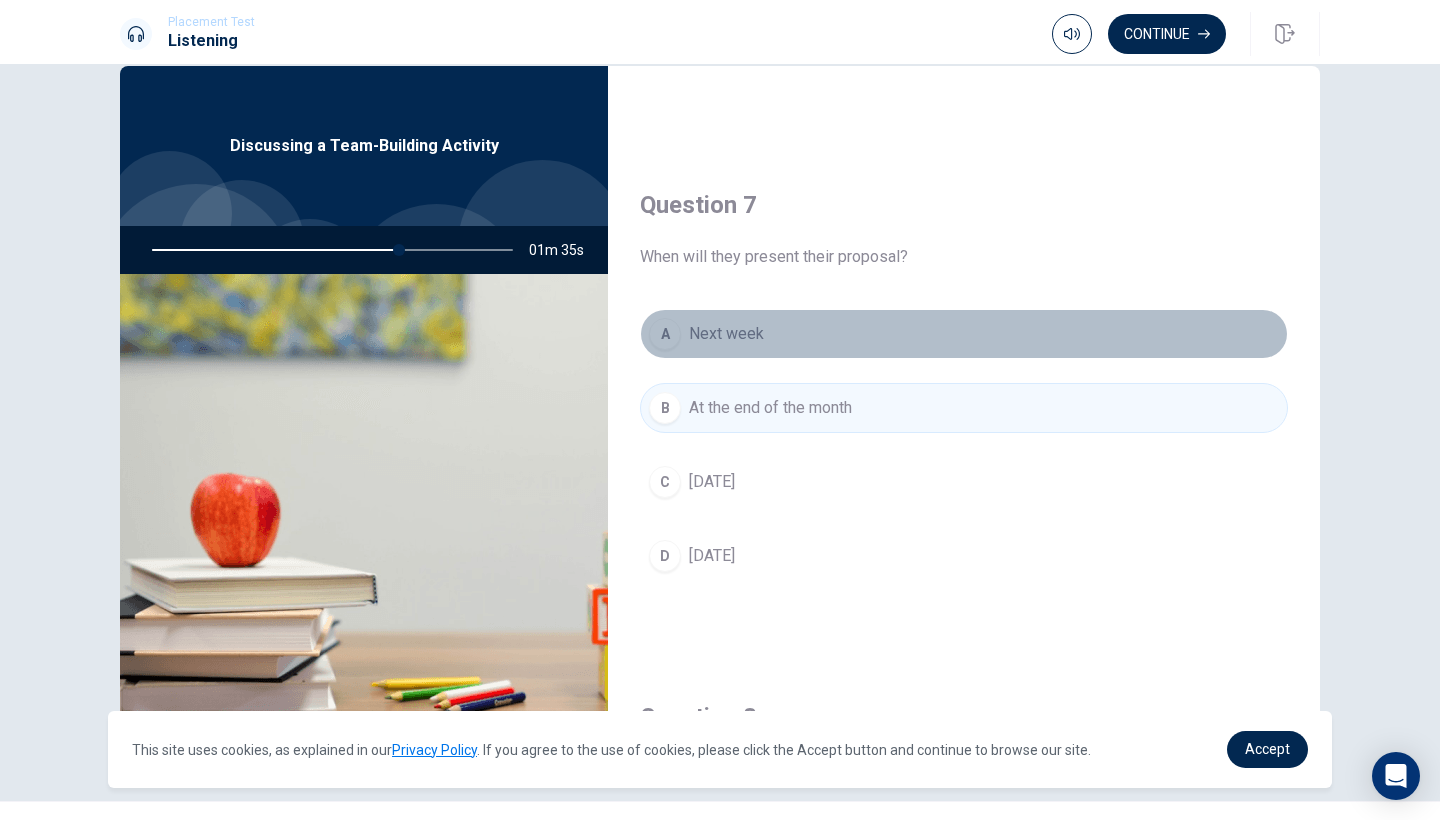click on "Next week" at bounding box center (726, 334) 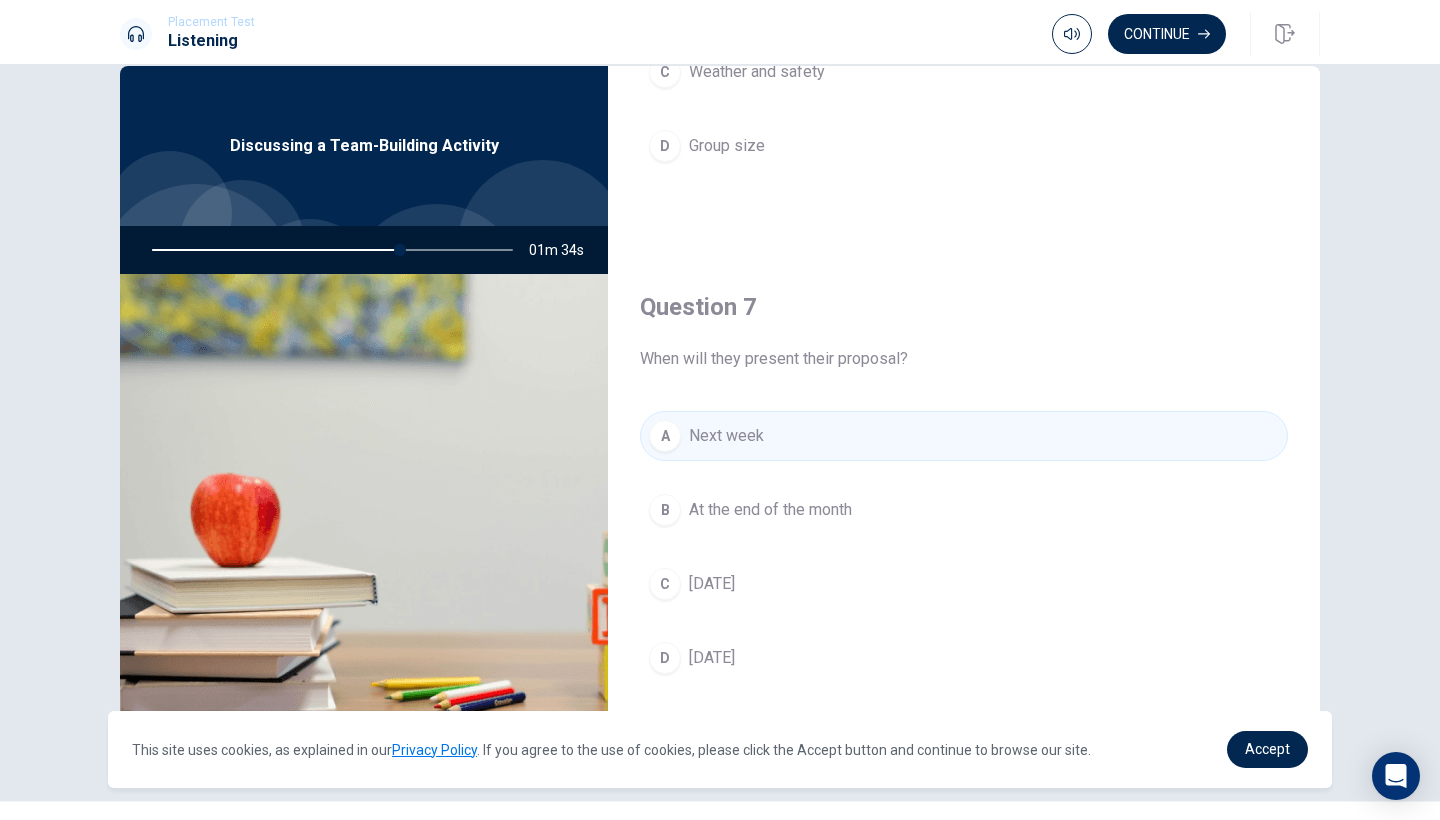 scroll, scrollTop: 571, scrollLeft: 0, axis: vertical 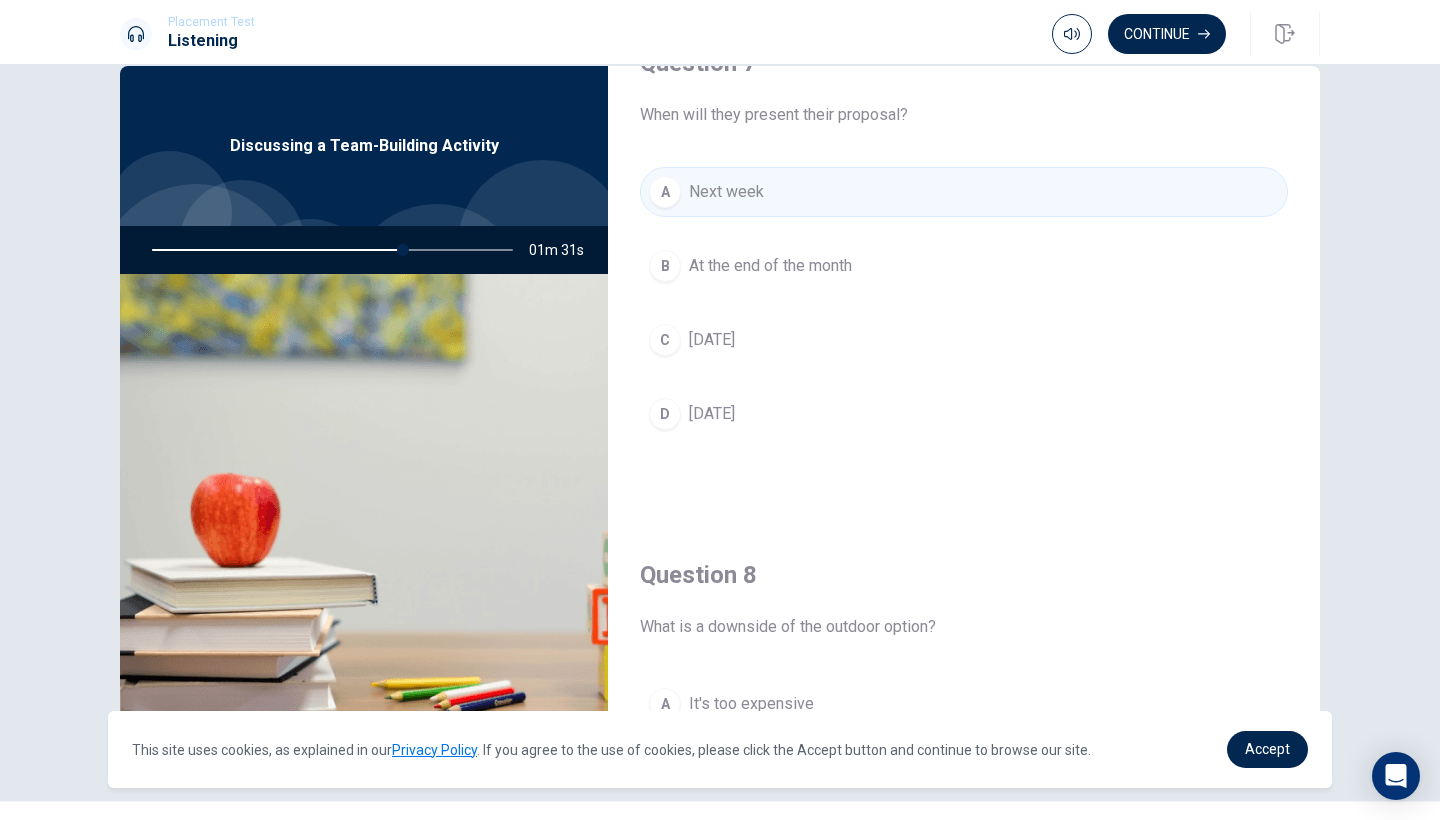 click on "[DATE]" at bounding box center [712, 340] 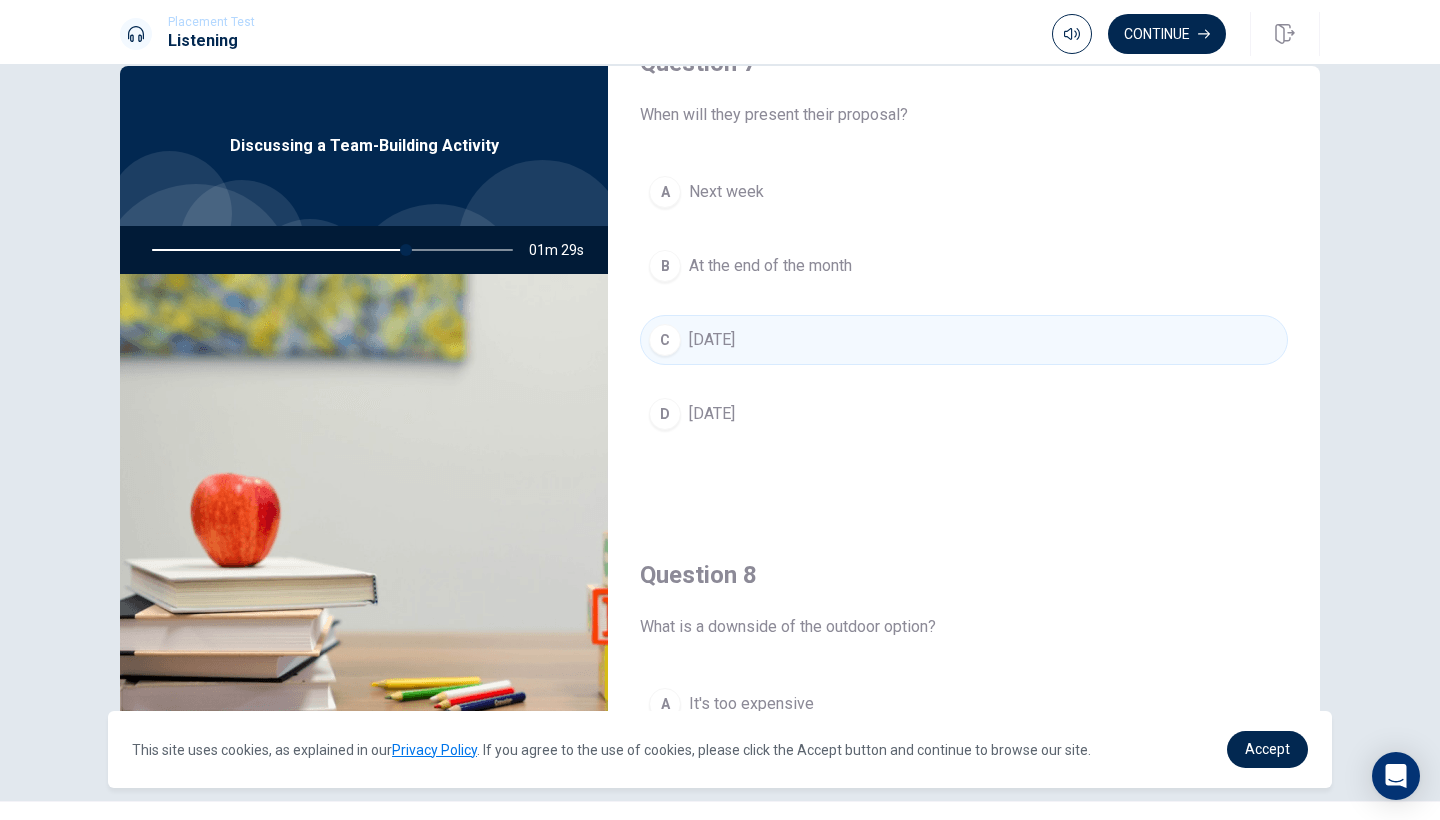 click on "D [DATE]" at bounding box center (964, 414) 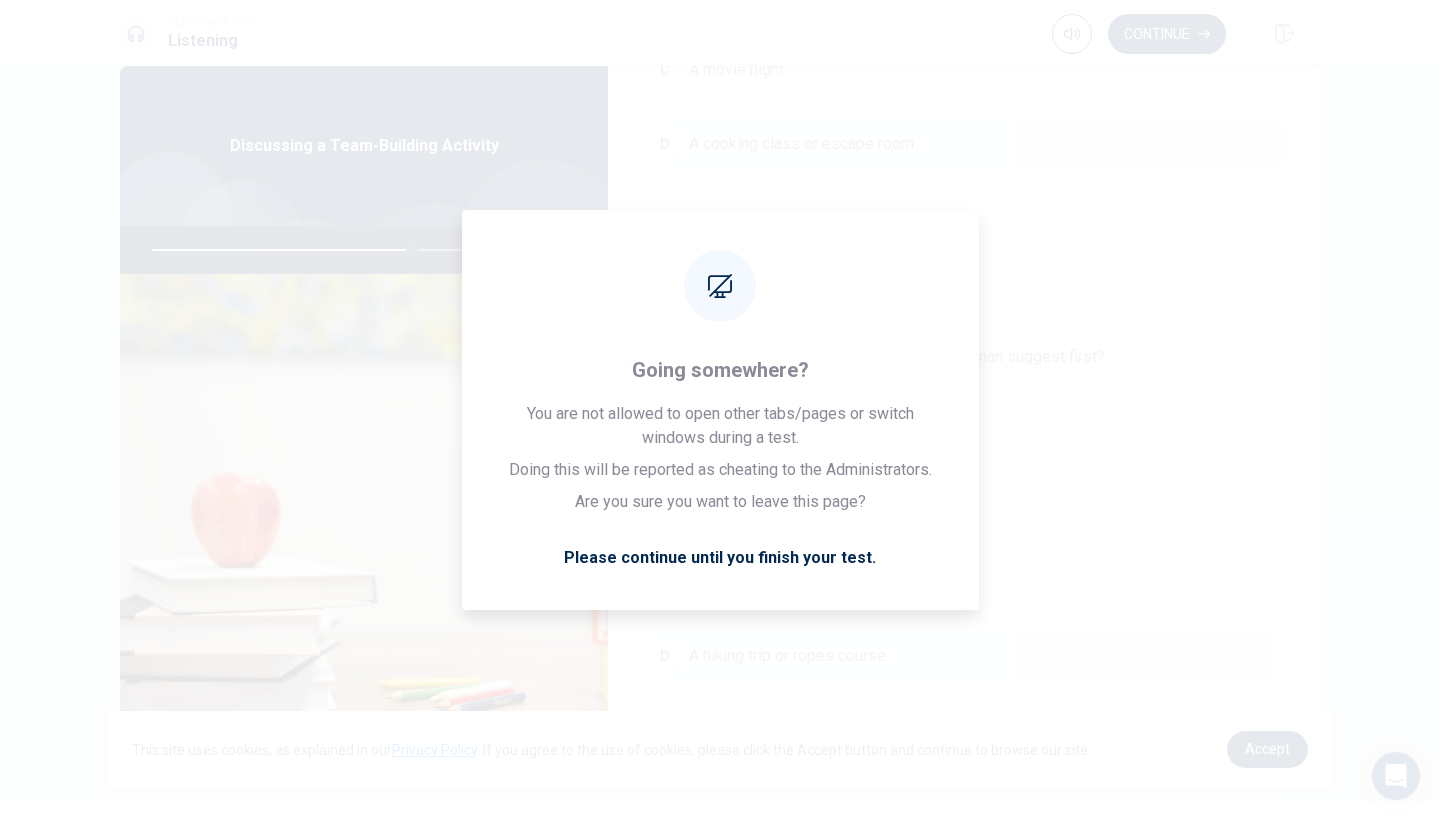 scroll, scrollTop: 1865, scrollLeft: 0, axis: vertical 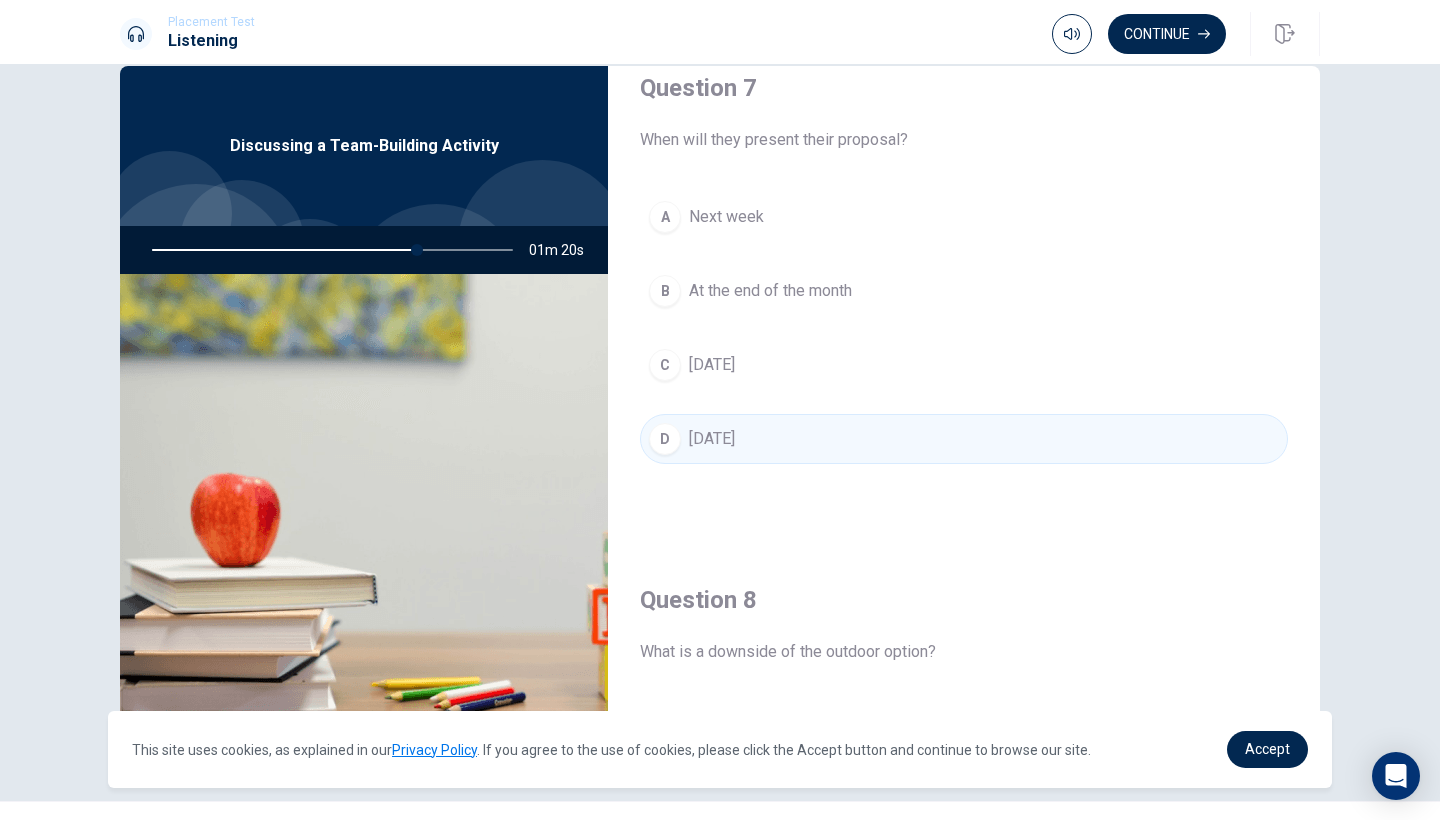 click on "C [DATE]" at bounding box center (964, 365) 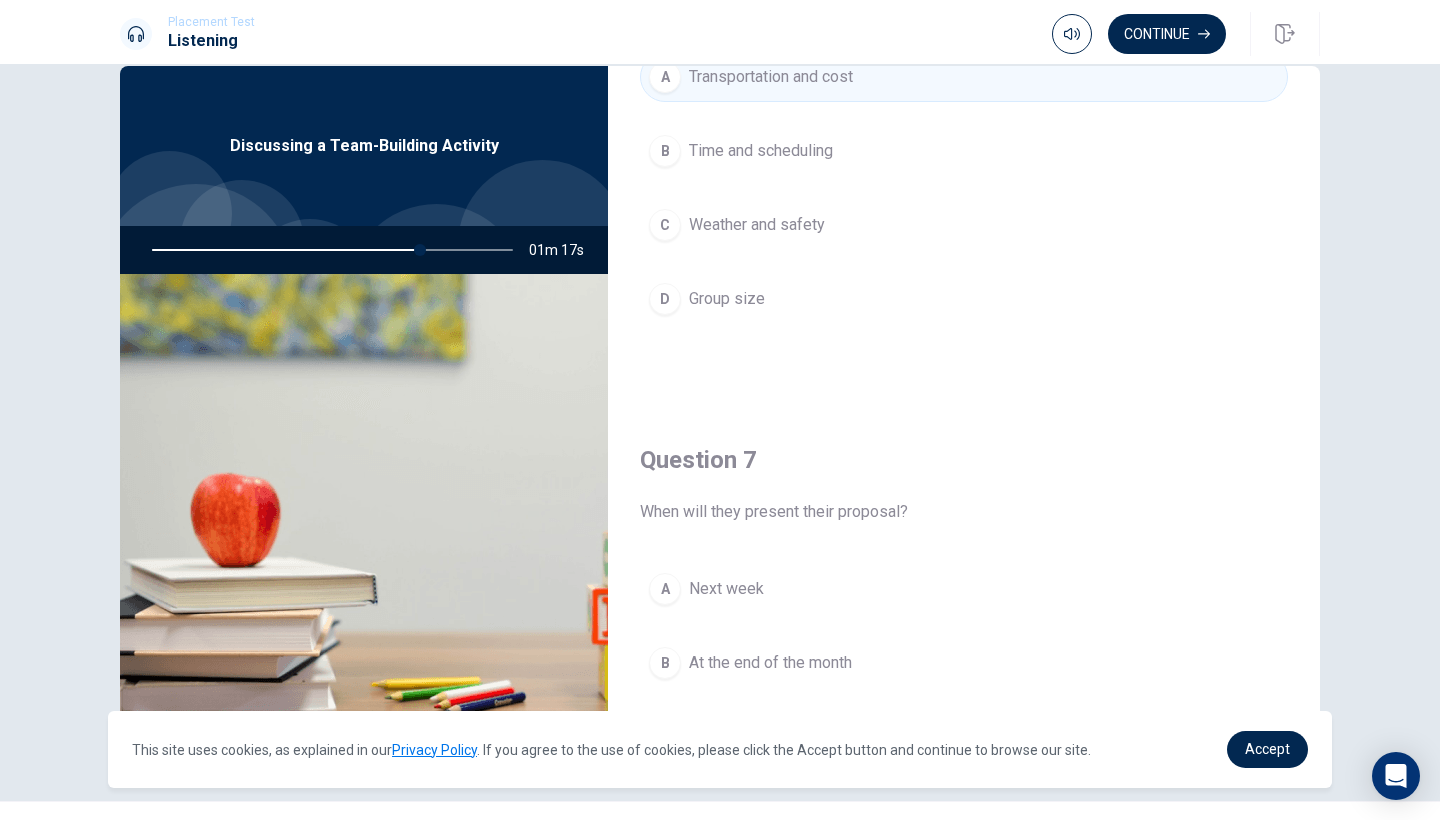 scroll, scrollTop: 183, scrollLeft: 0, axis: vertical 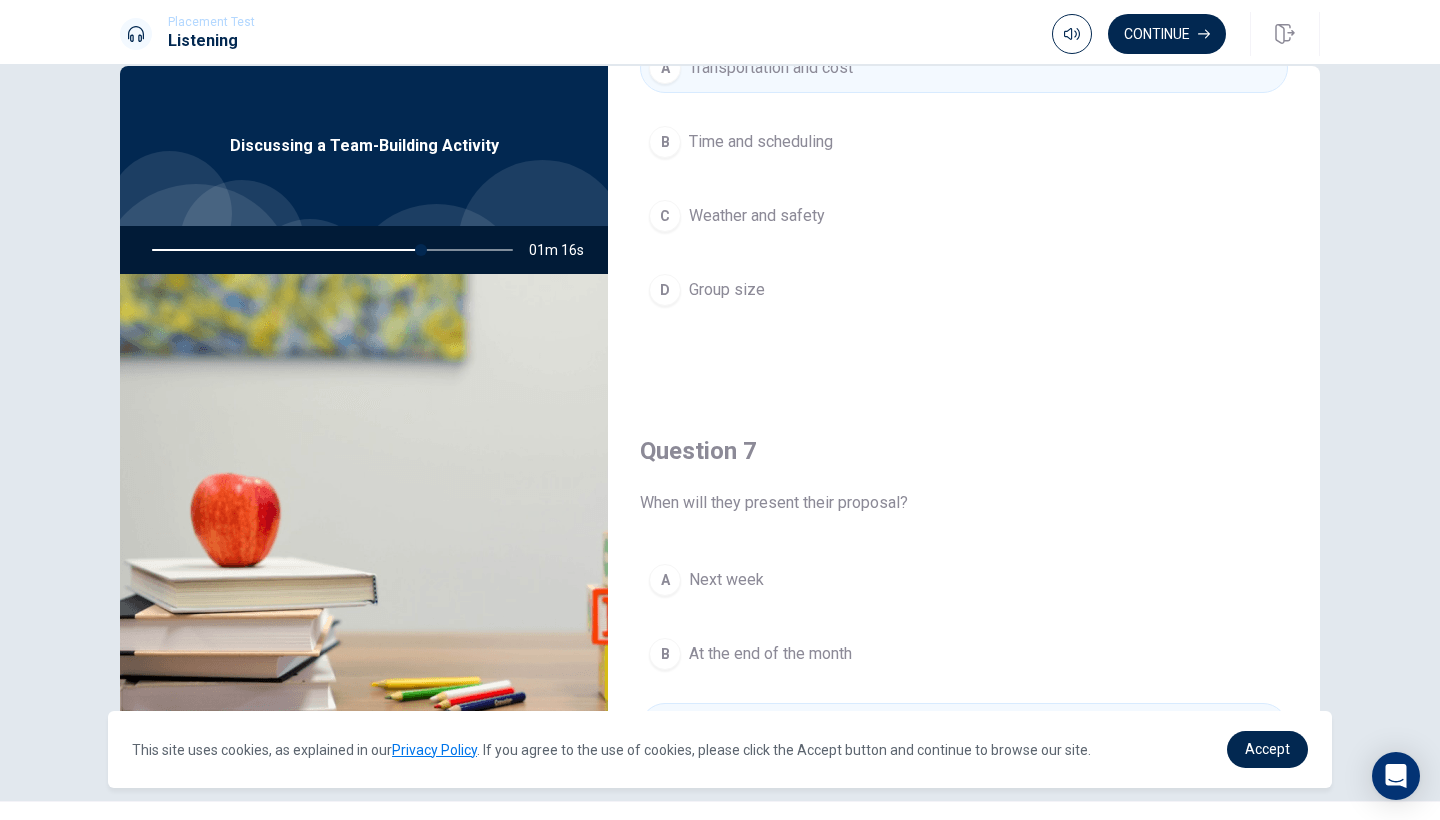 click on "B At the end of the month" at bounding box center (964, 654) 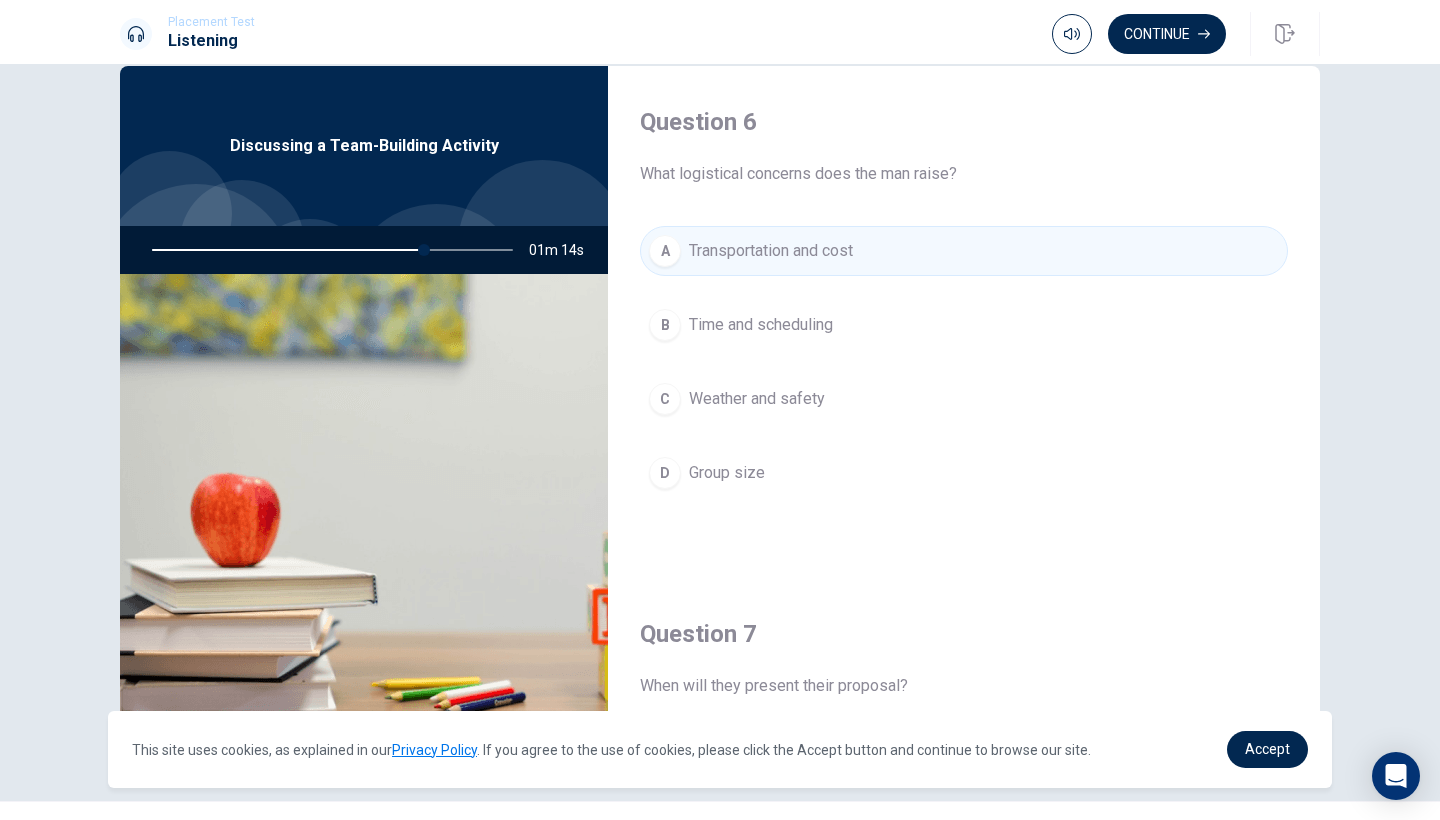 scroll, scrollTop: 0, scrollLeft: 0, axis: both 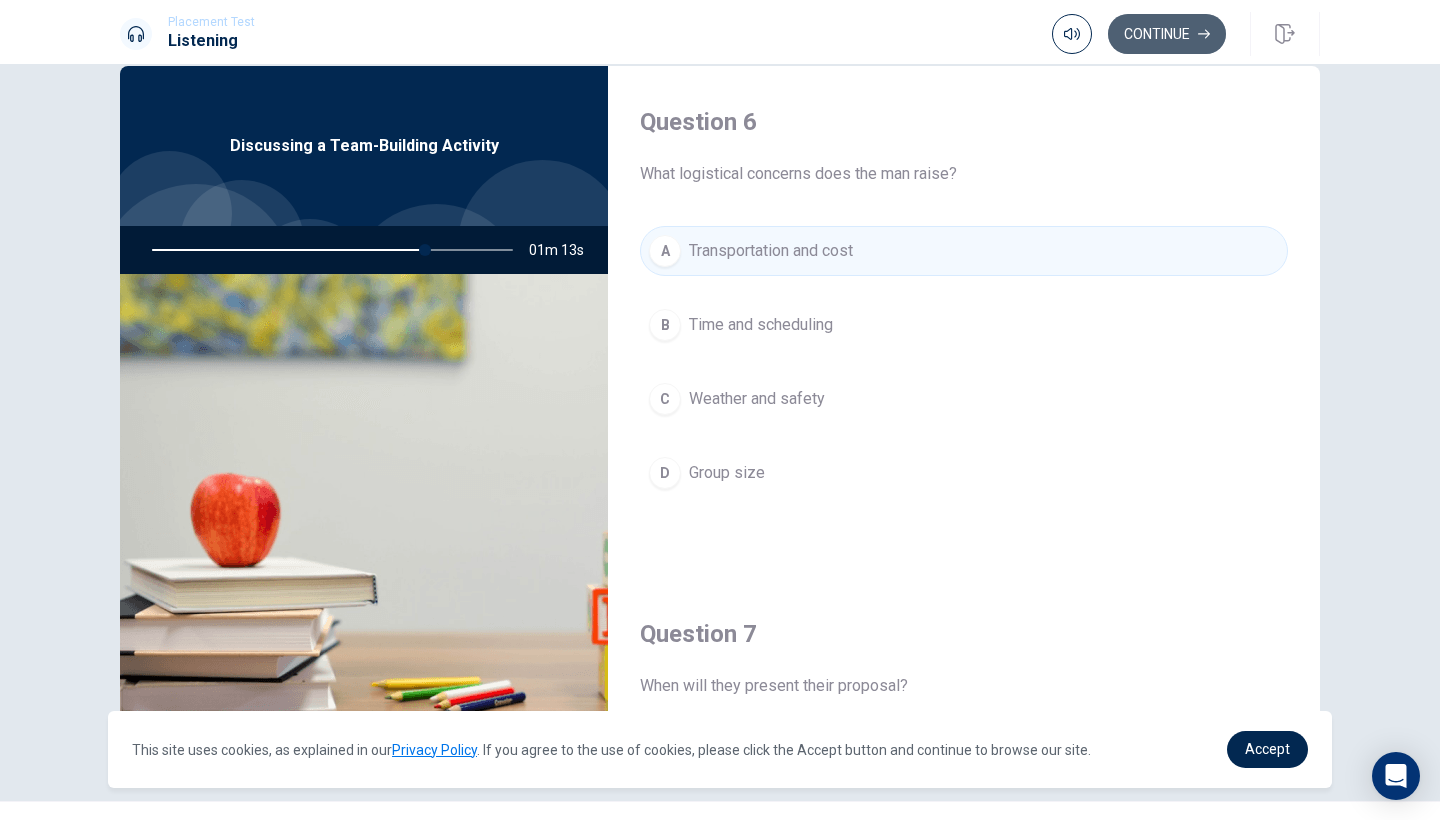 click on "Continue" at bounding box center [1167, 34] 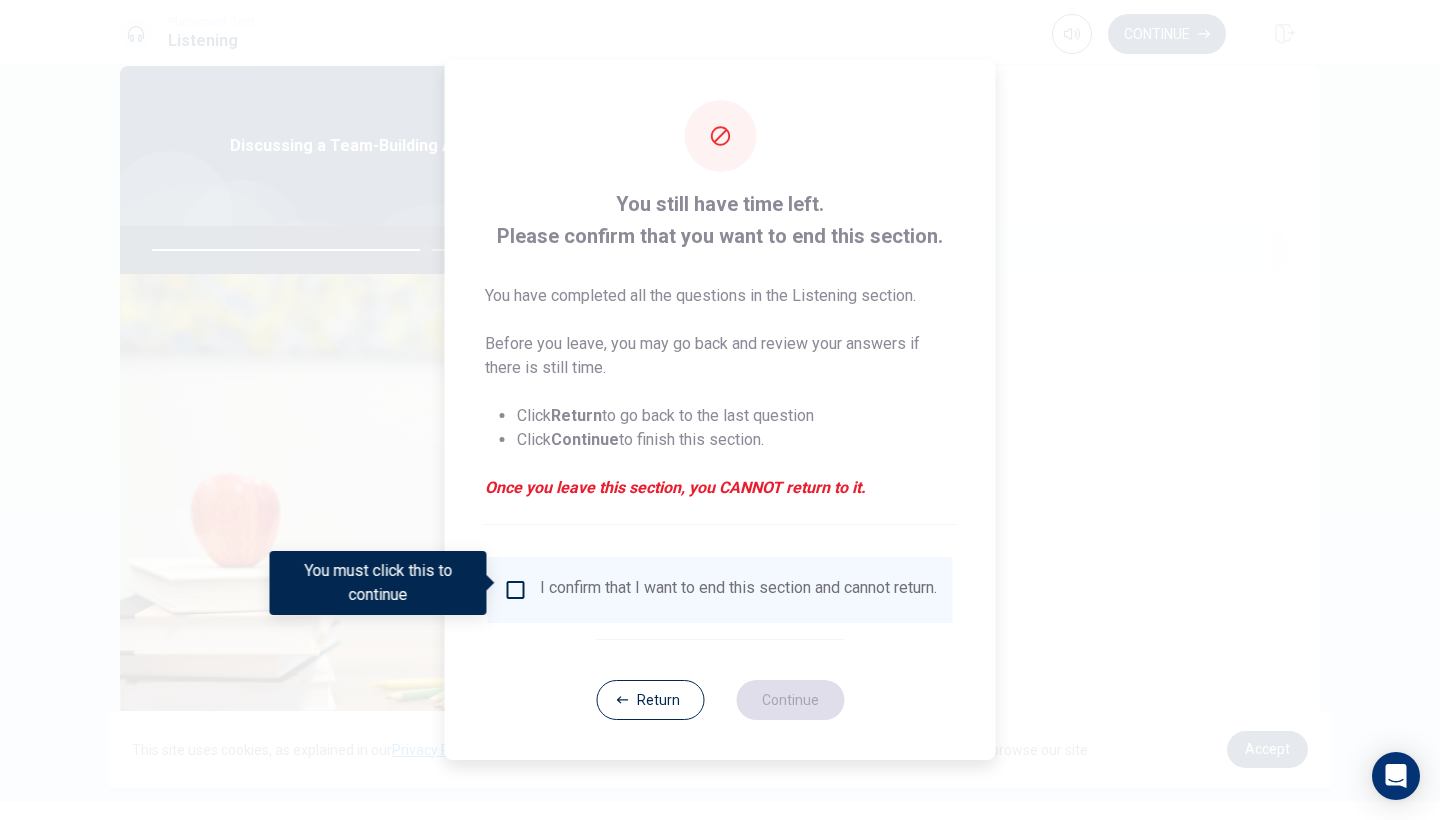 click on "I confirm that I want to end this section and cannot return." at bounding box center [738, 590] 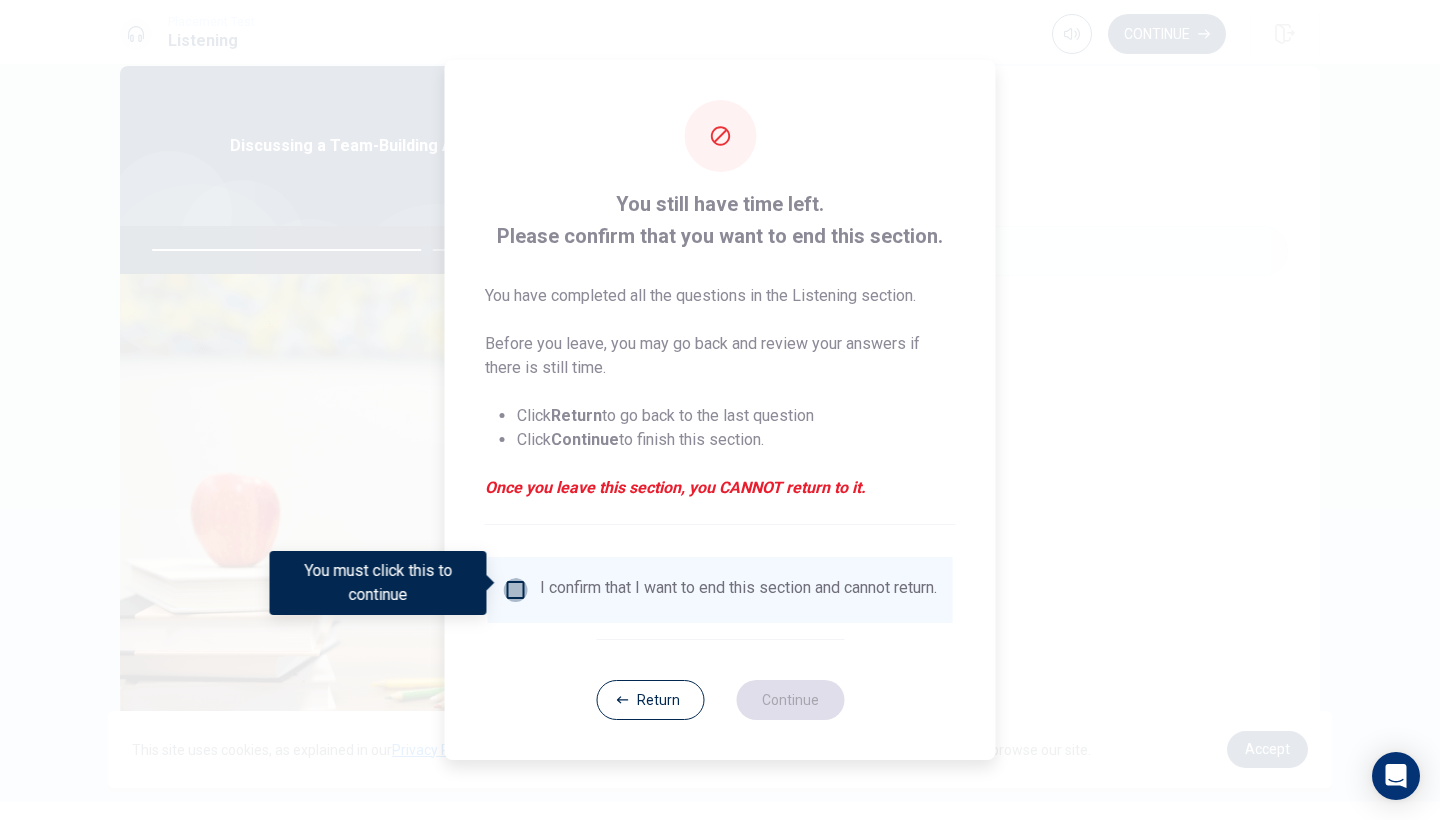 click at bounding box center (516, 590) 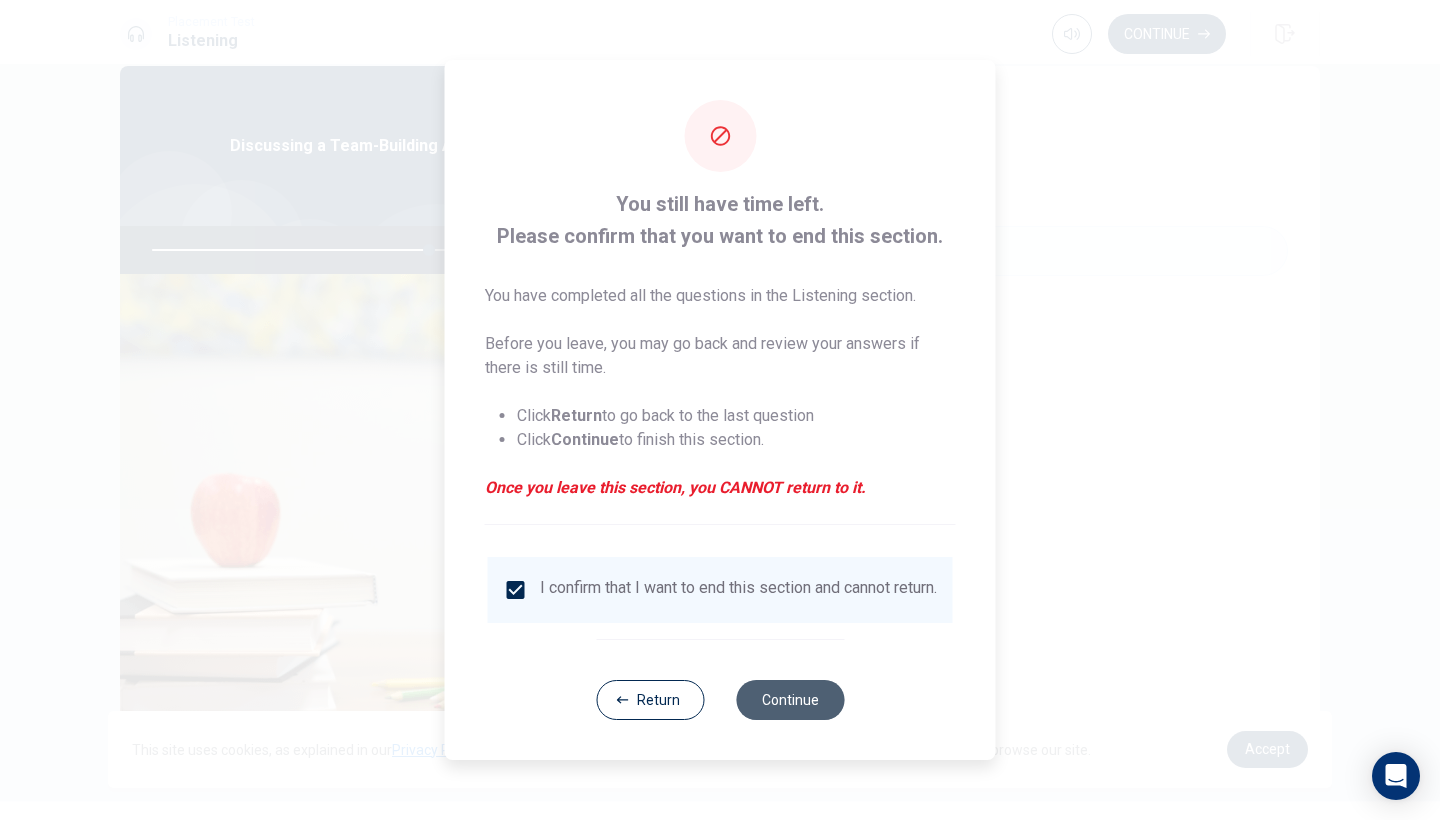 click on "Continue" at bounding box center [790, 700] 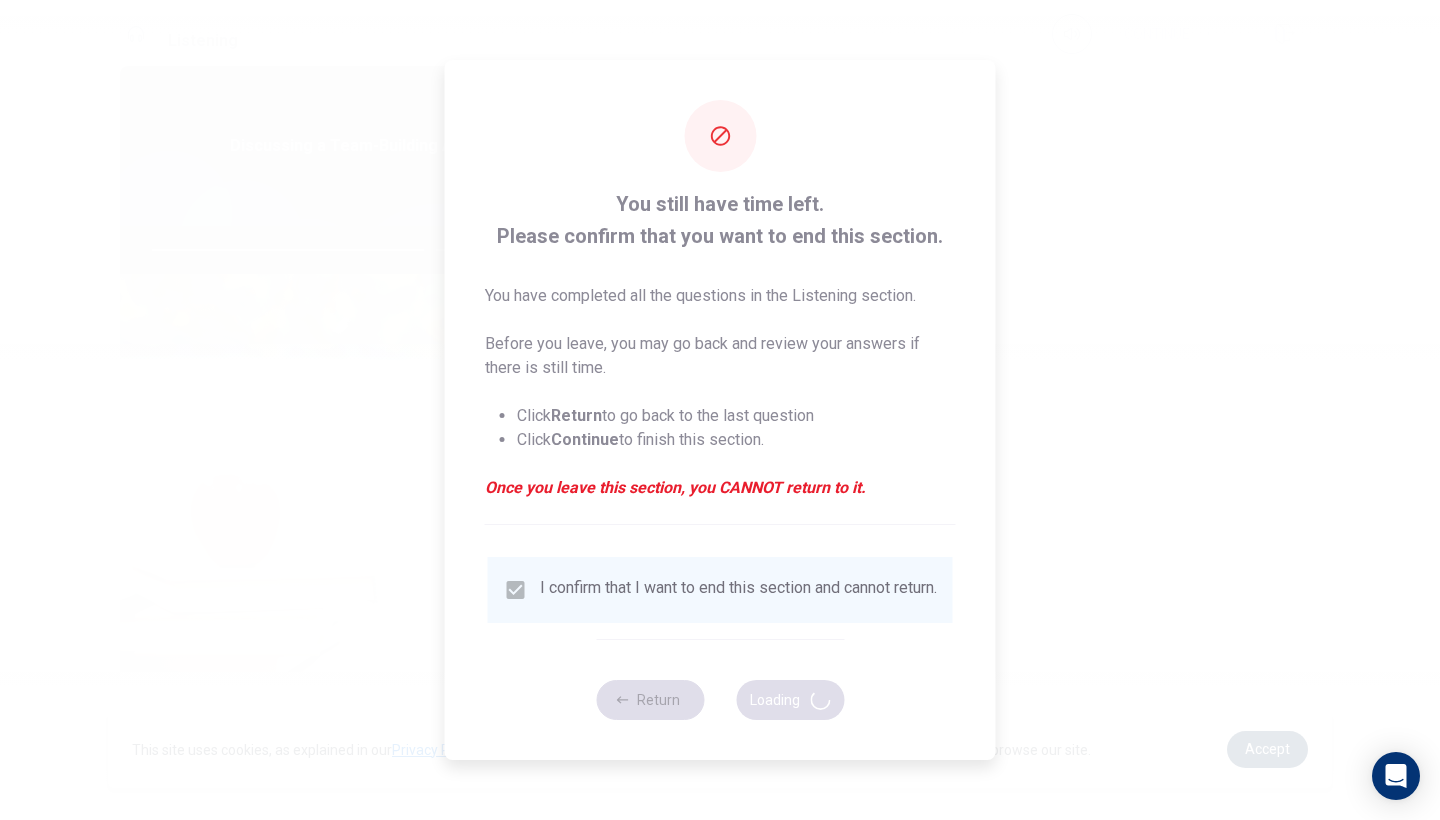 type on "77" 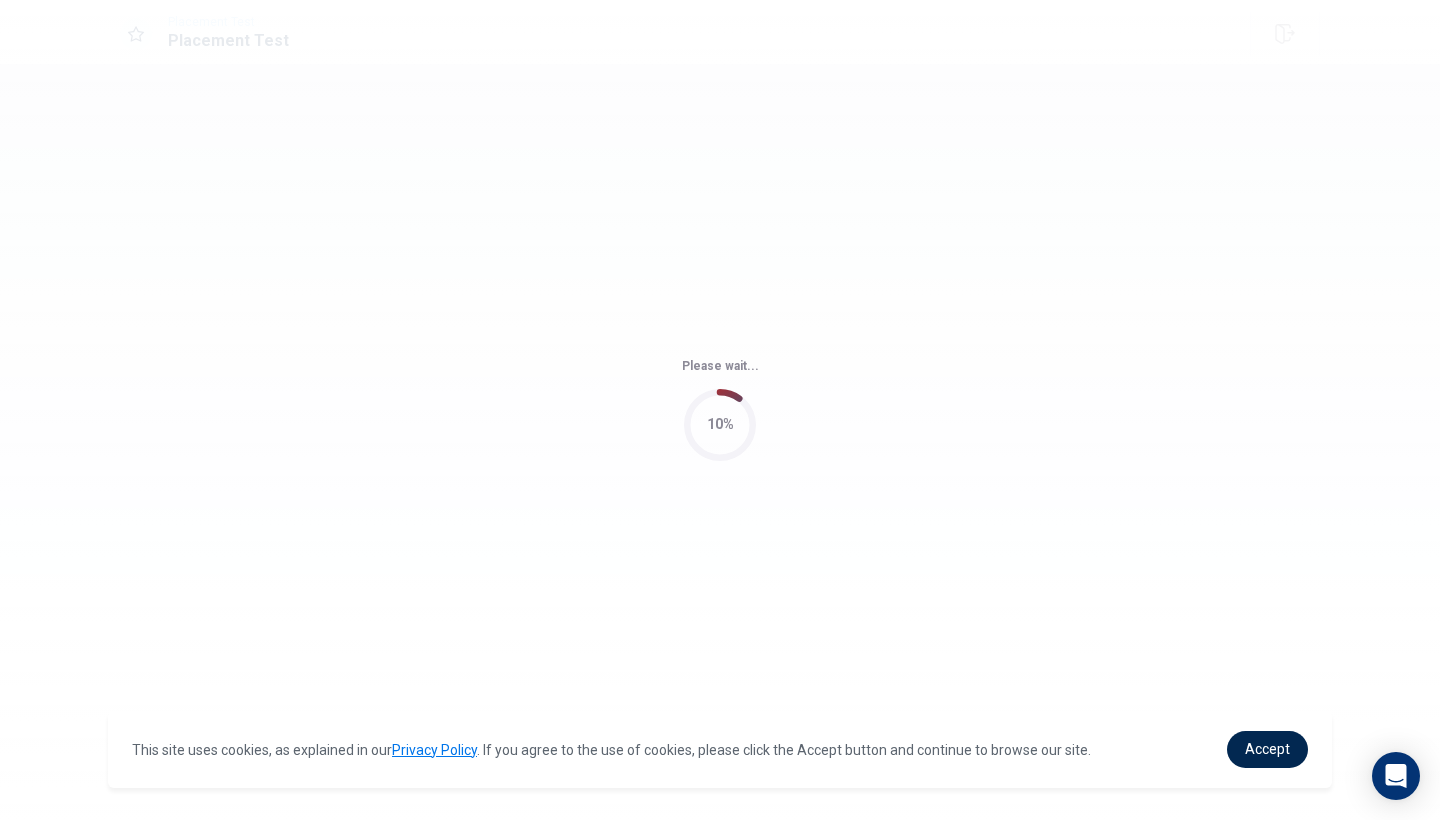 scroll, scrollTop: 0, scrollLeft: 0, axis: both 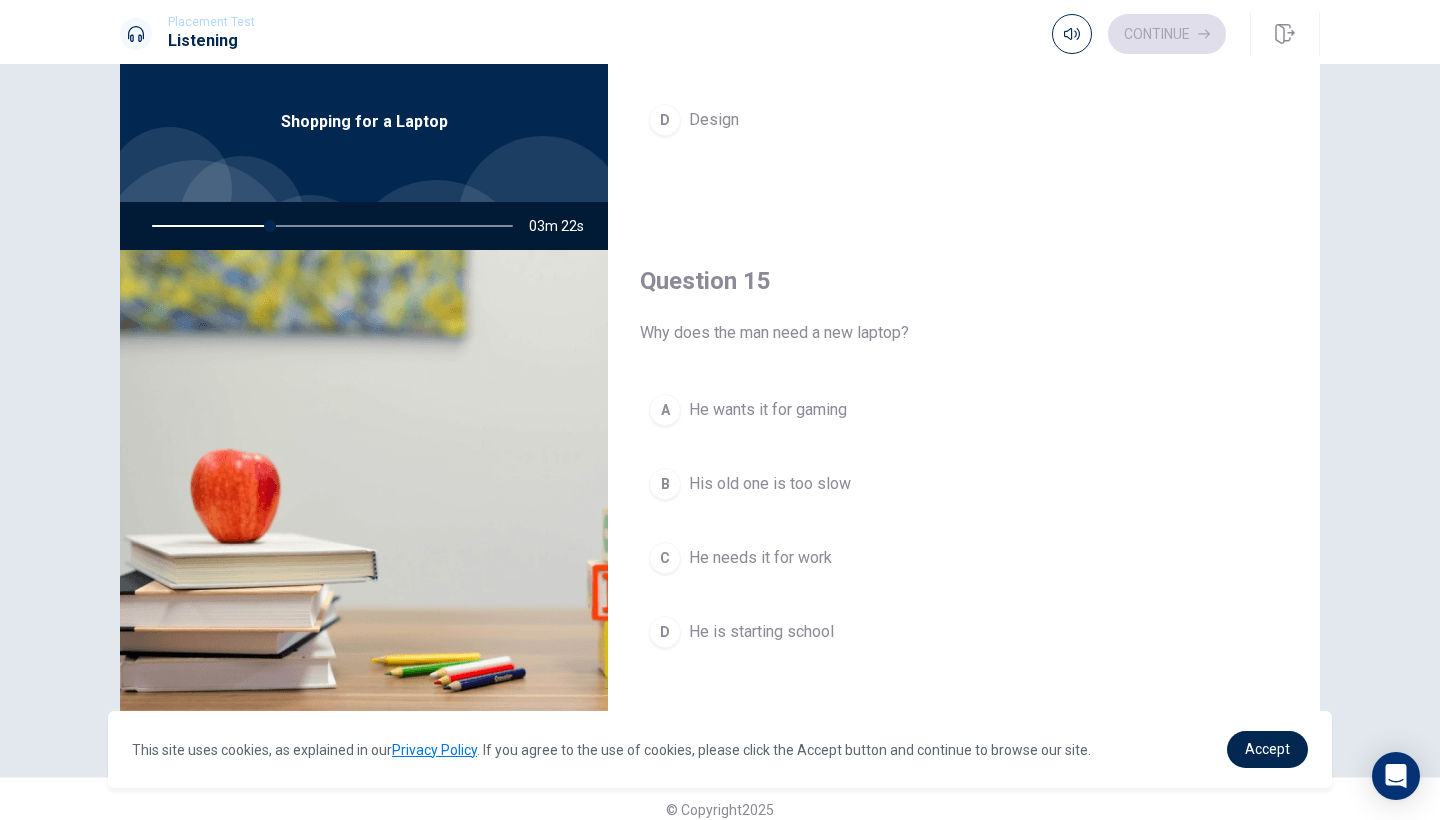 click on "He needs it for work" at bounding box center [760, 558] 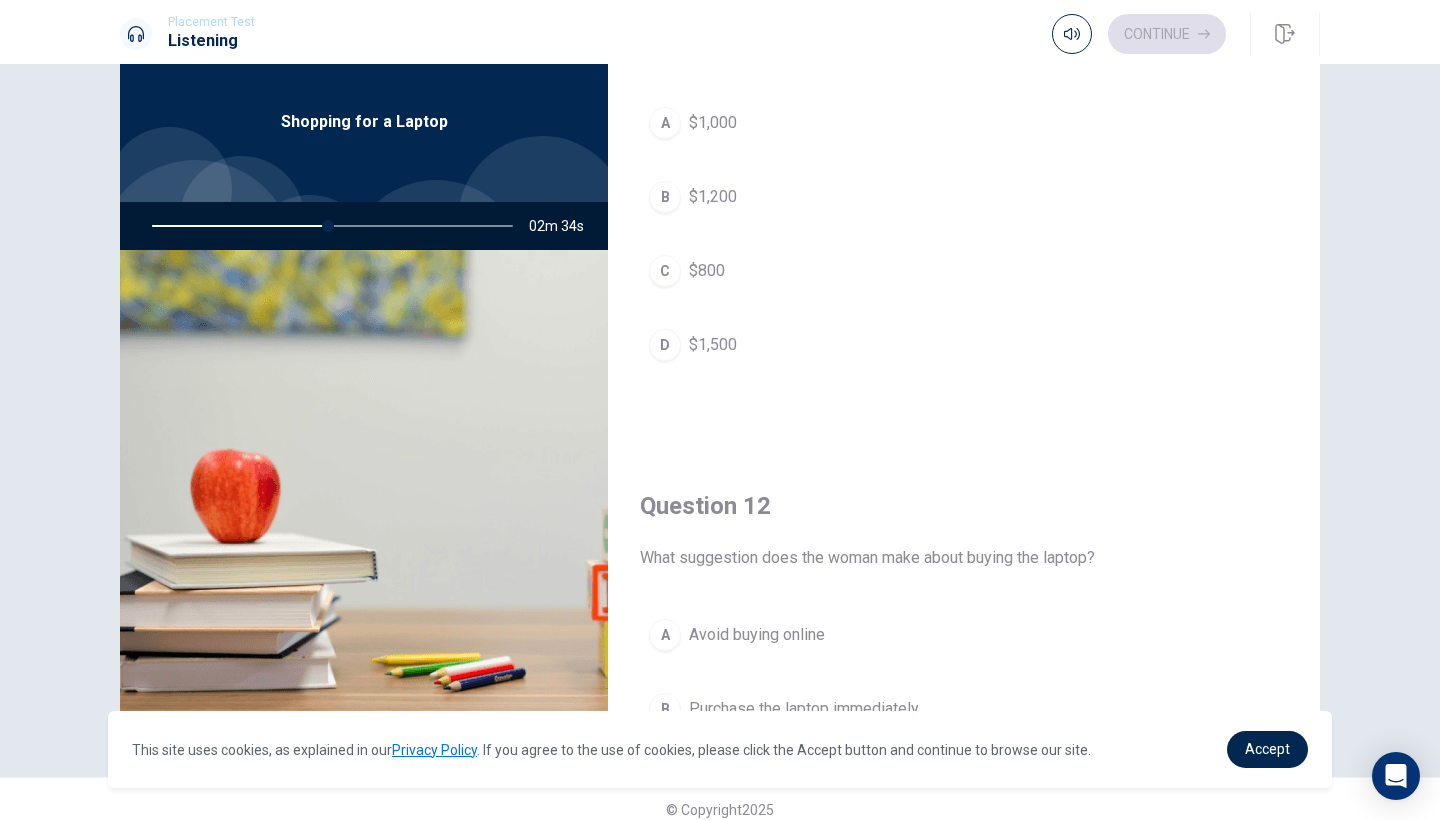 scroll, scrollTop: 97, scrollLeft: 0, axis: vertical 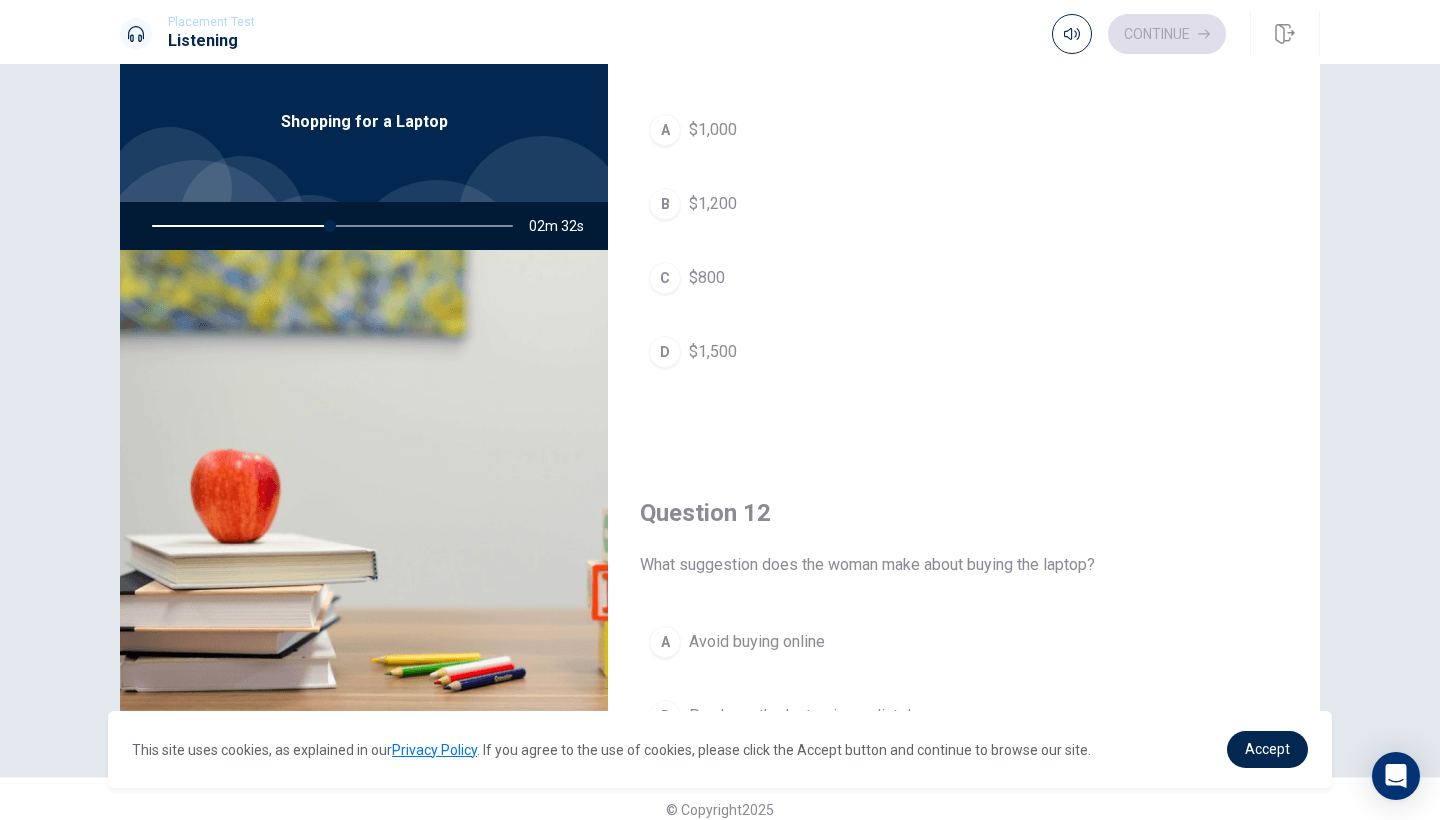 click on "$1,000" at bounding box center (713, 130) 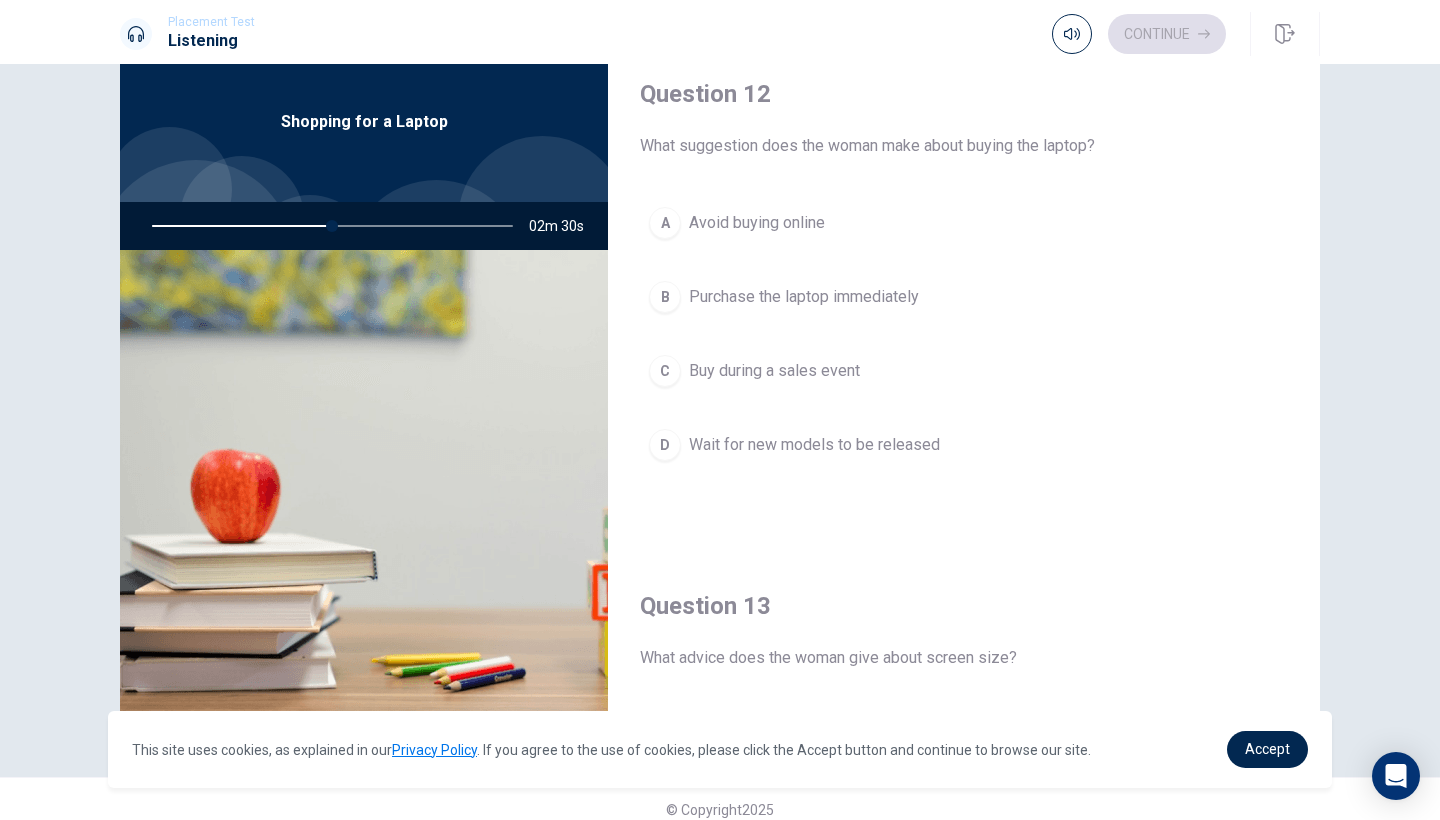 scroll, scrollTop: 533, scrollLeft: 0, axis: vertical 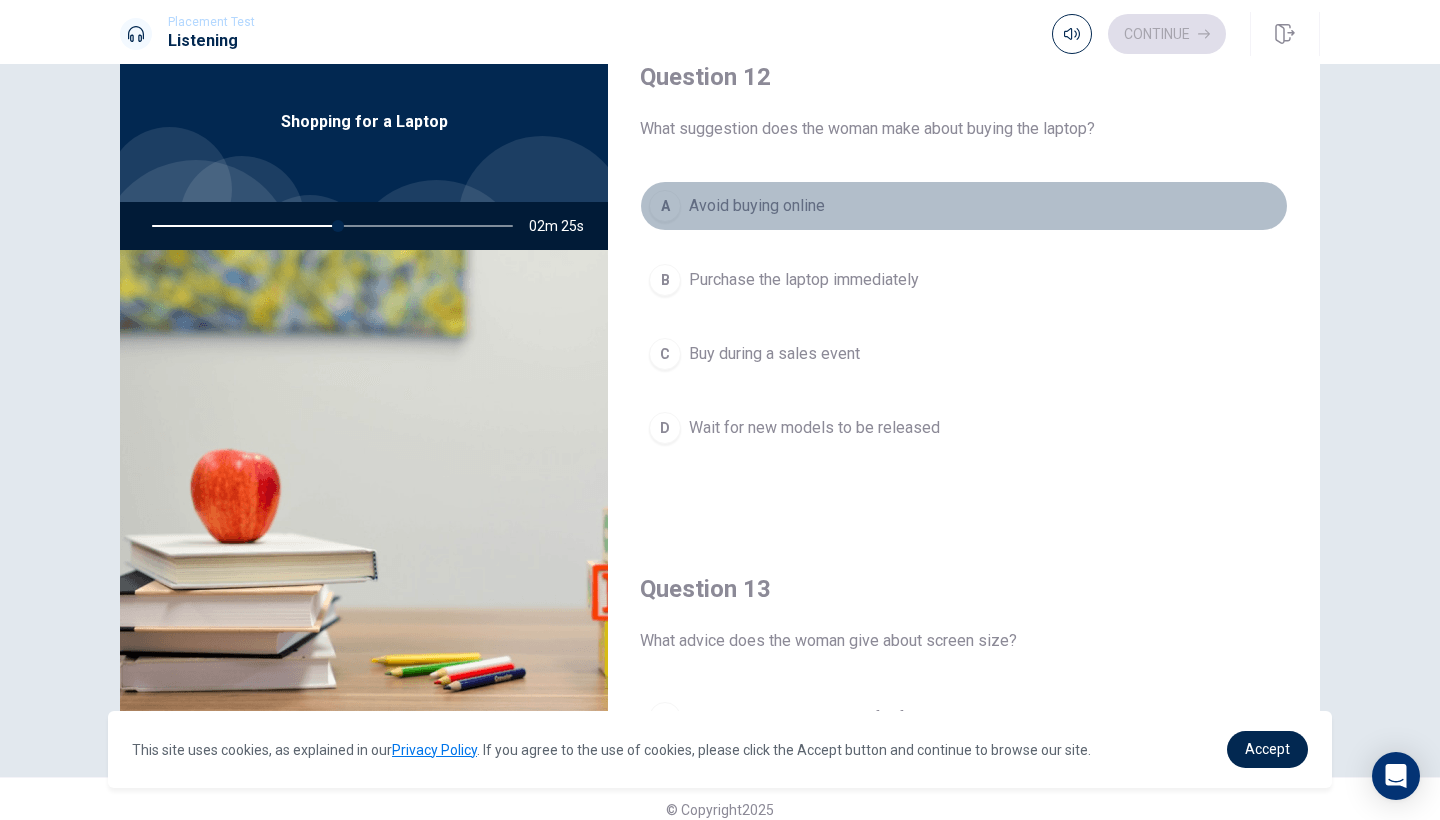 click on "Avoid buying online" at bounding box center [757, 206] 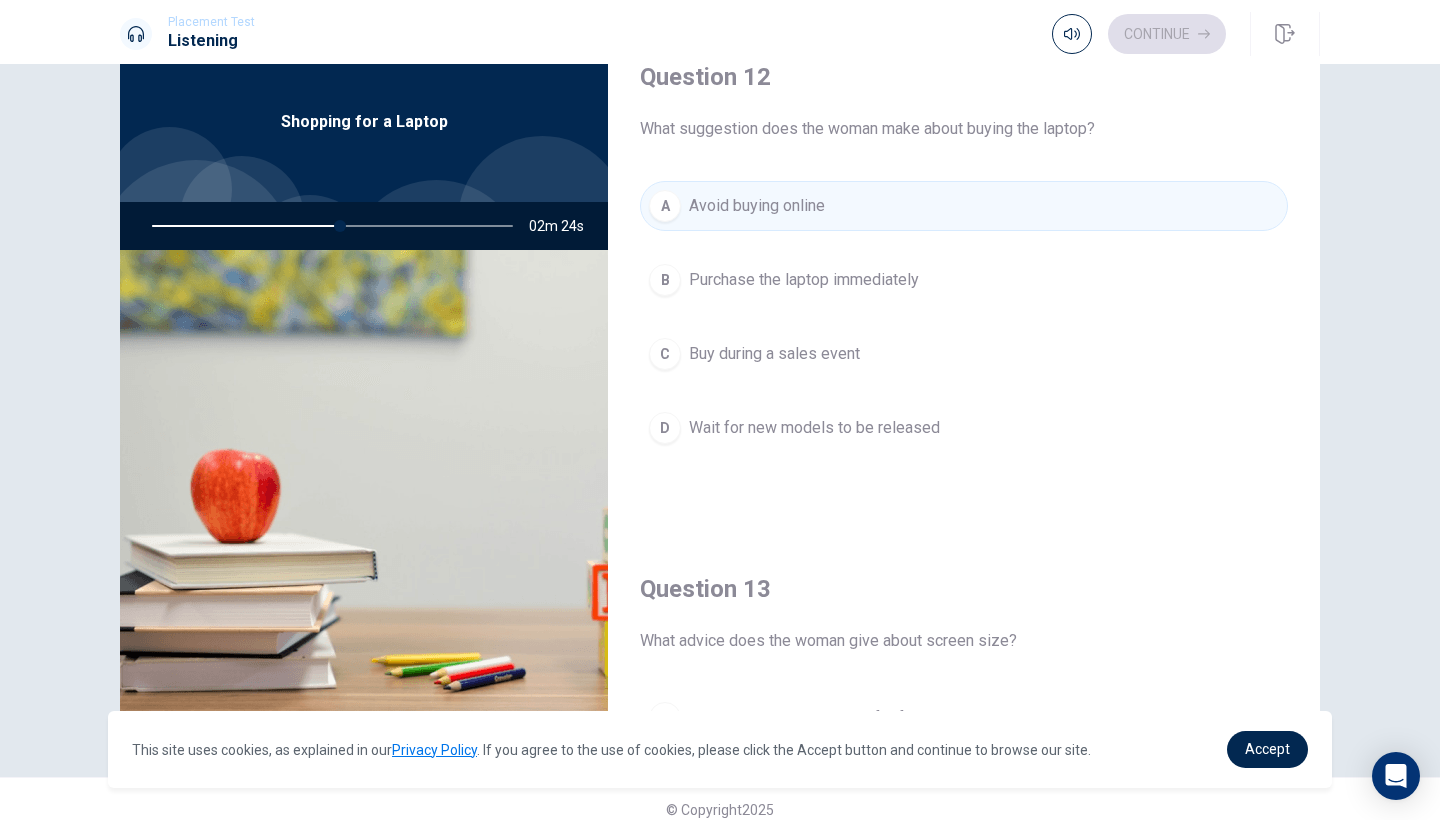 click on "B Purchase the laptop immediately" at bounding box center [964, 280] 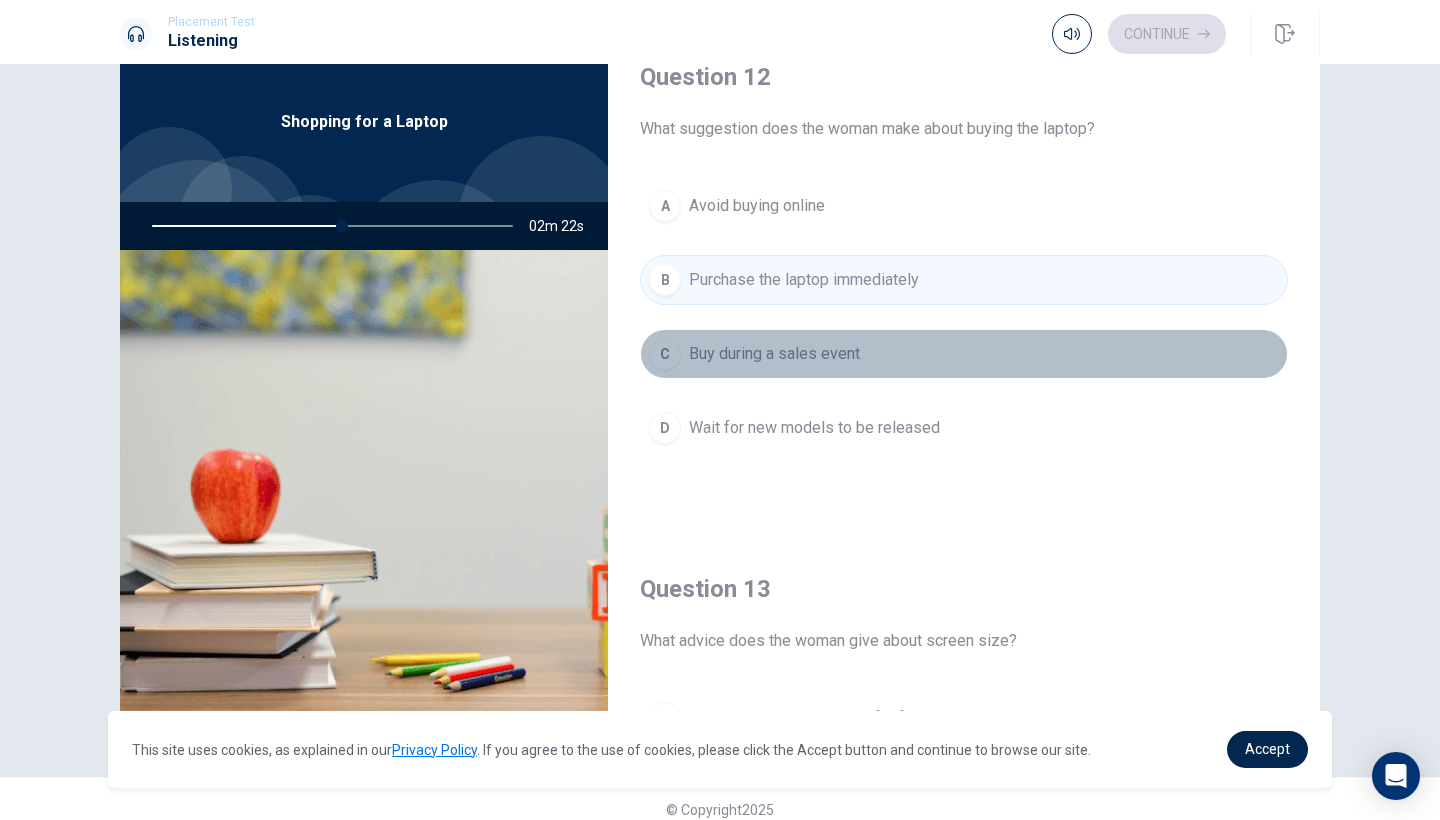 click on "Buy during a sales event" at bounding box center (774, 354) 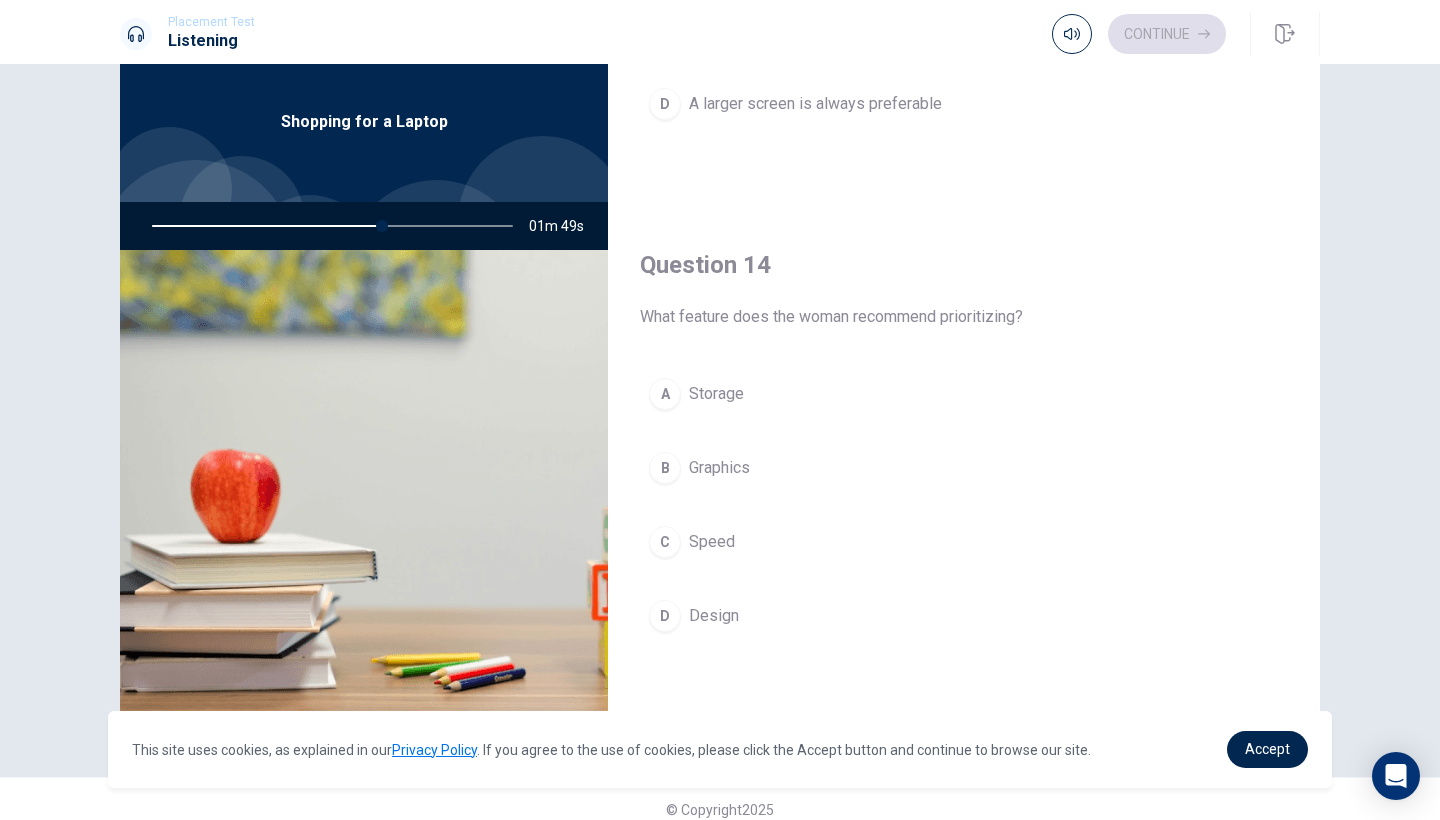 scroll, scrollTop: 1374, scrollLeft: 0, axis: vertical 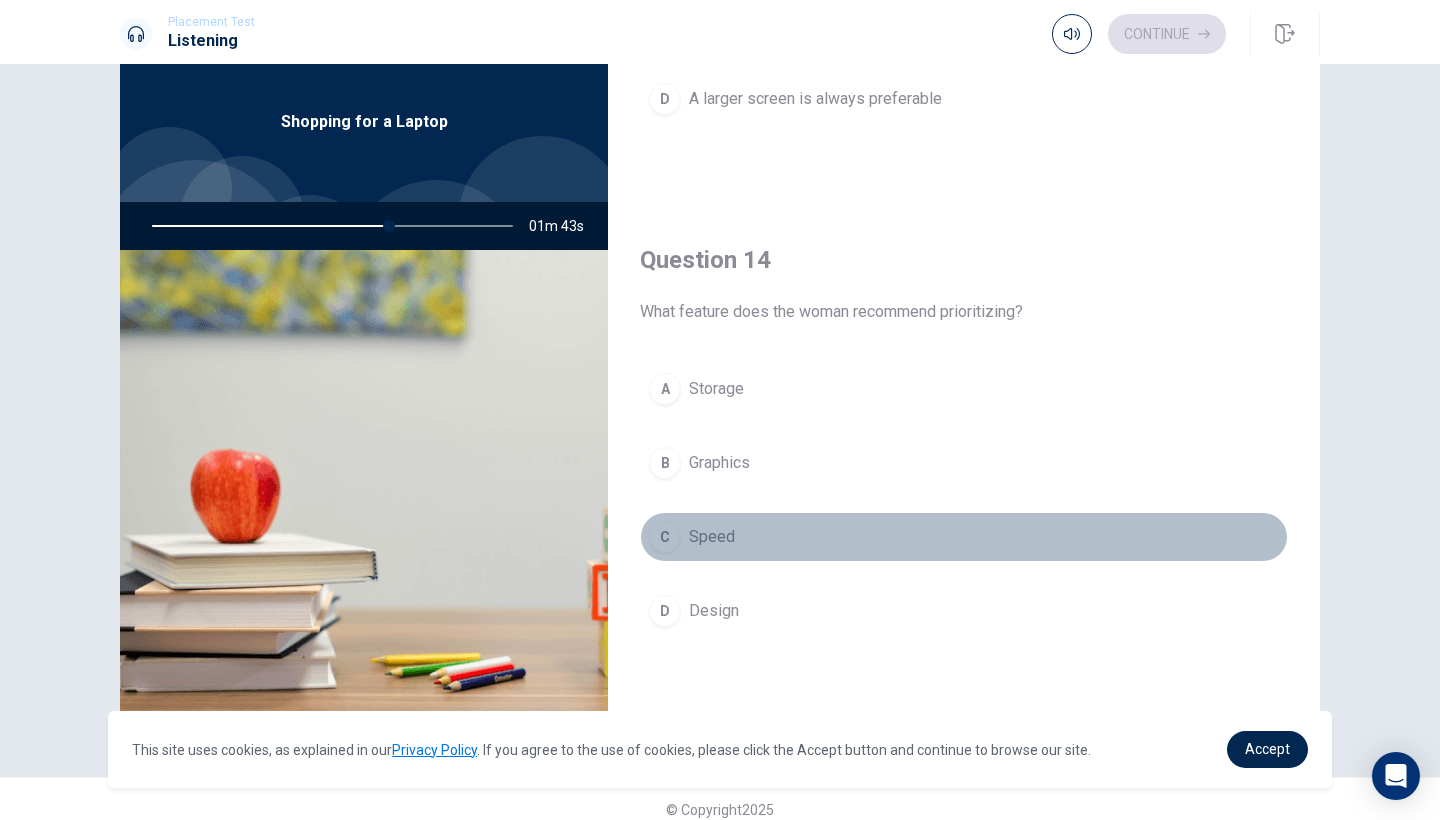 click on "Speed" at bounding box center (712, 537) 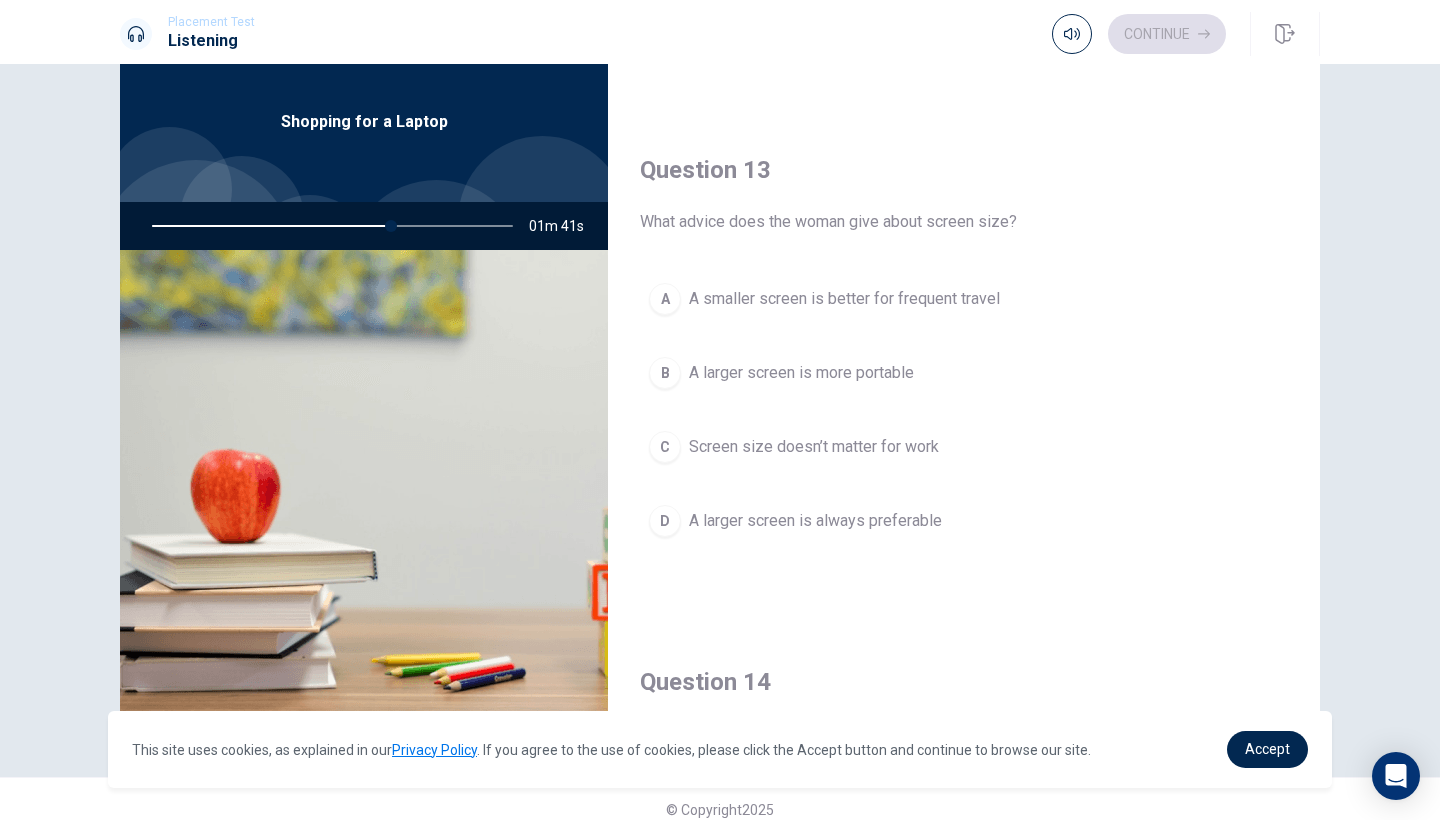 scroll, scrollTop: 950, scrollLeft: 0, axis: vertical 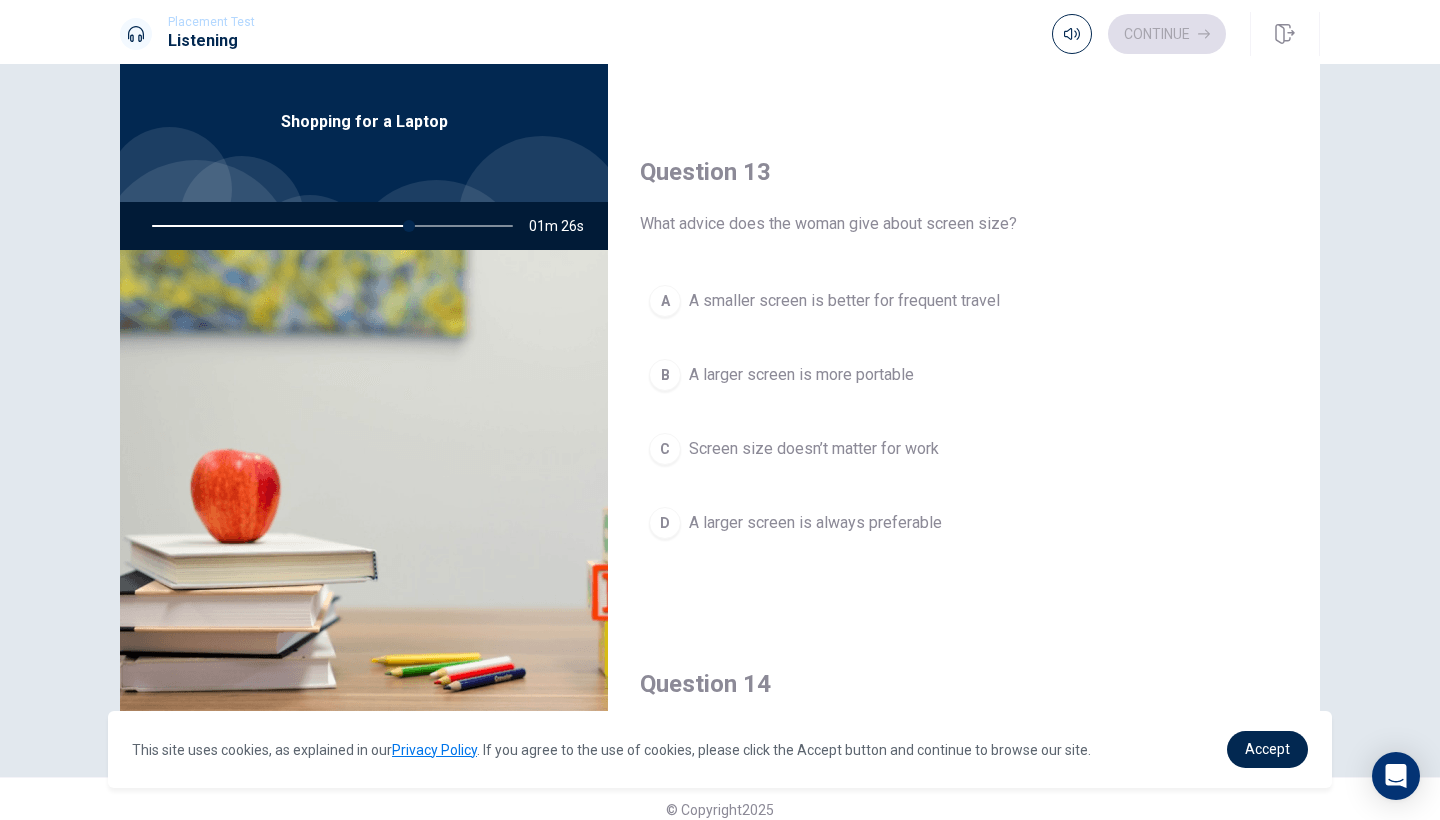 click on "A smaller screen is better for frequent travel" at bounding box center [844, 301] 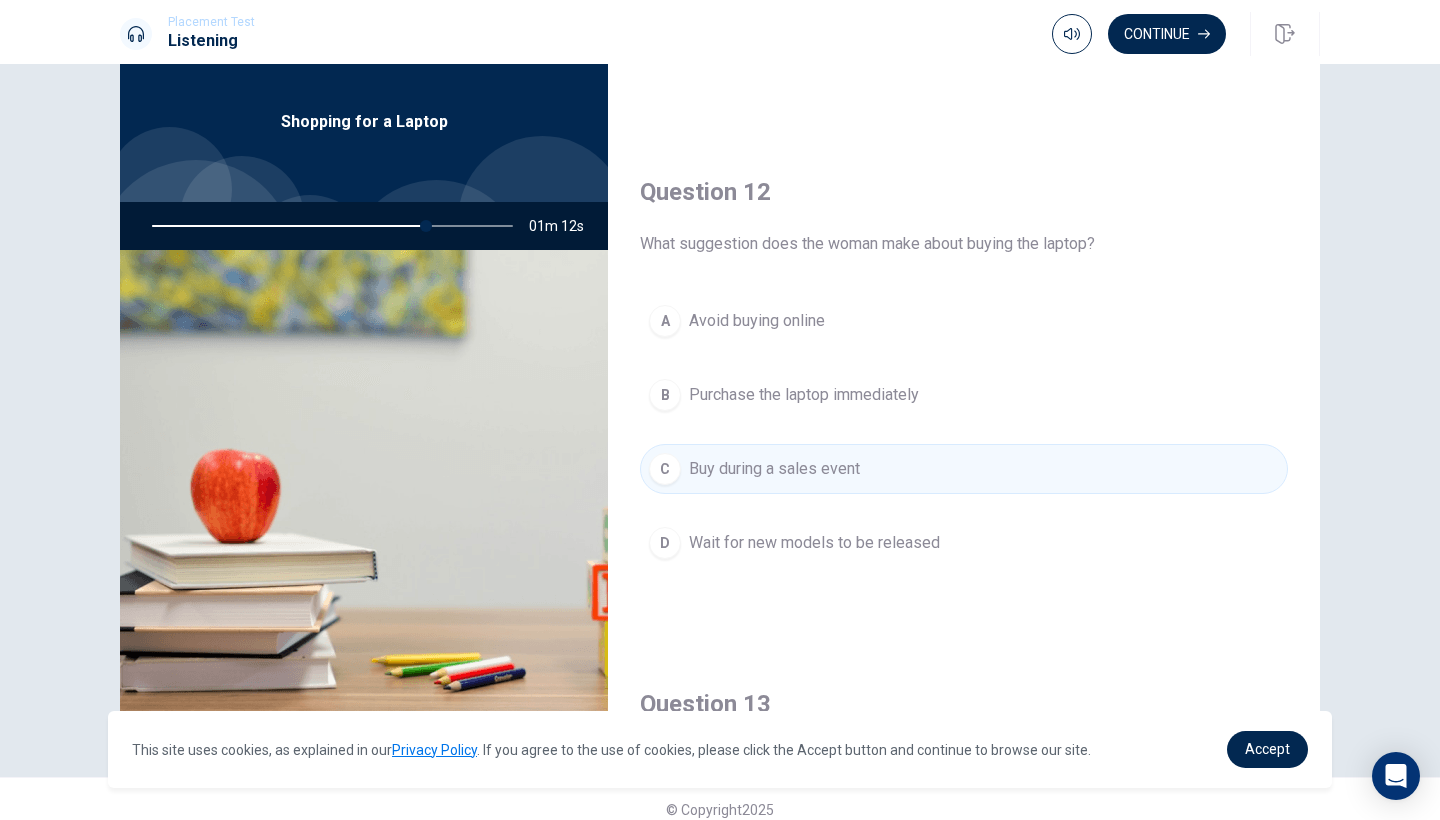 scroll, scrollTop: 419, scrollLeft: 0, axis: vertical 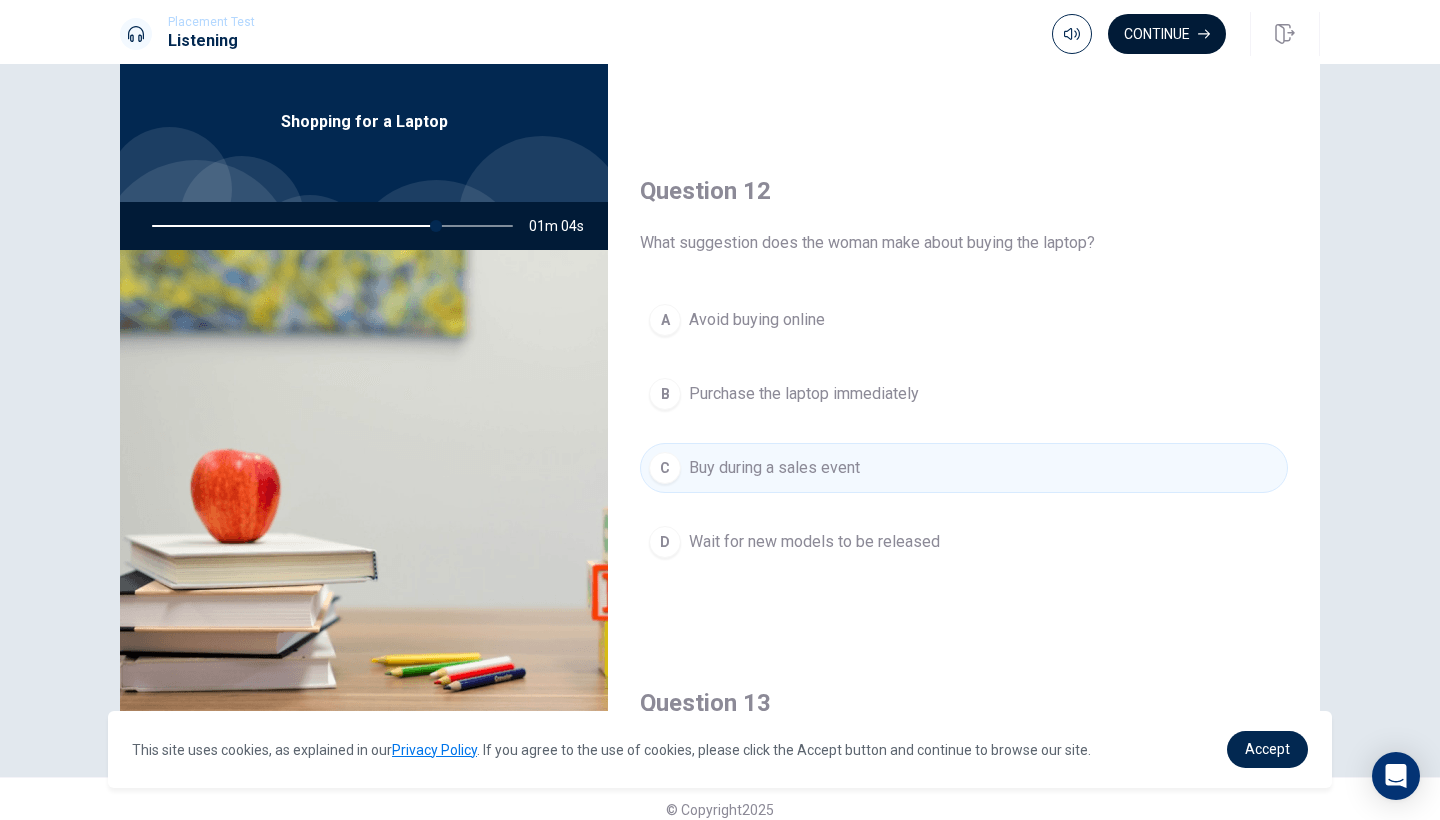 click on "Continue" at bounding box center [1167, 34] 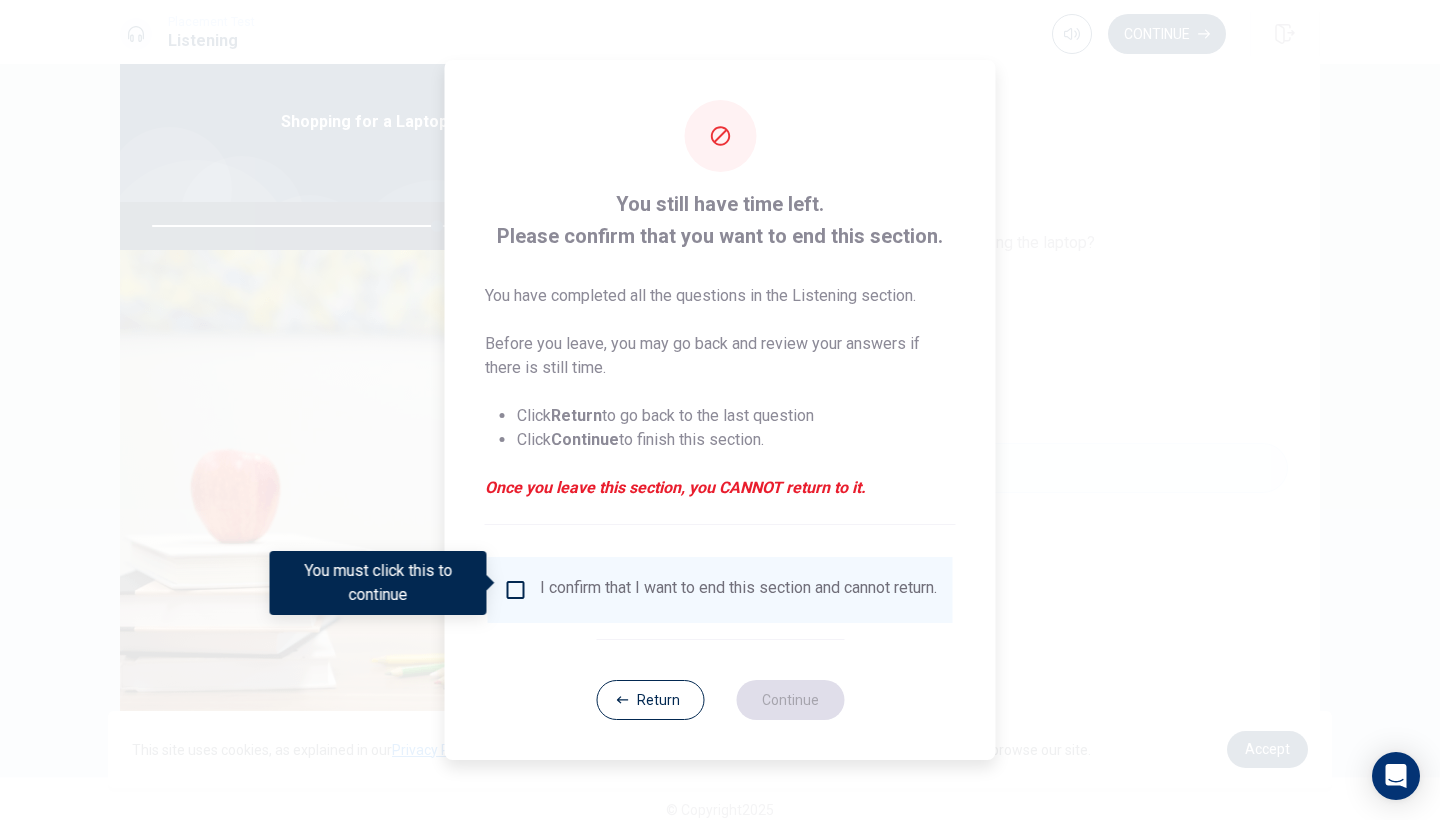 click on "I confirm that I want to end this section and cannot return." at bounding box center (720, 590) 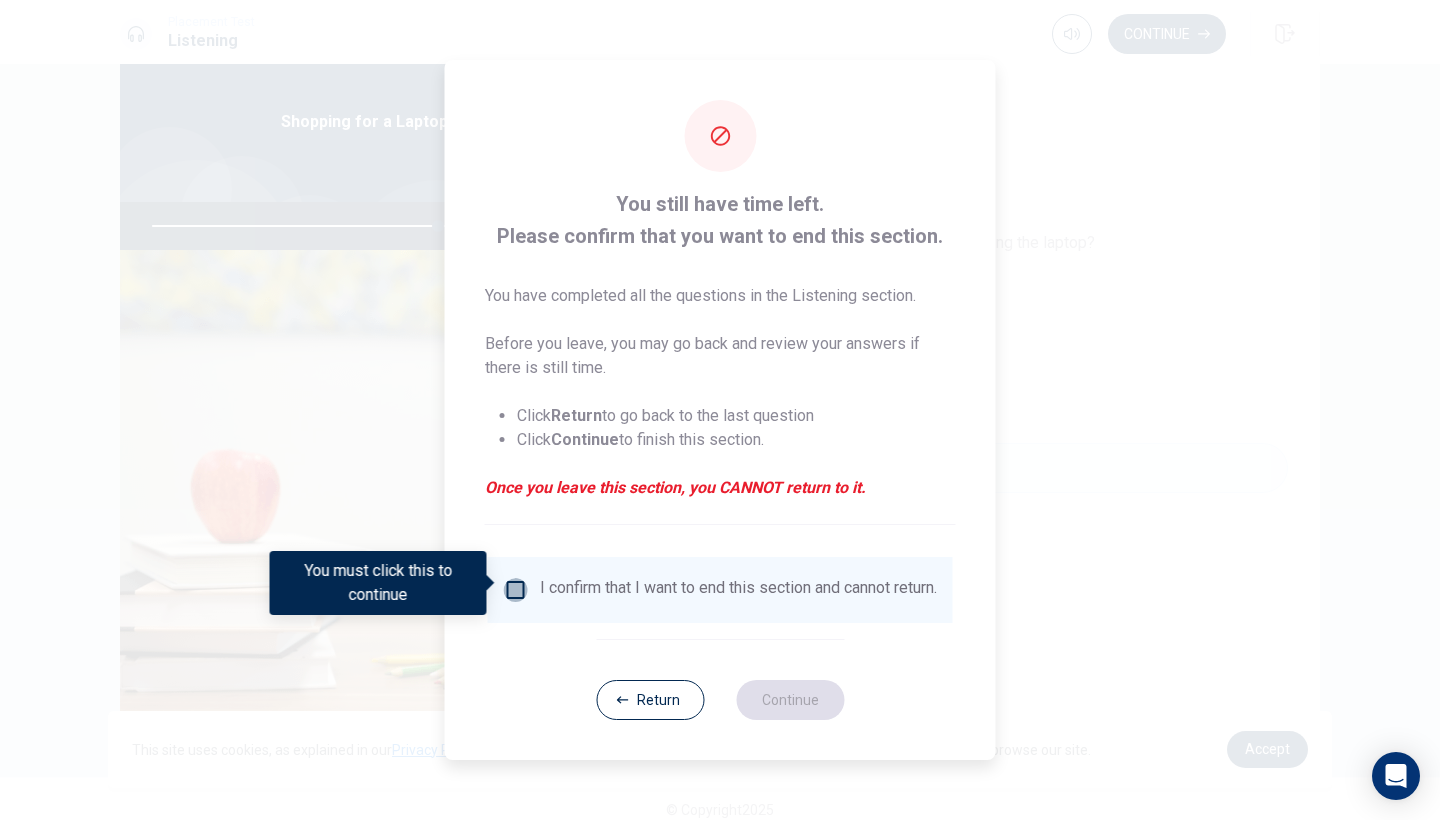 click at bounding box center [516, 590] 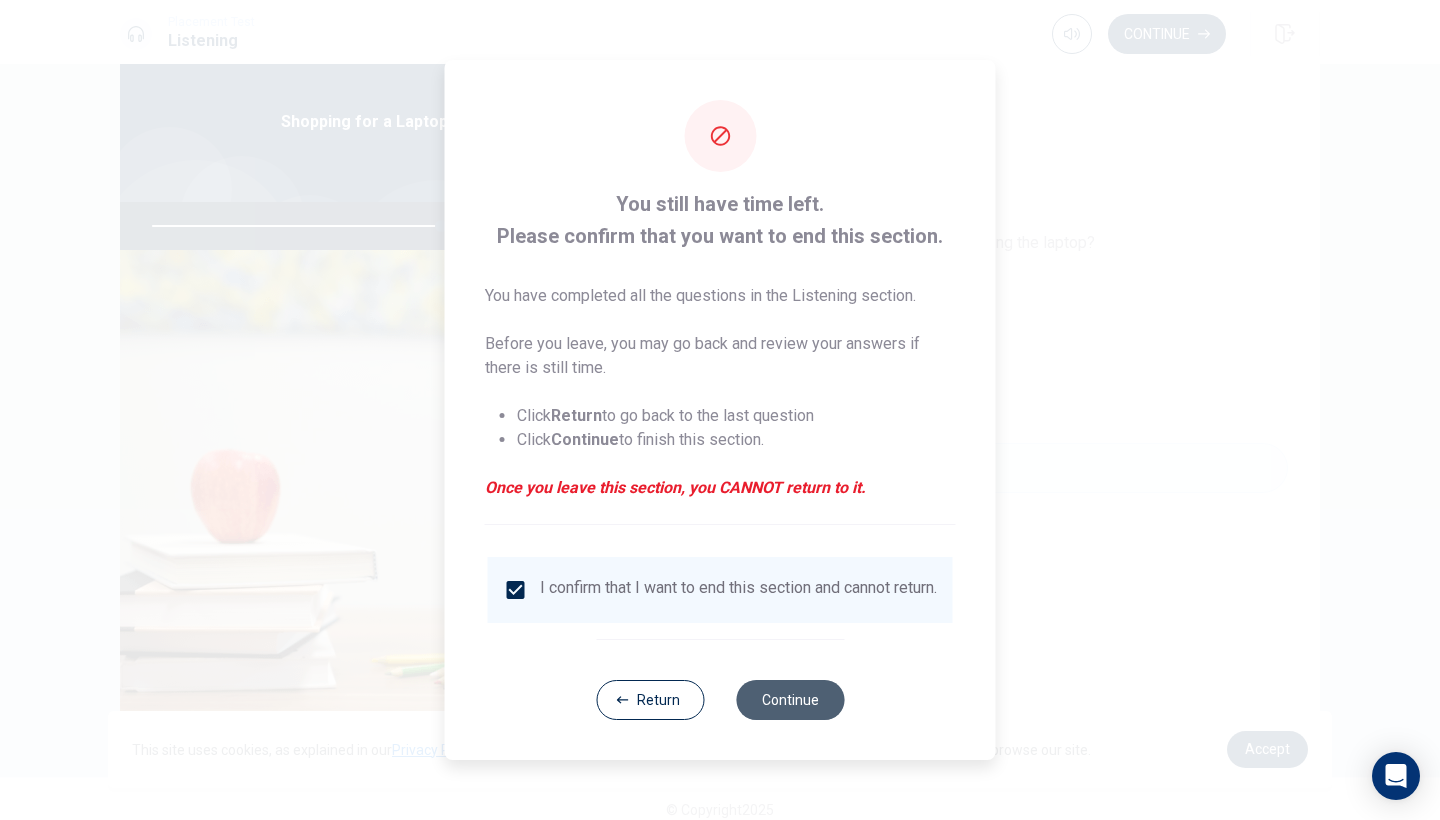 click on "Continue" at bounding box center (790, 700) 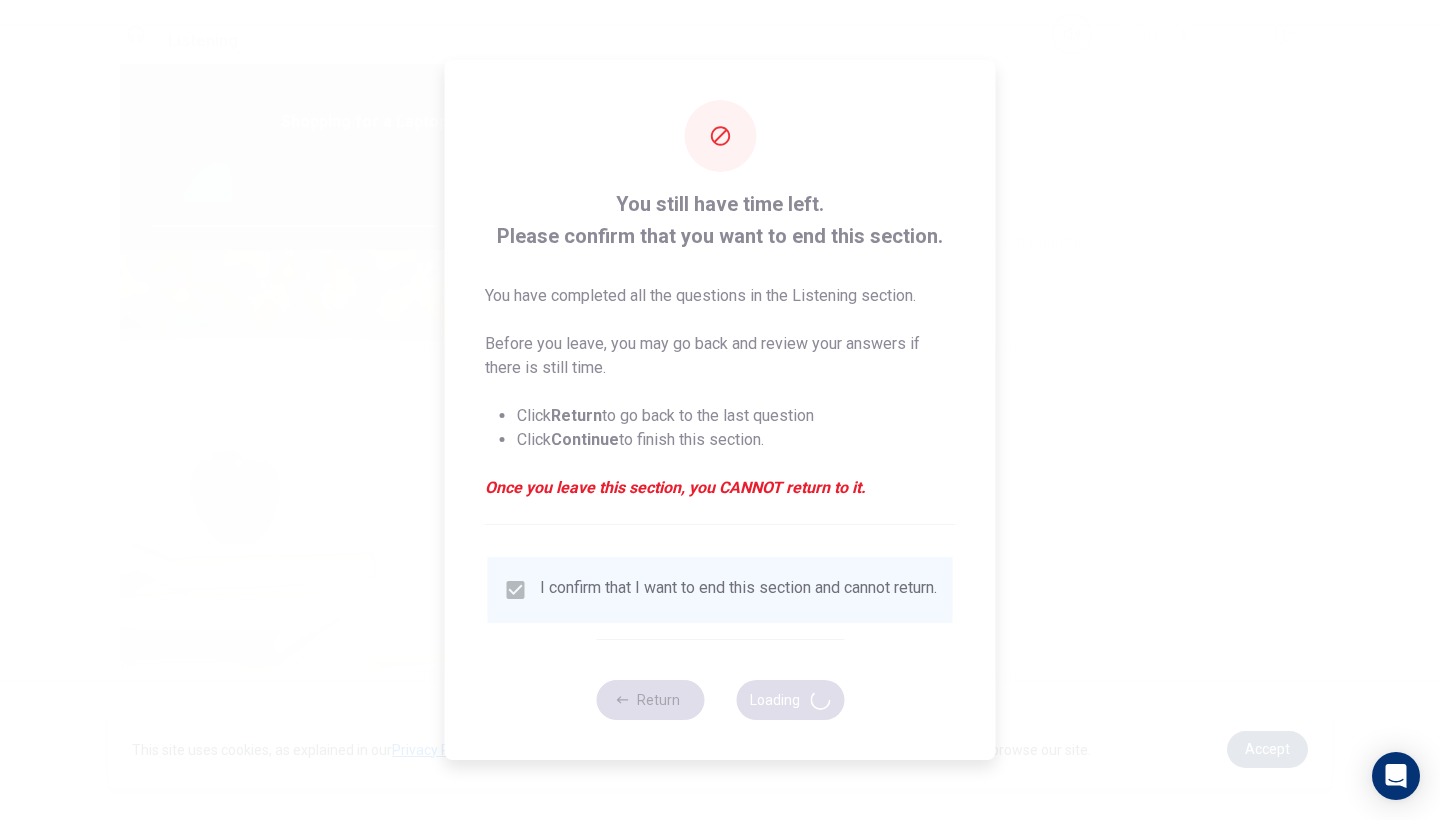 type on "81" 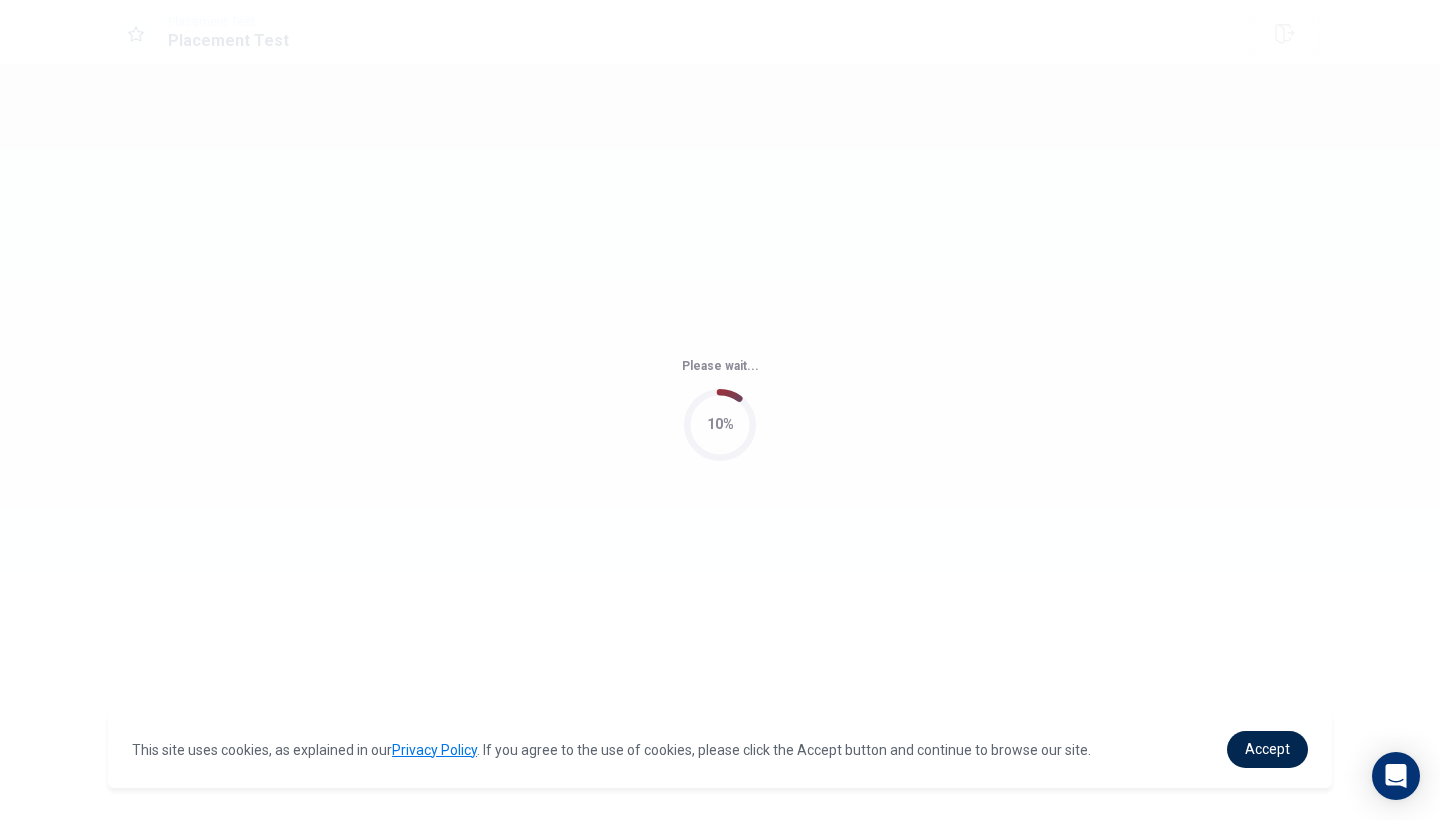 scroll, scrollTop: 0, scrollLeft: 0, axis: both 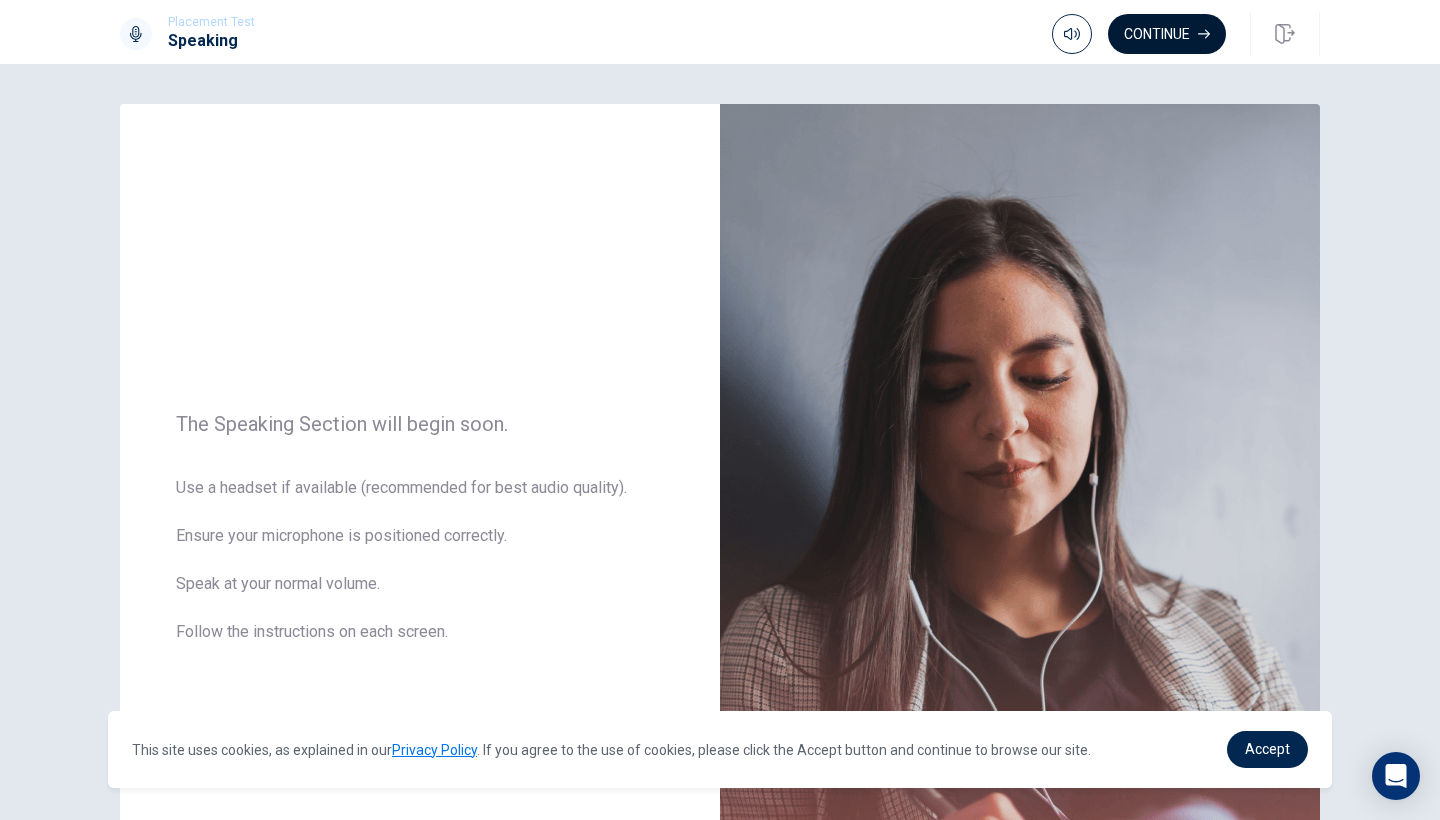 click on "Continue" at bounding box center (1167, 34) 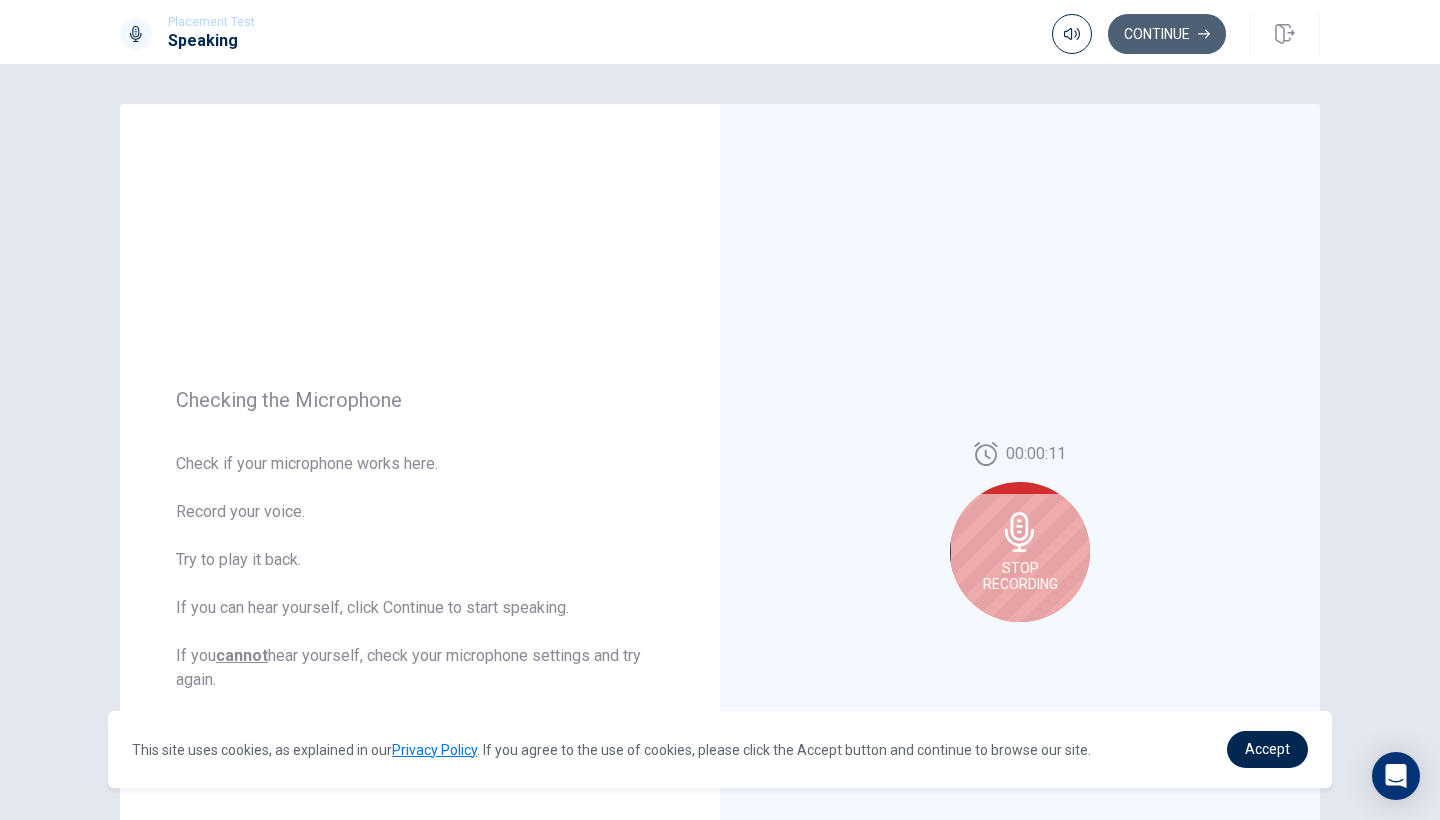 click on "Continue" at bounding box center [1167, 34] 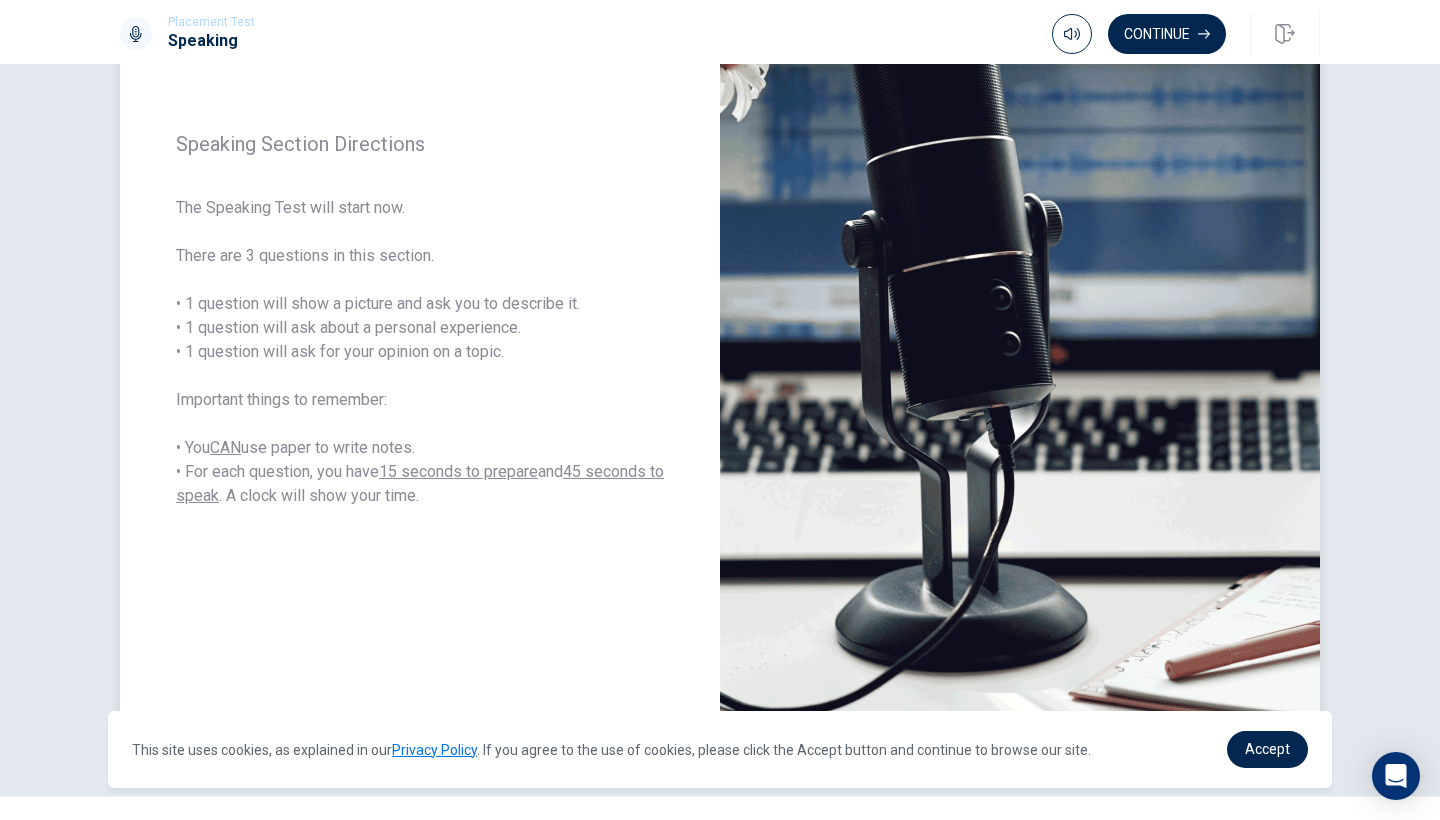 scroll, scrollTop: 227, scrollLeft: 0, axis: vertical 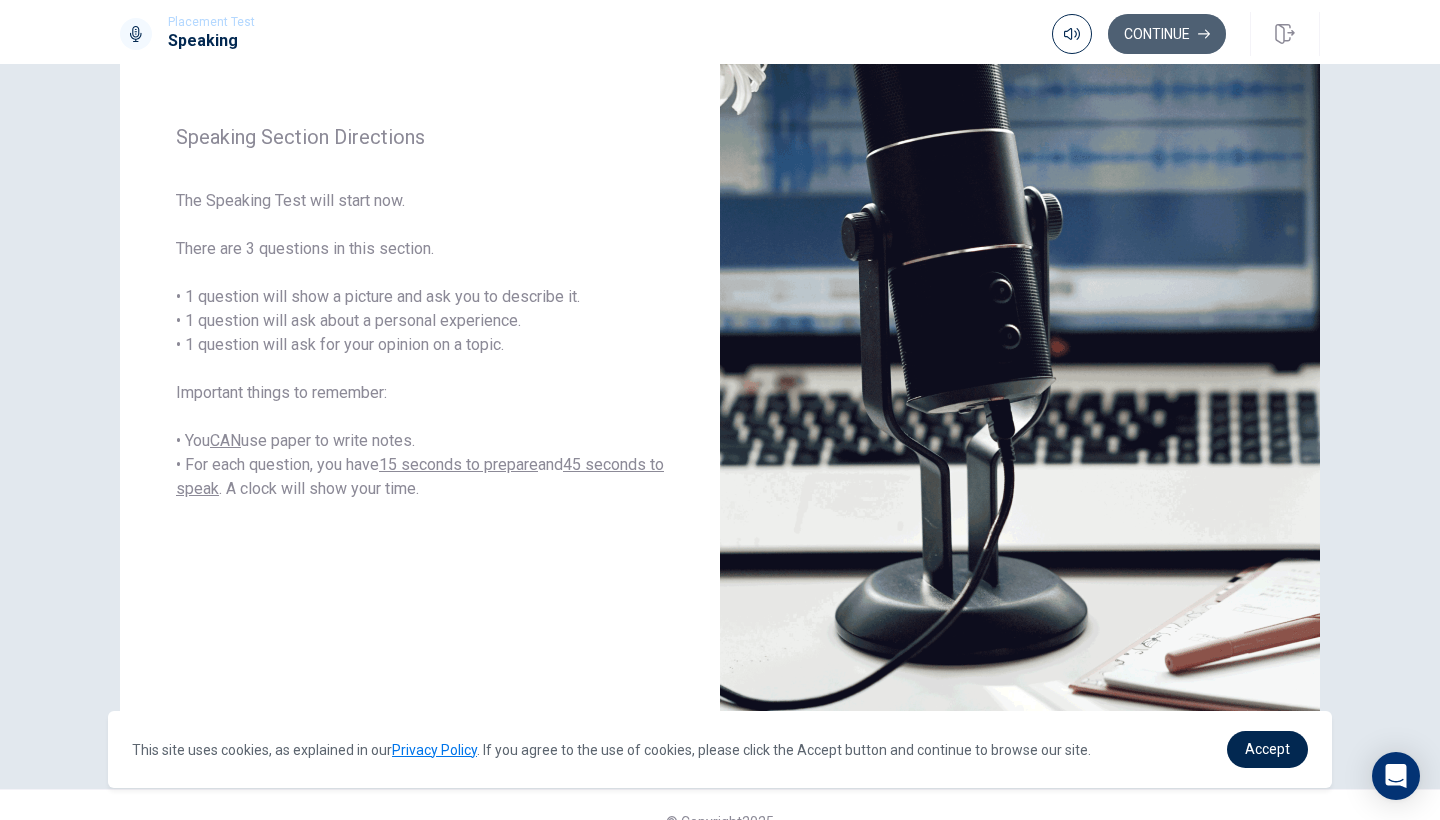 click 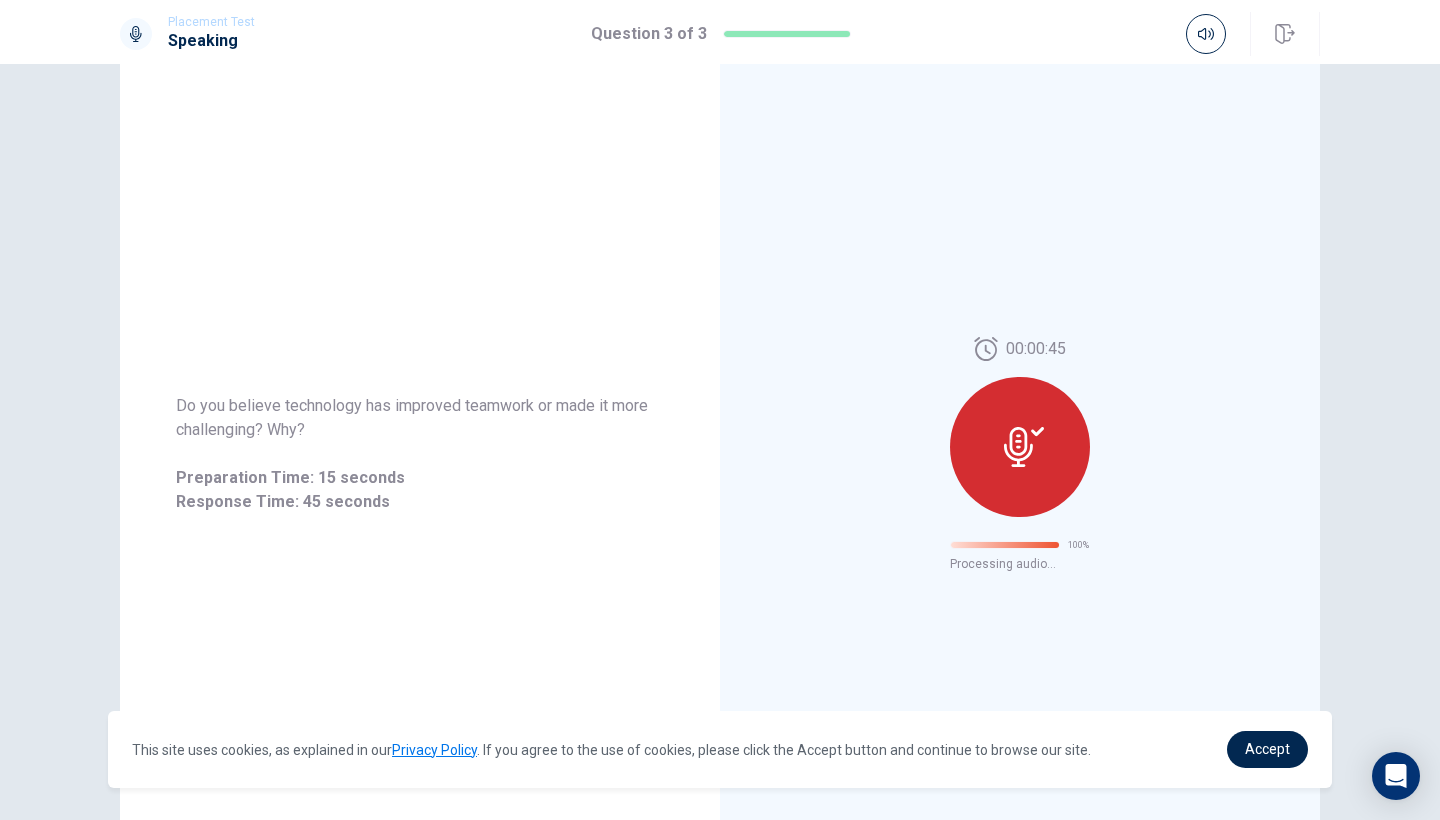scroll, scrollTop: 0, scrollLeft: 0, axis: both 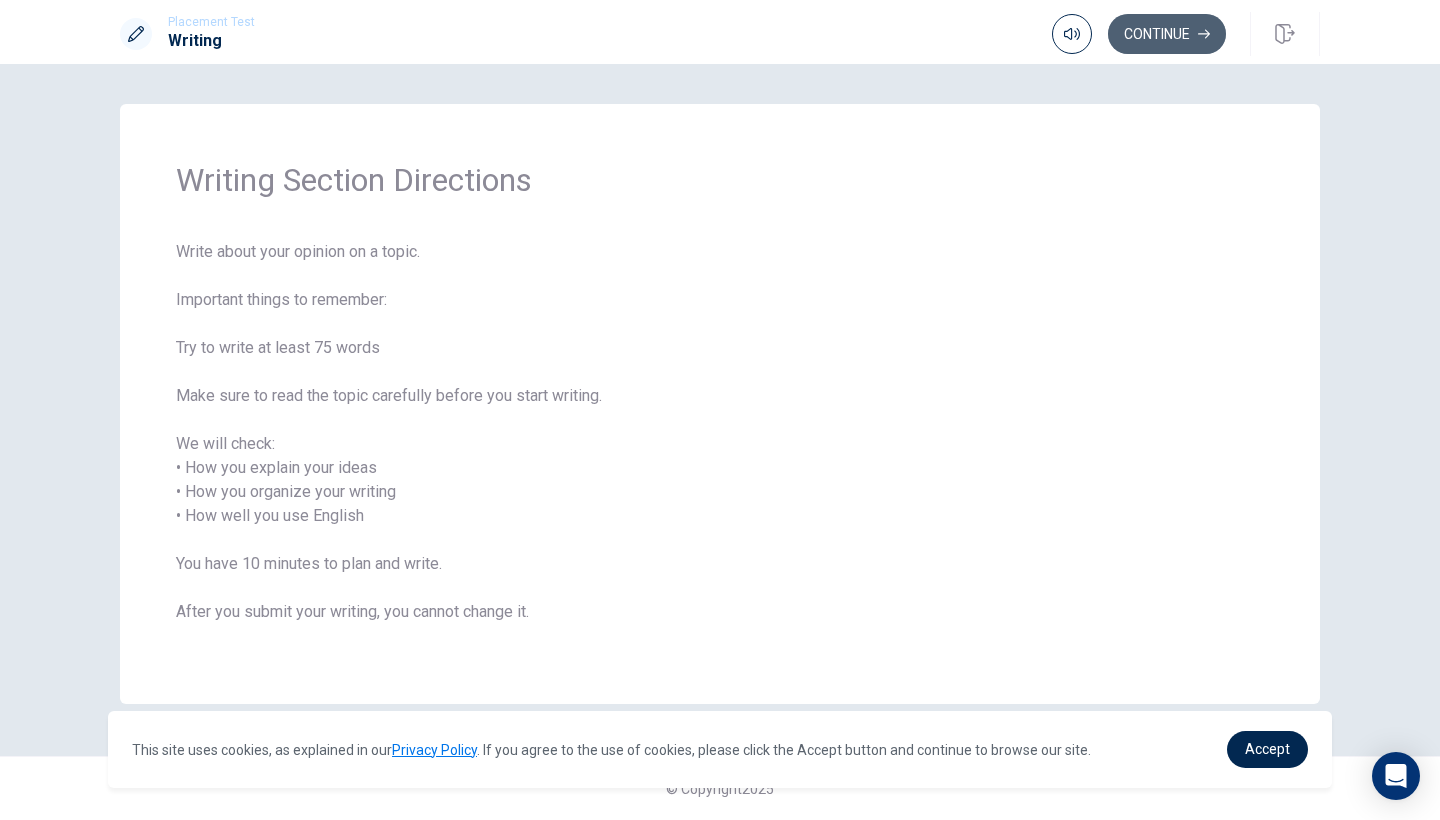 click on "Continue" at bounding box center [1167, 34] 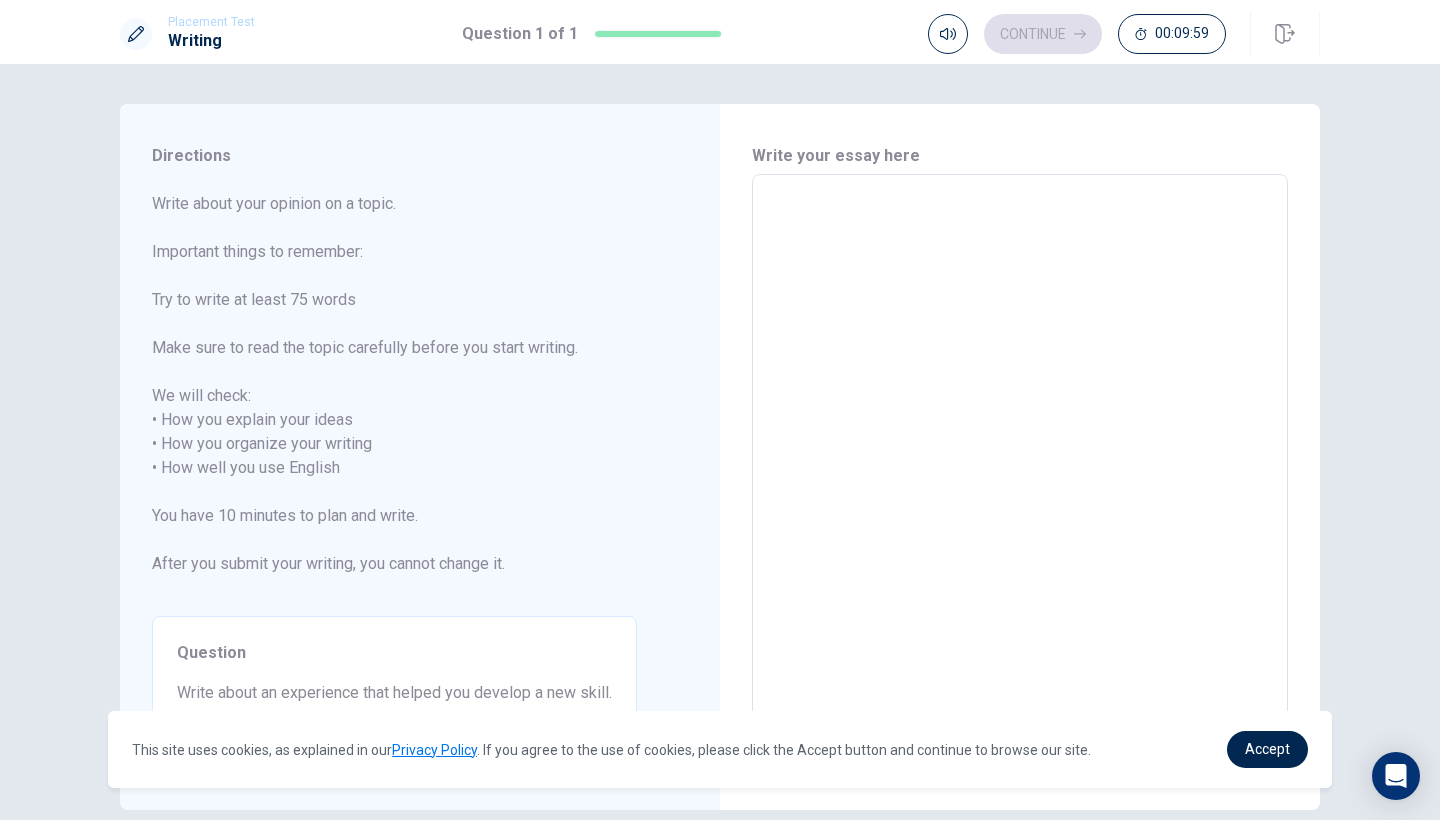 click at bounding box center [1020, 456] 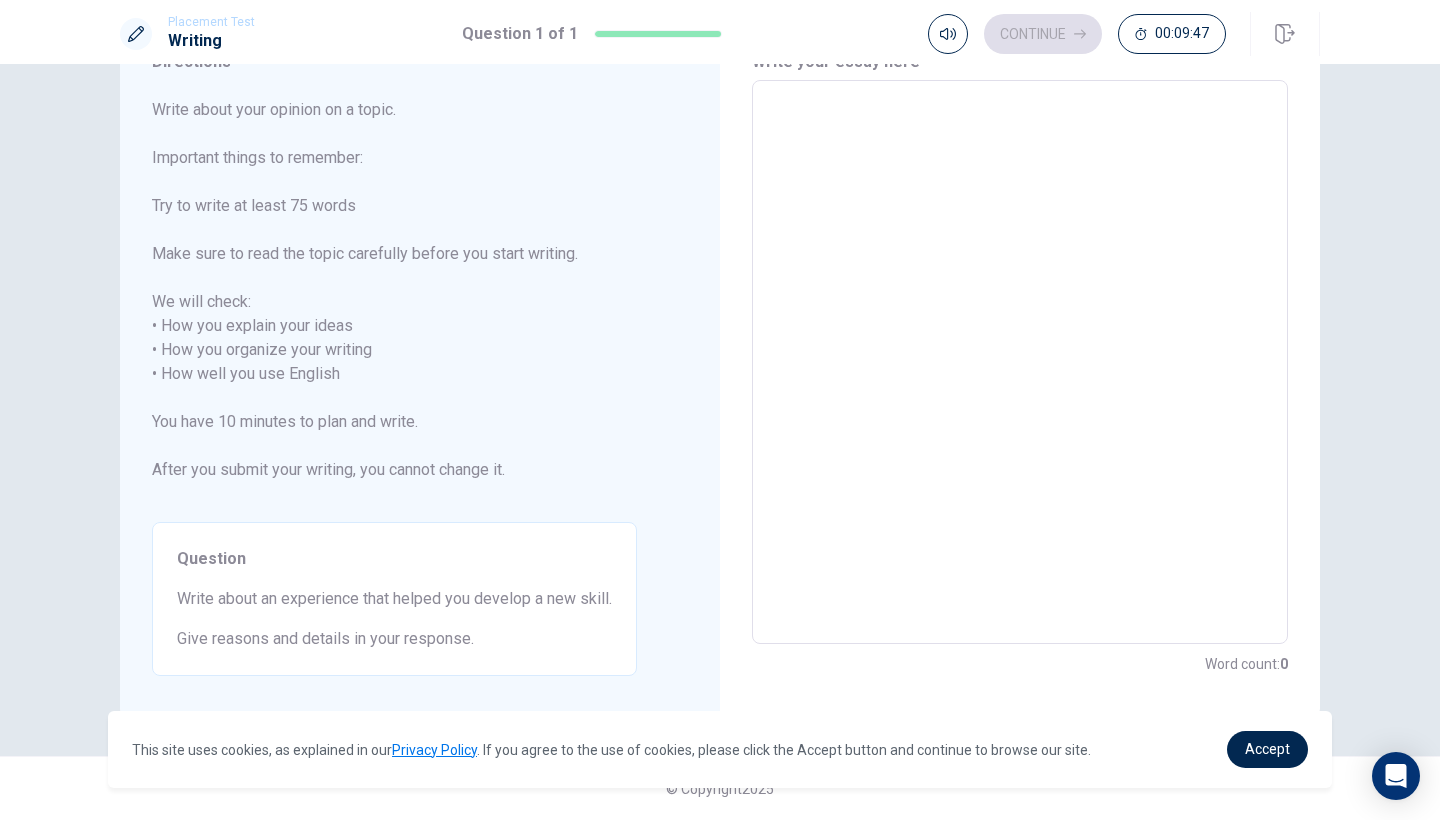 scroll, scrollTop: 94, scrollLeft: 0, axis: vertical 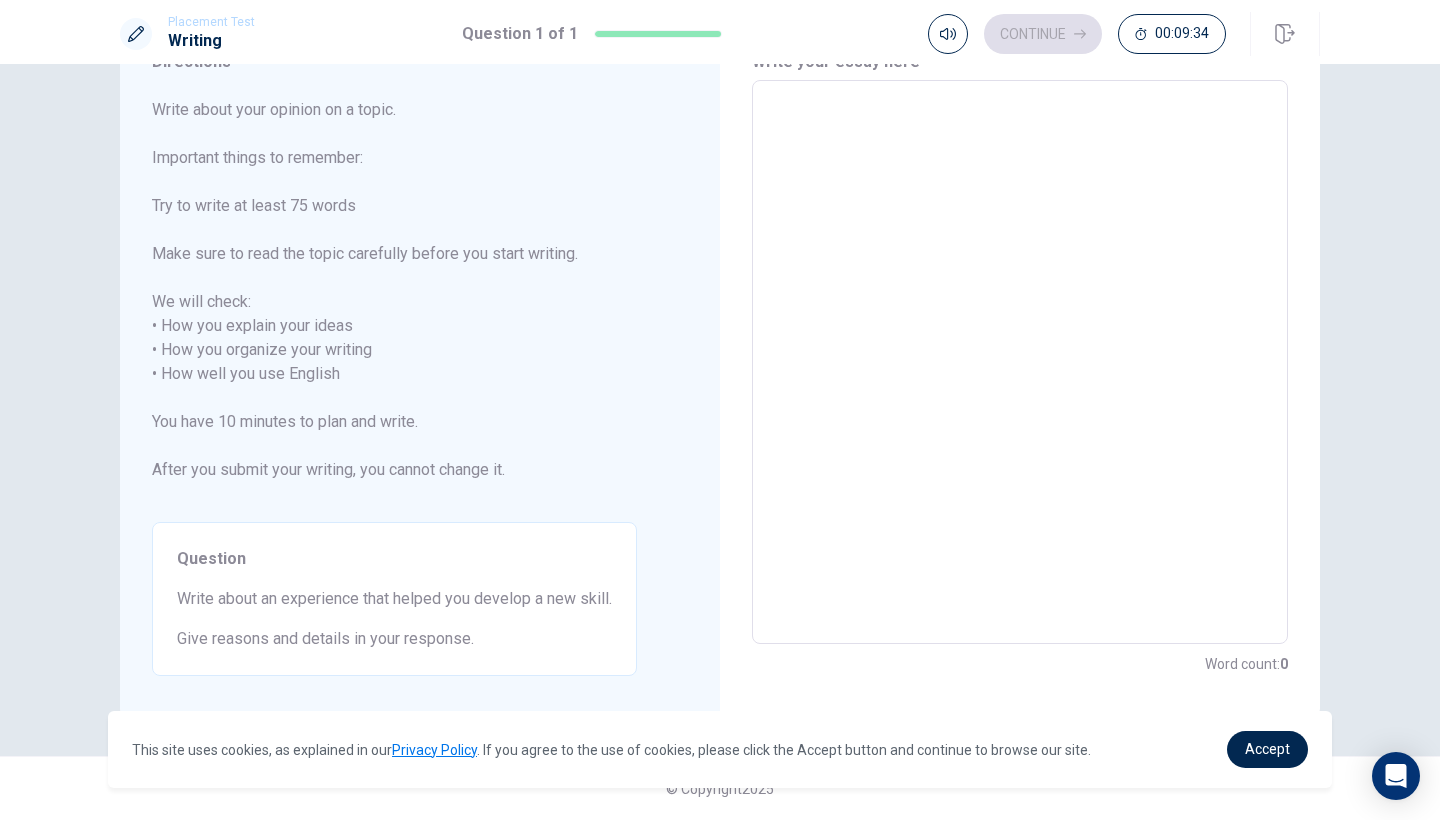 type on "I" 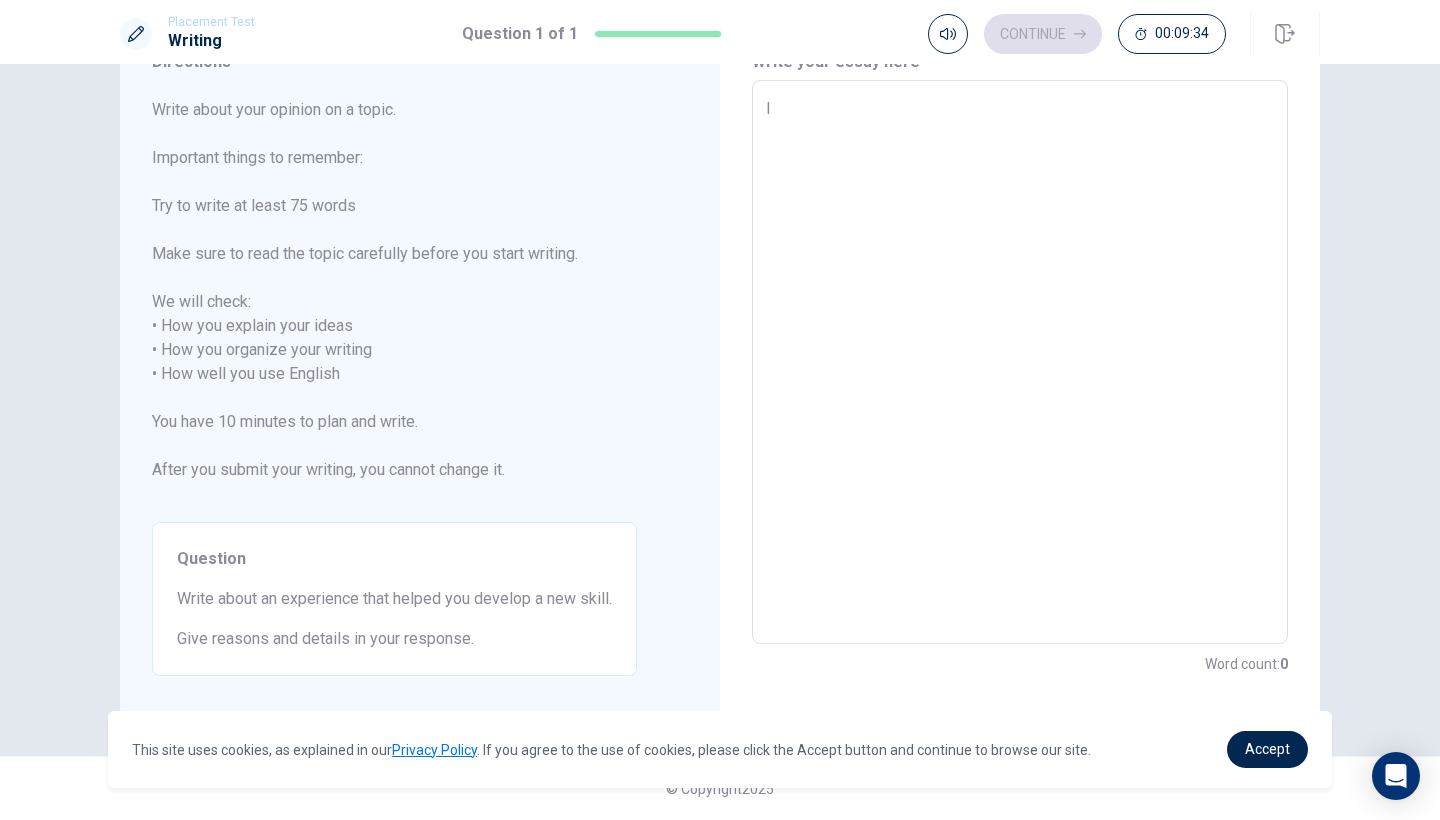 type on "x" 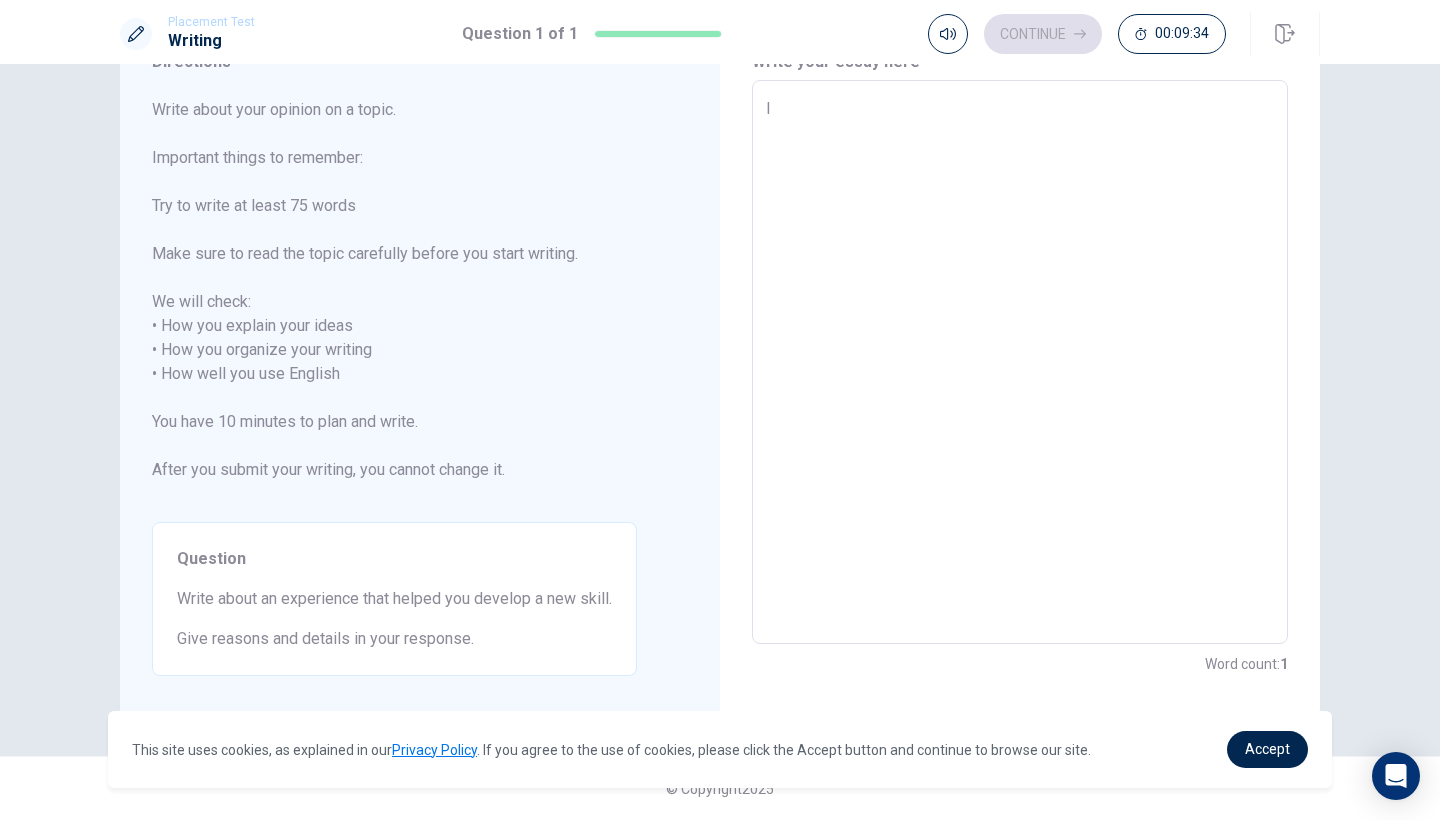 type on "I" 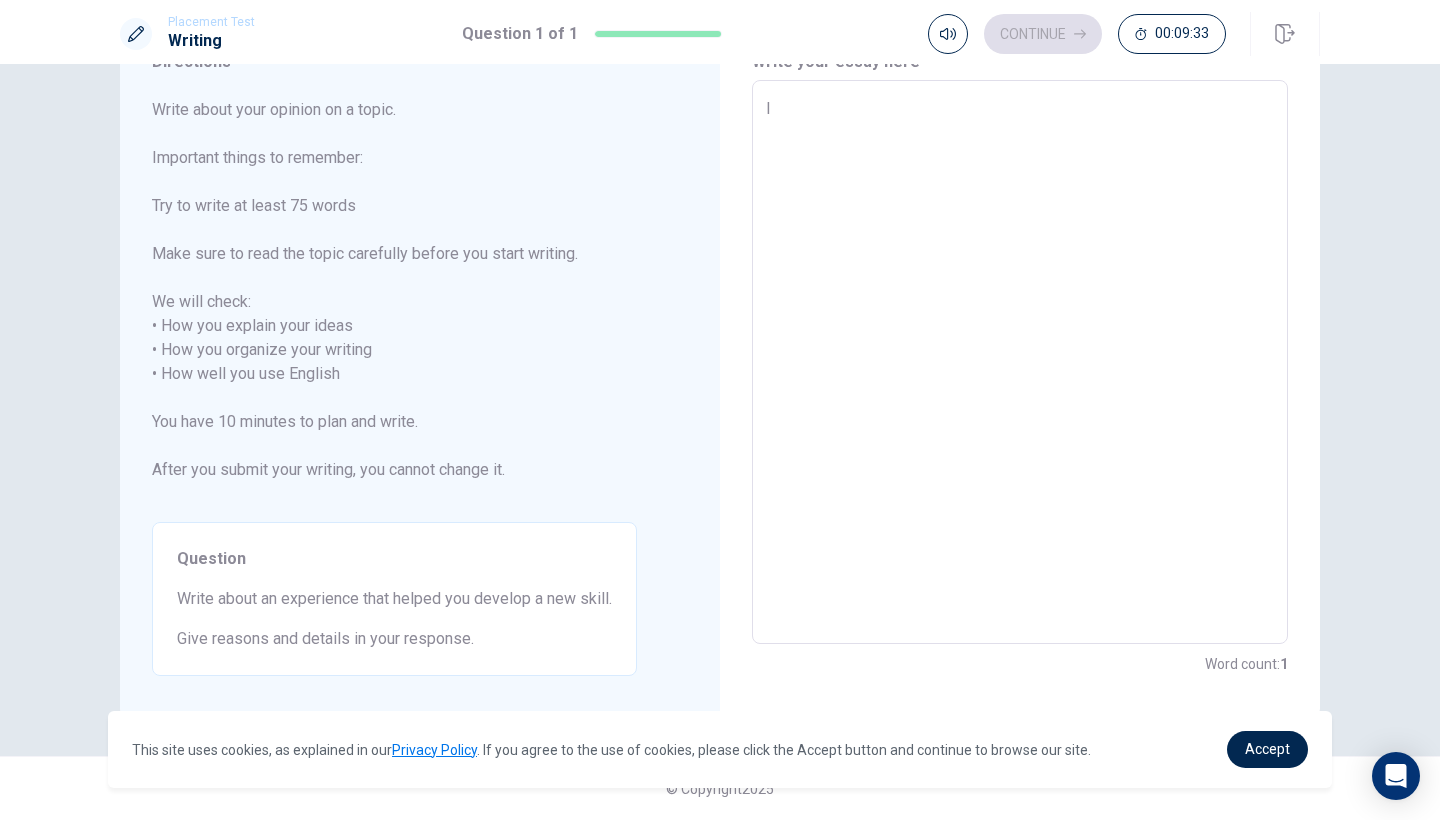 type on "I h" 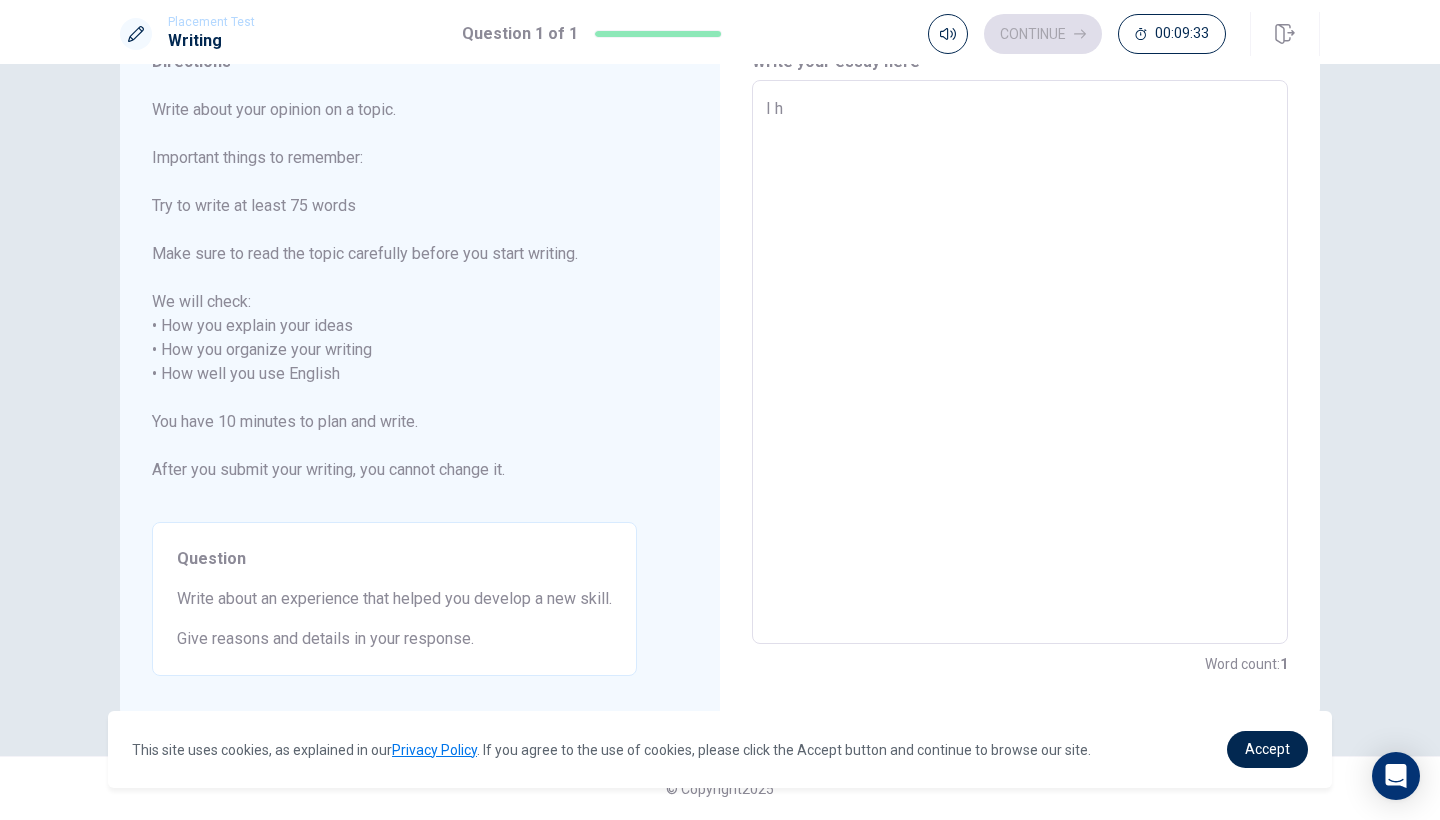 type on "x" 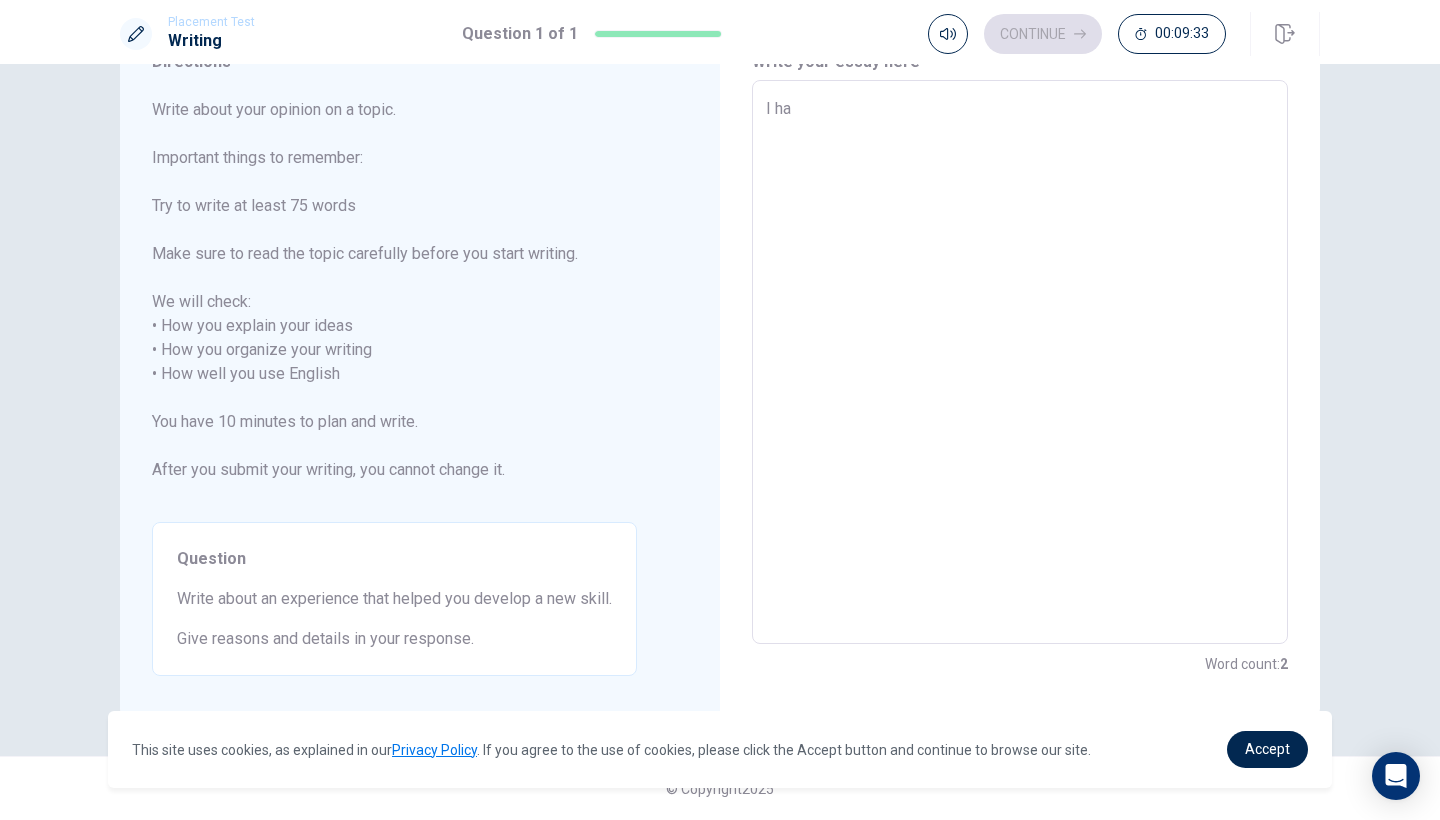 type on "x" 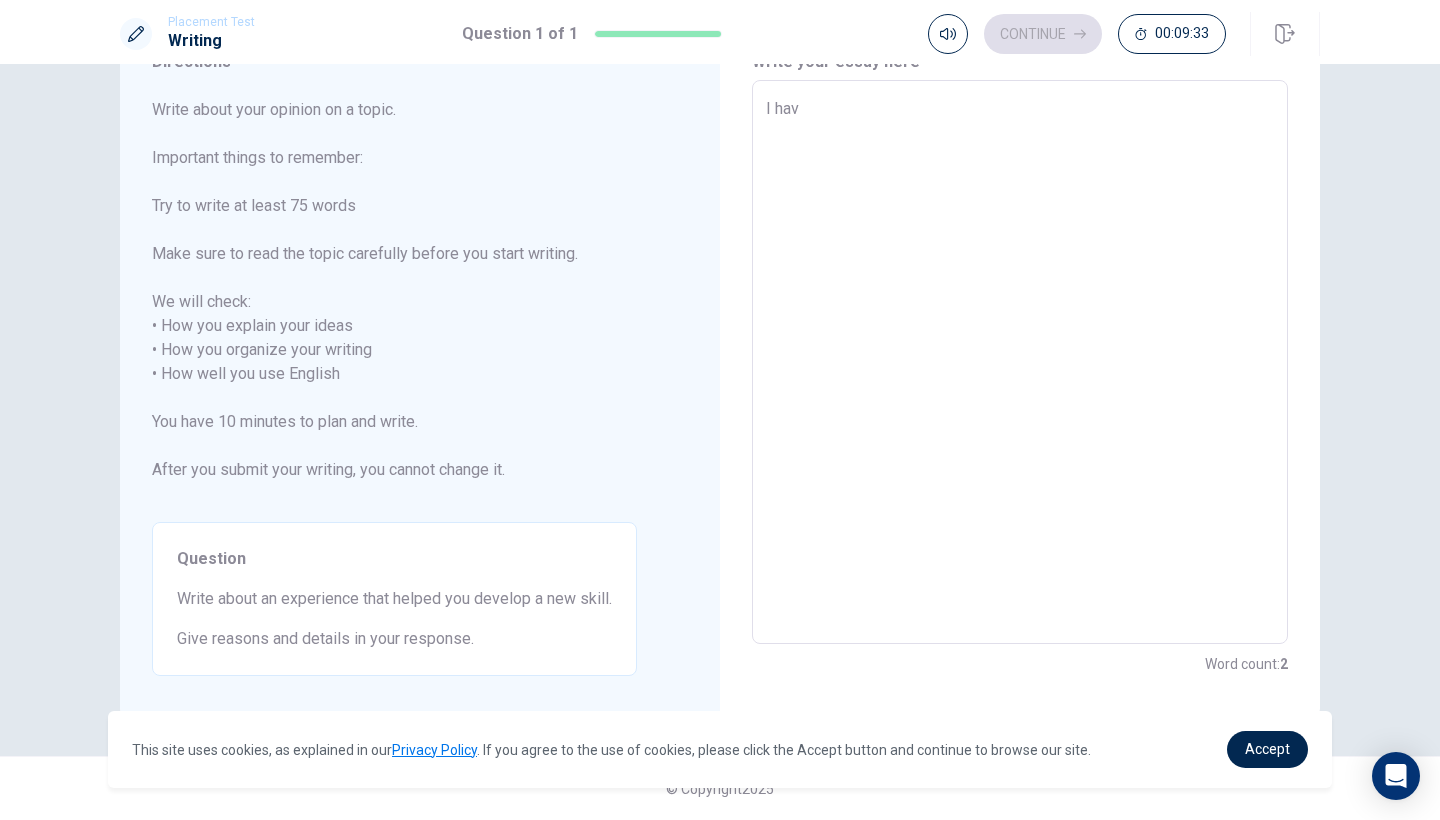 type on "x" 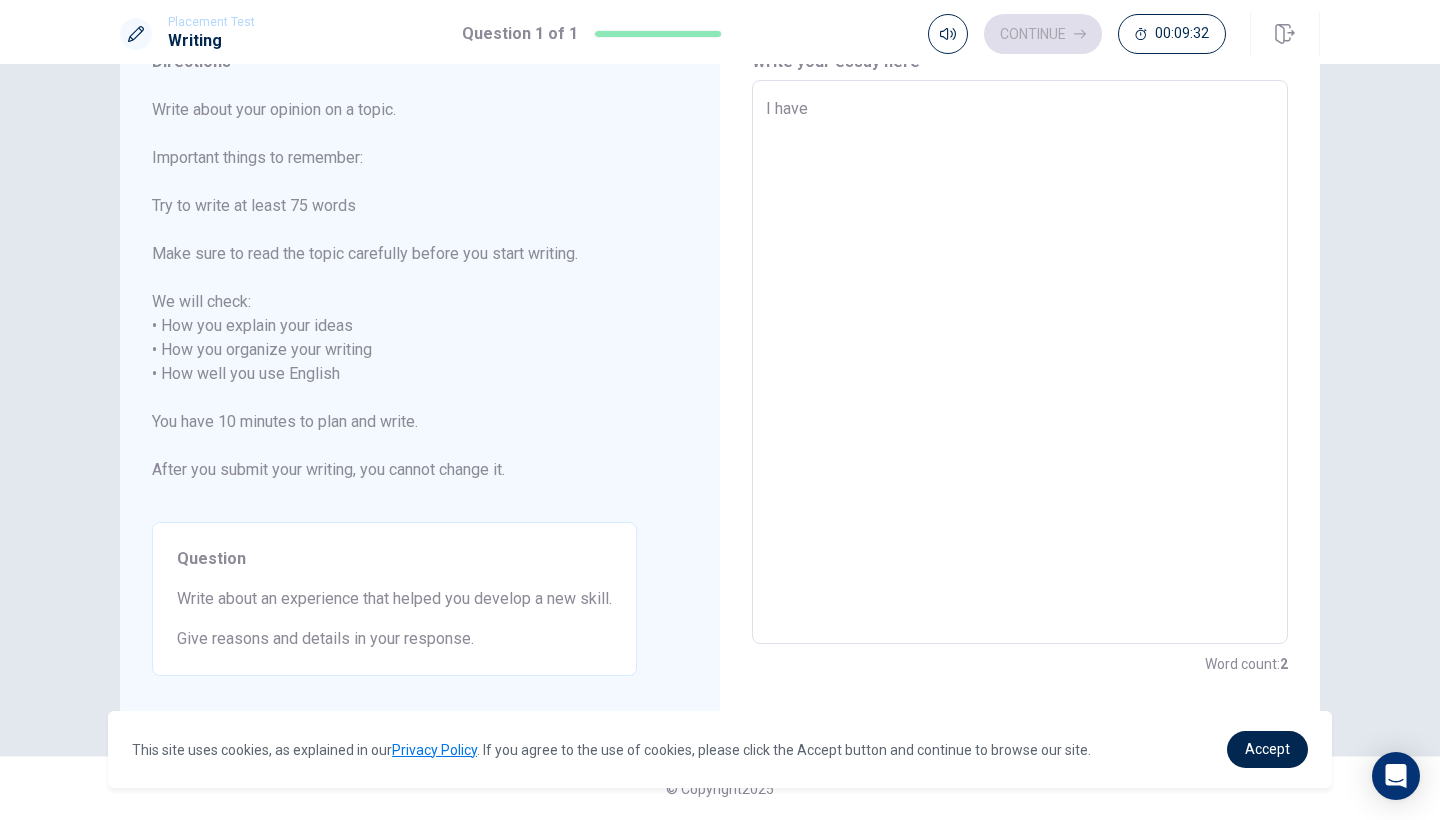 type on "x" 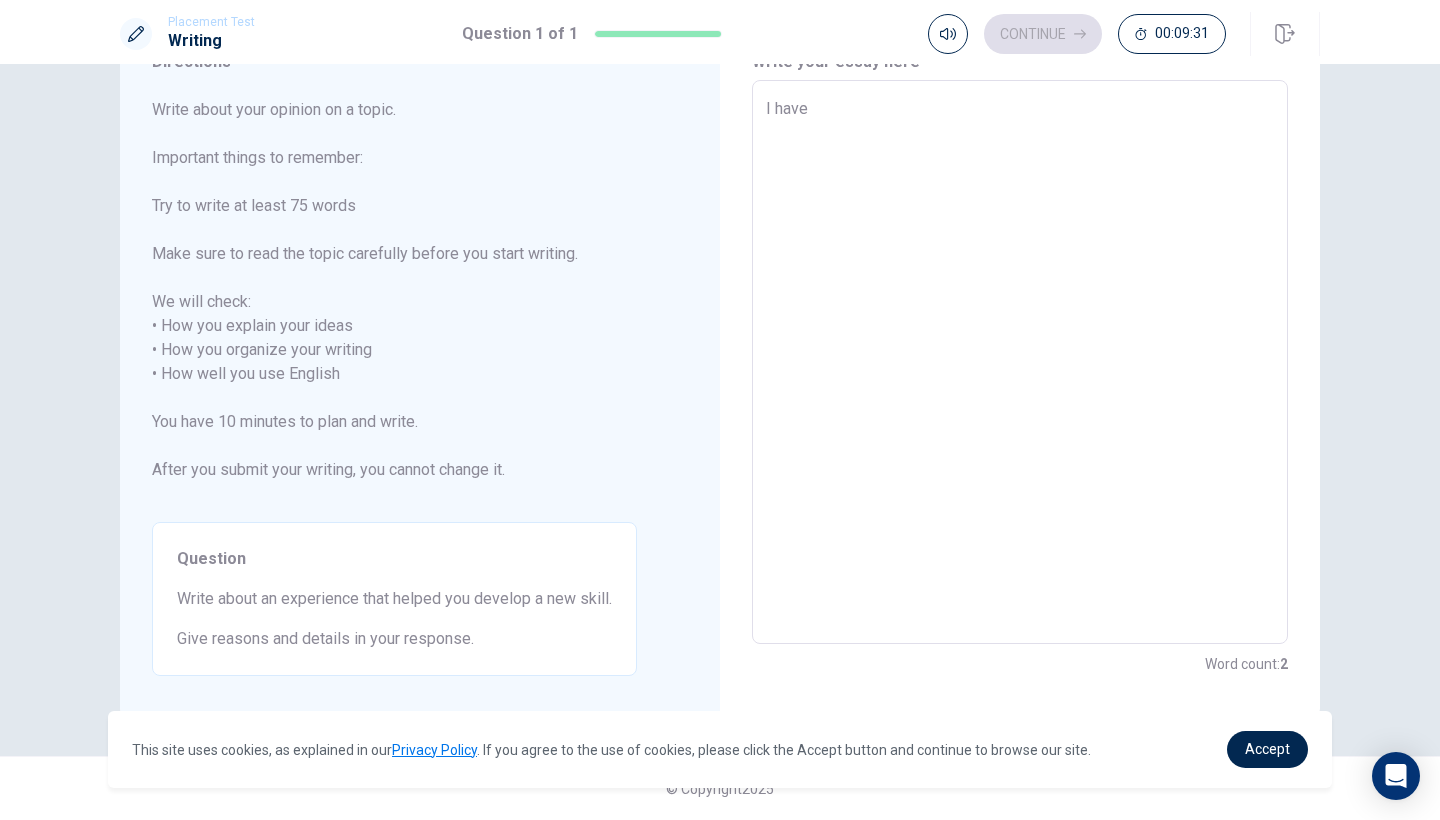 type on "x" 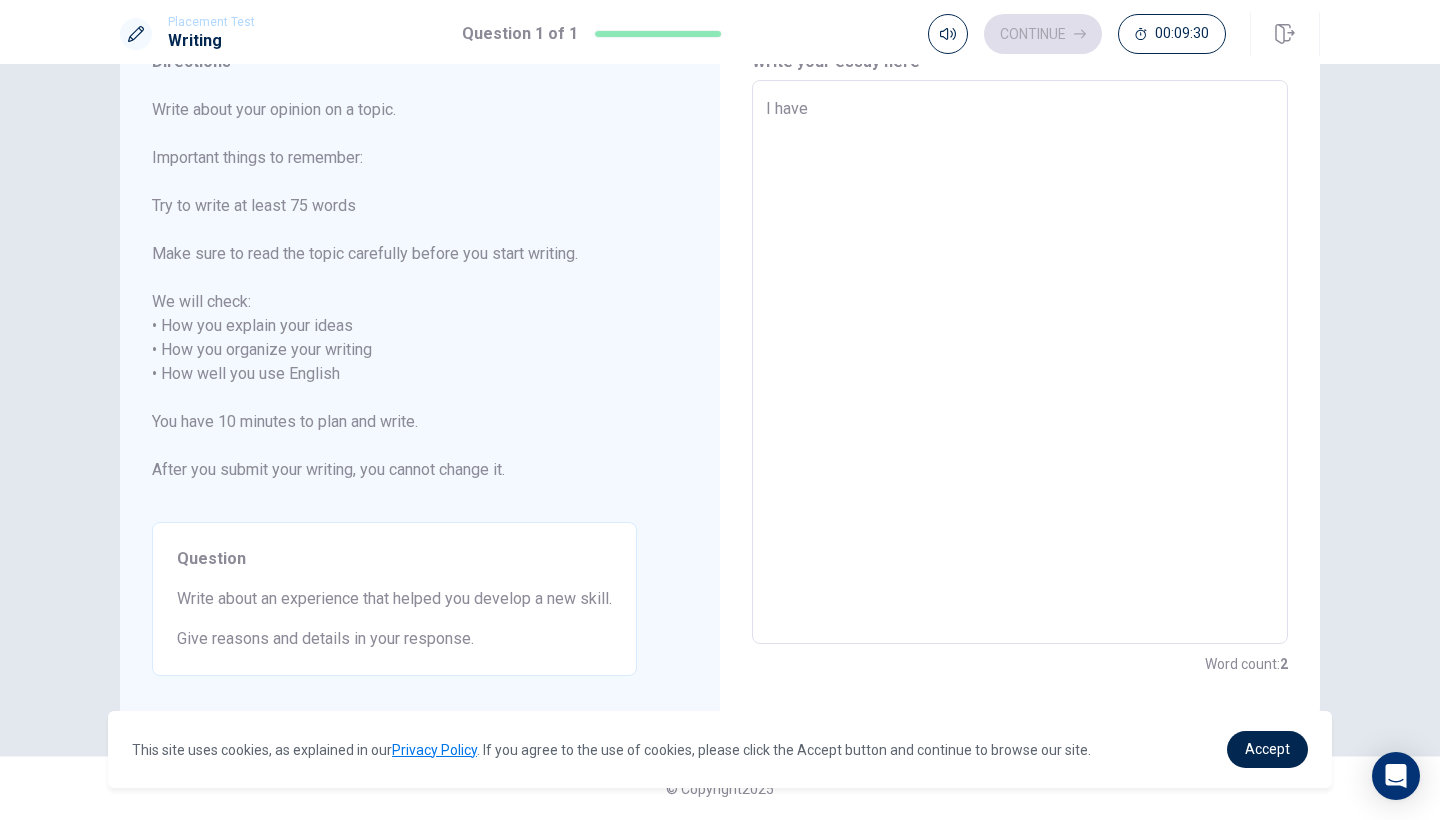 type on "I have t" 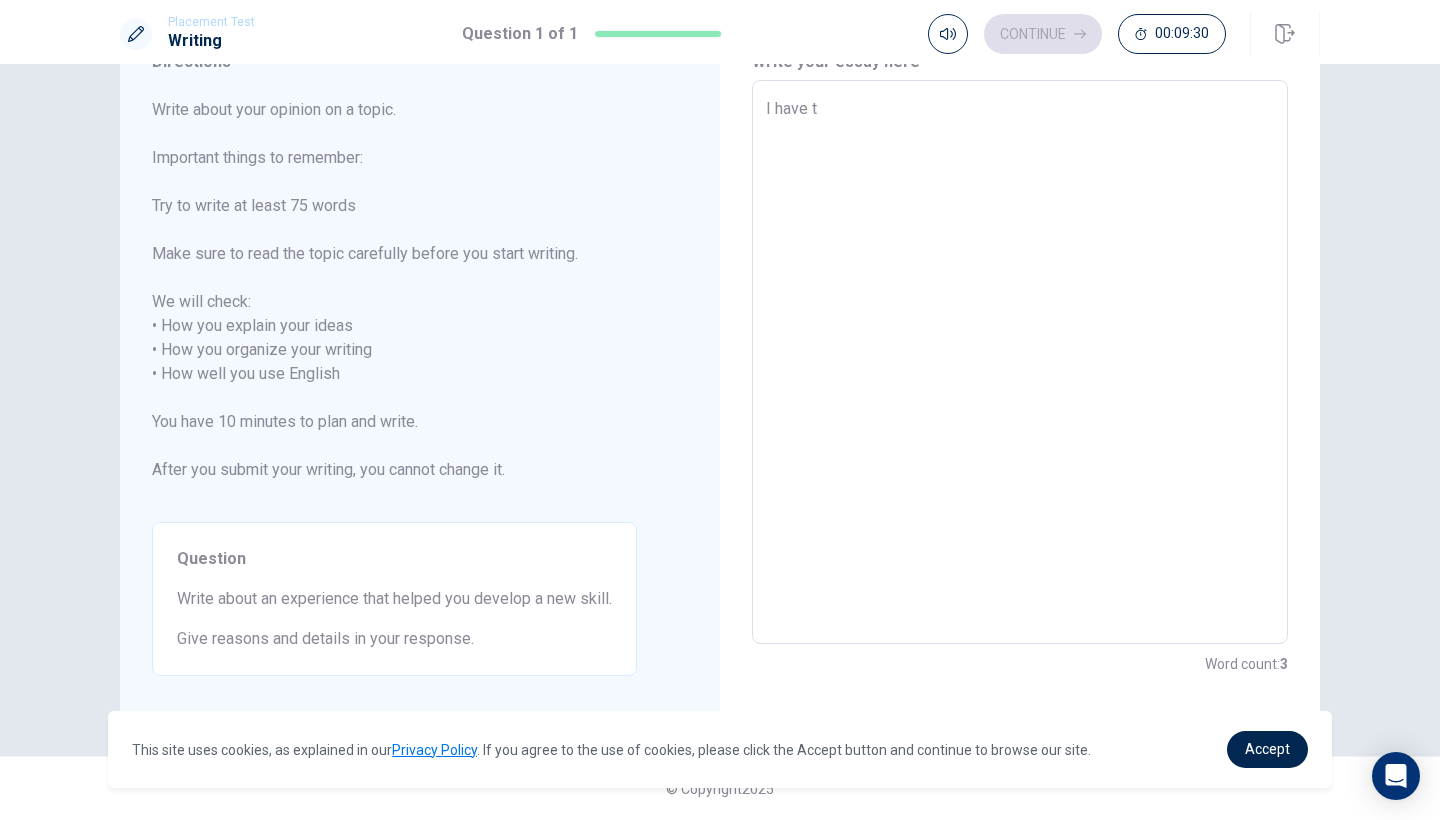 type on "x" 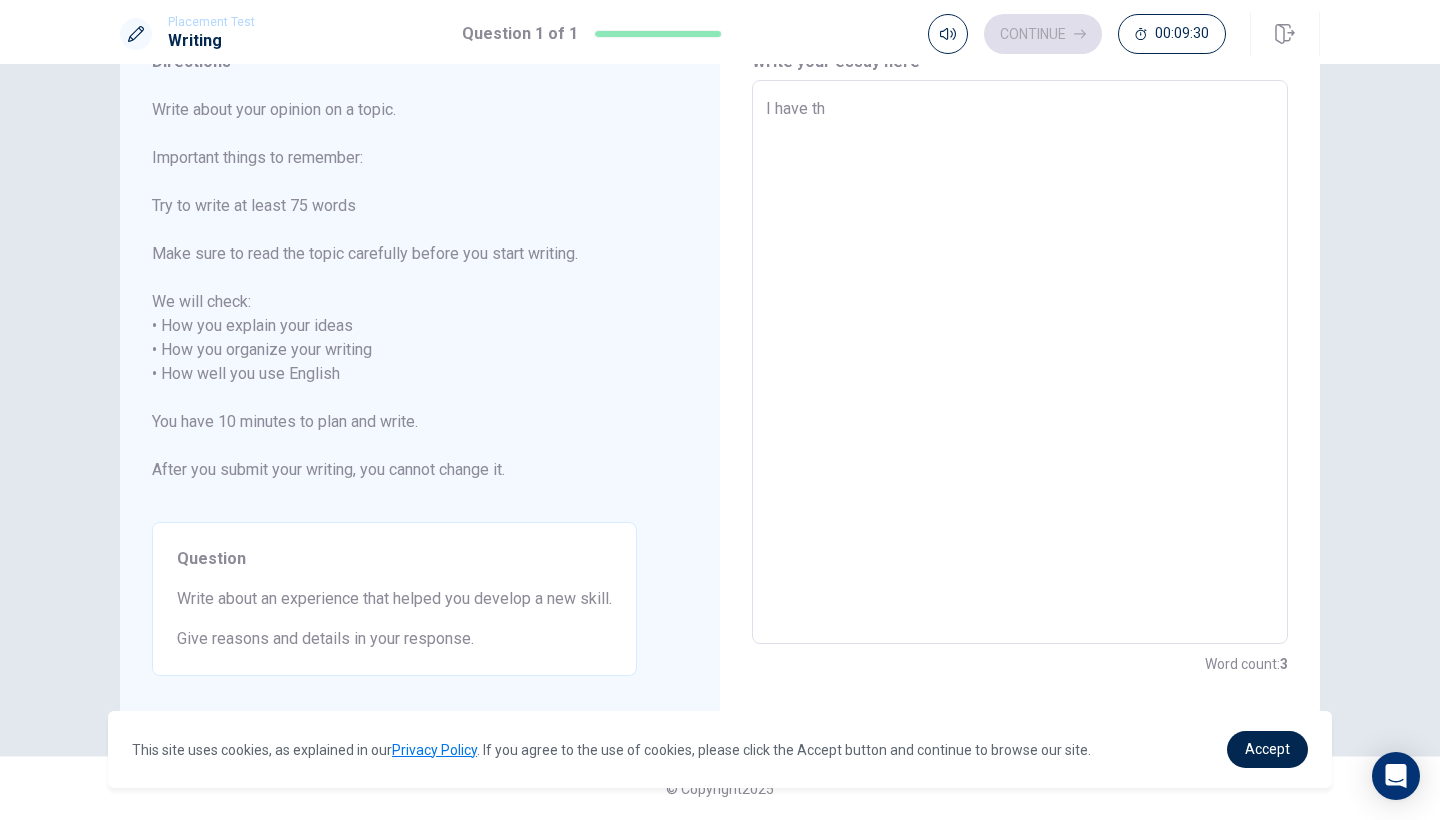 type on "x" 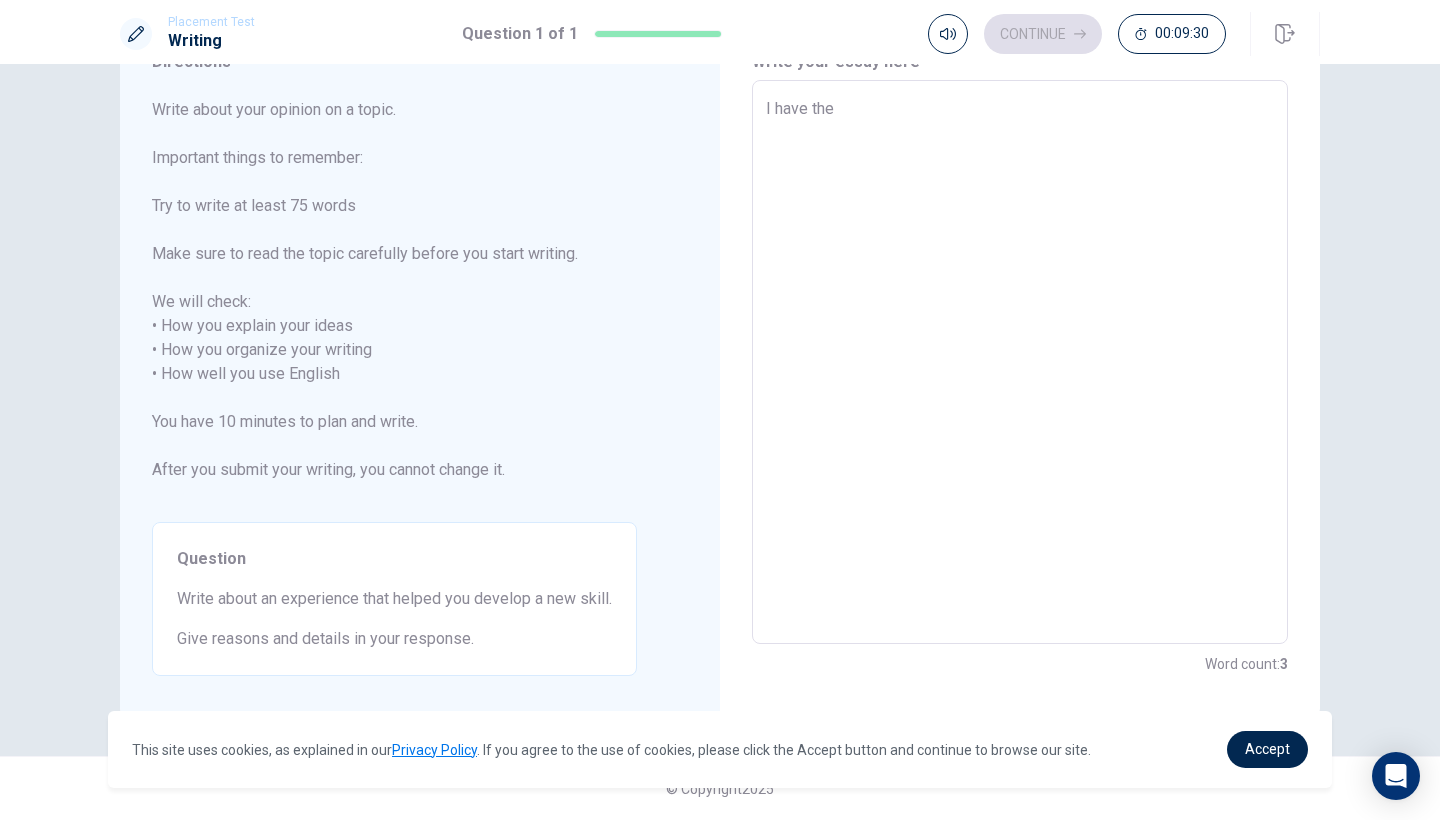 type on "x" 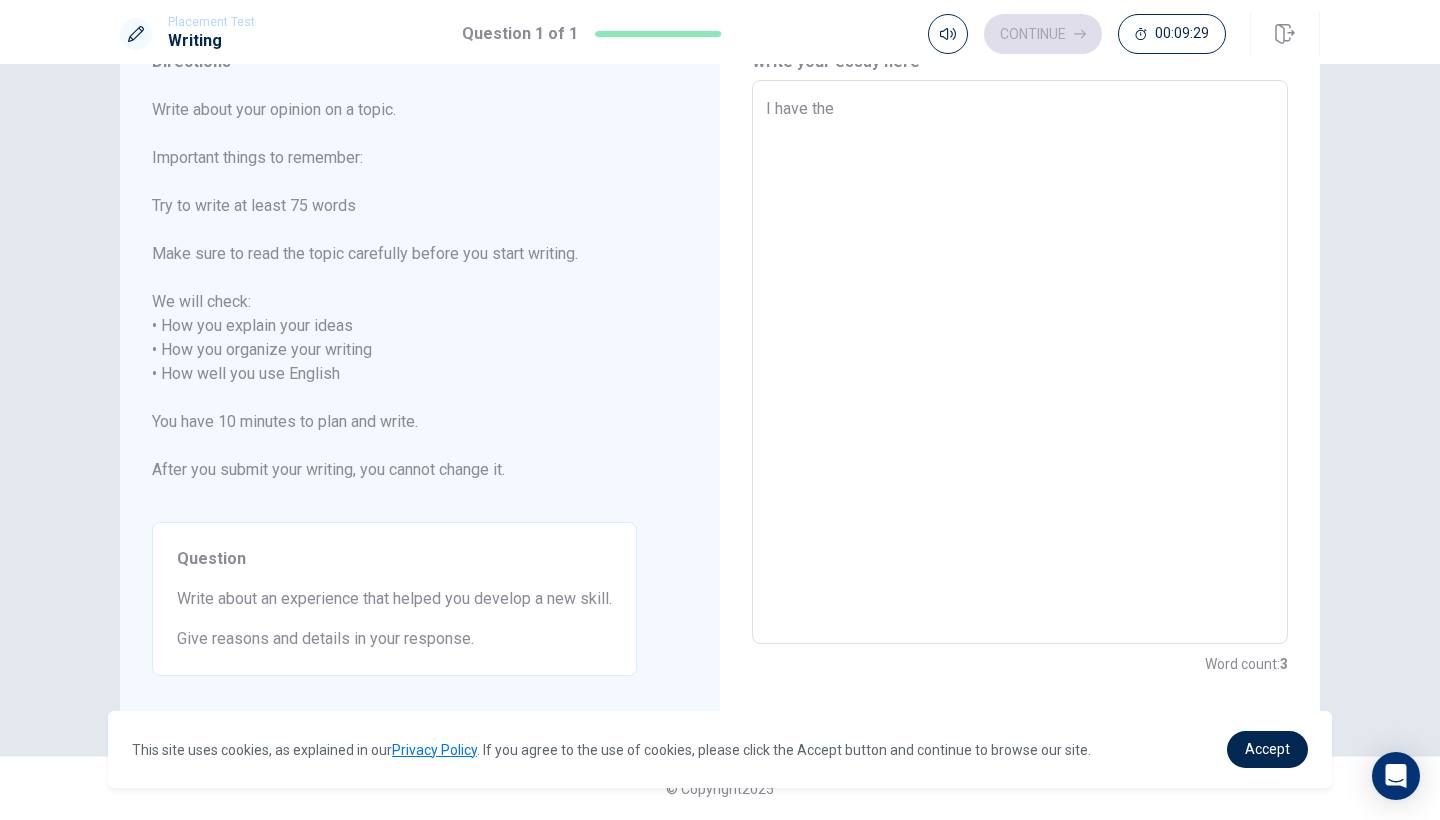 type on "I have theb" 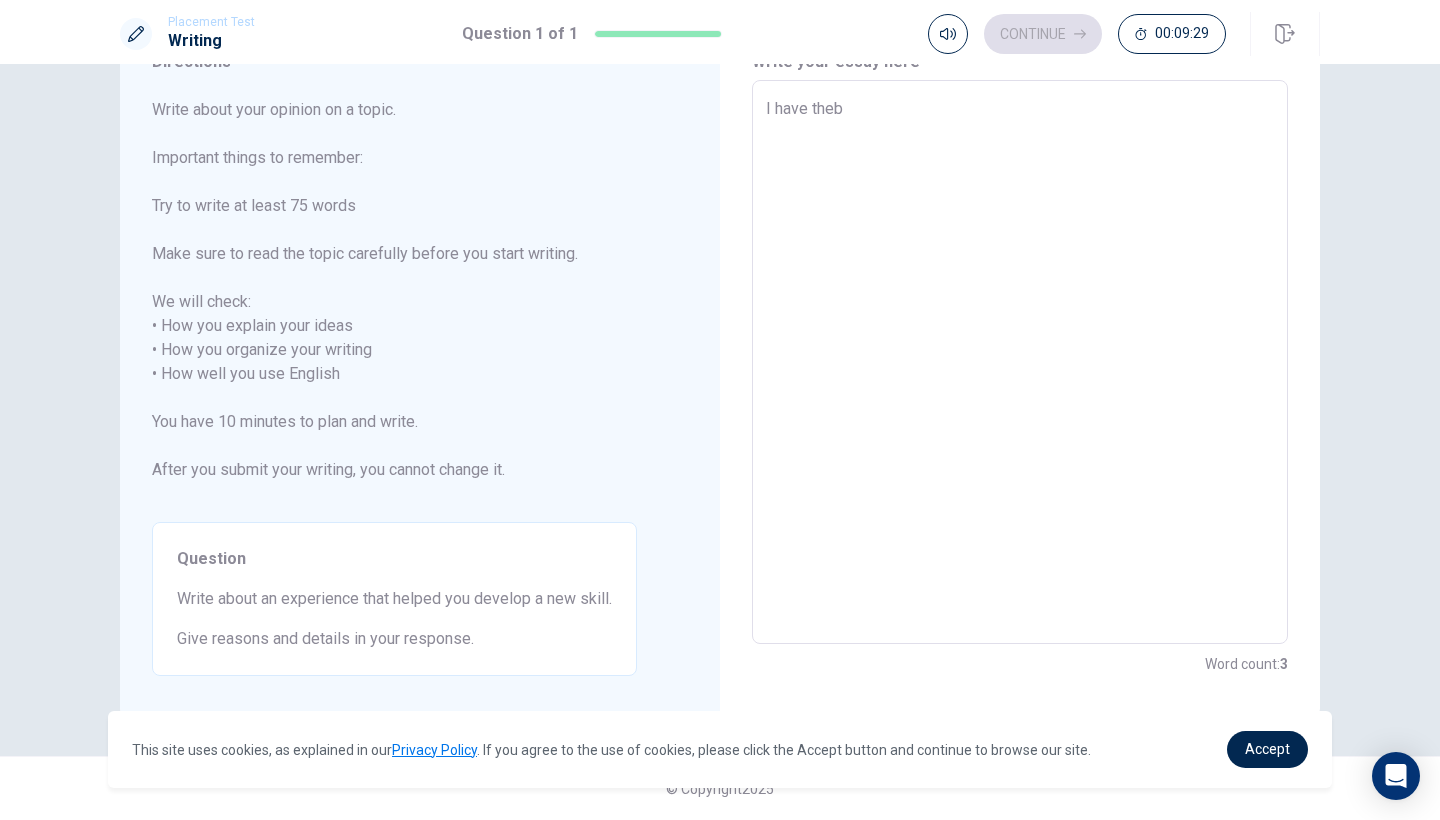 type on "x" 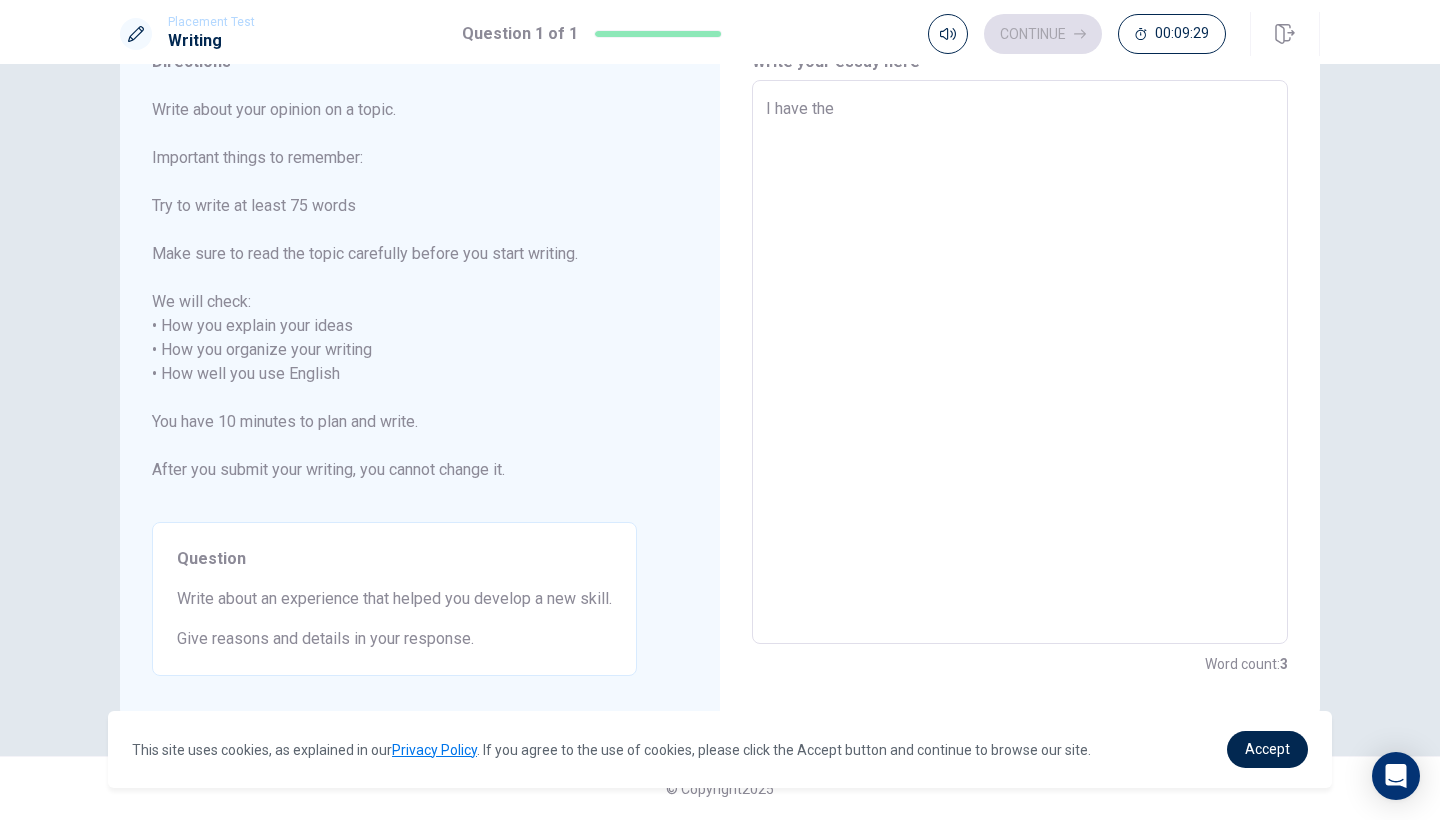 type on "x" 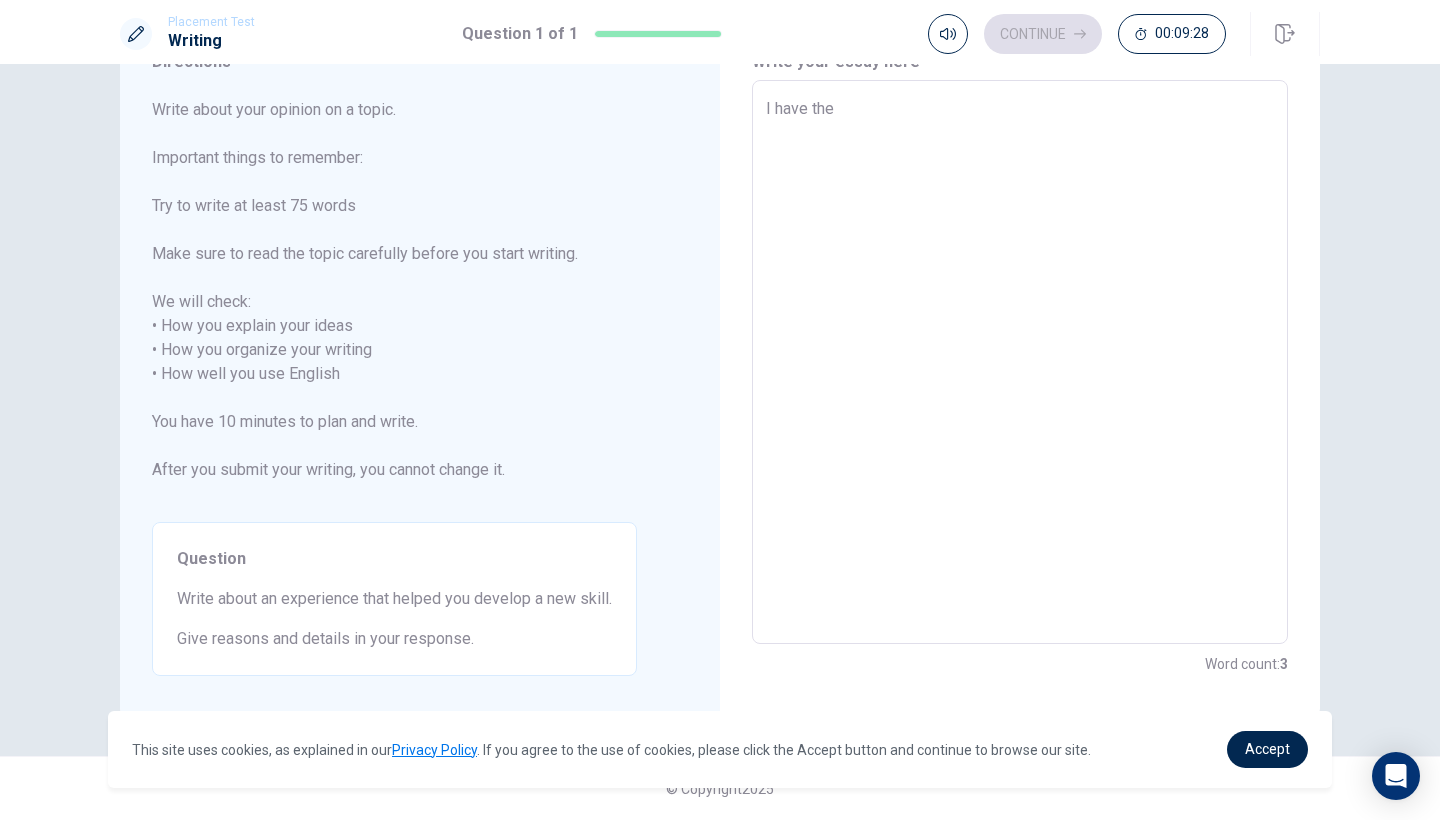 type on "I have the" 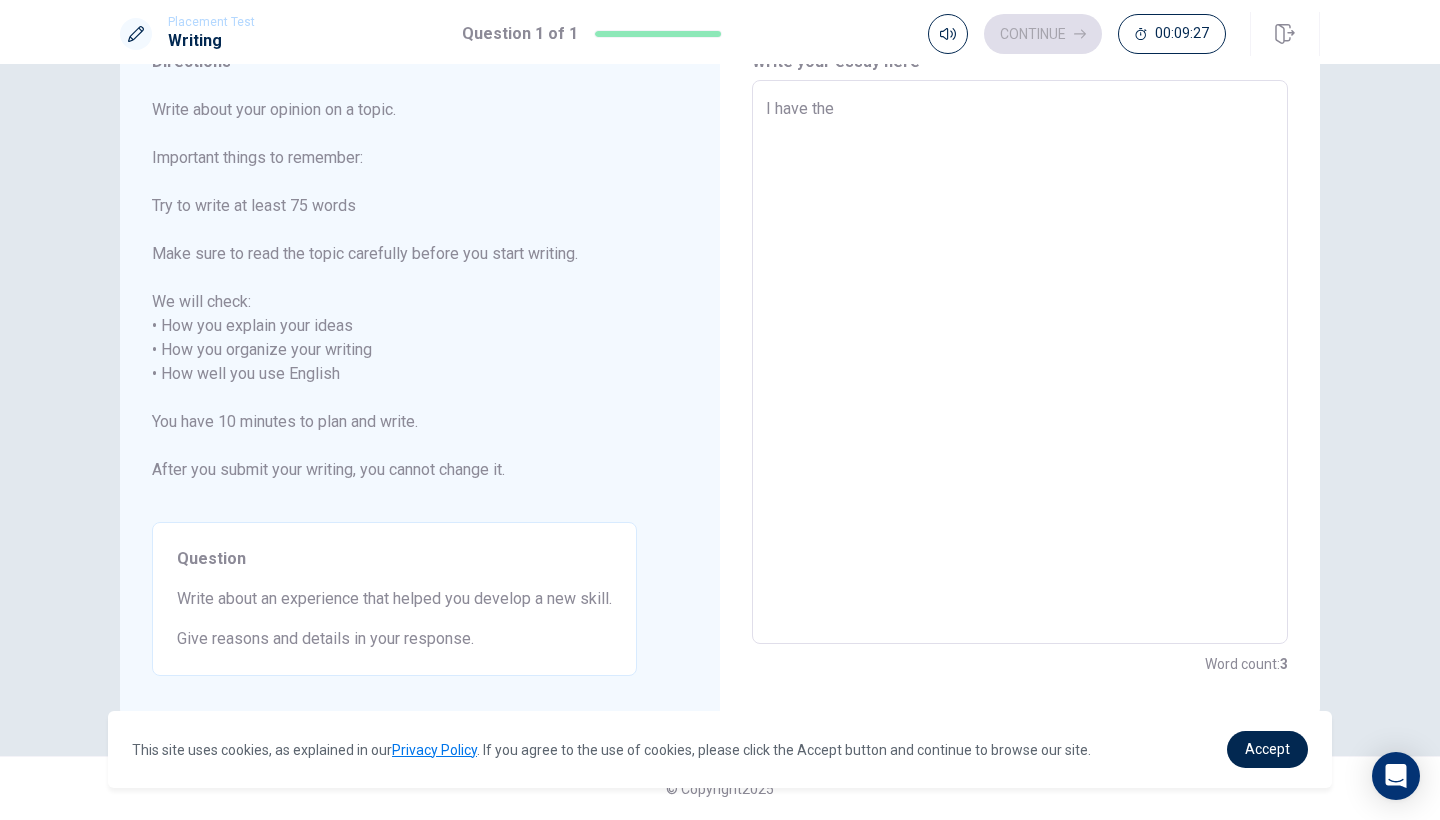 type on "I have the w" 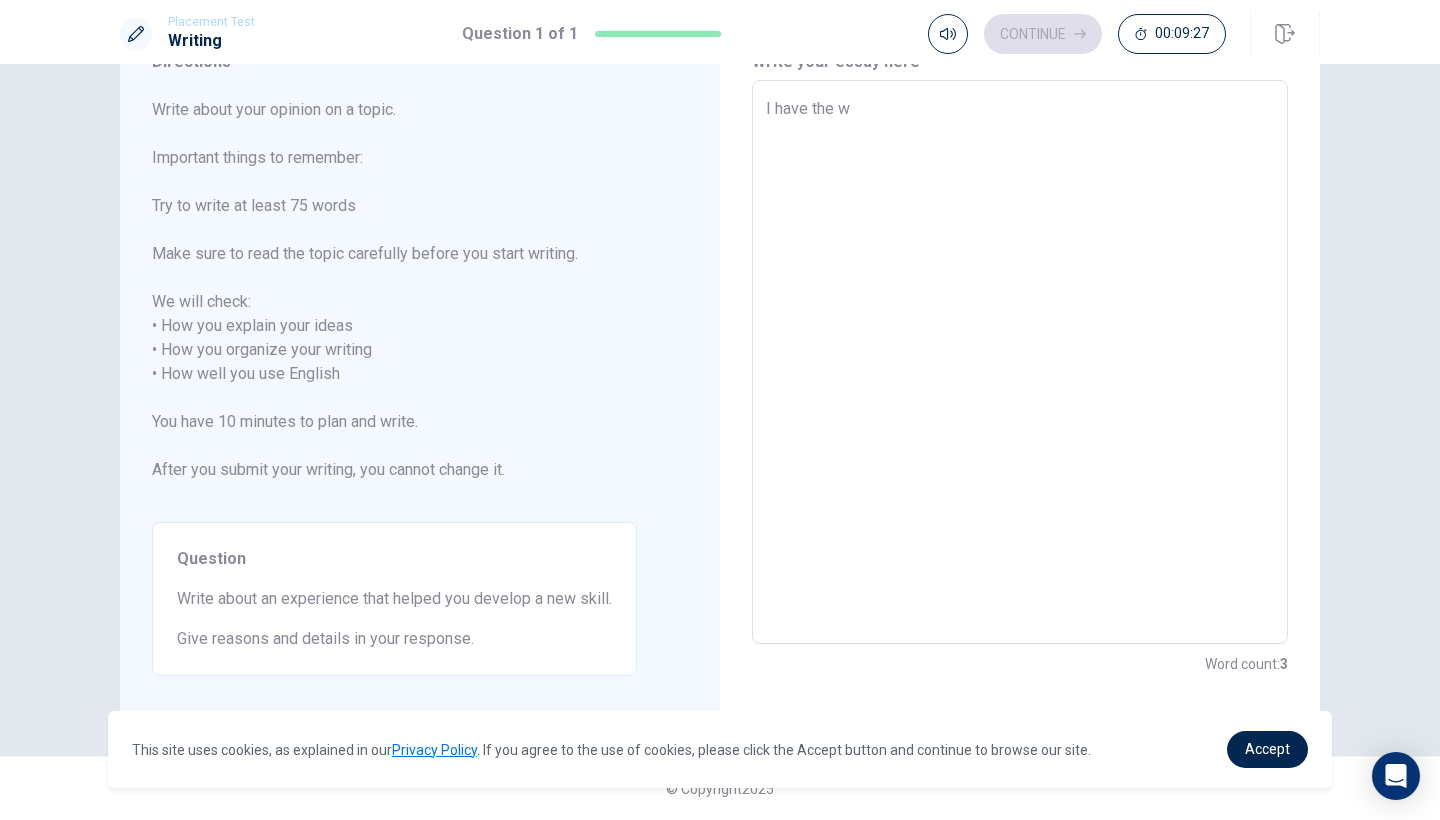 type on "x" 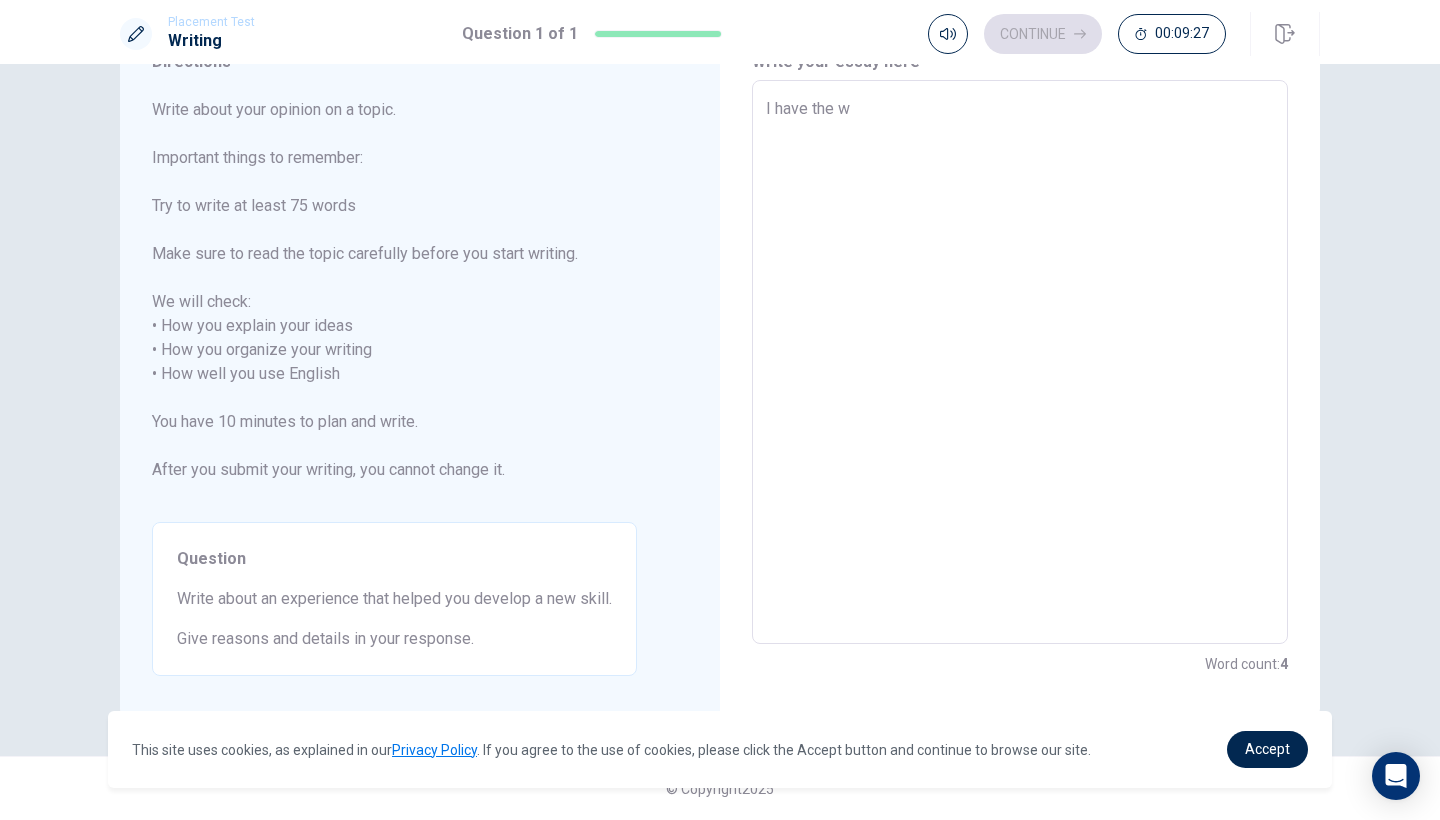 type on "I have the wx" 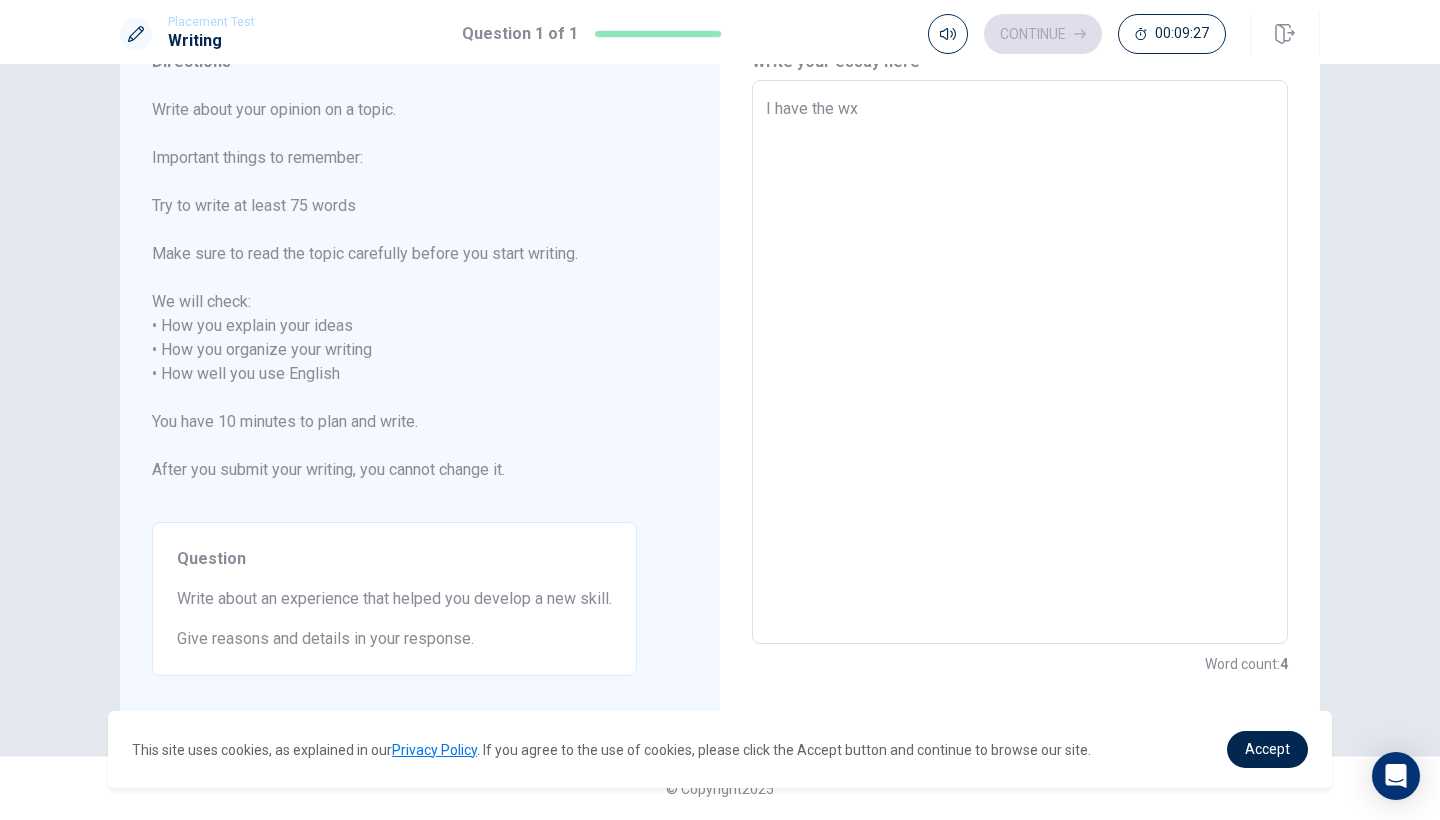 type on "x" 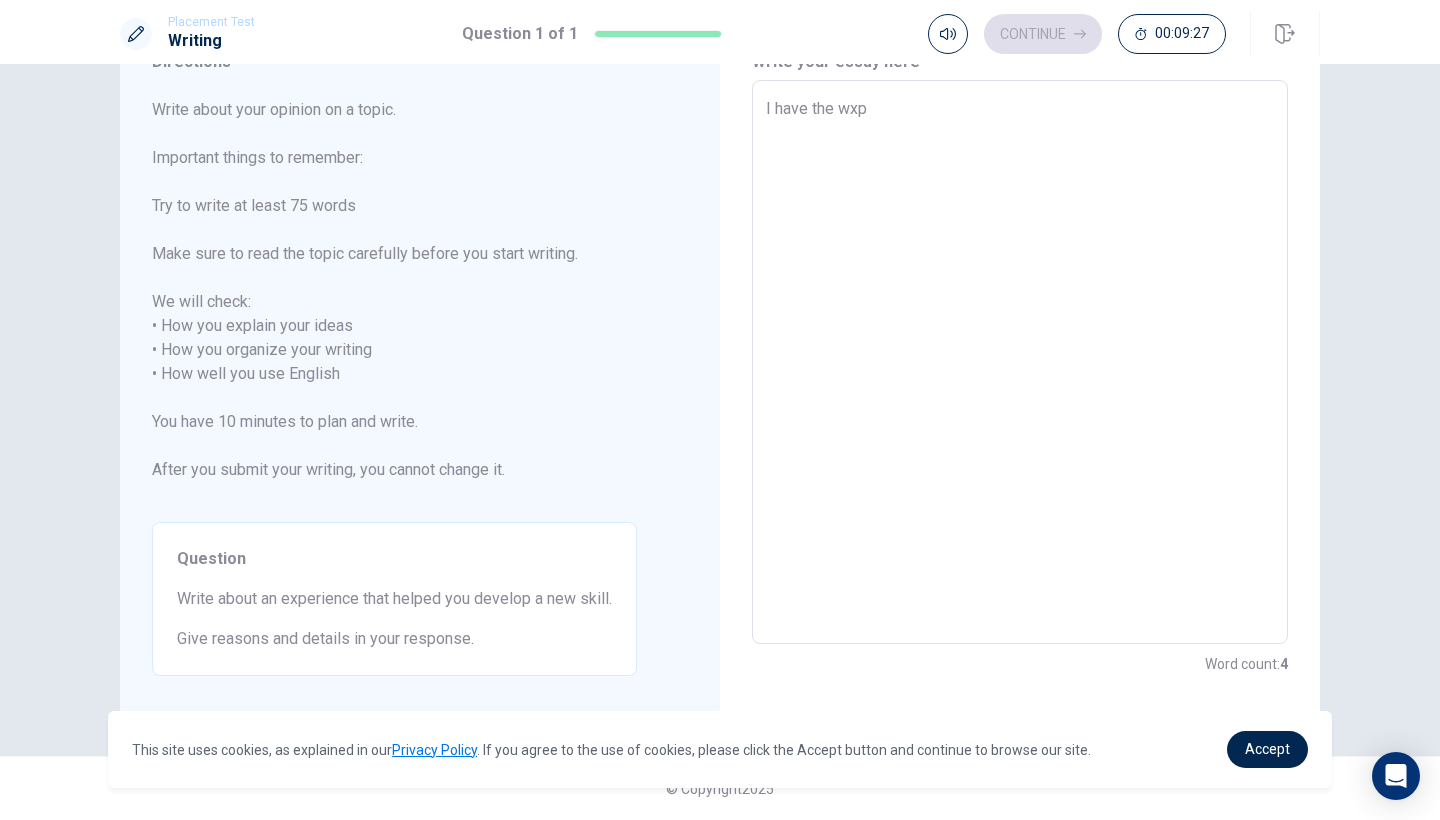 type on "x" 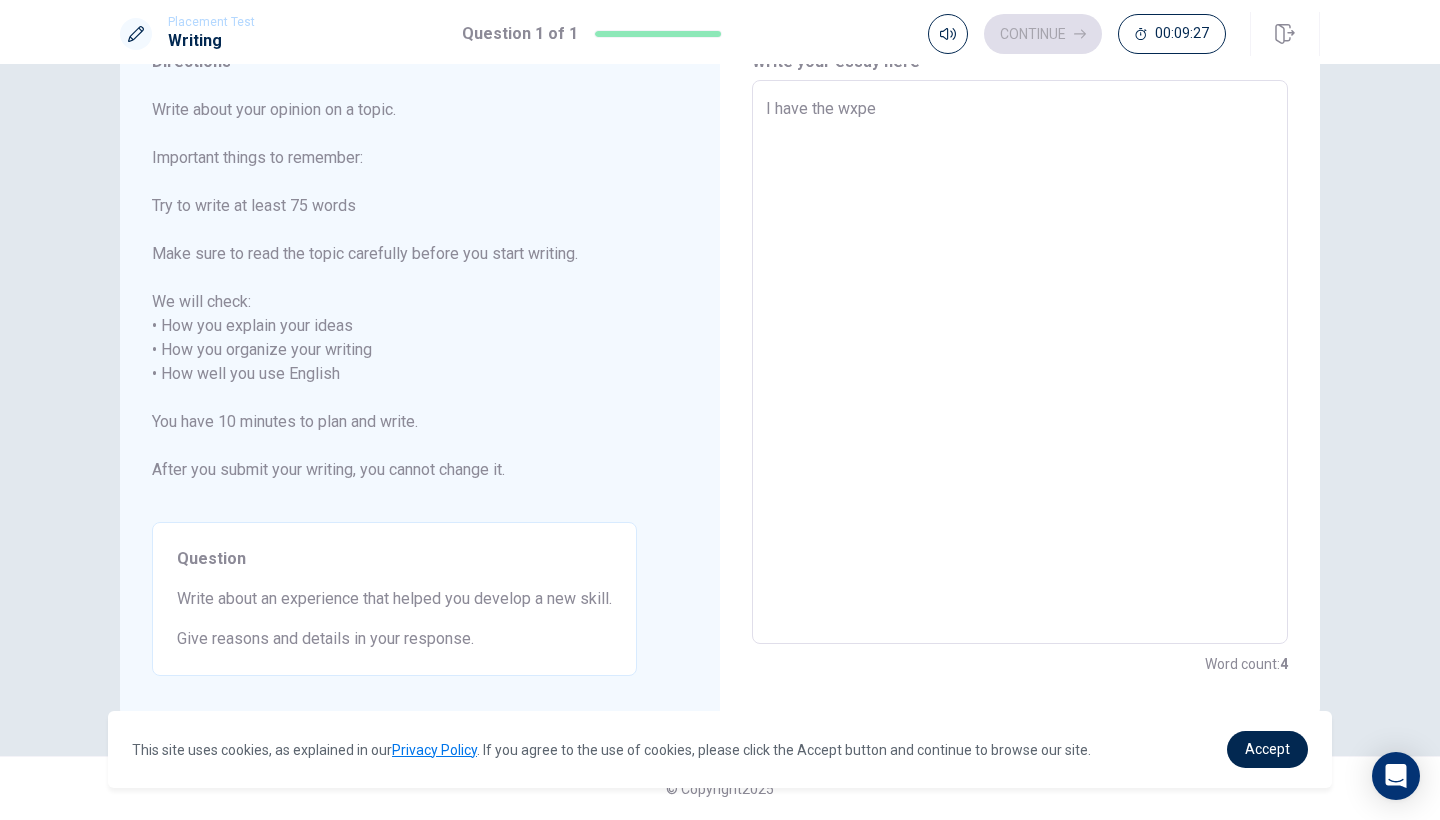 type on "x" 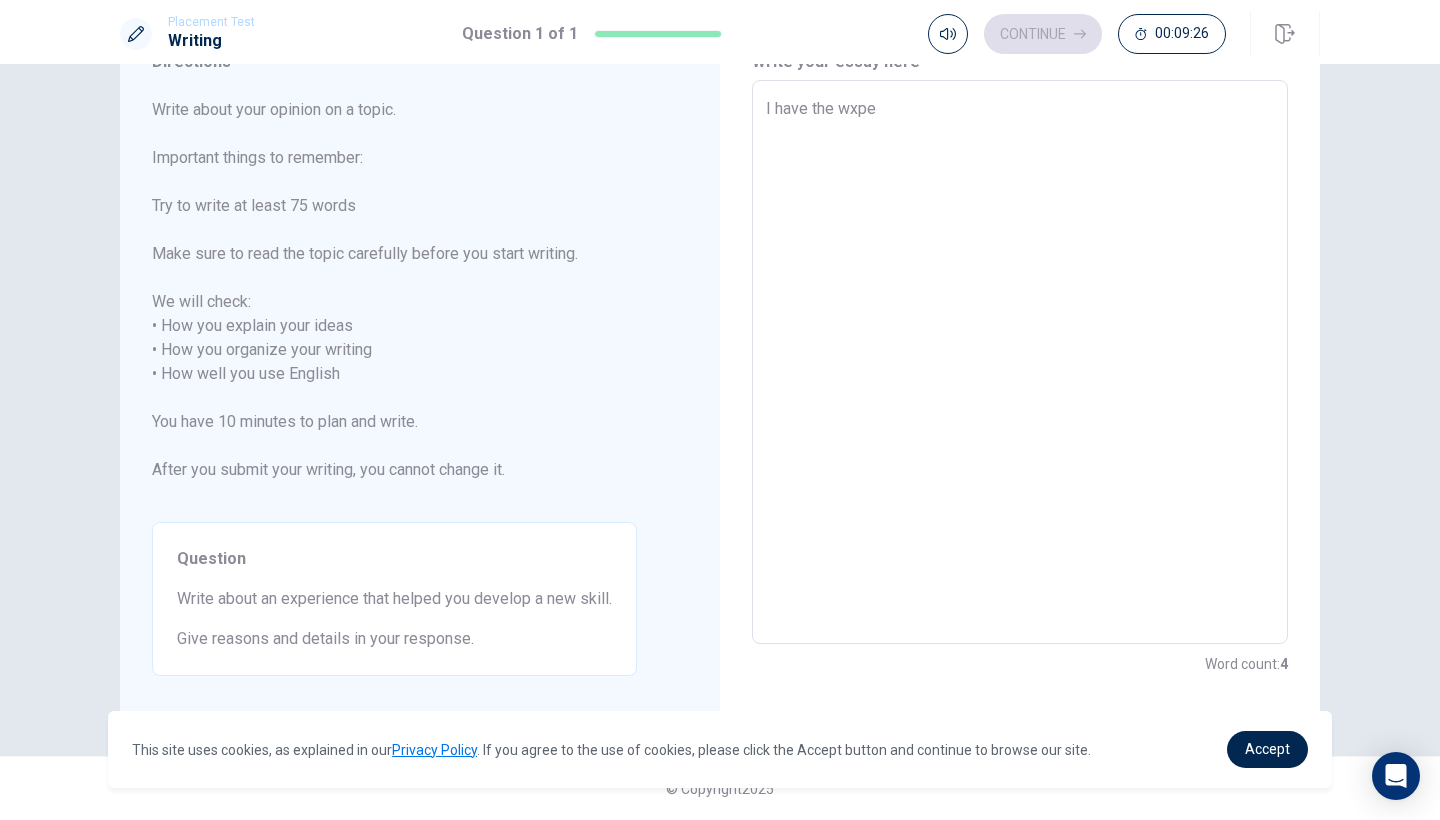type on "I have the wxper" 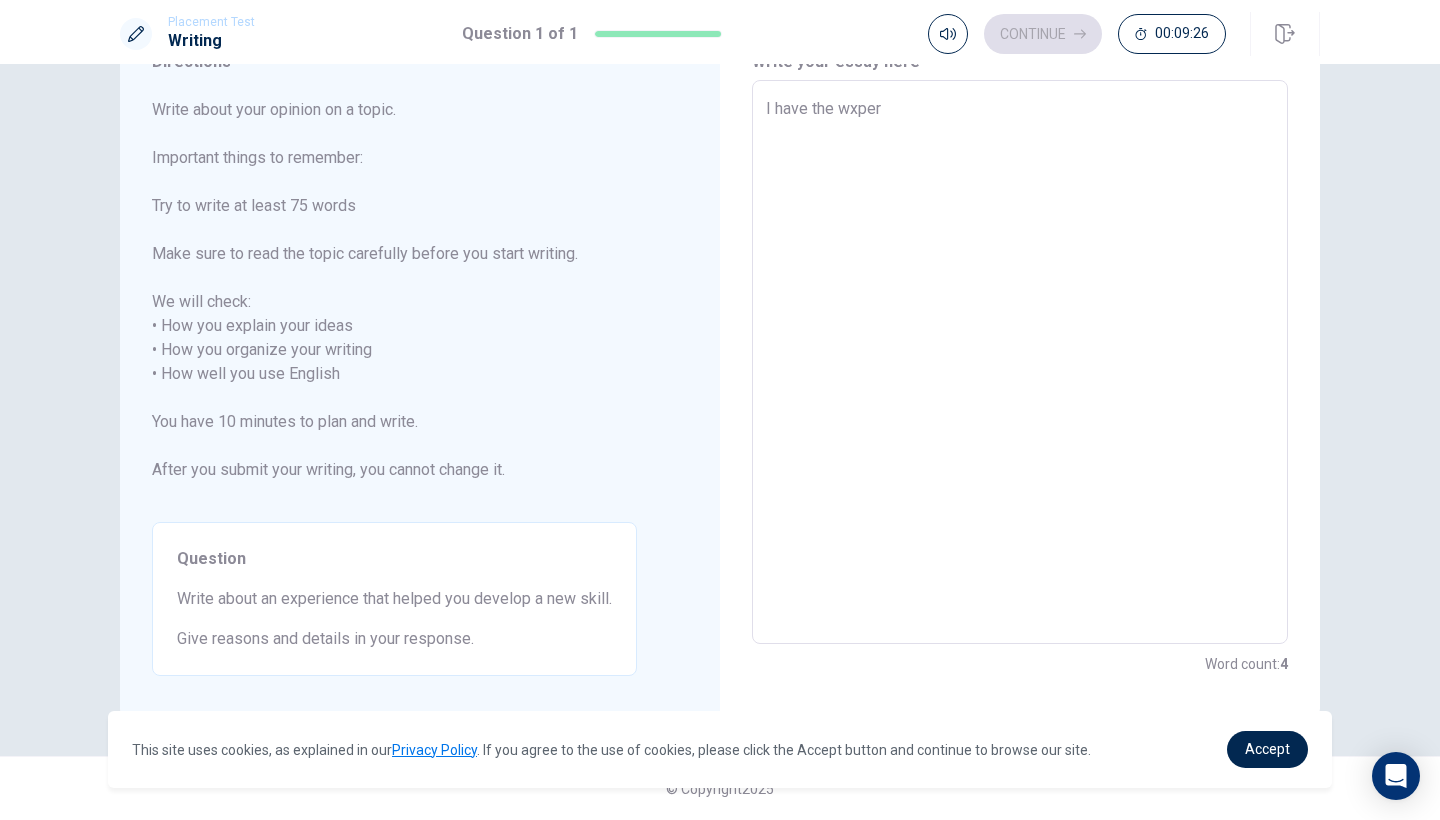 type on "x" 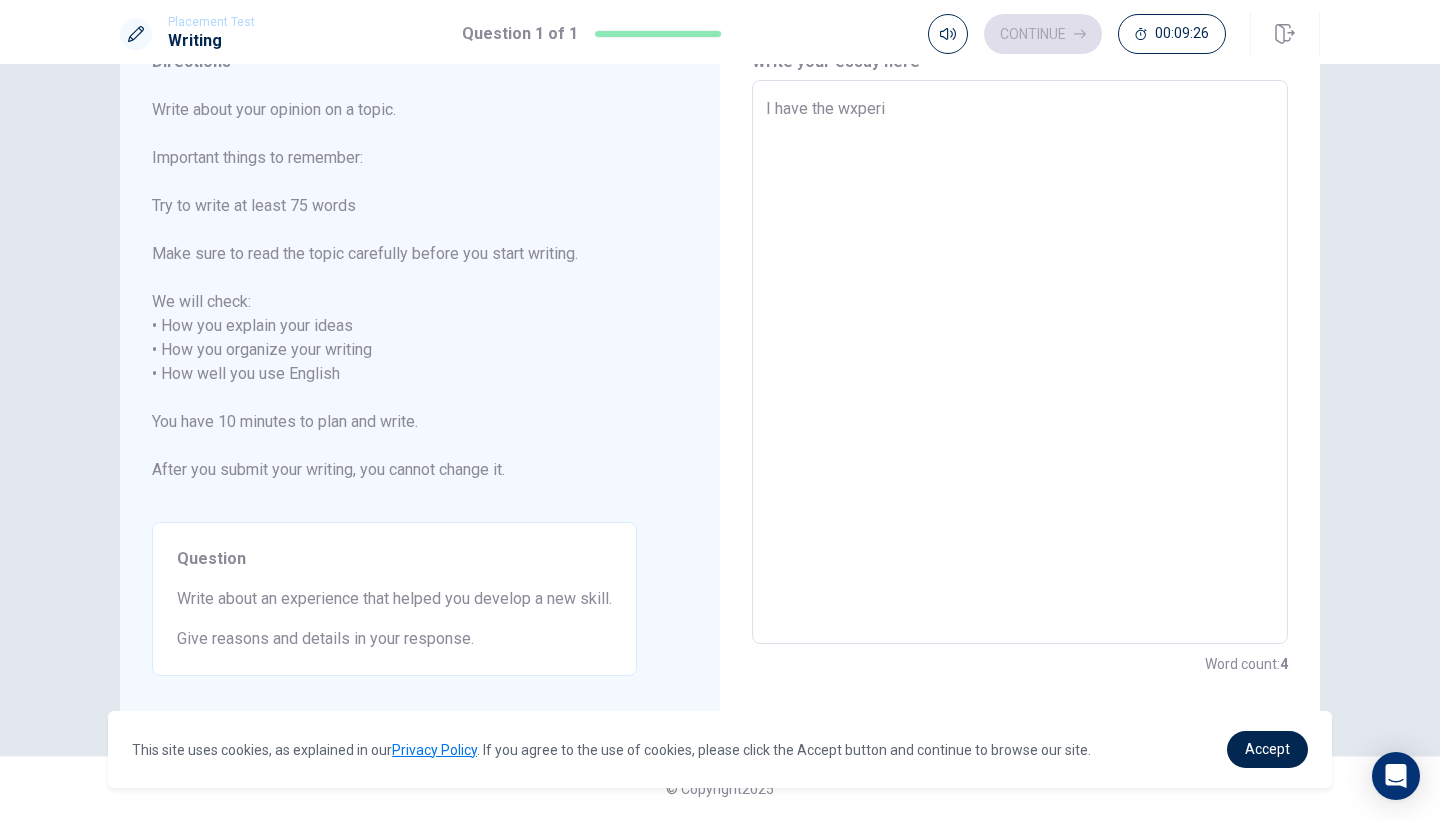 type on "x" 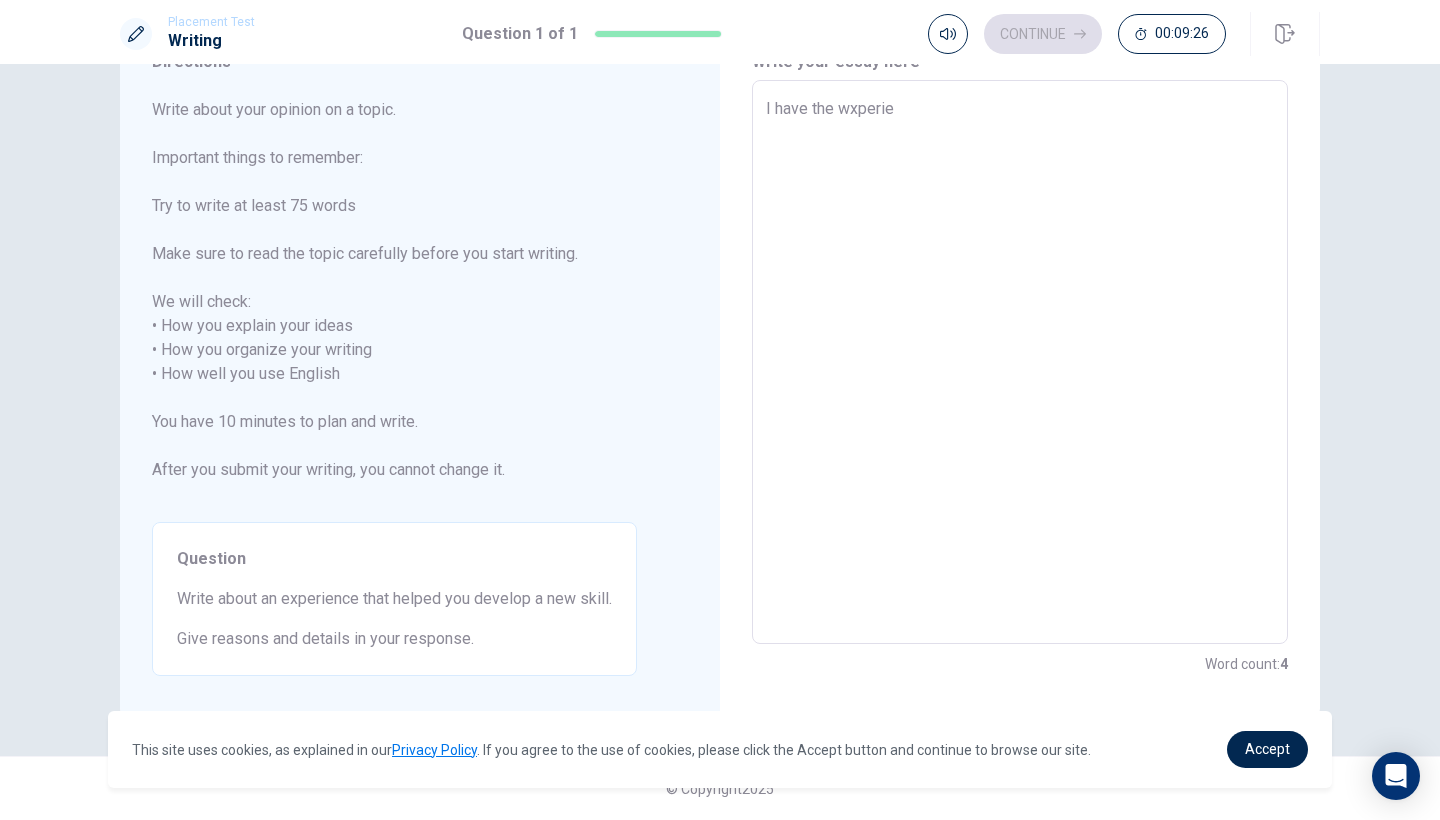 type on "x" 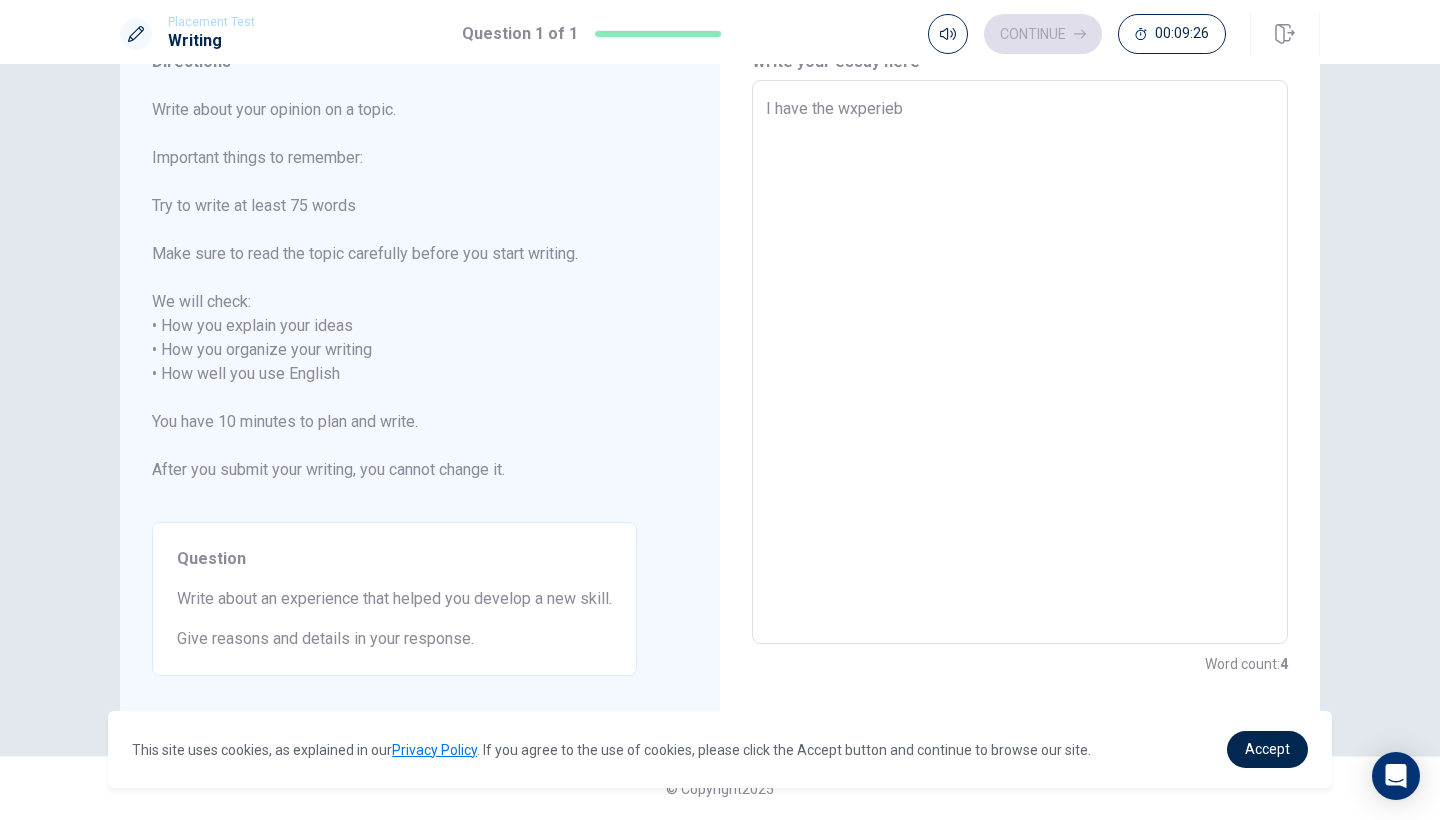 type on "x" 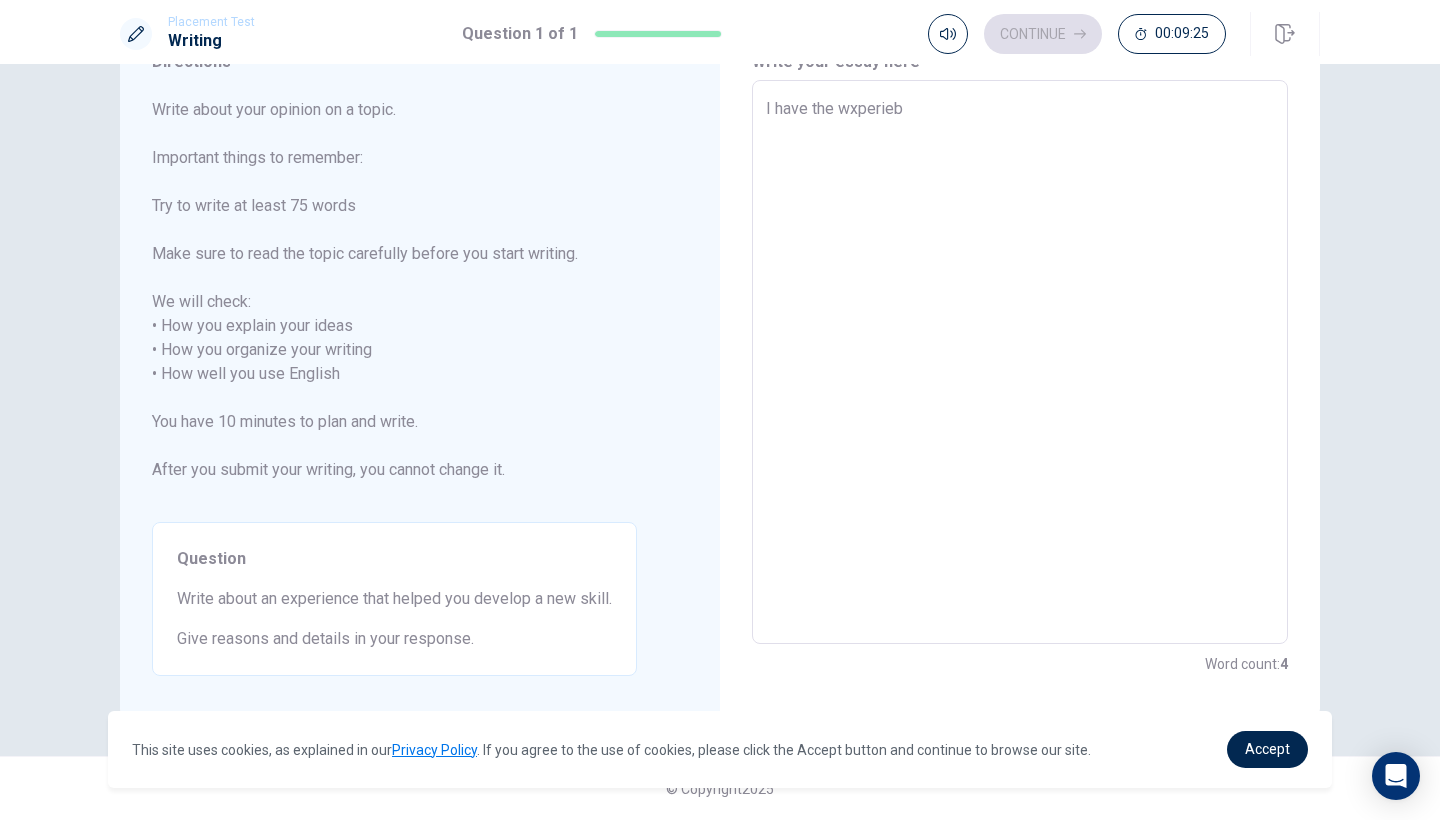 type on "I have the wxperie" 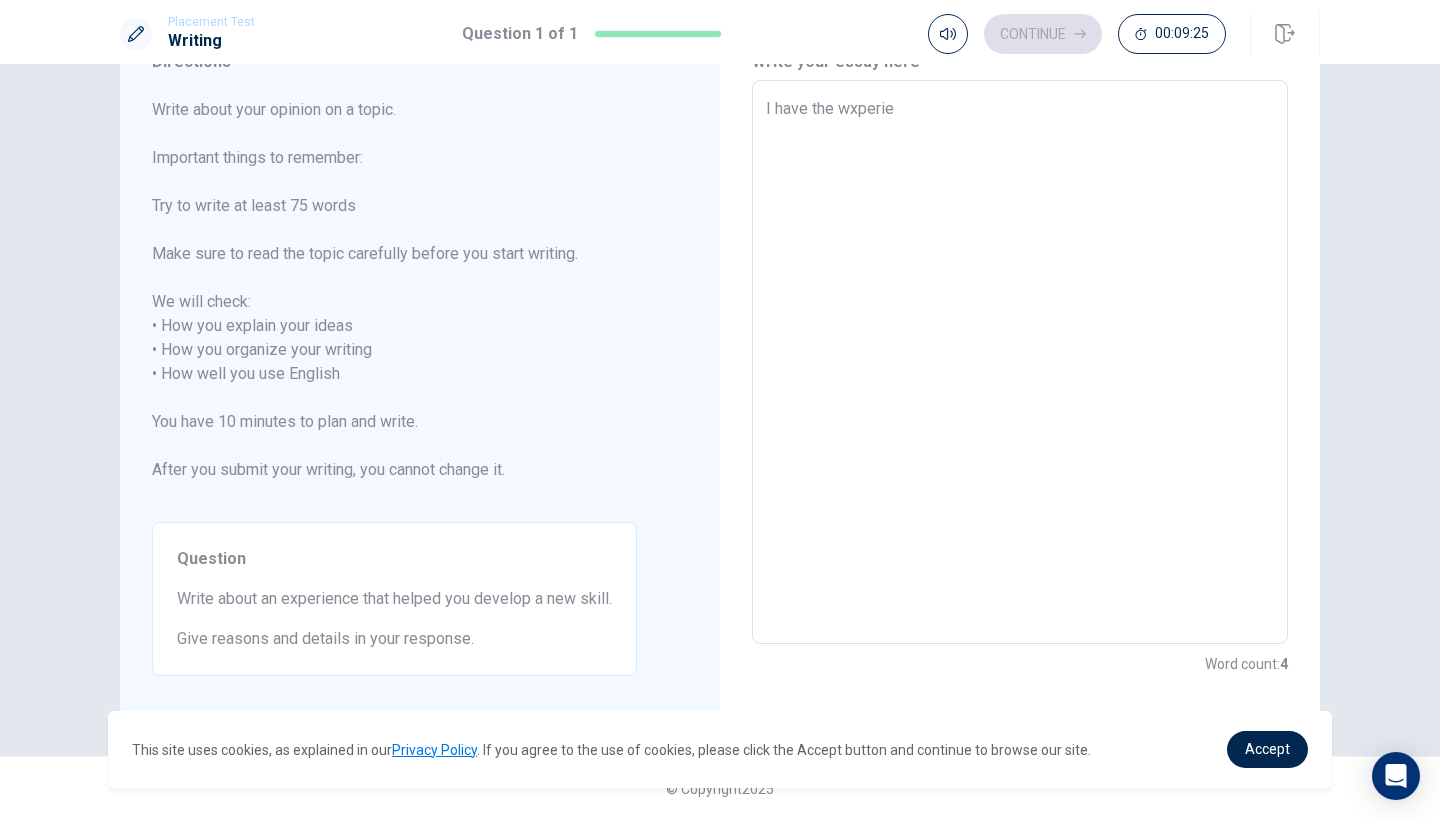 type on "x" 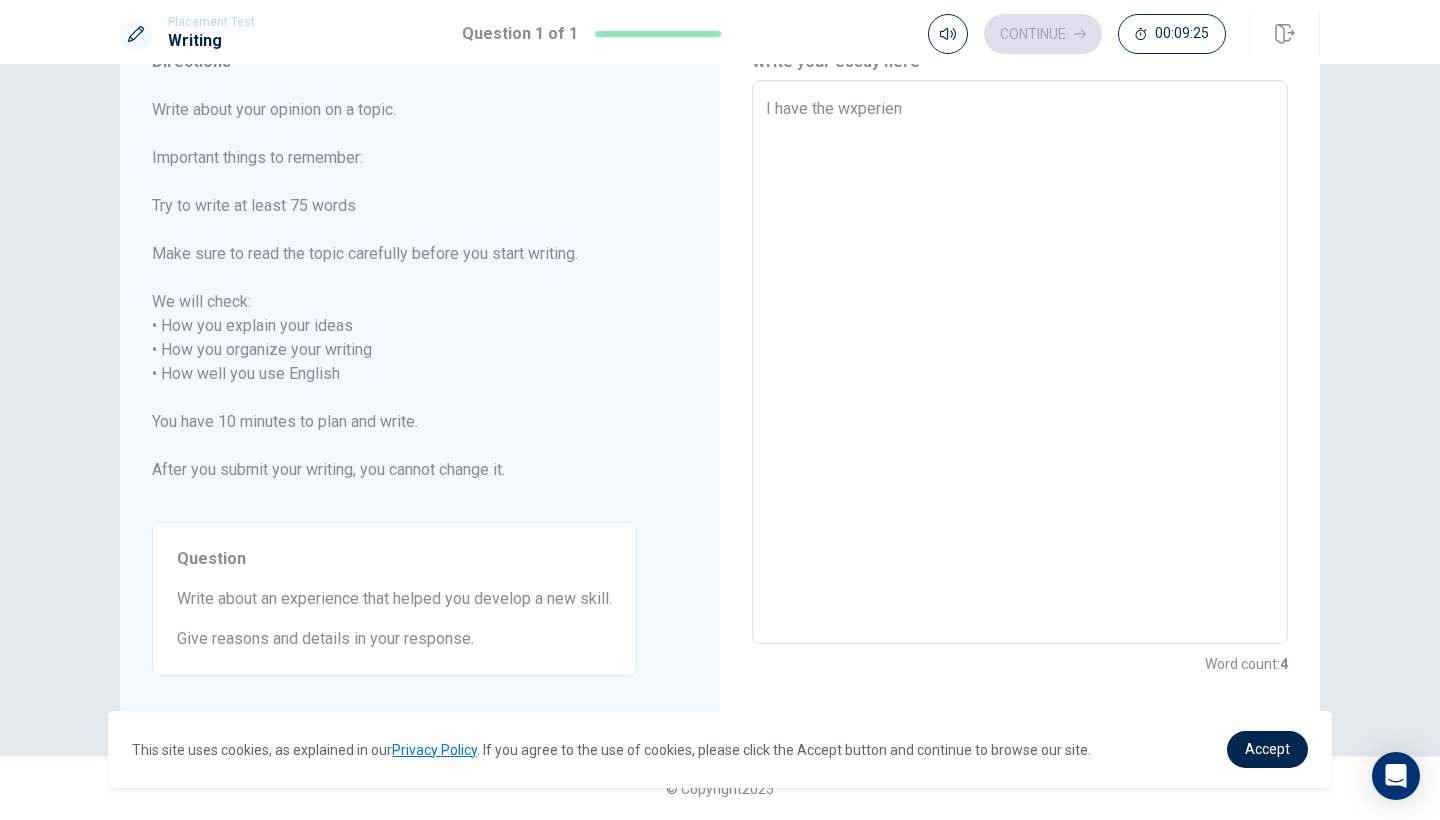 type on "x" 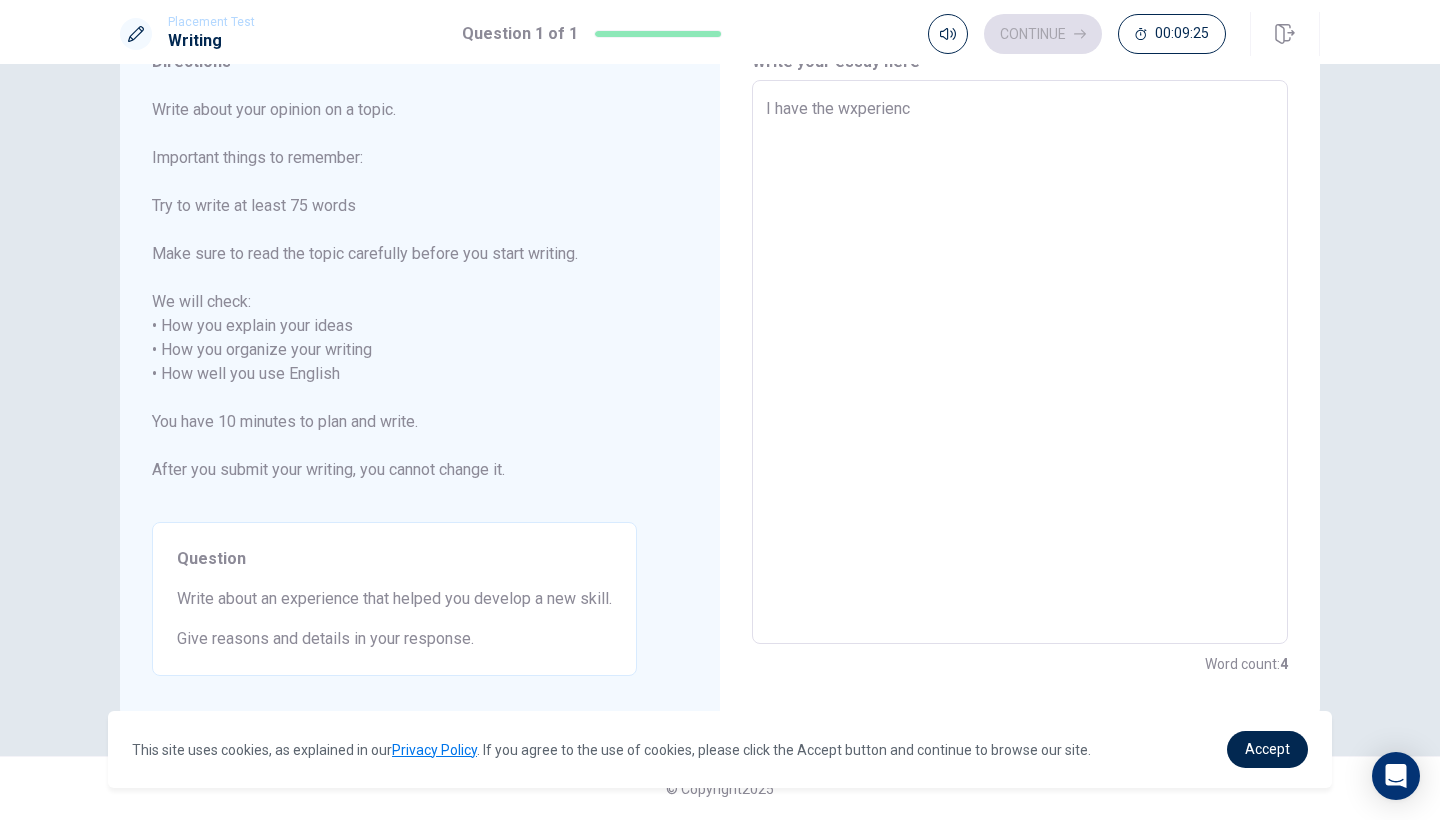 type on "x" 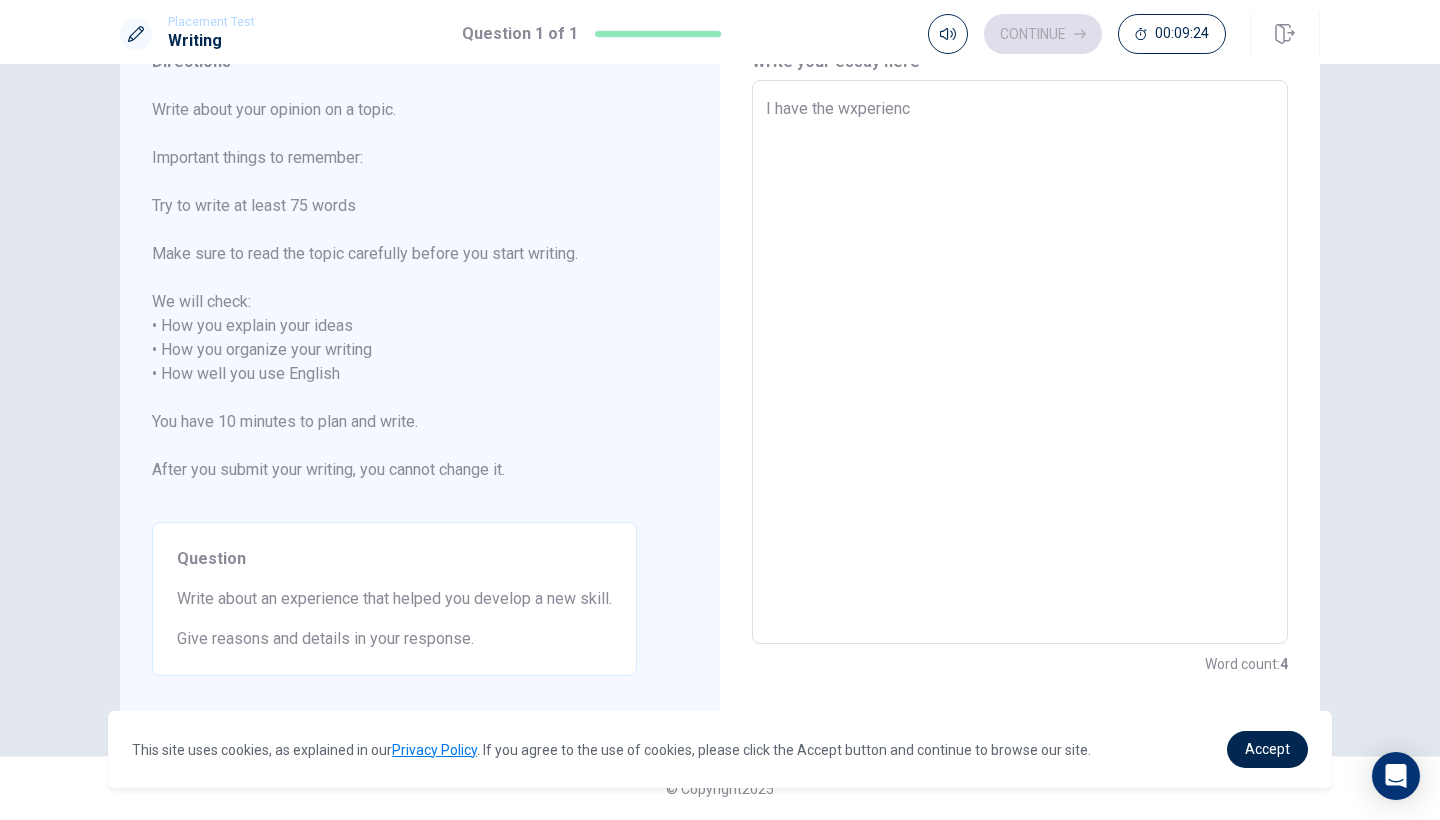 type on "I have the wxperien" 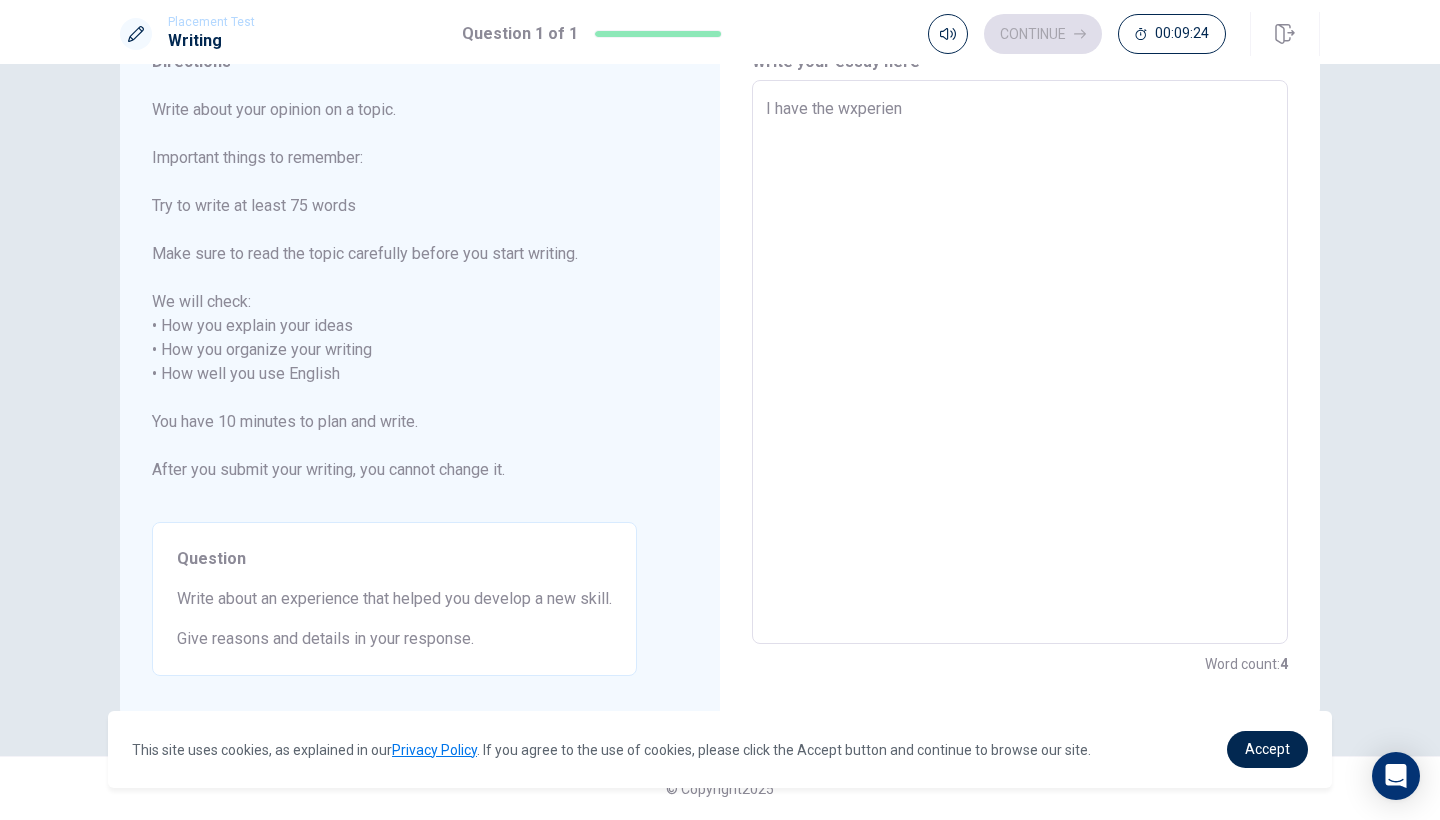 type on "x" 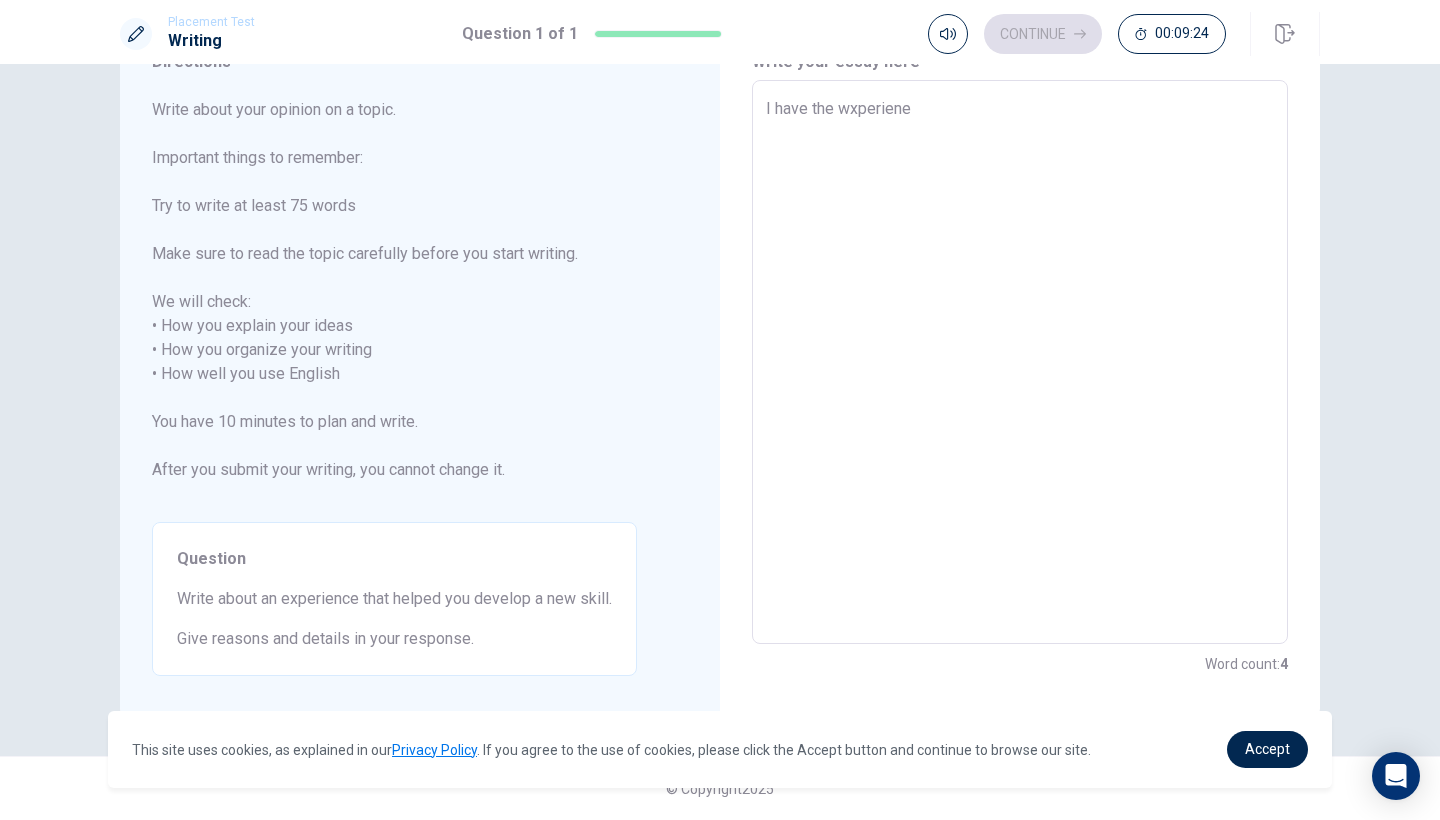 type on "x" 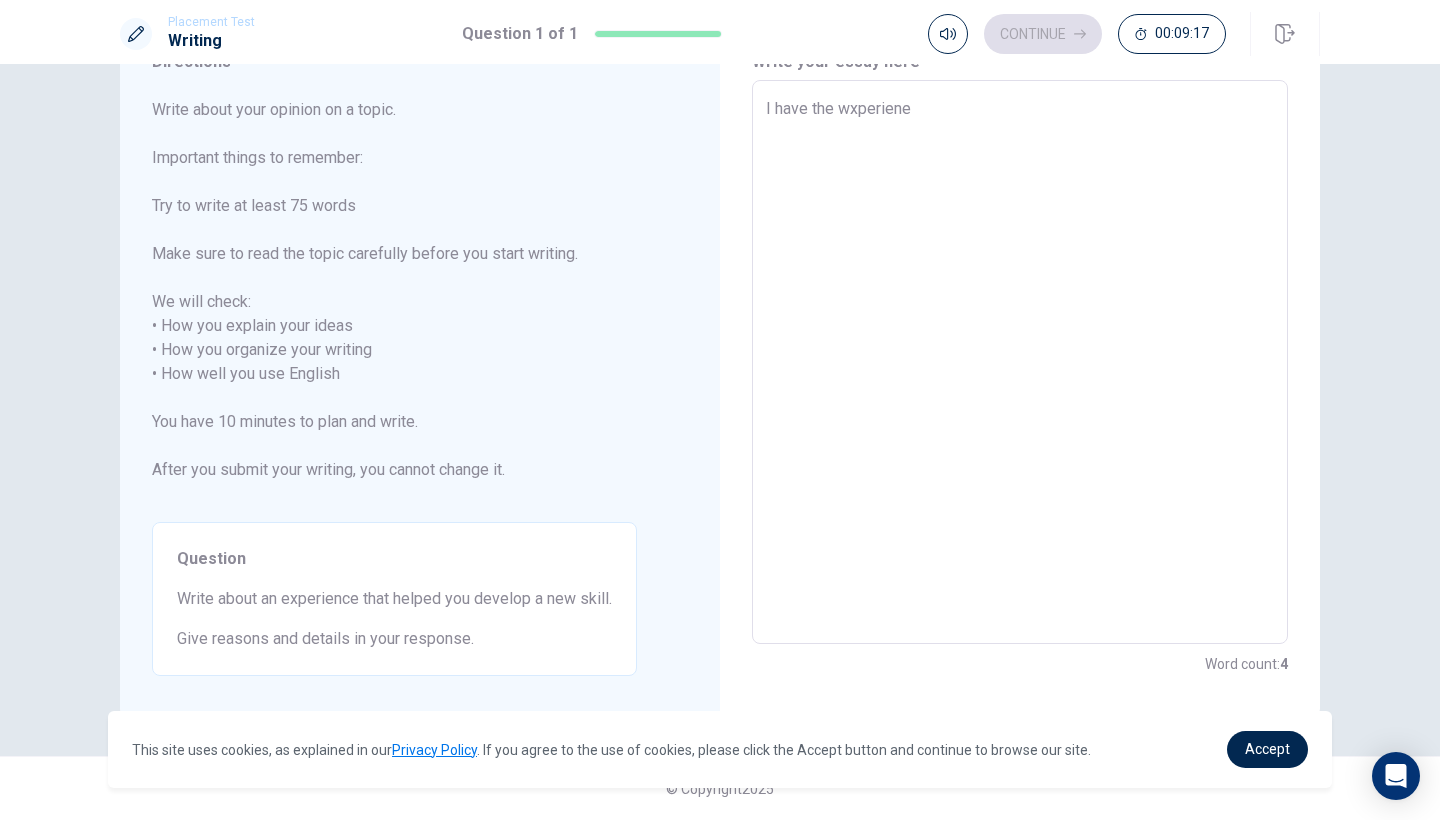 type on "x" 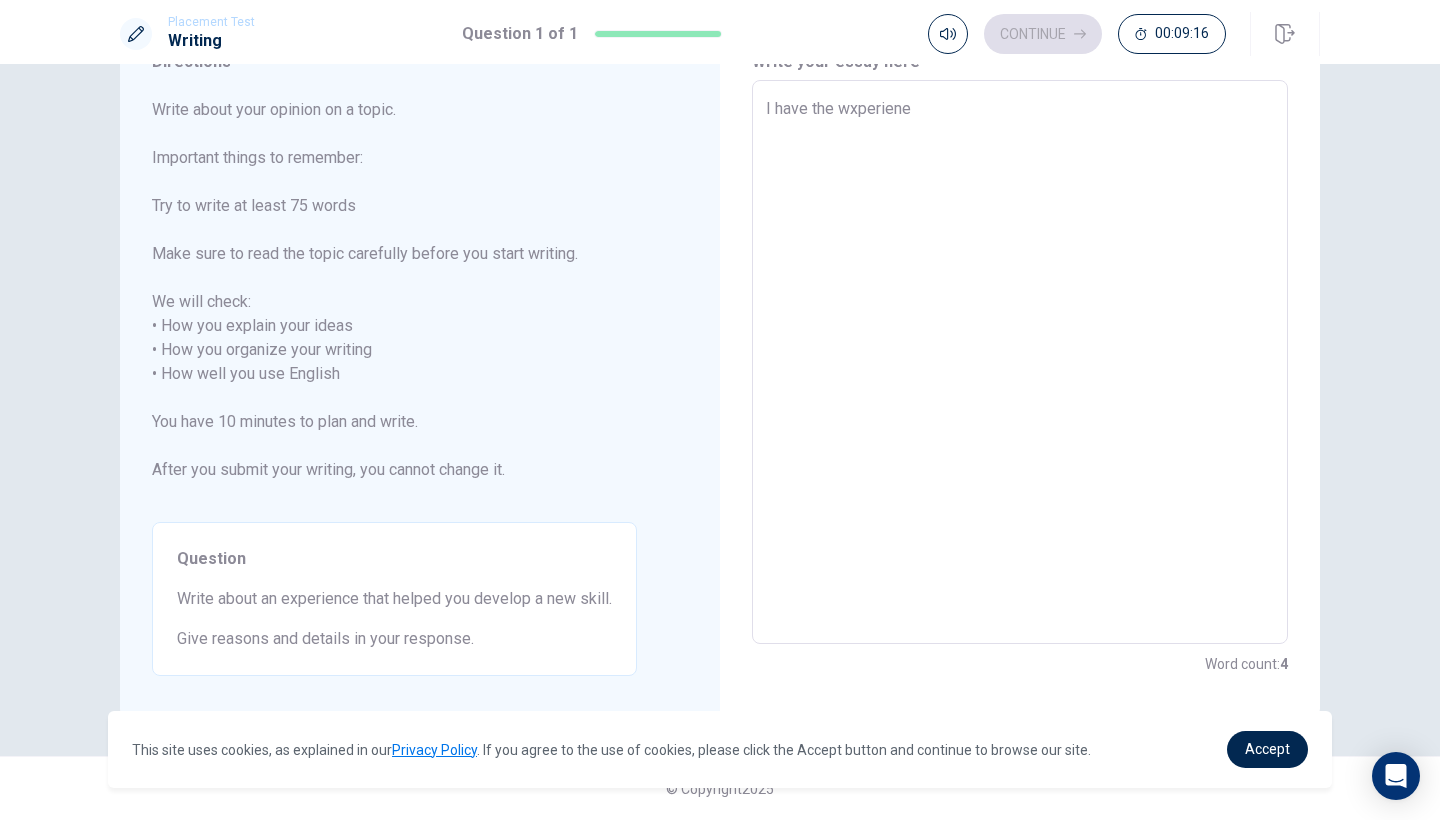 type on "I have the wxperiene" 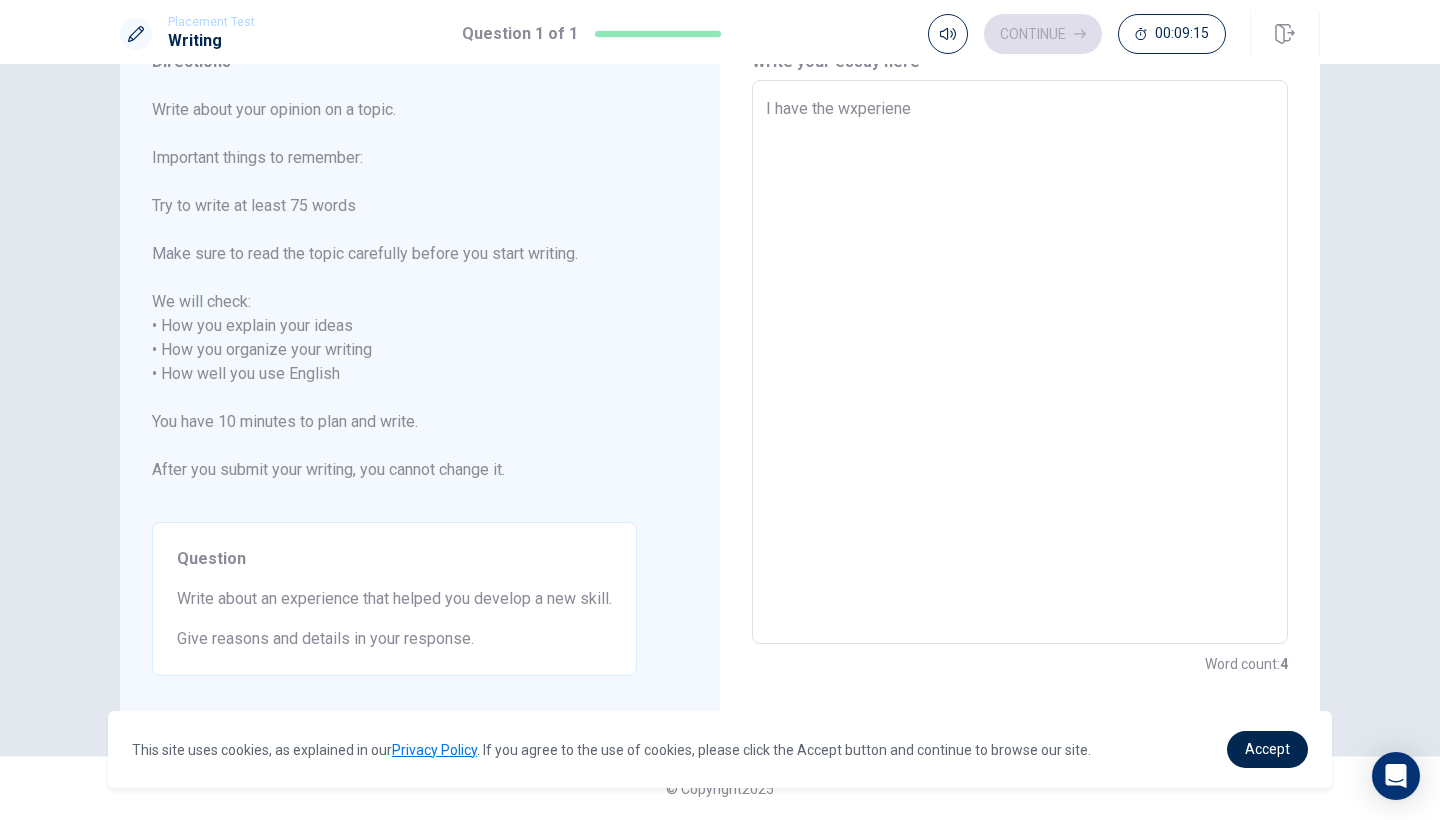 type on "I have the wxperien" 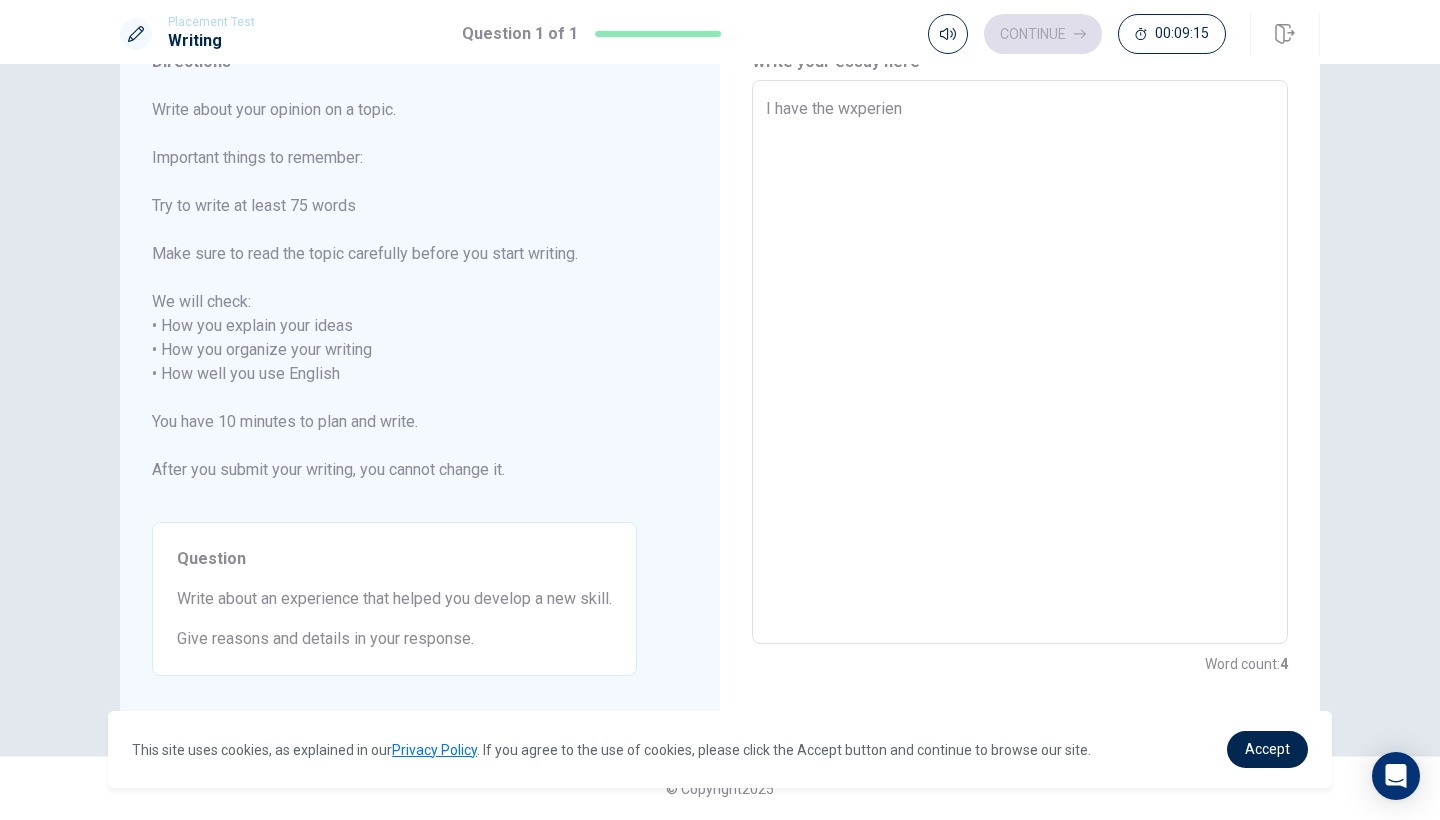 type on "x" 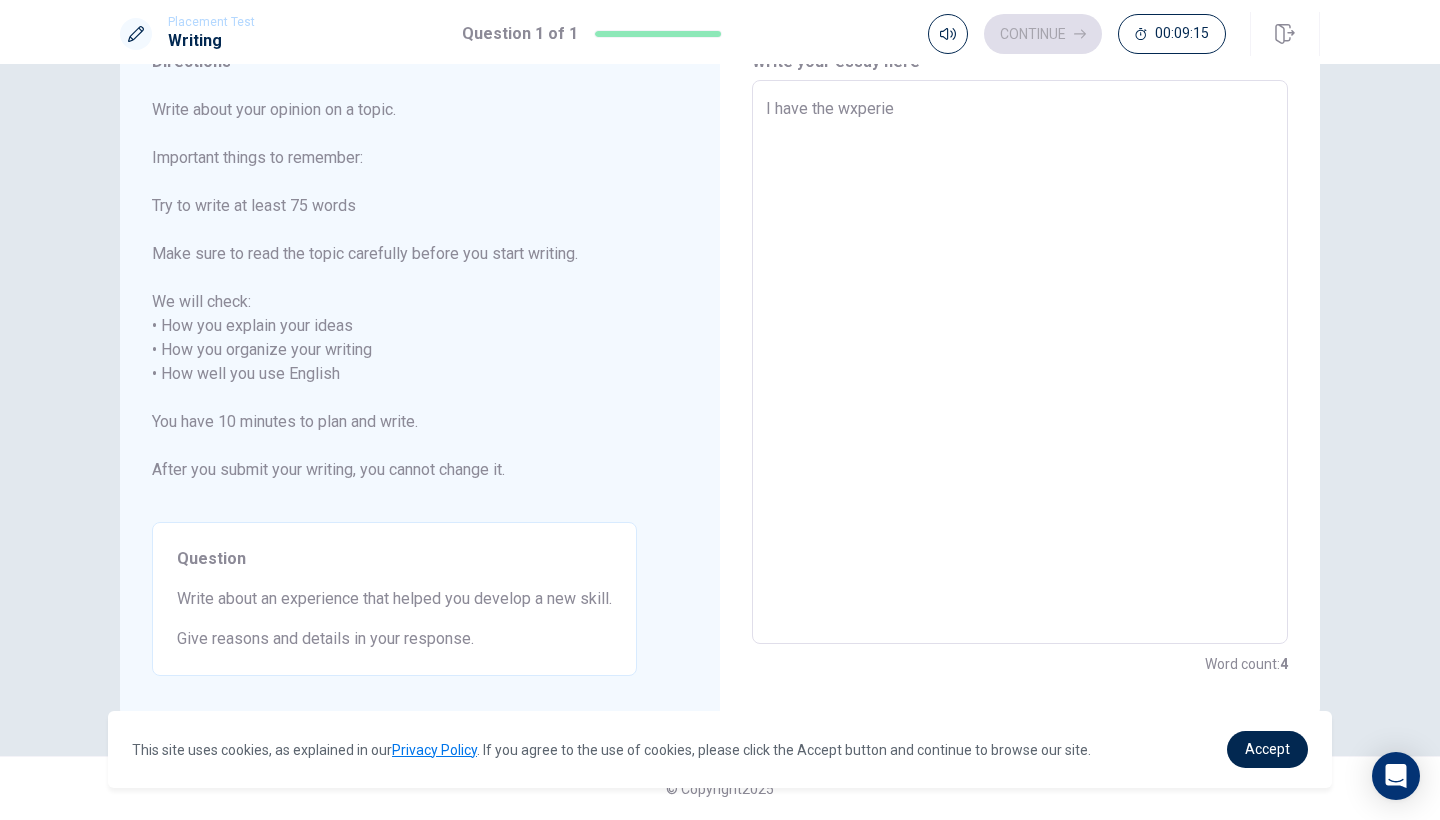type on "x" 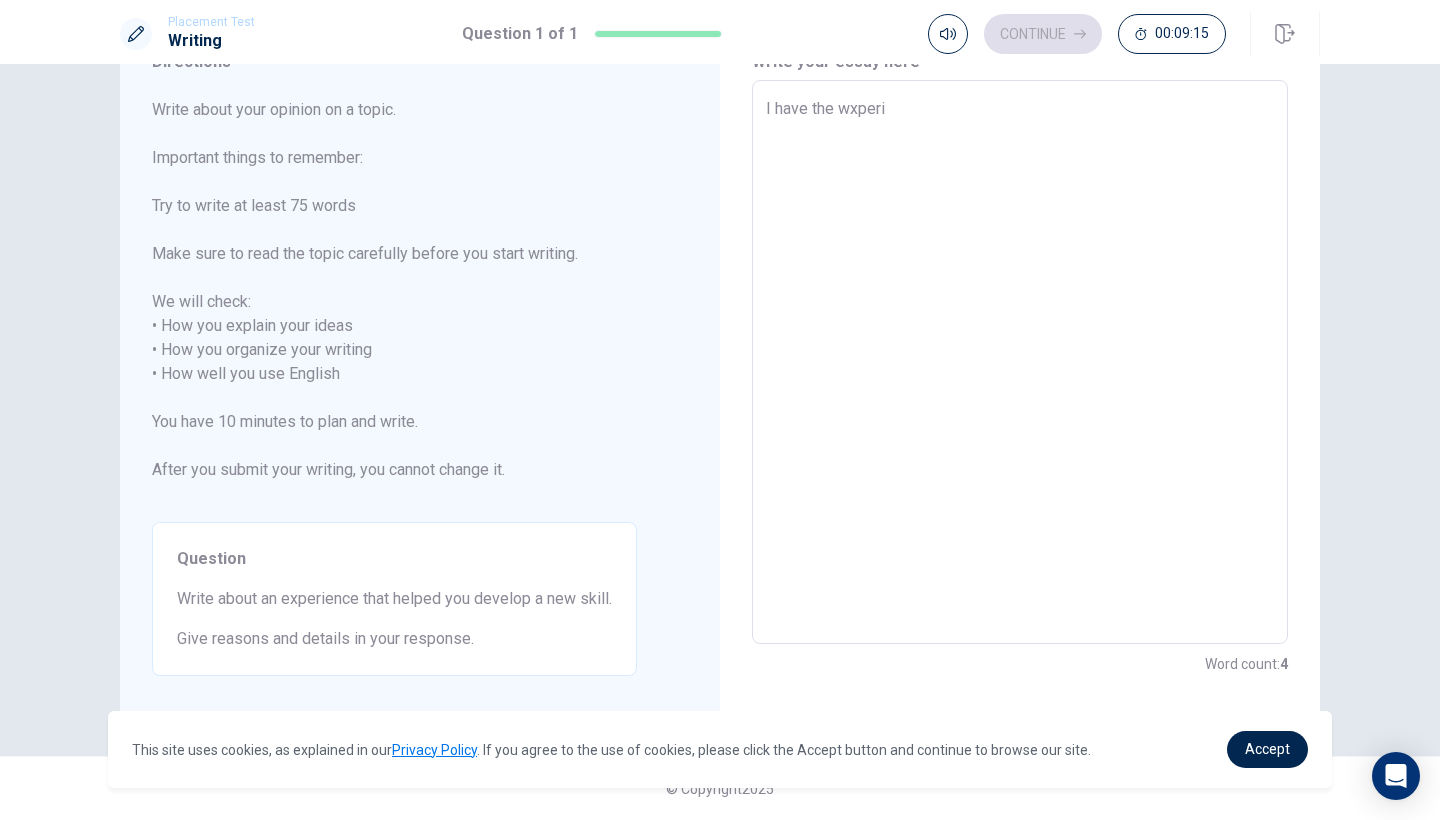 type on "x" 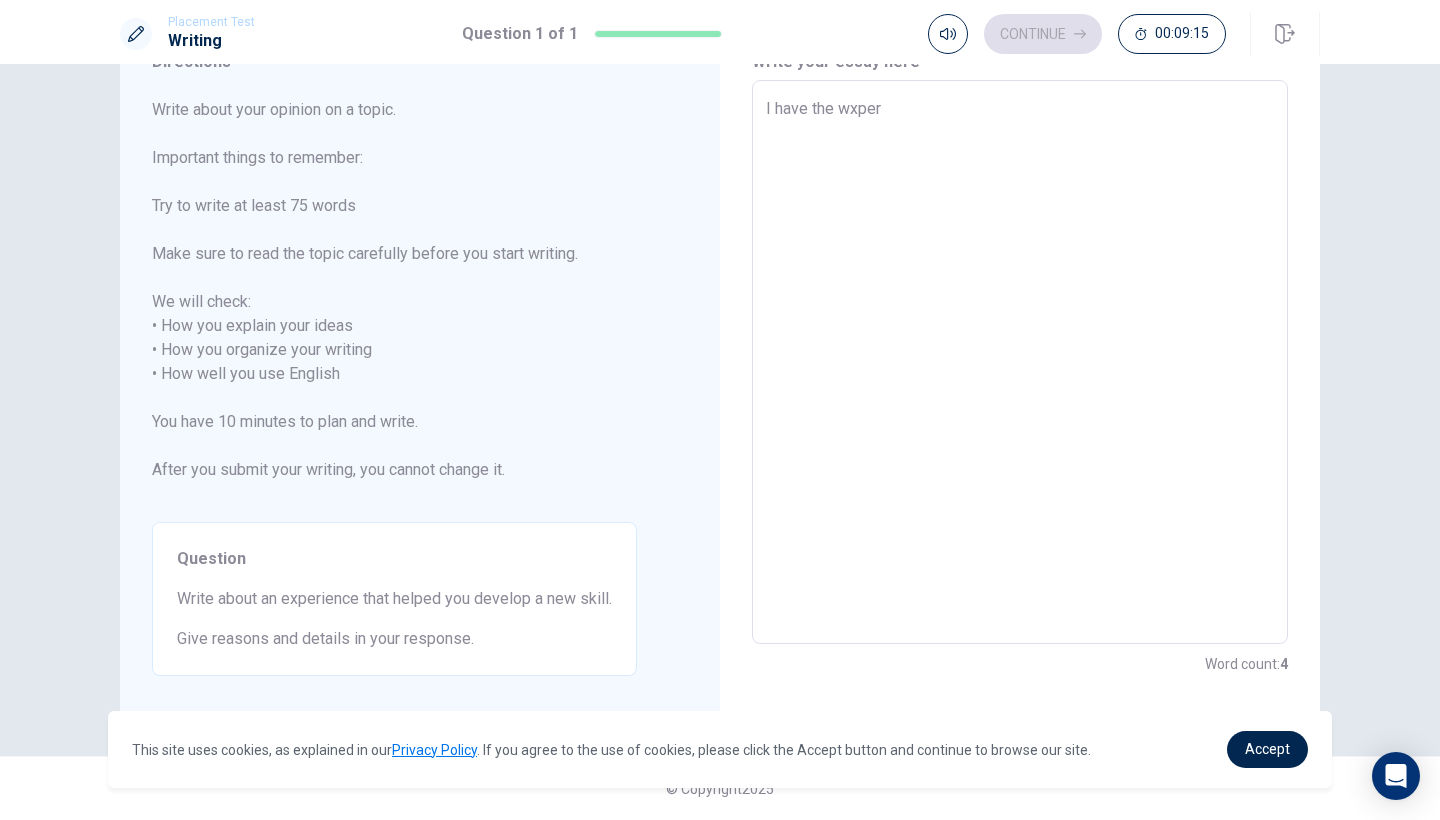 type on "x" 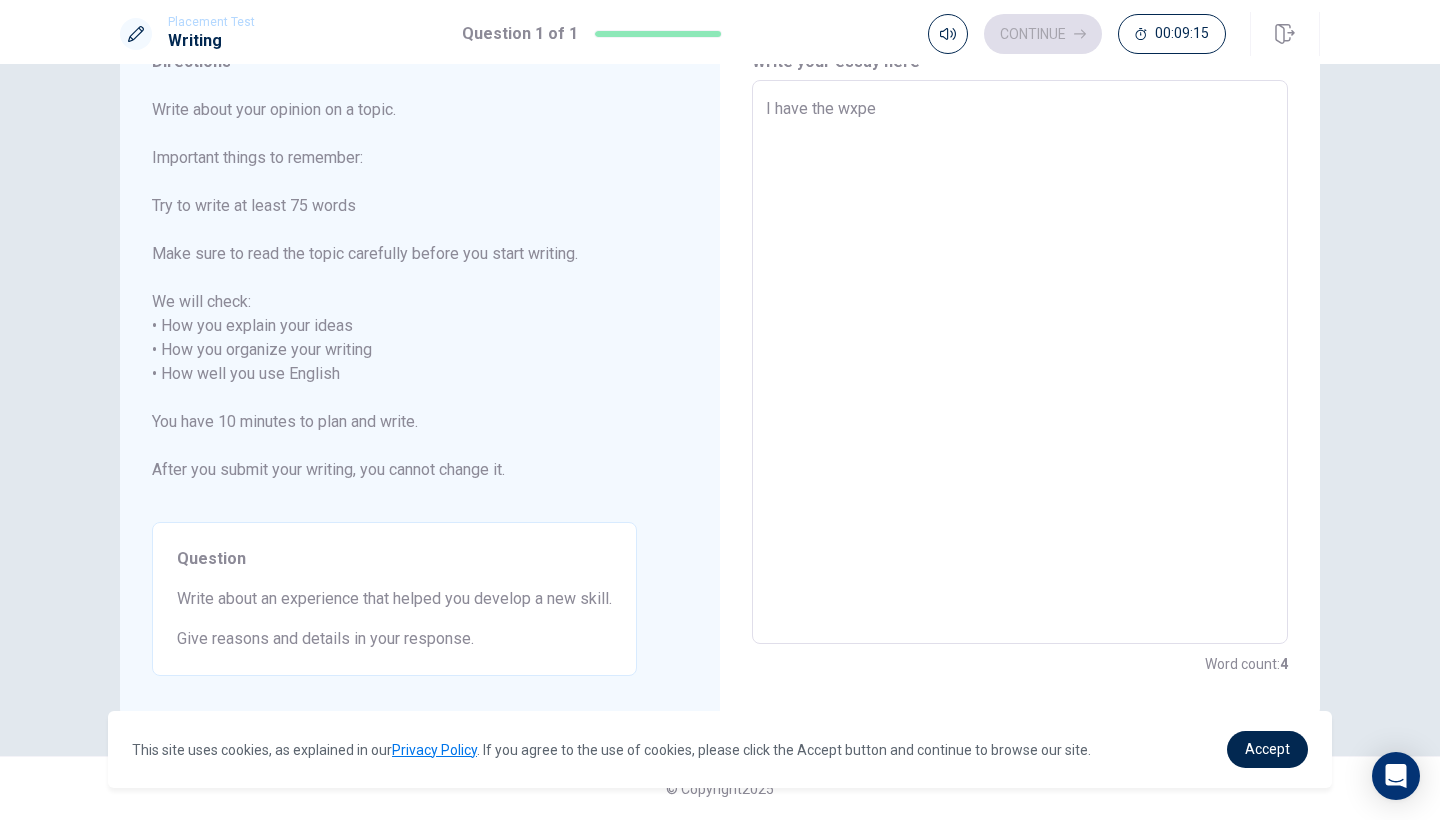 type on "x" 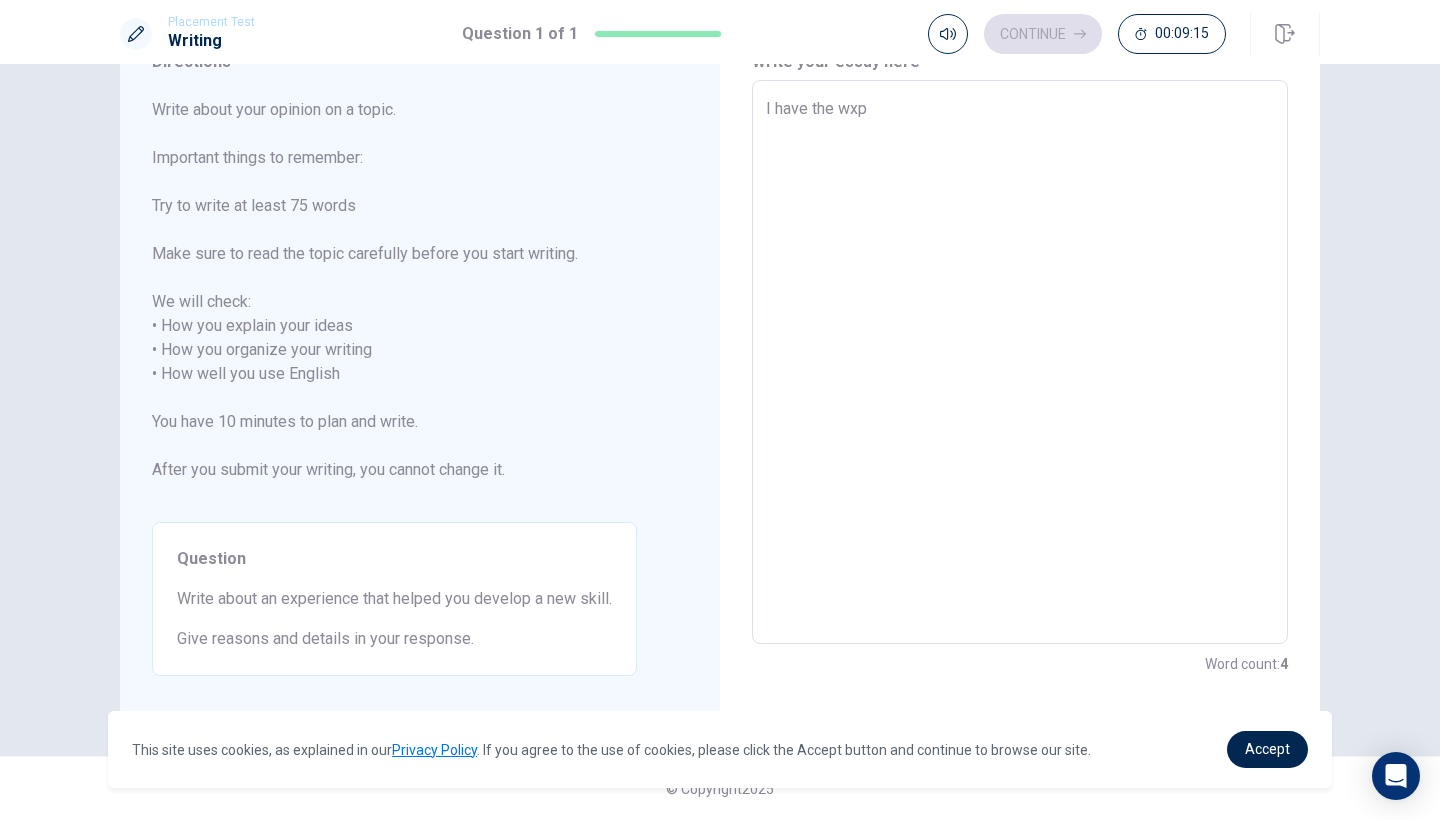 type on "x" 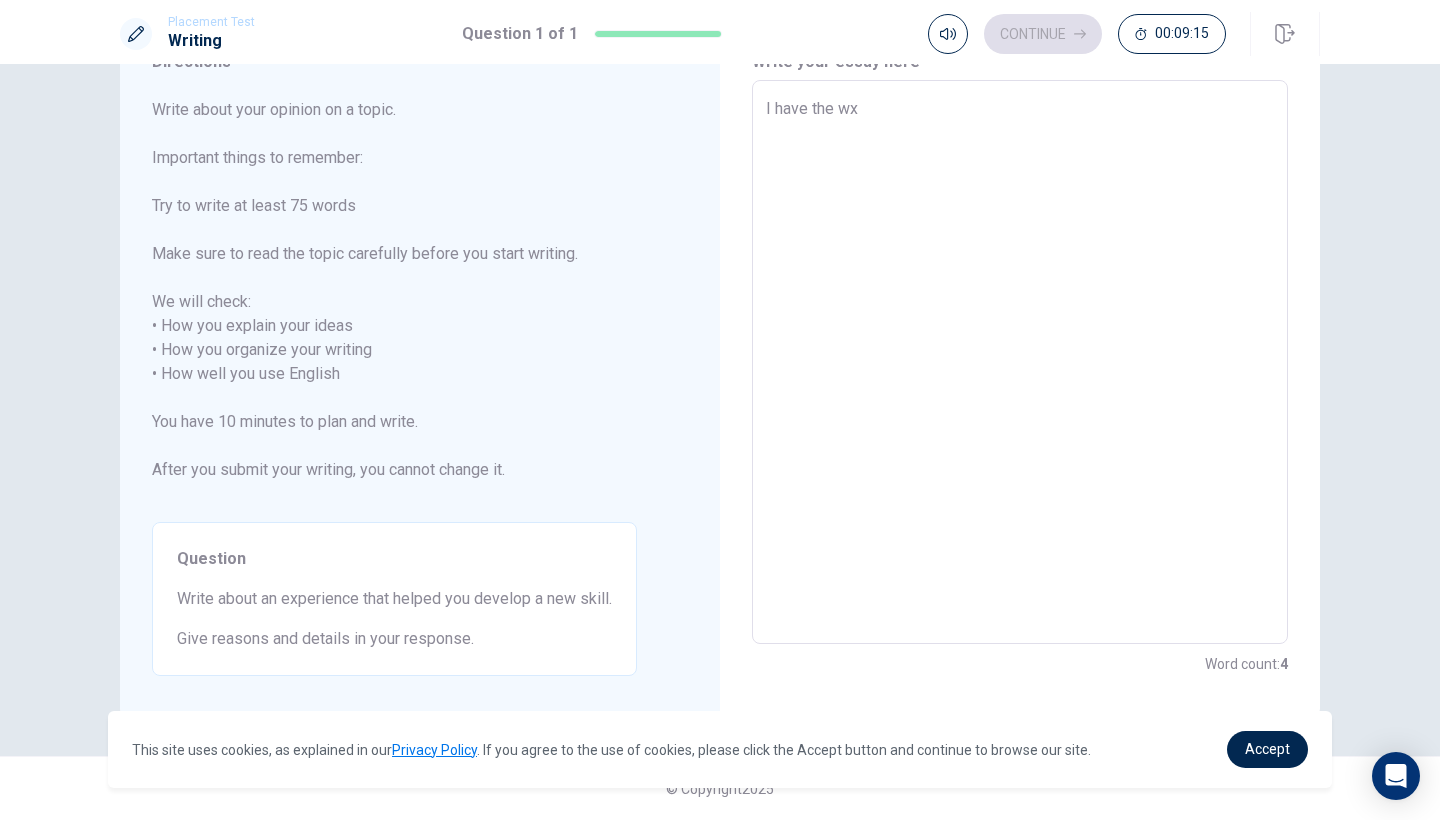 type on "x" 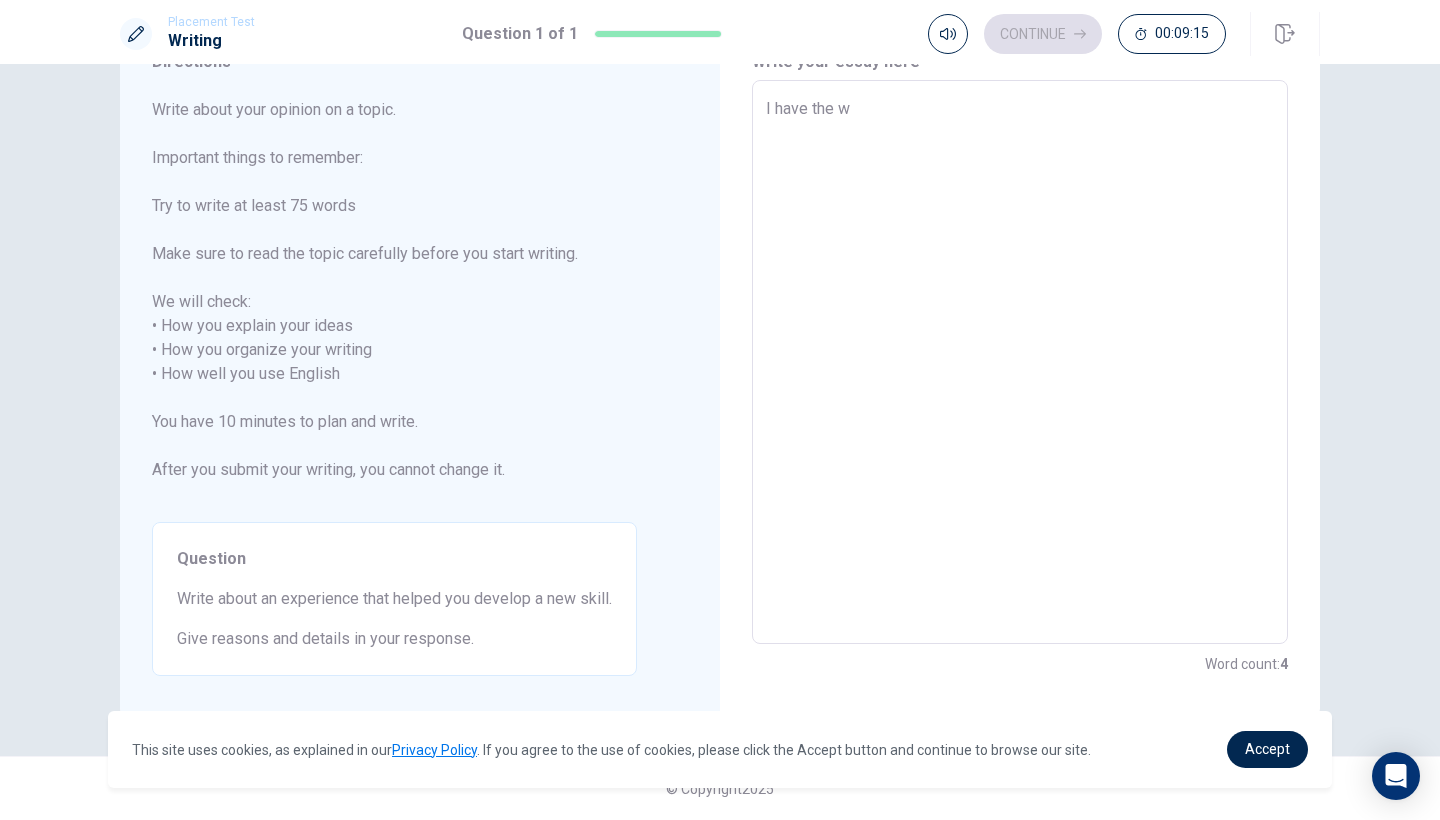 type on "x" 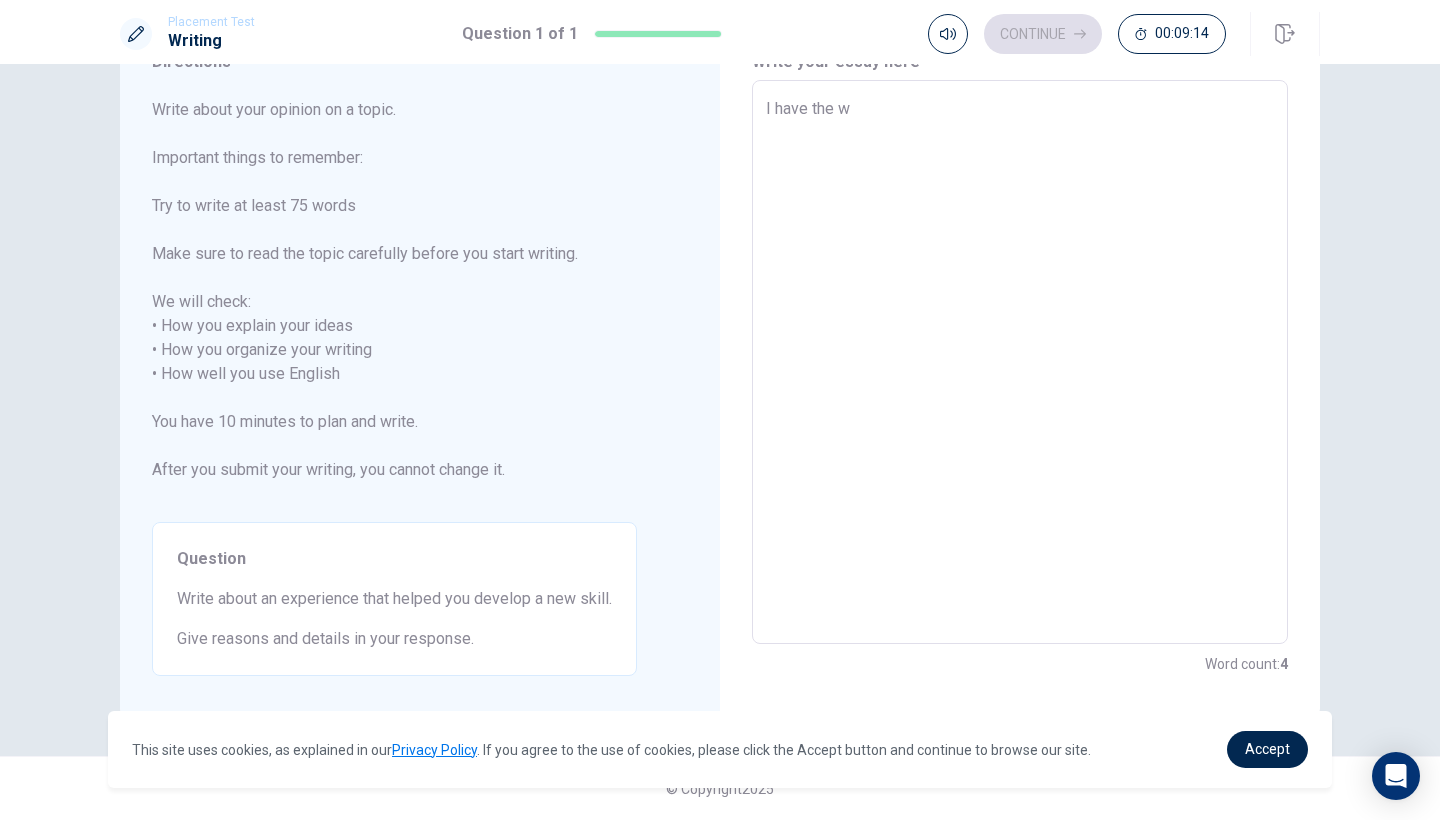 type on "I have the" 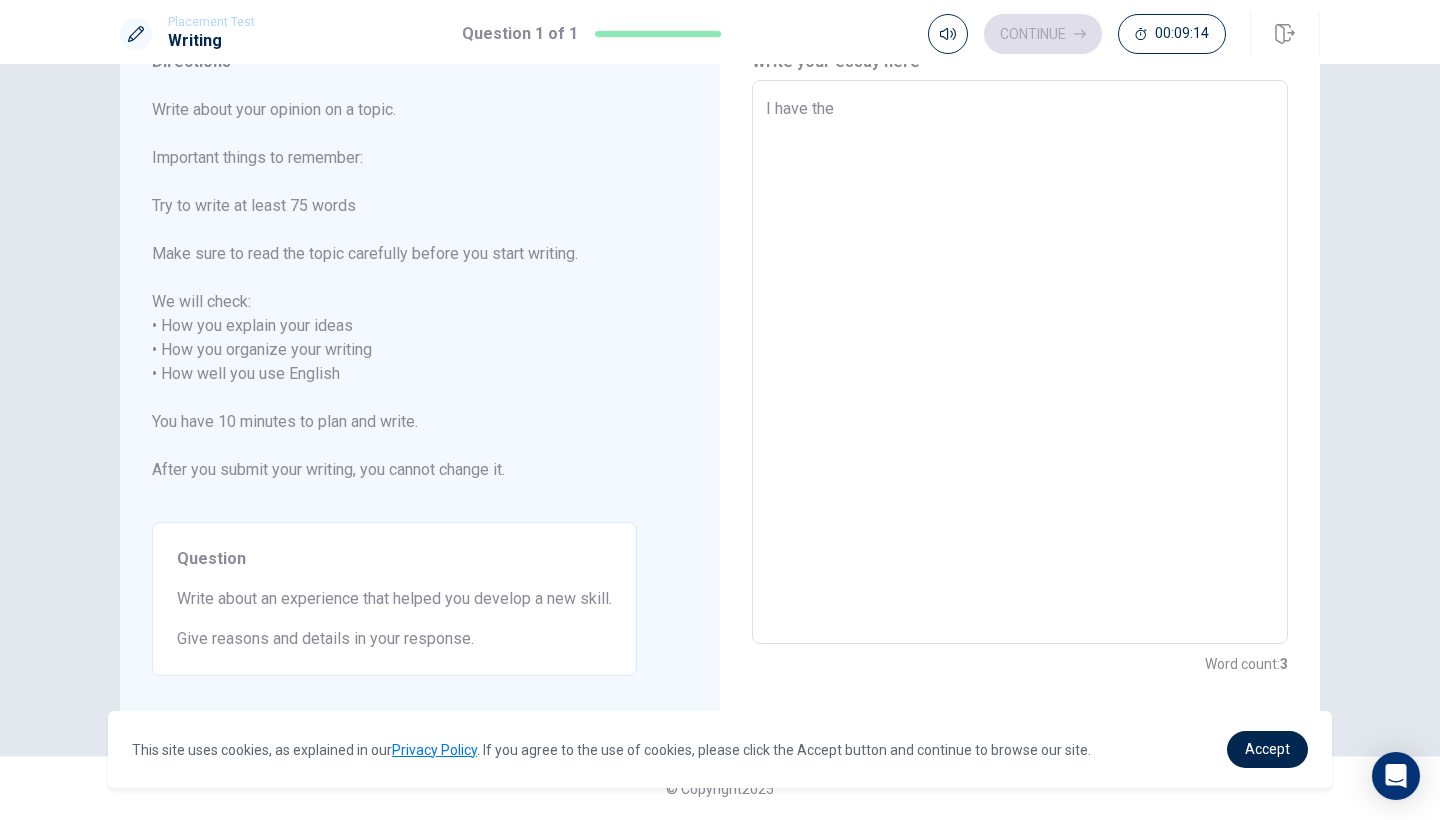type on "x" 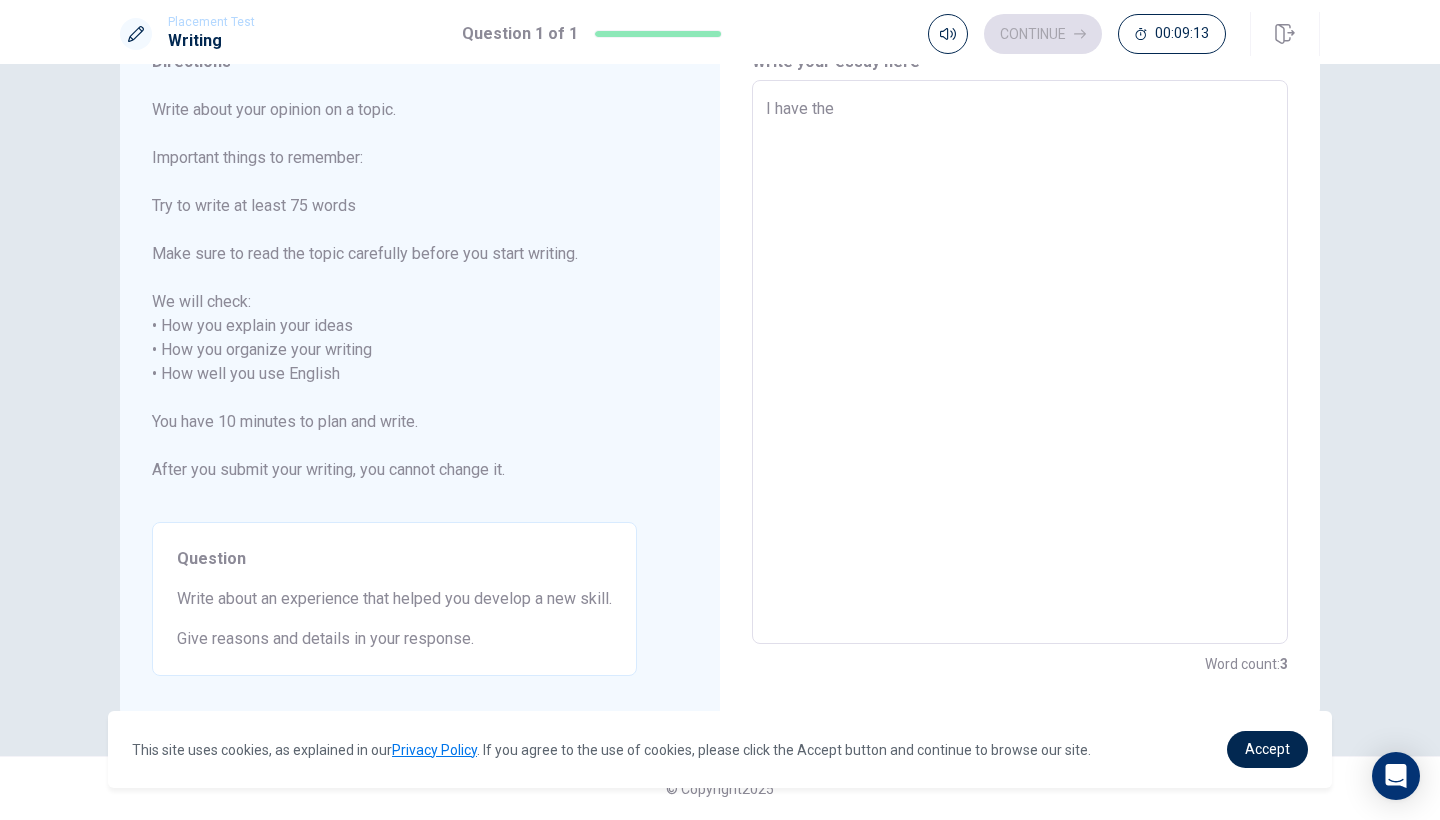type on "I have the e" 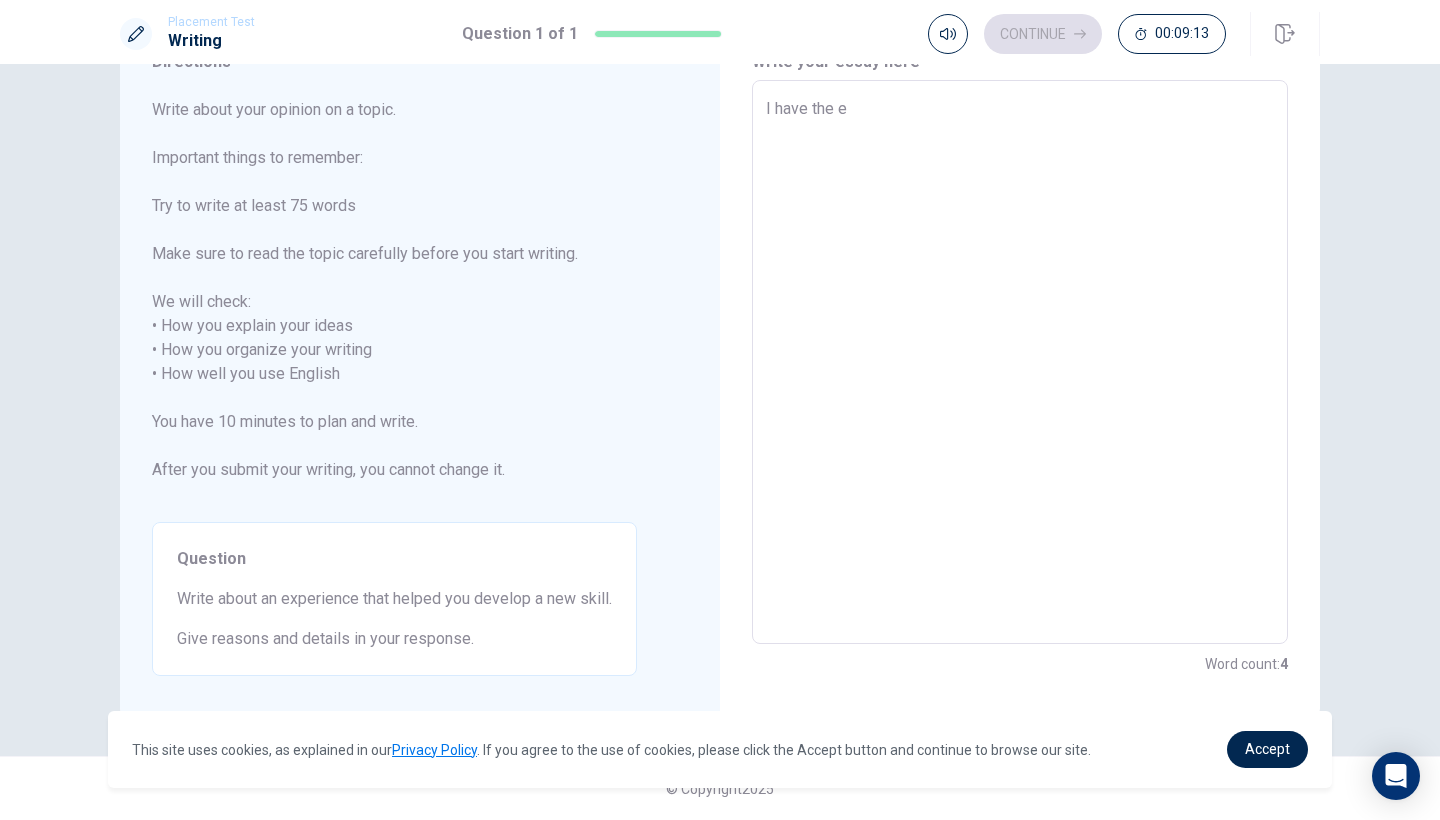 type on "x" 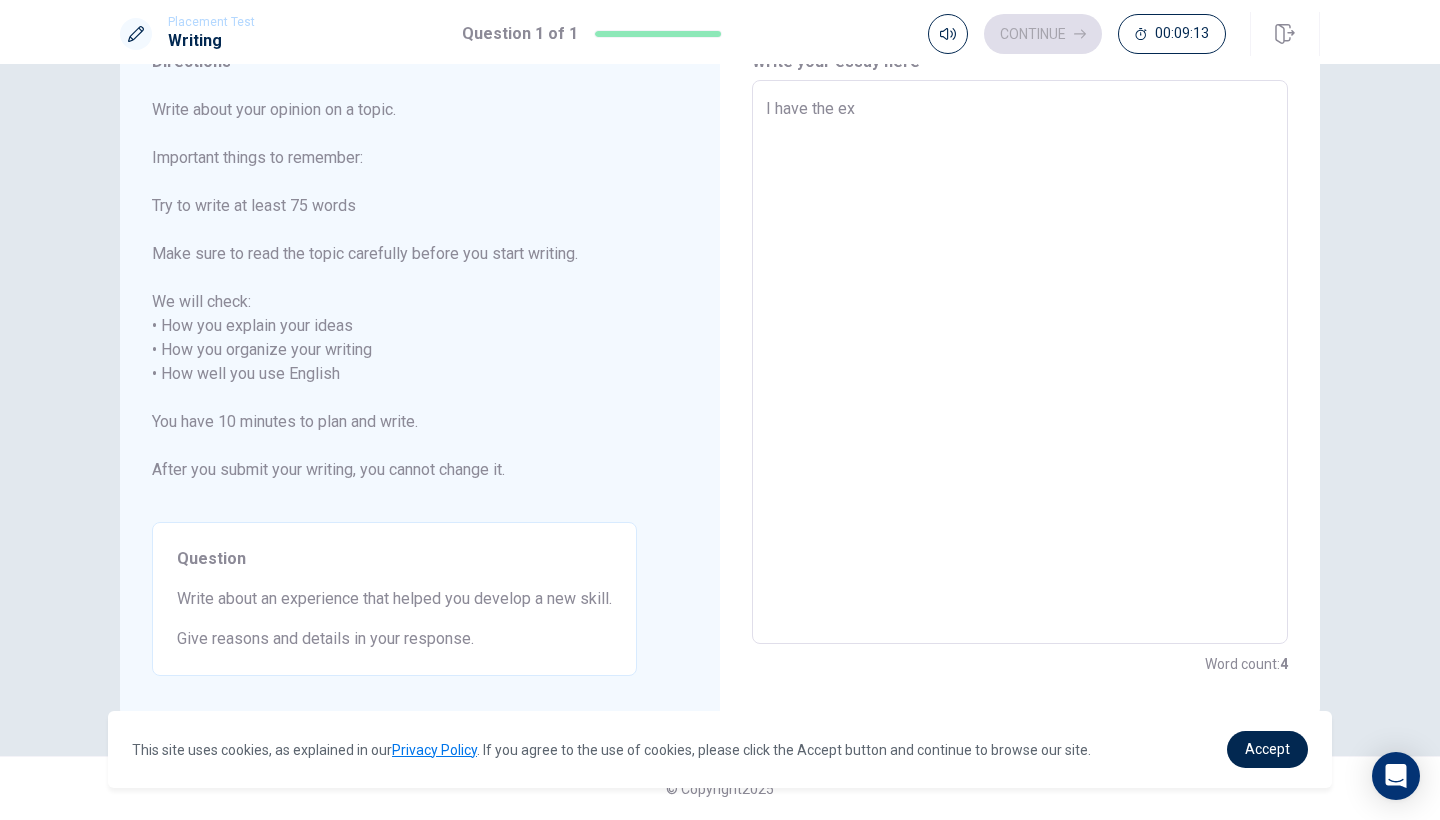 type on "x" 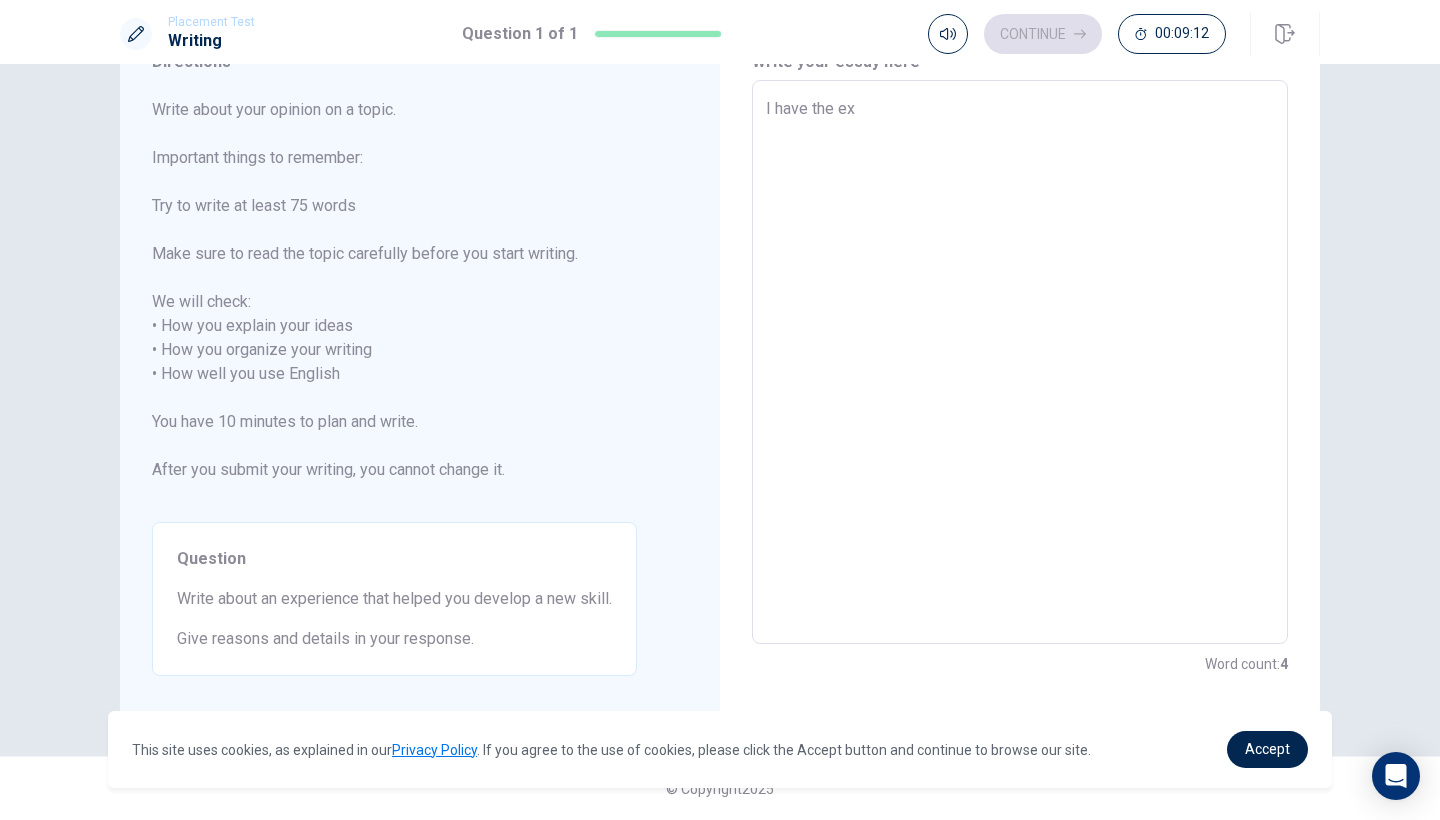 type on "I have the exp" 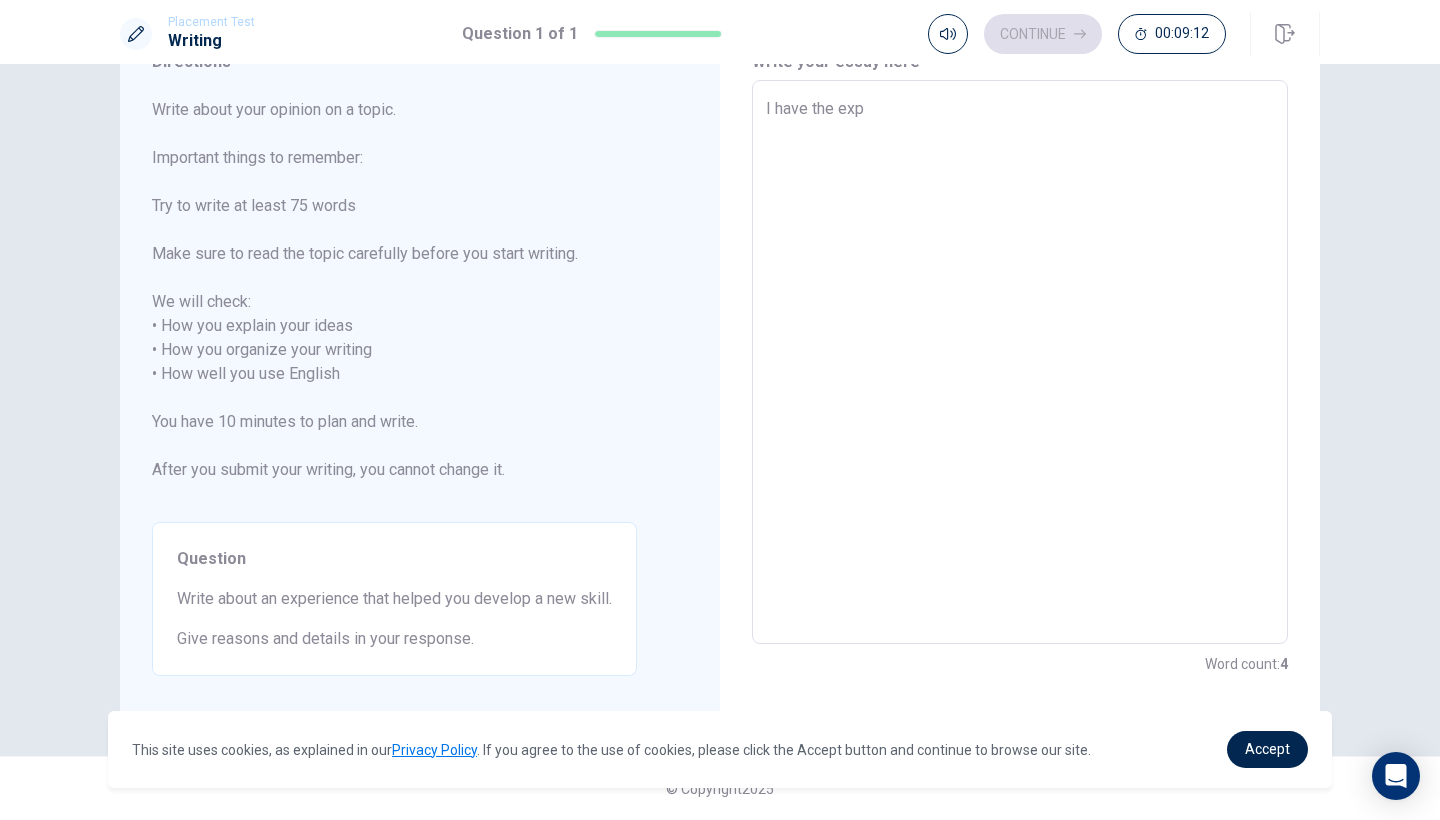 type on "x" 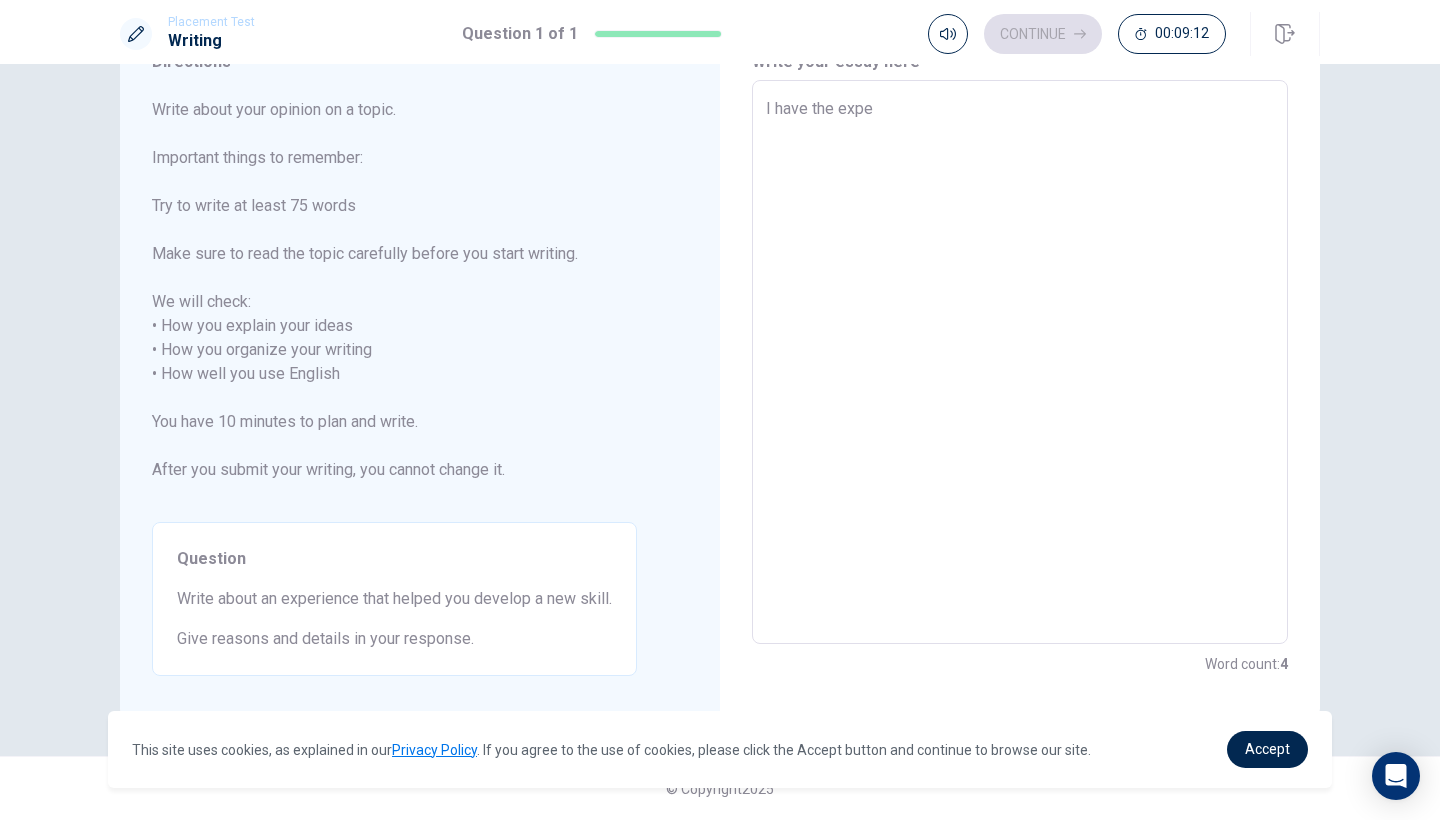 type on "x" 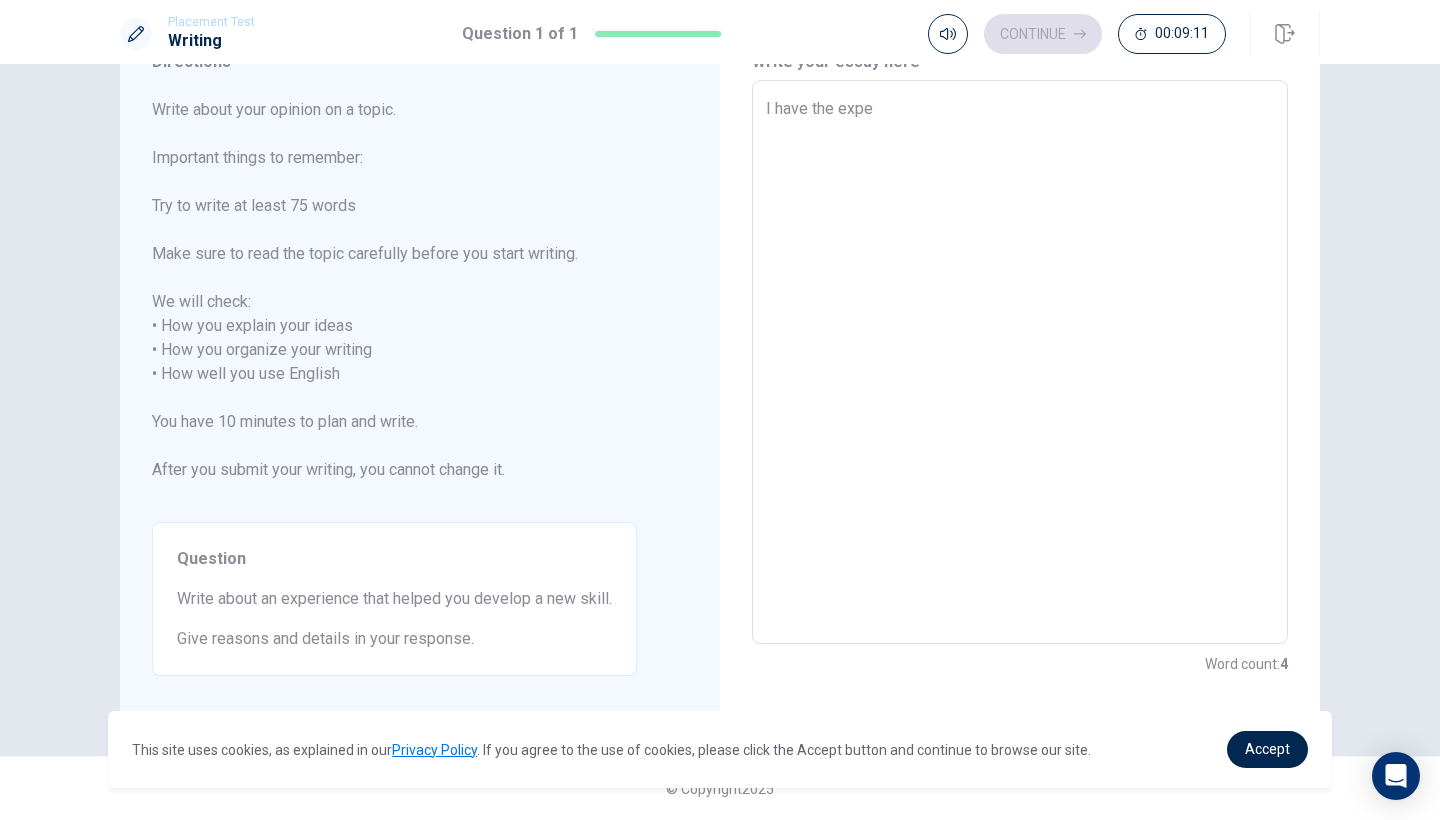 type on "I have the exper" 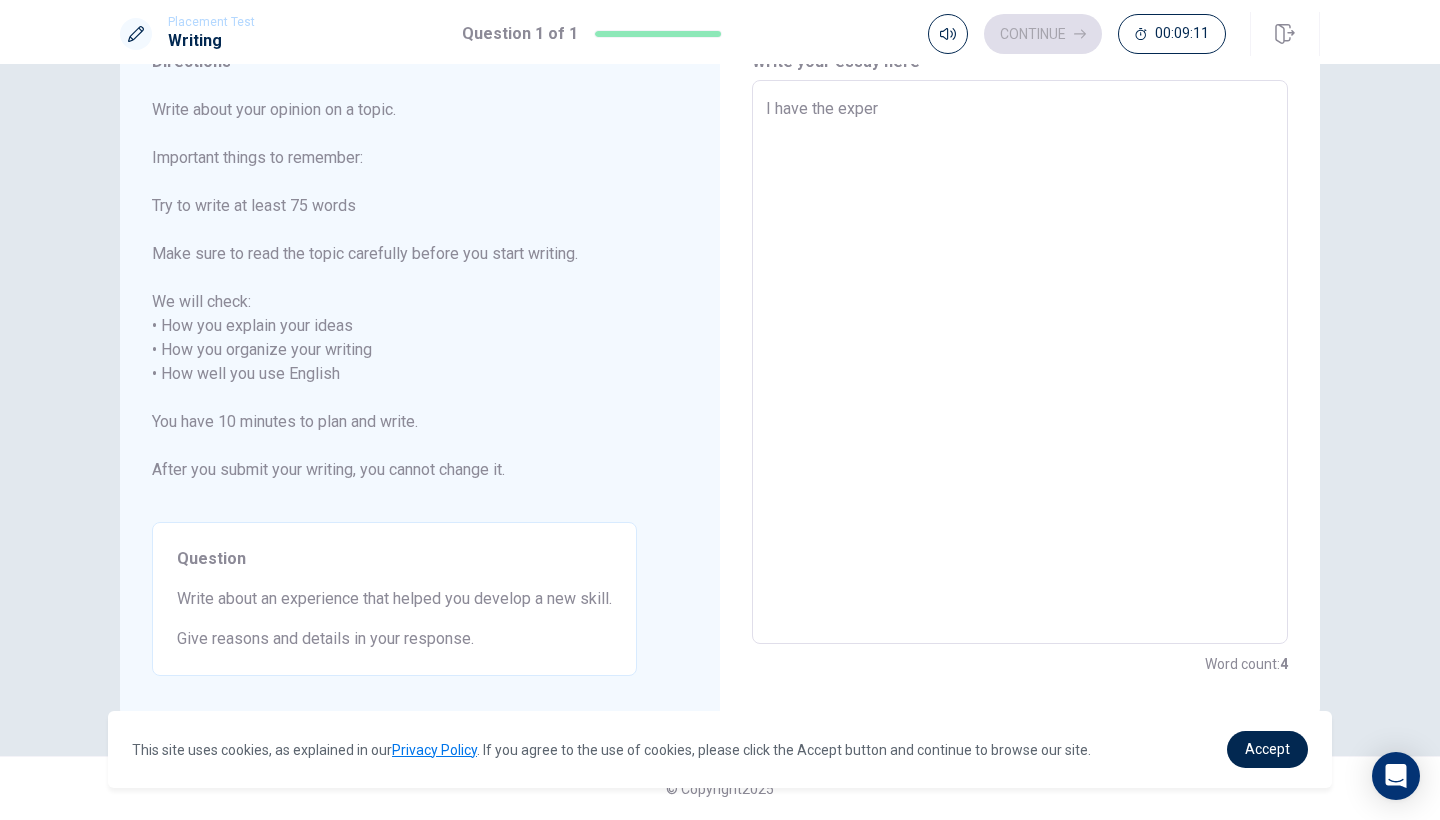 type on "x" 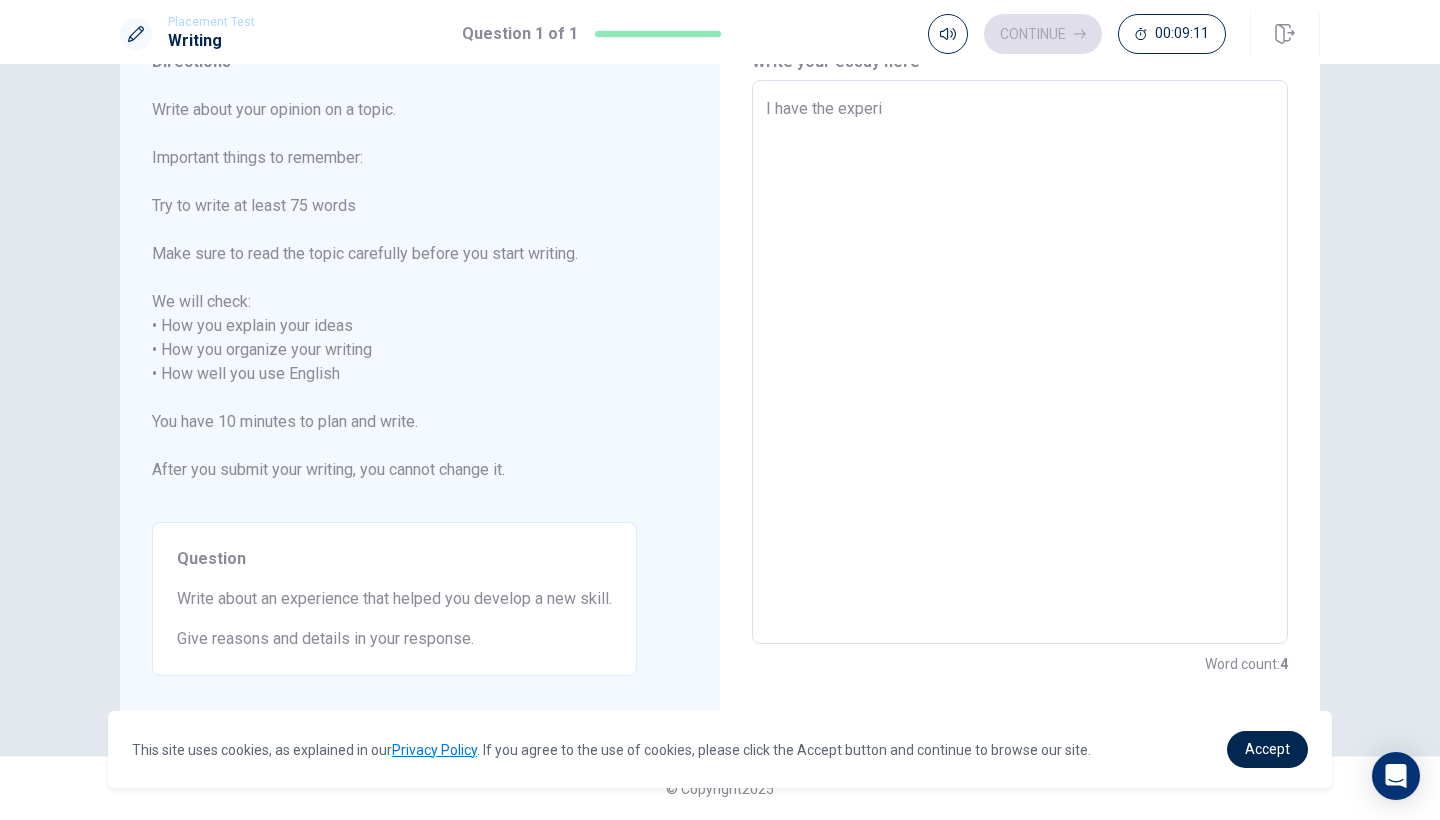 type on "x" 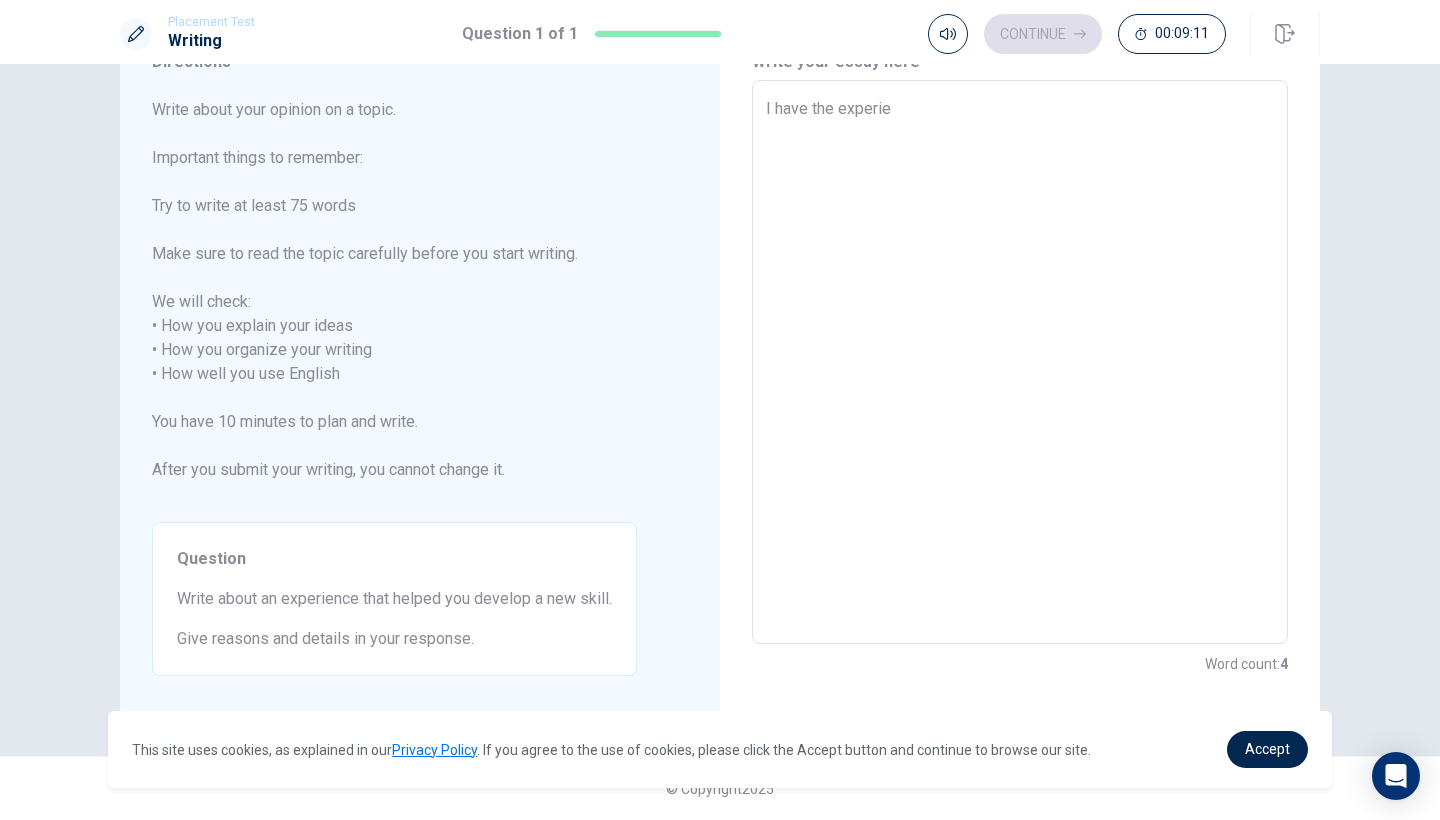 type on "x" 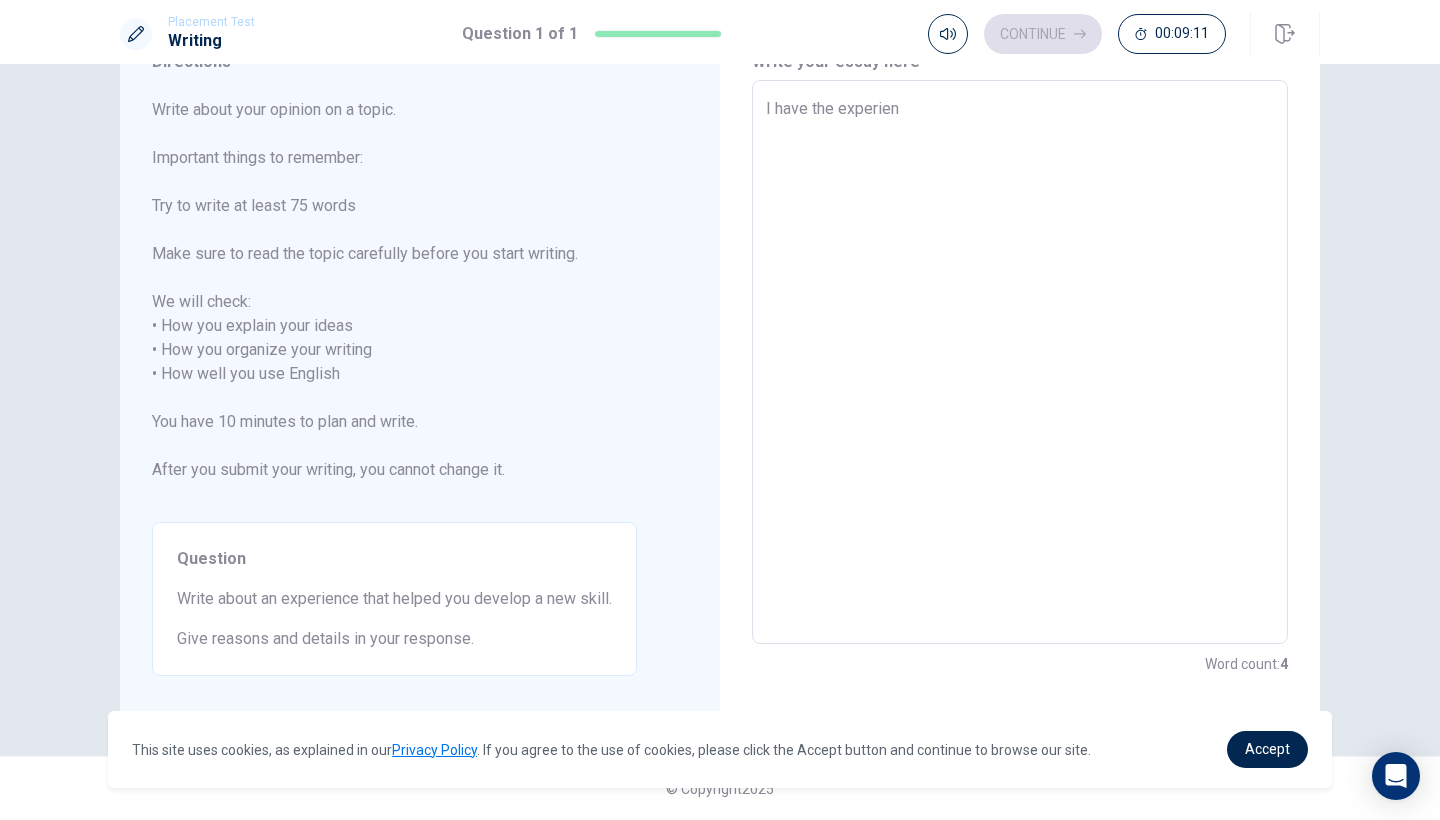 type on "x" 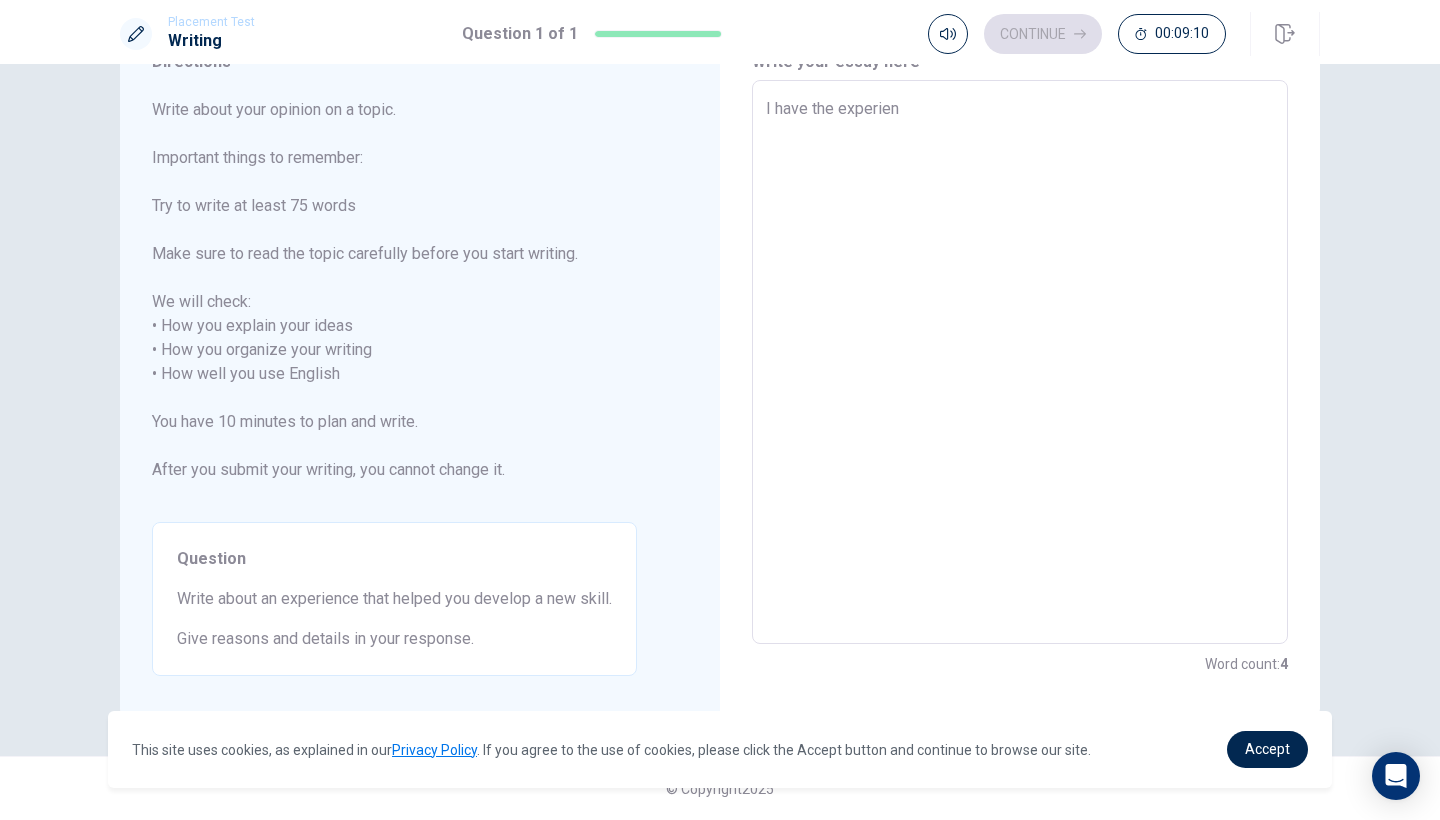 type on "I have the experienc" 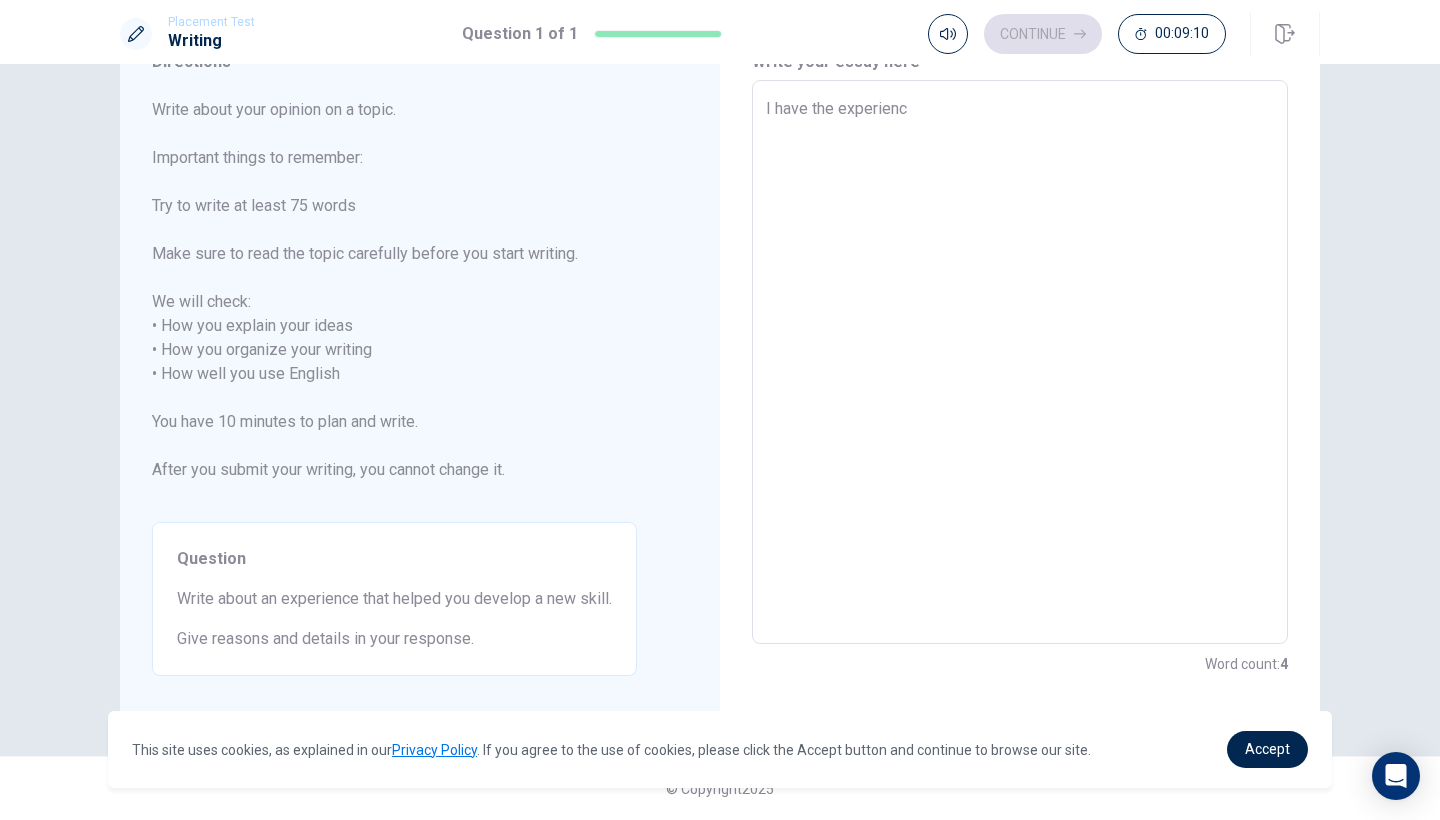 type on "x" 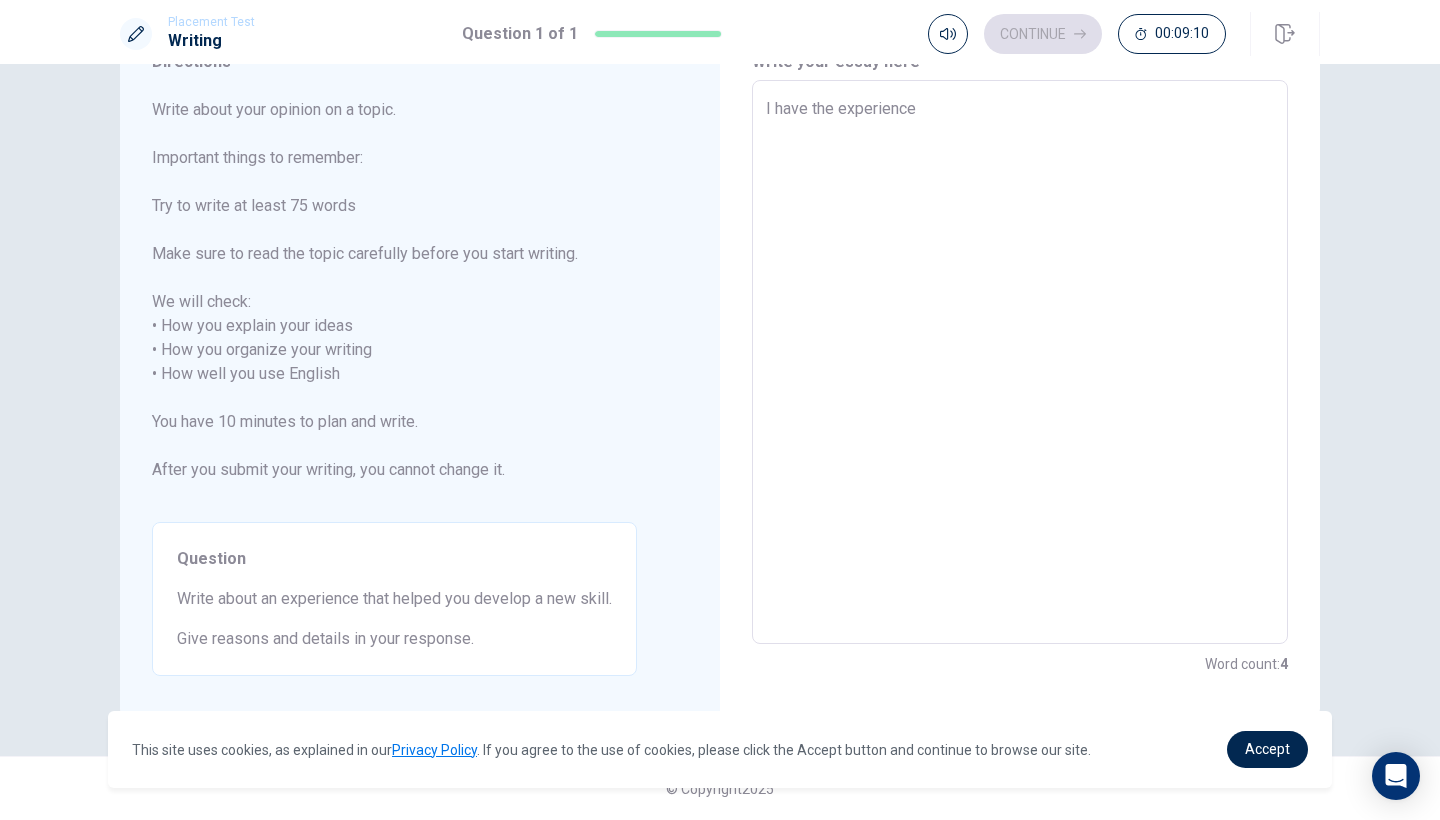type on "x" 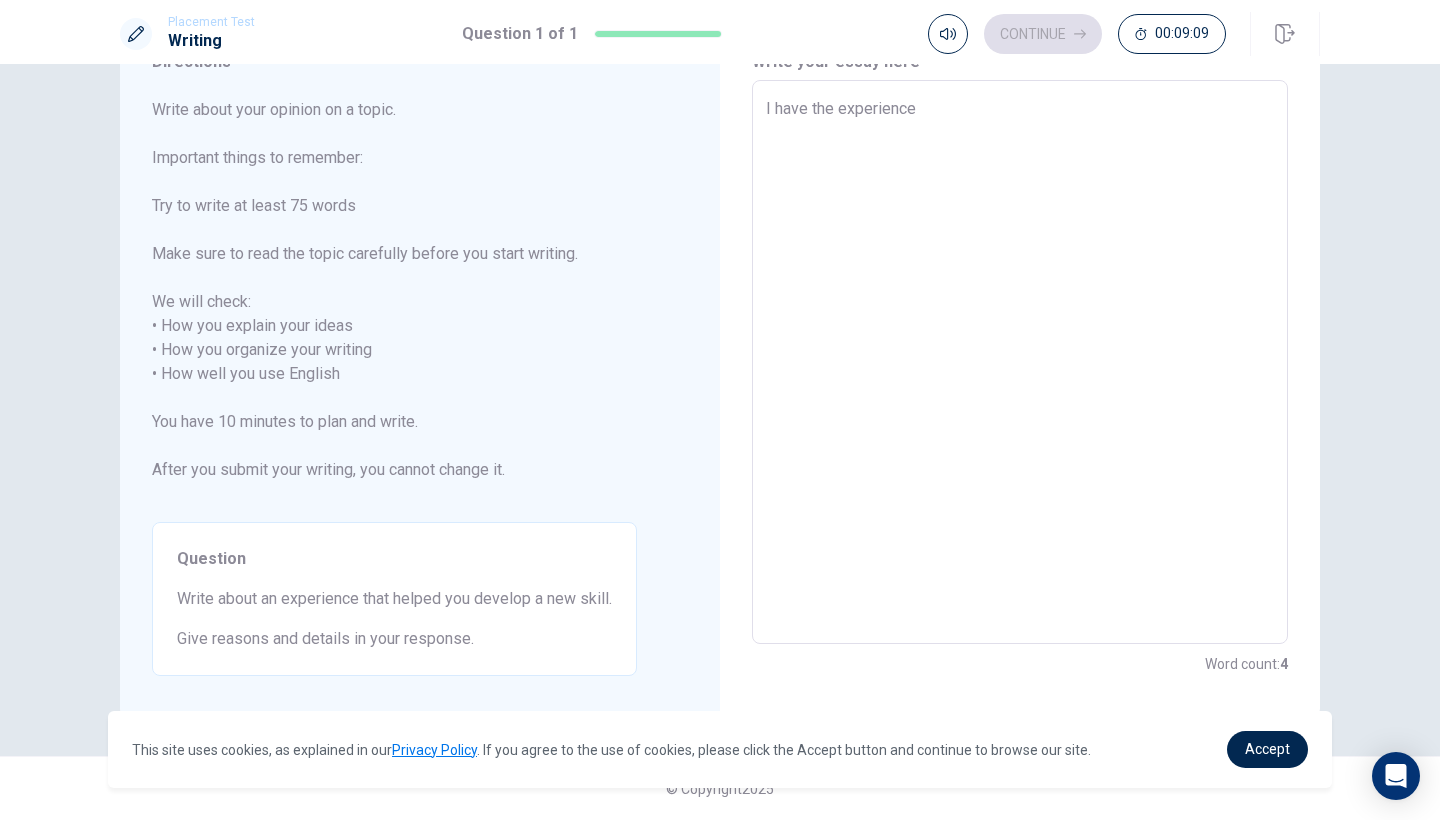 type on "x" 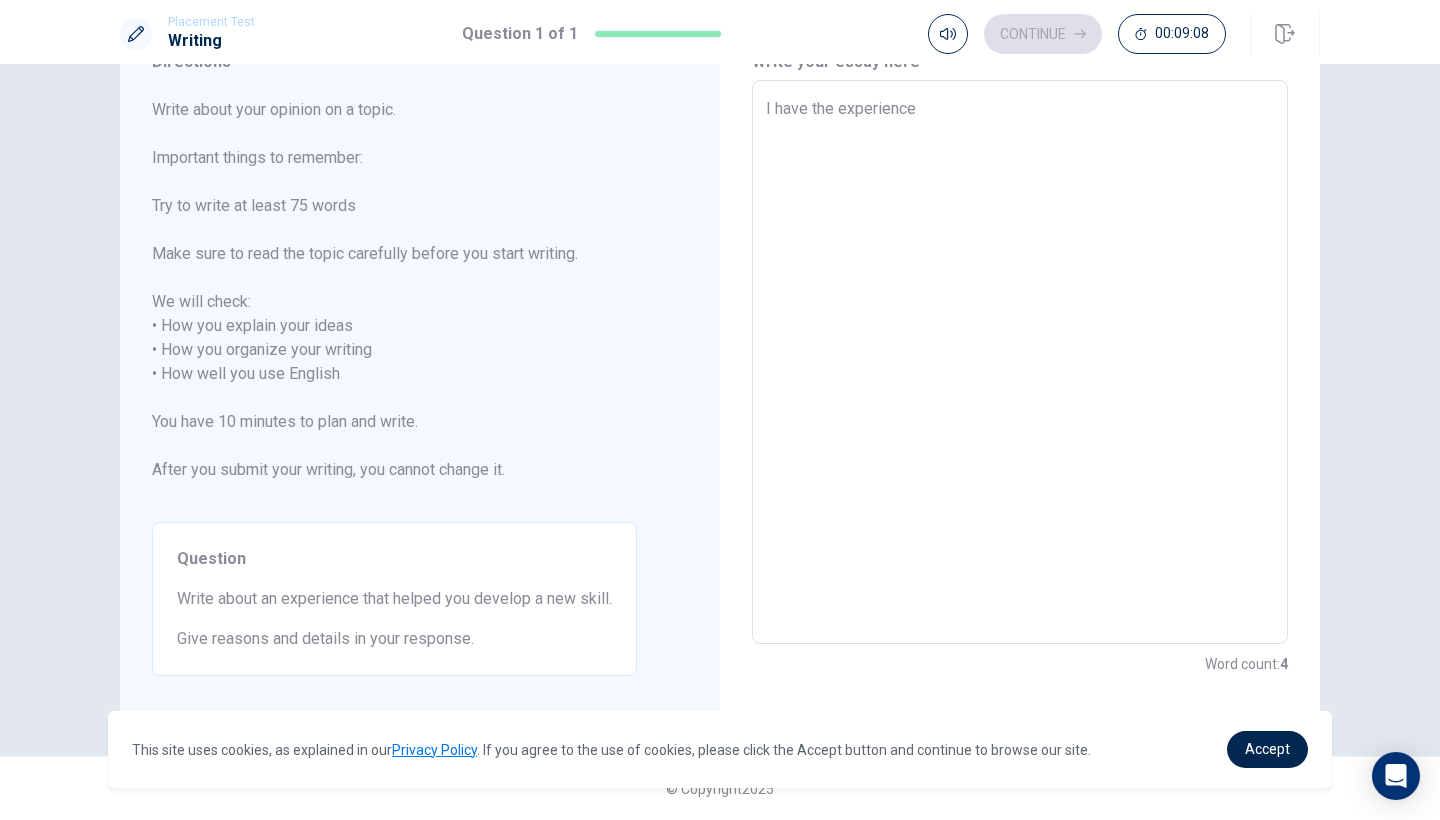 type on "I have the experience t" 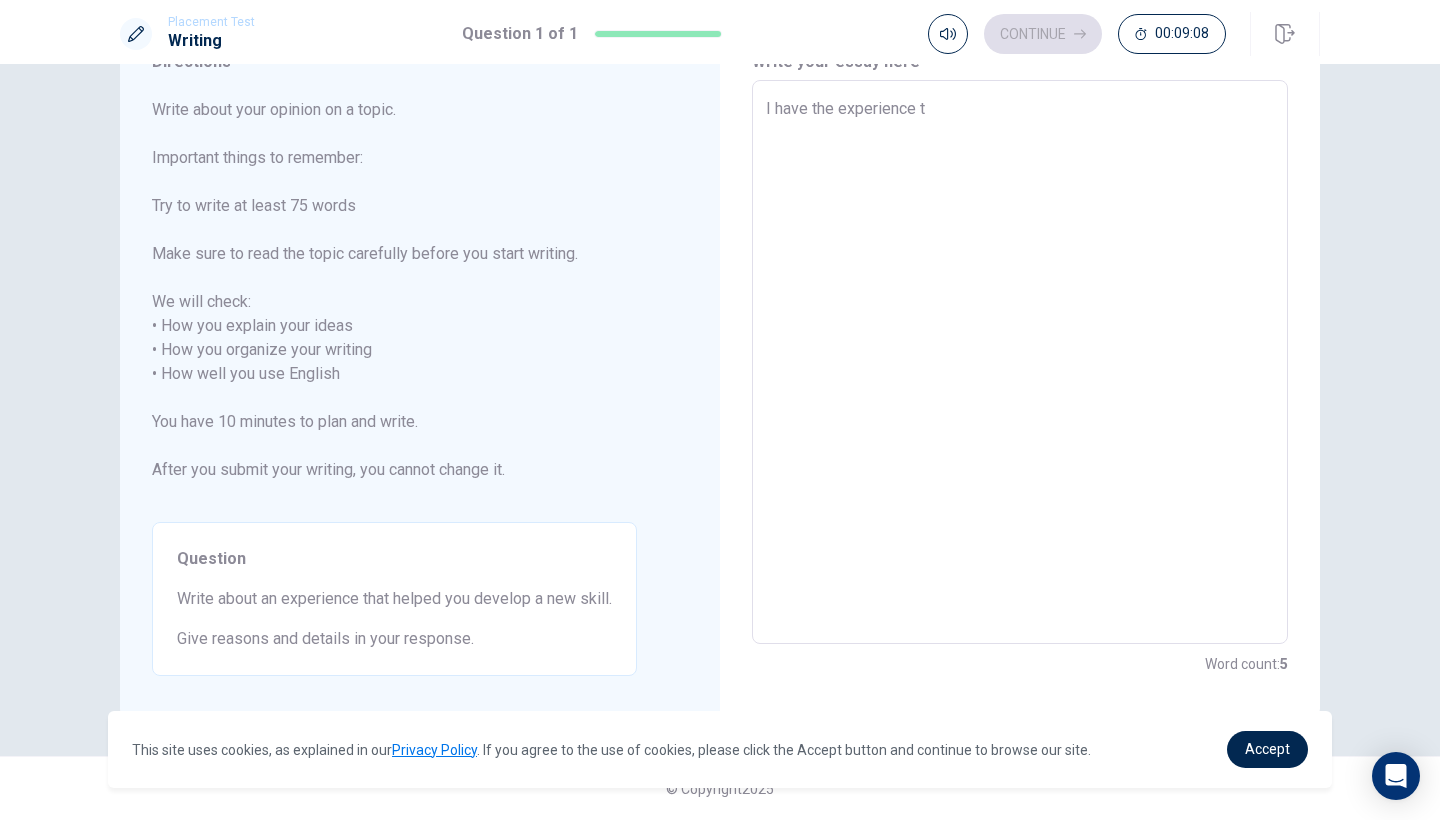 type on "x" 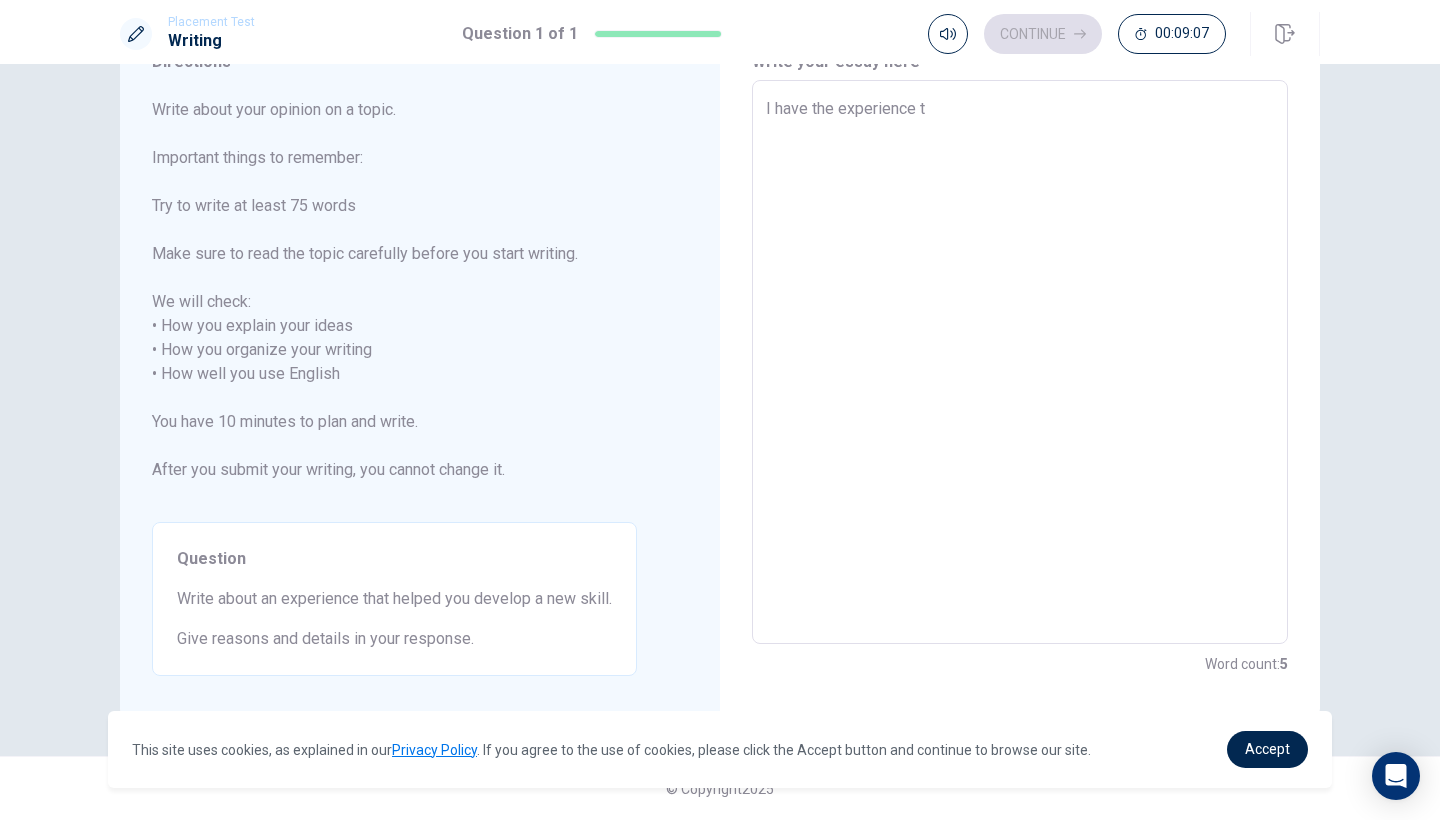 type on "I have the experience th" 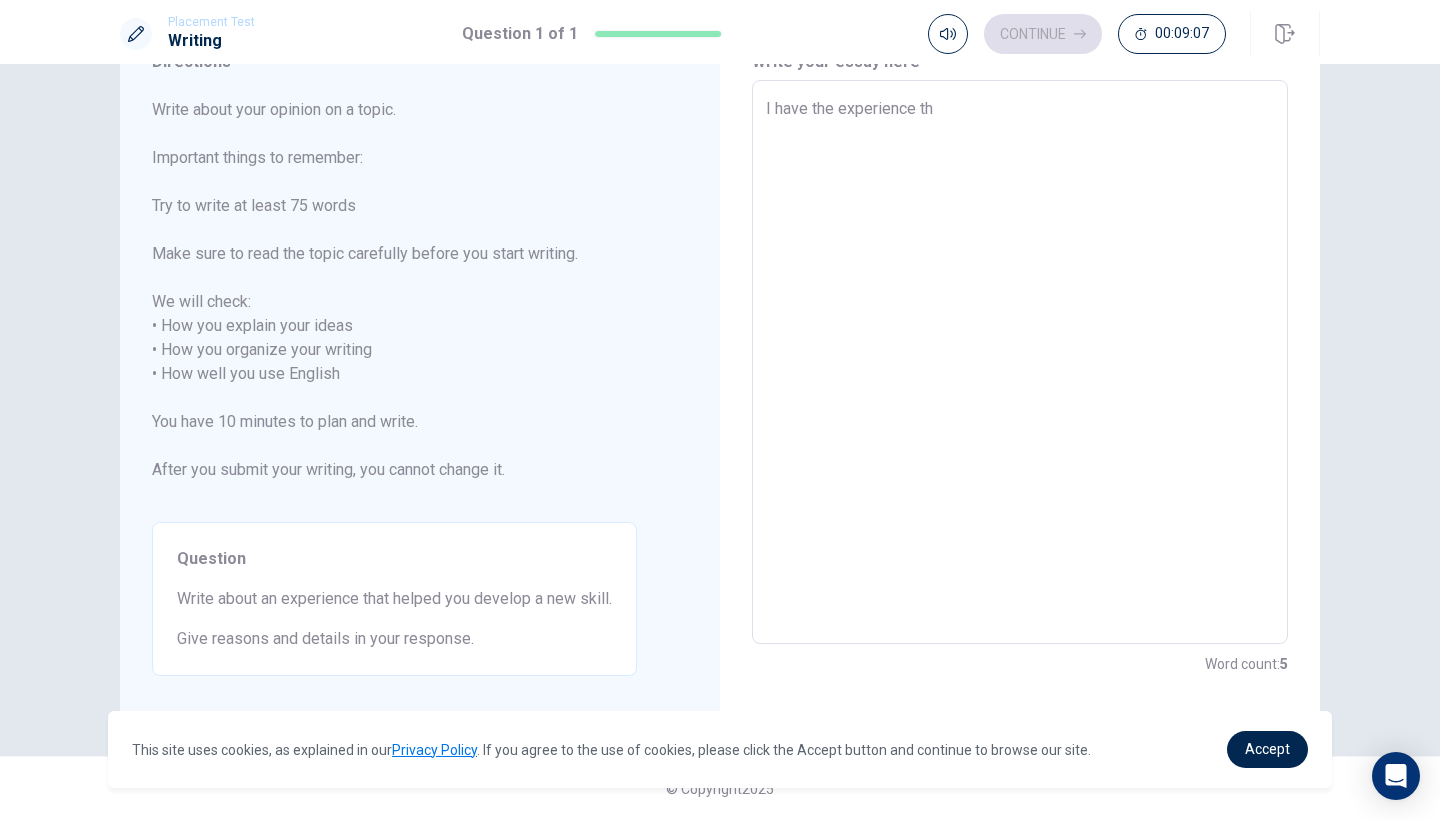 type on "x" 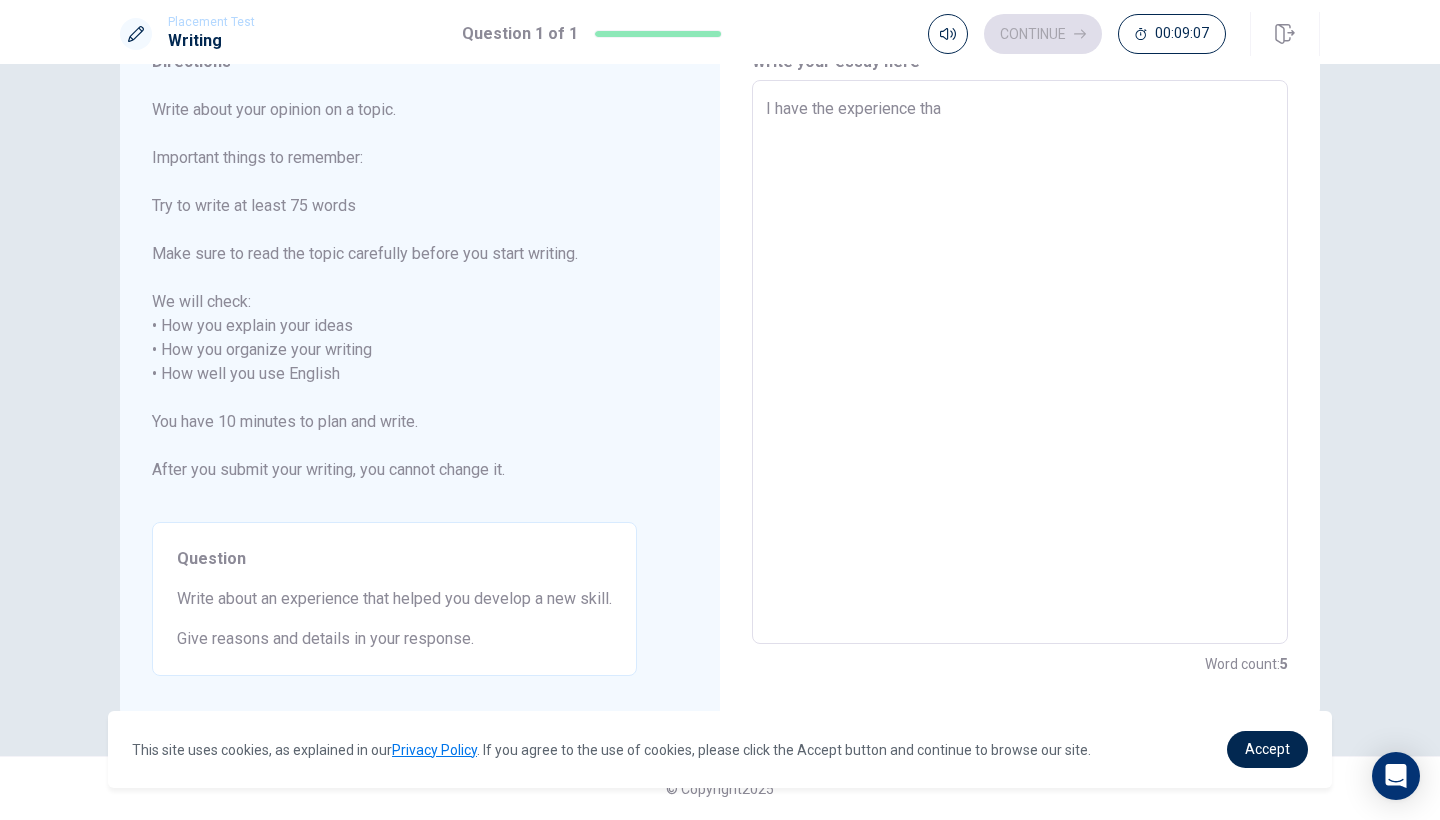 type on "x" 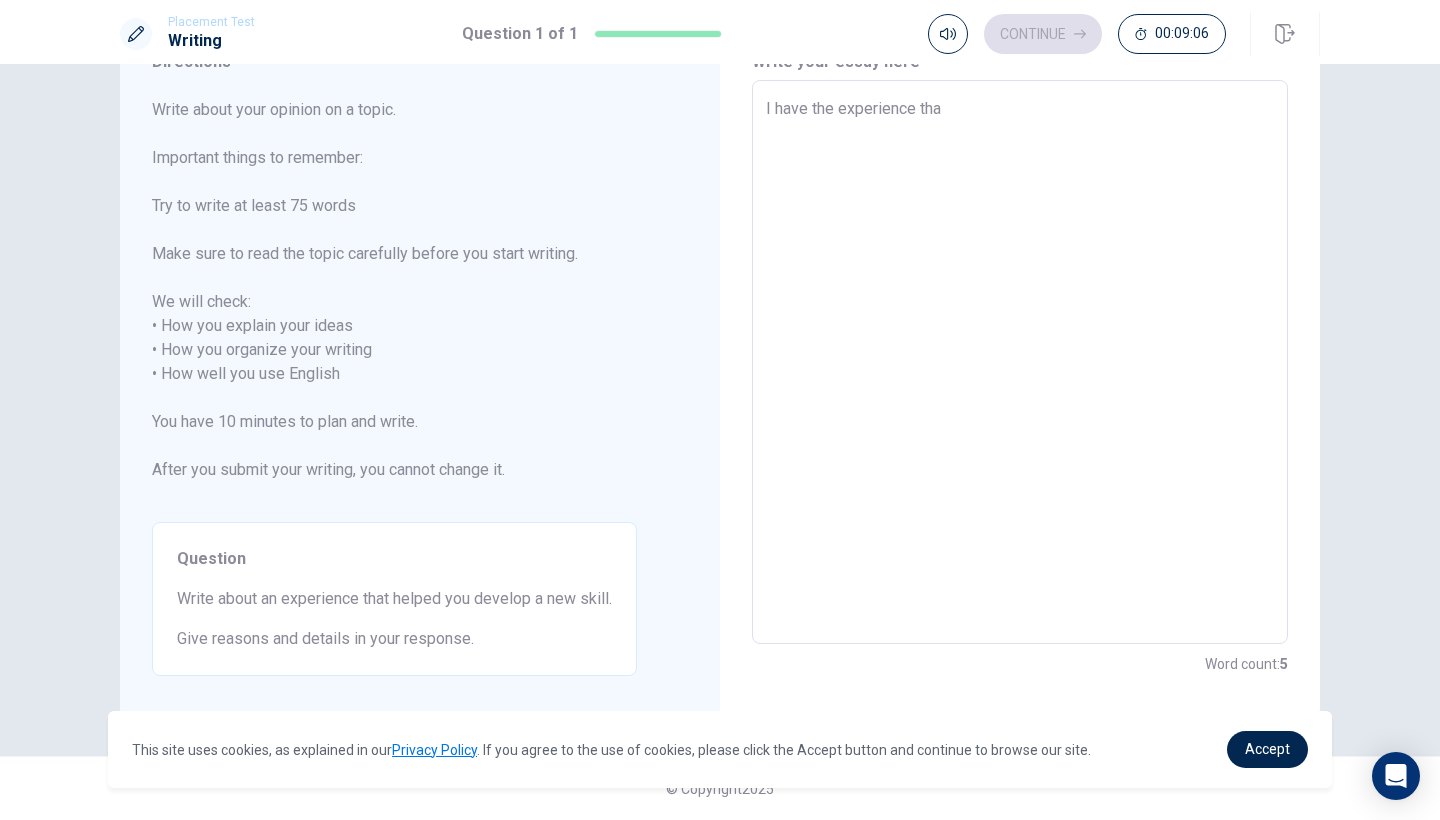 type on "I have the experience that" 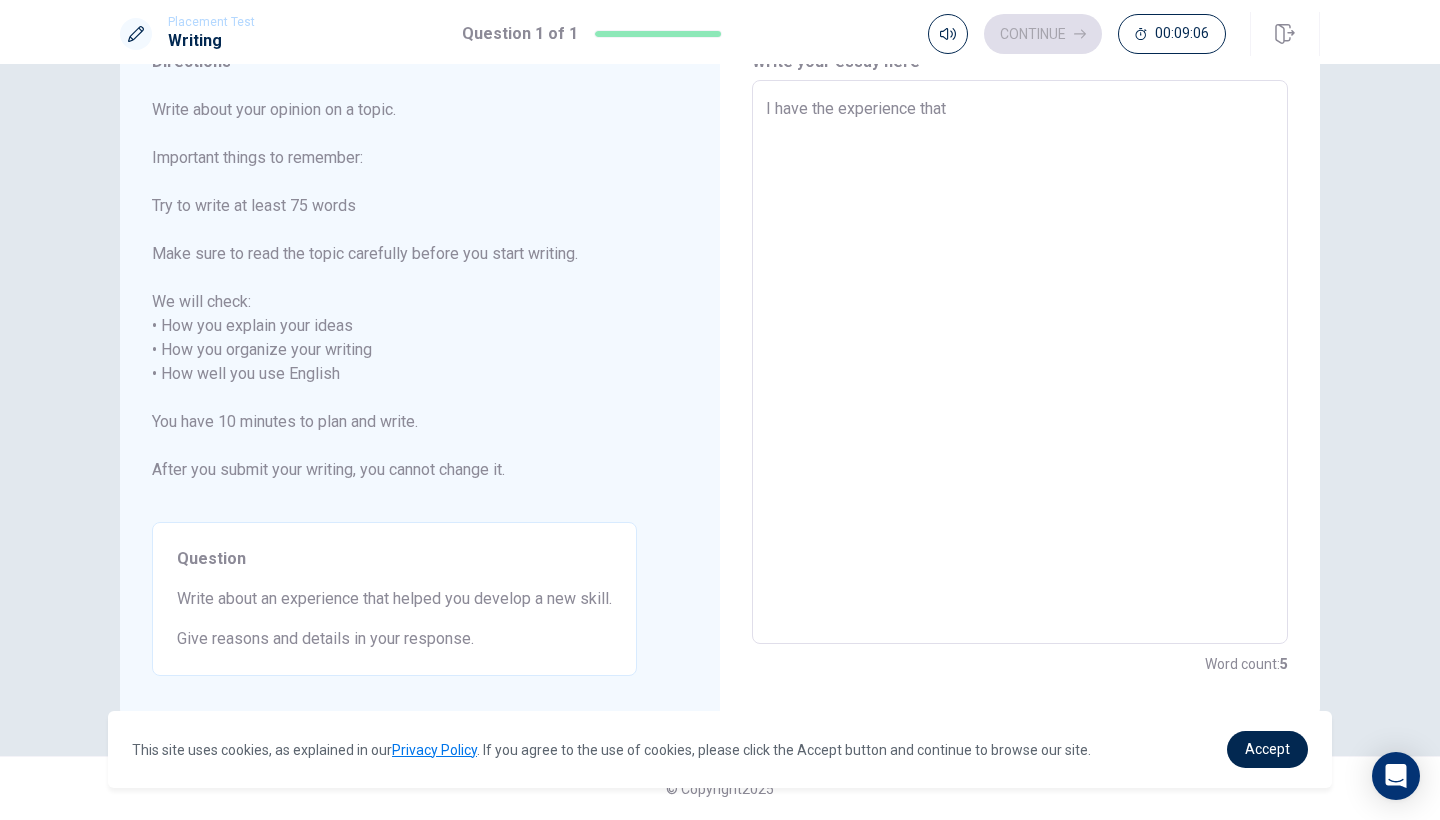 type on "x" 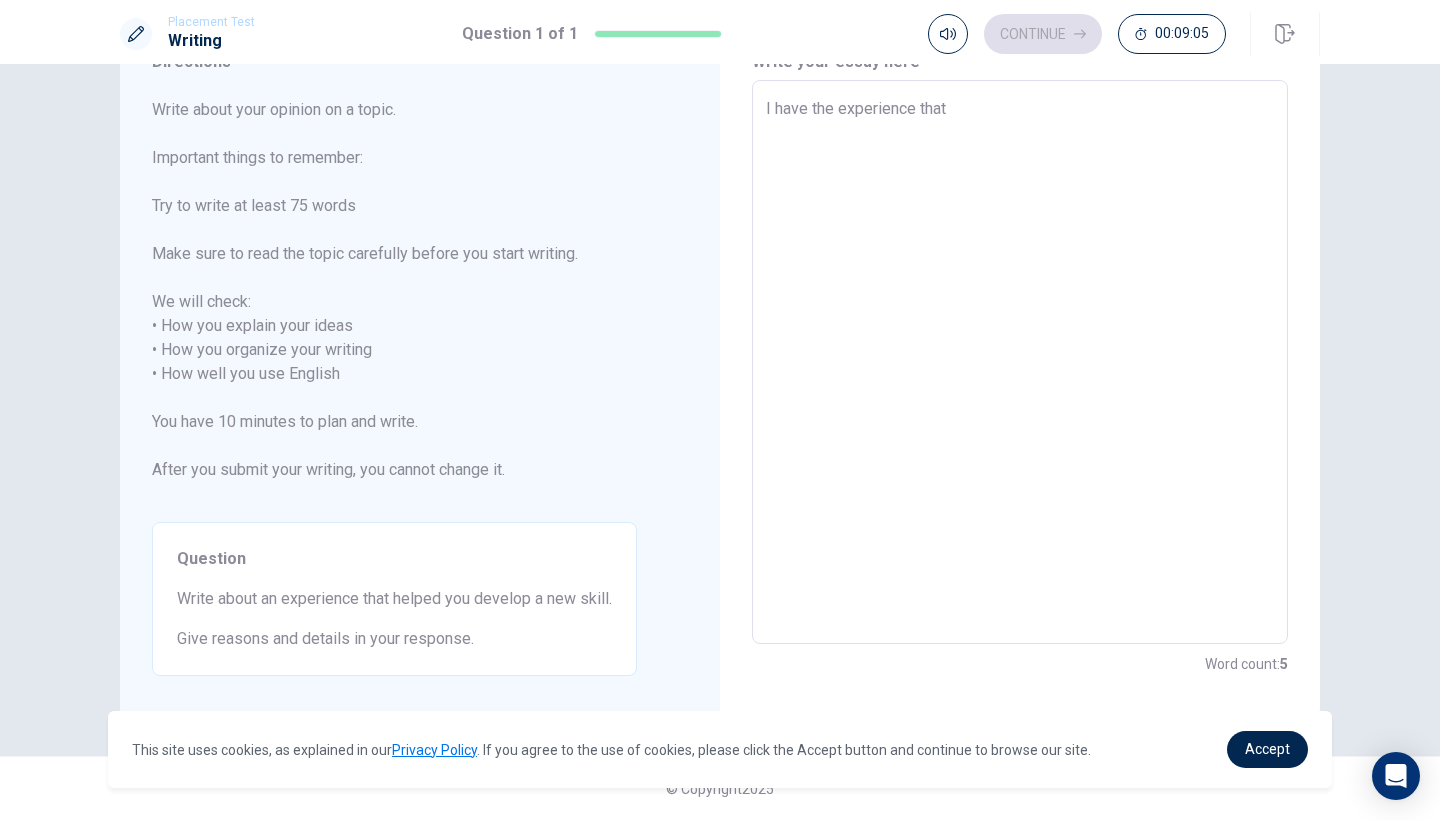 type on "I have the experience that" 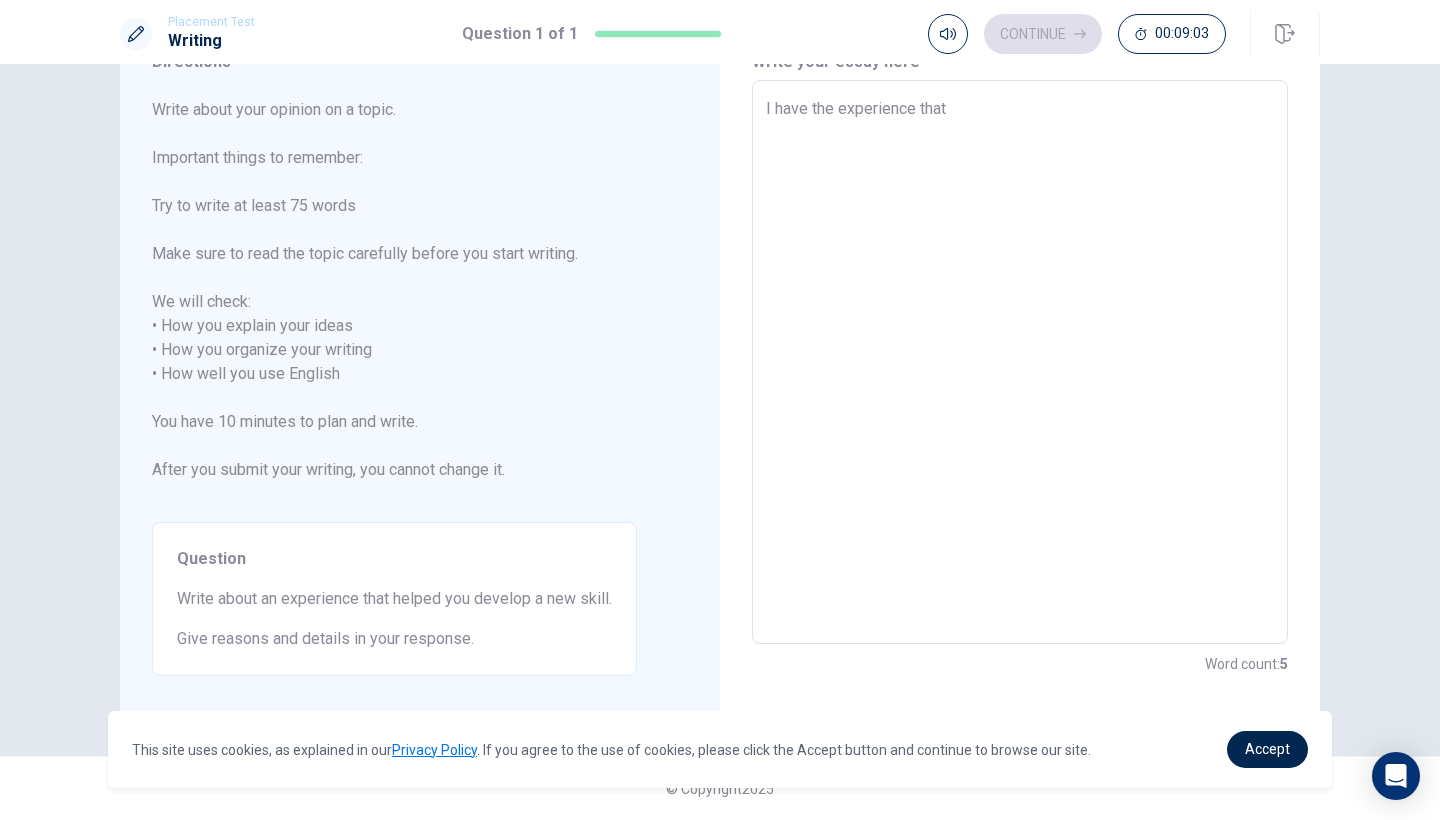 type on "x" 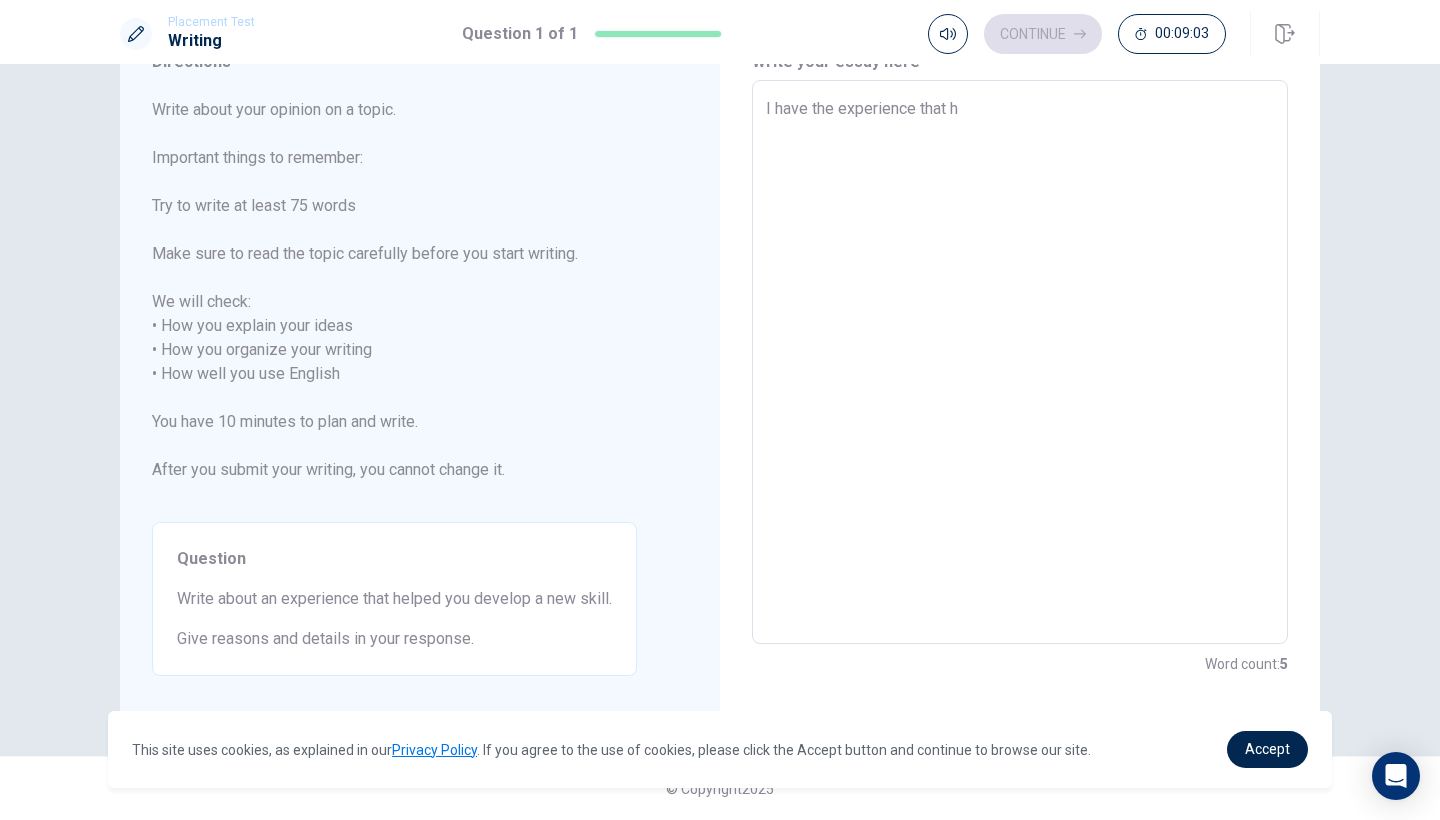 type on "x" 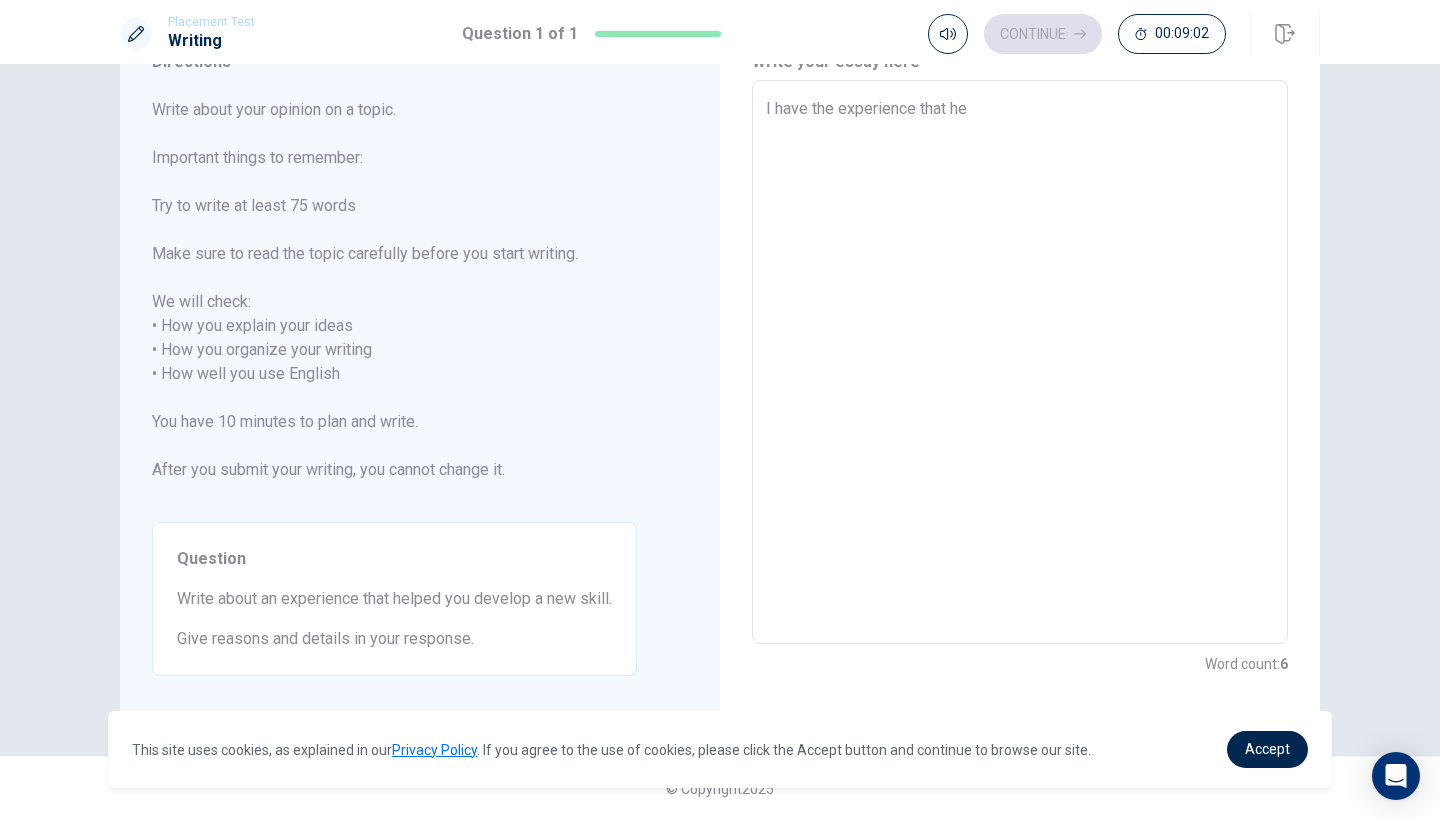 type on "x" 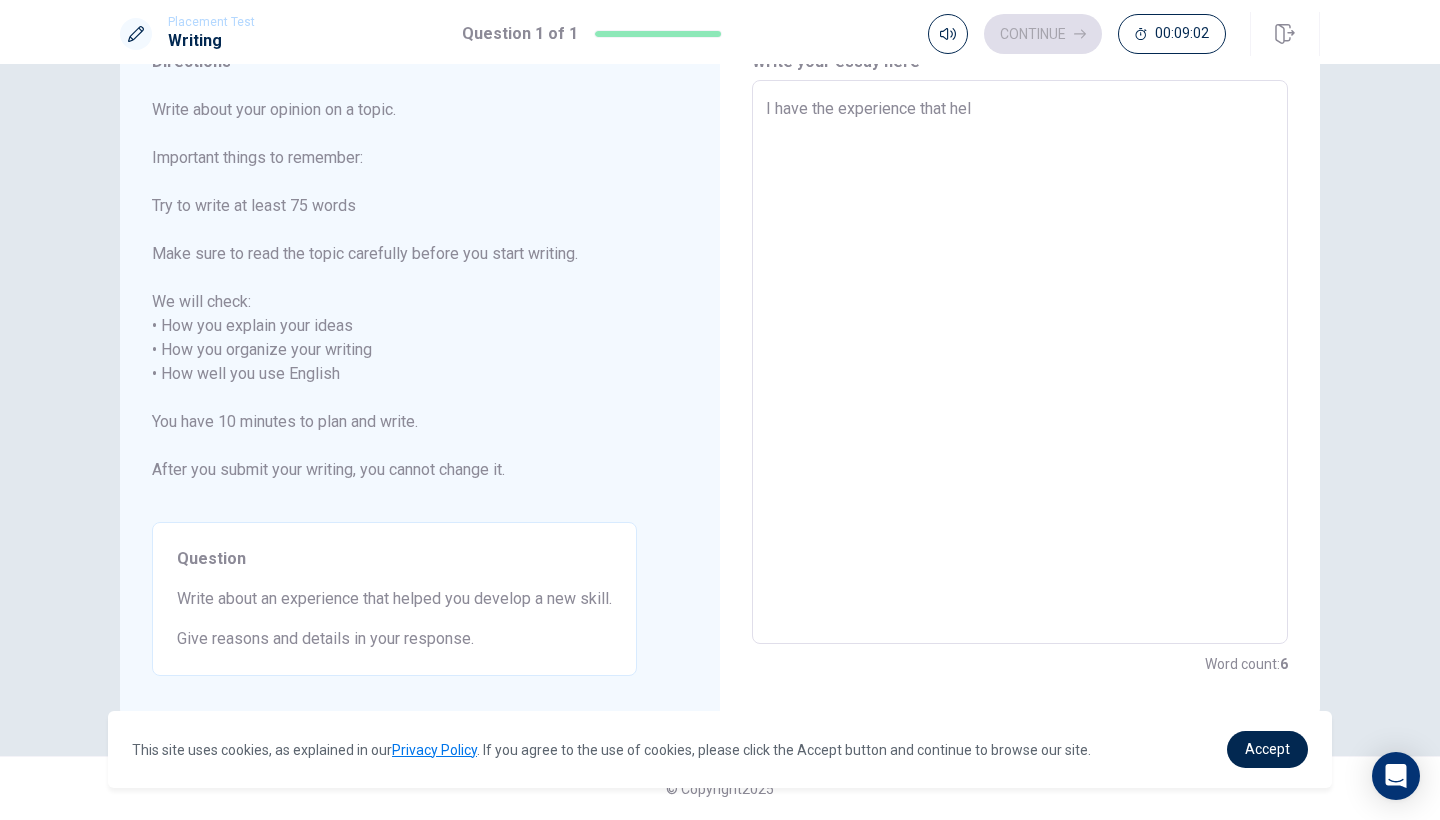 type on "x" 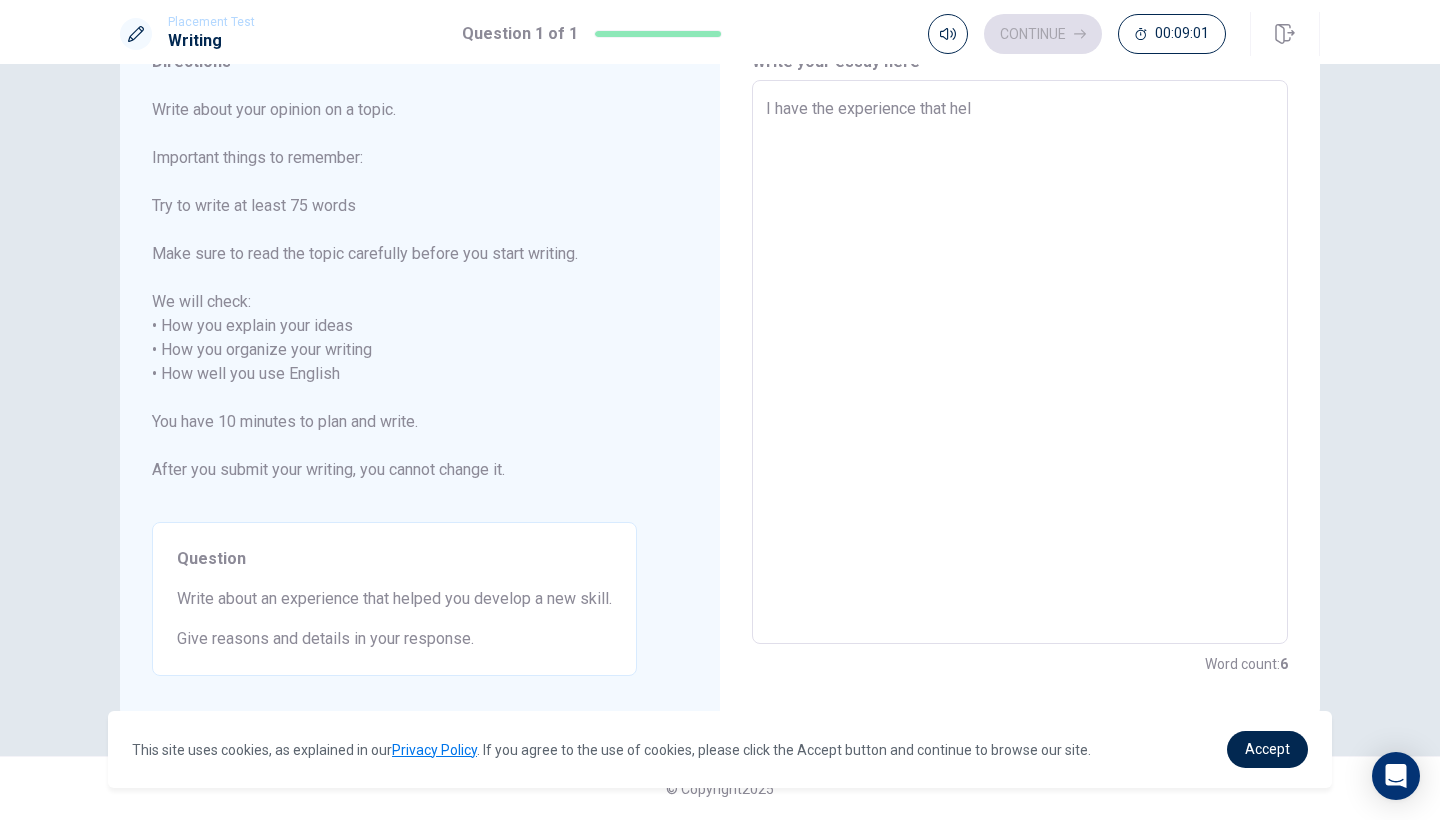 type on "I have the experience that help" 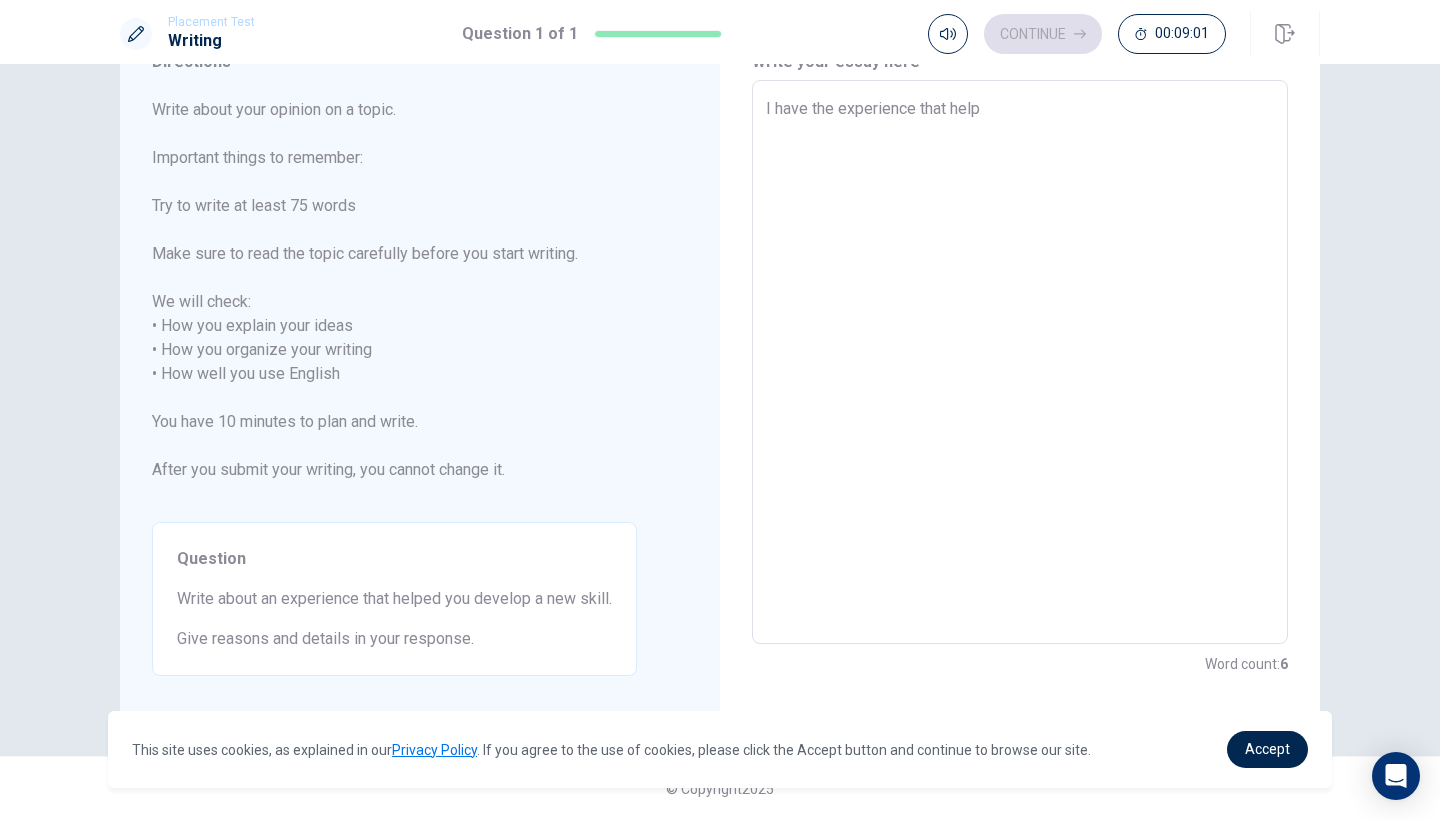 type on "x" 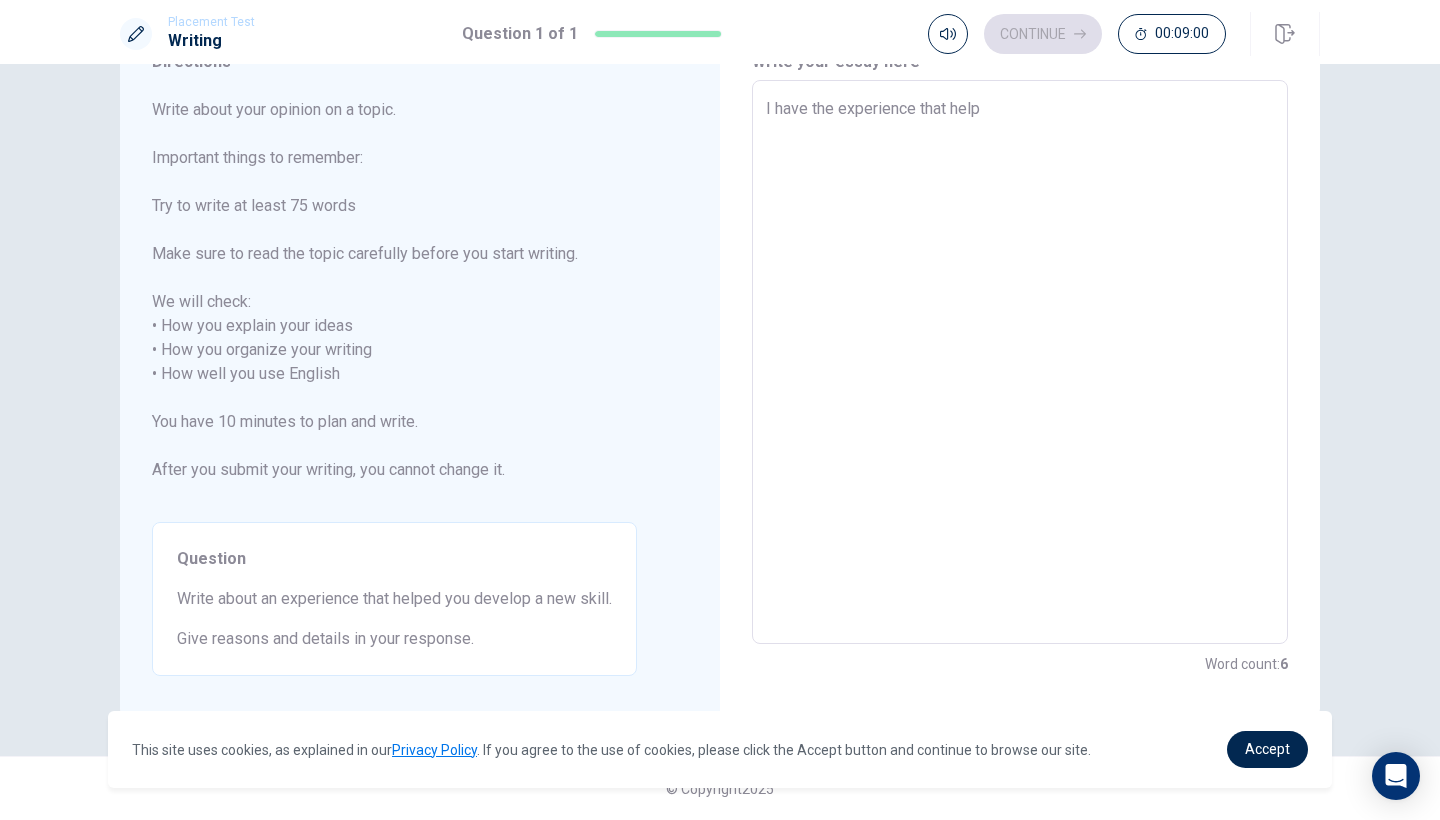 type on "I have the experience that helpe" 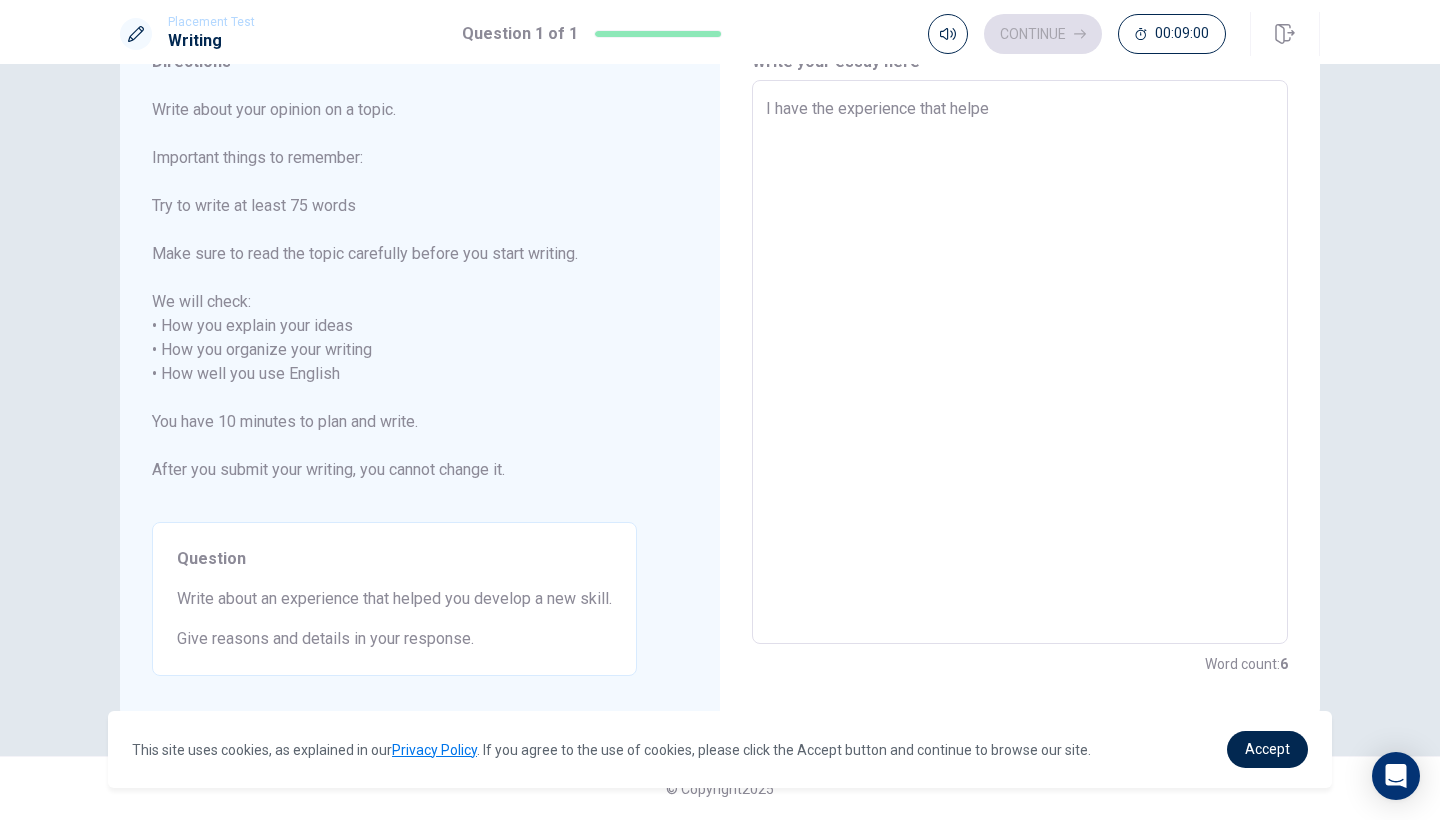 type on "x" 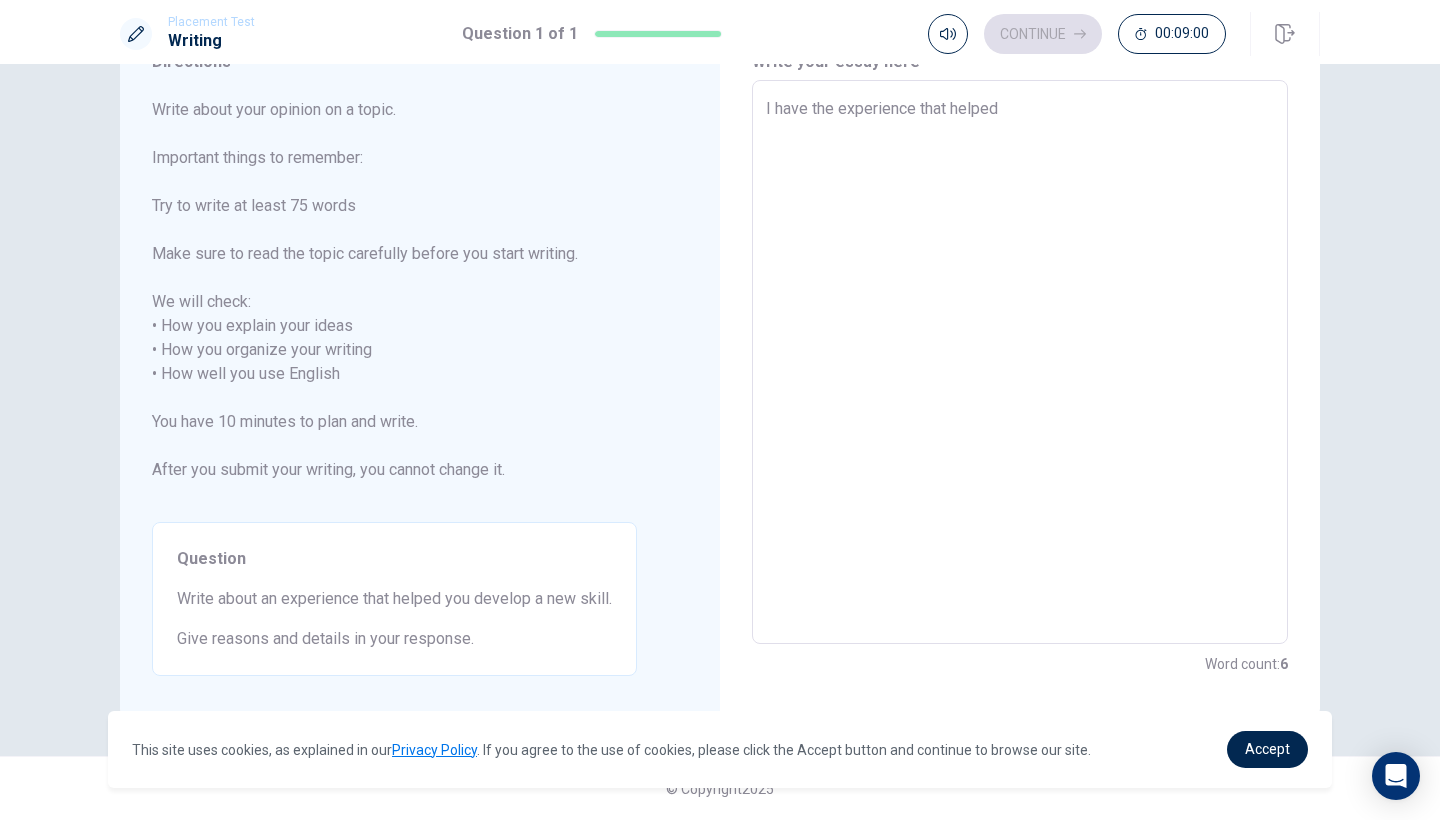 type on "x" 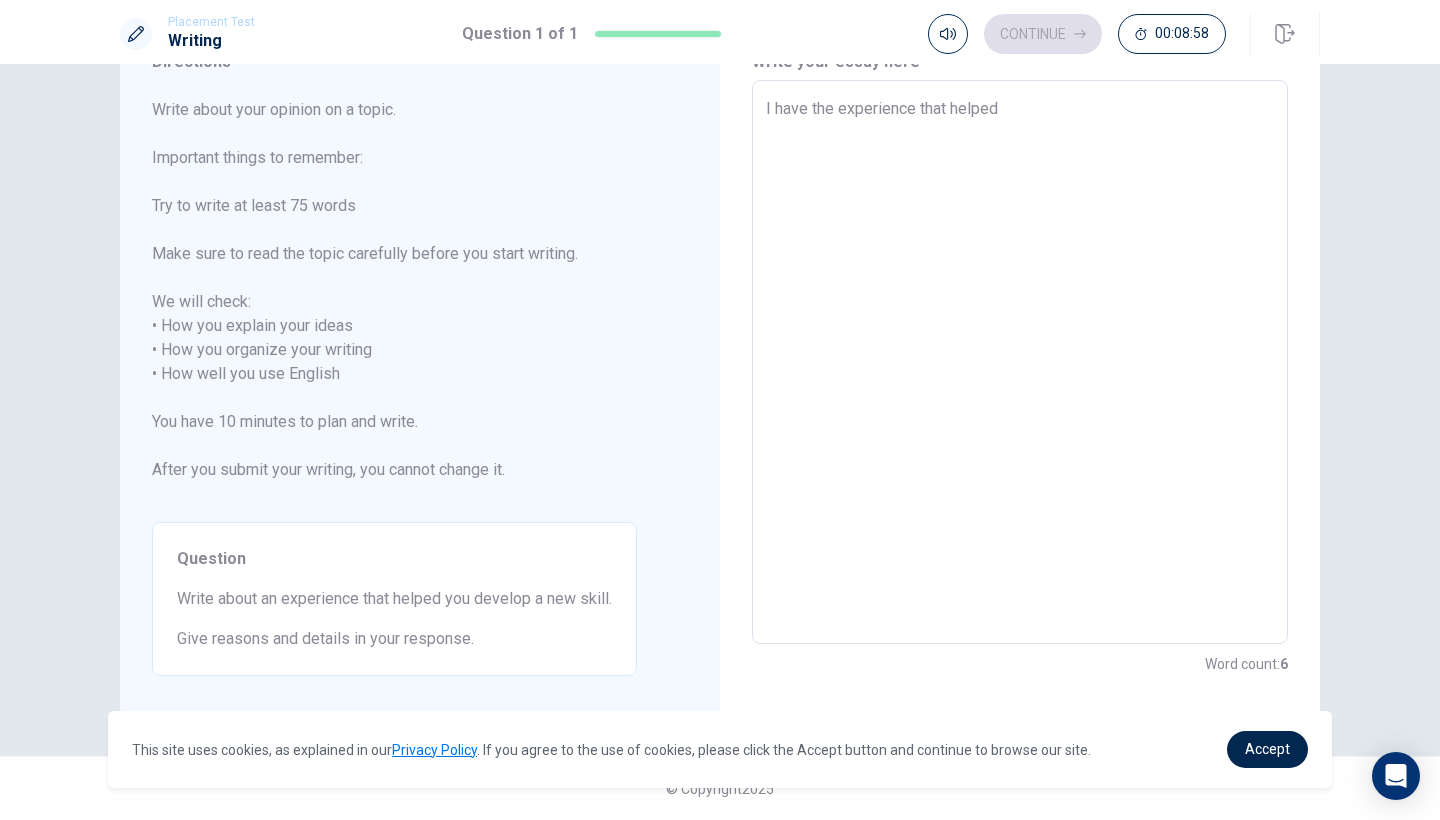 type on "x" 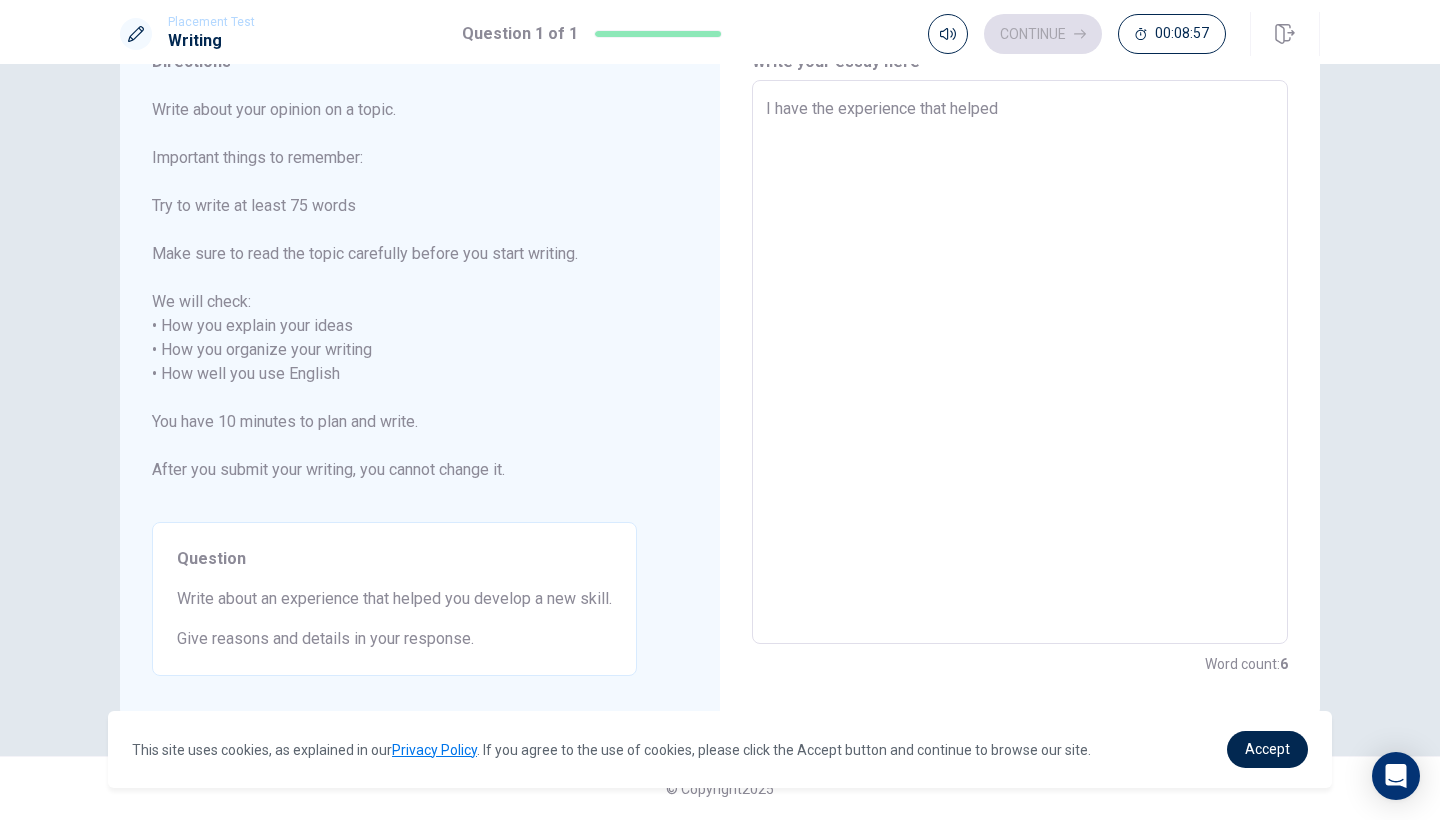 type on "I have the experience that helped m" 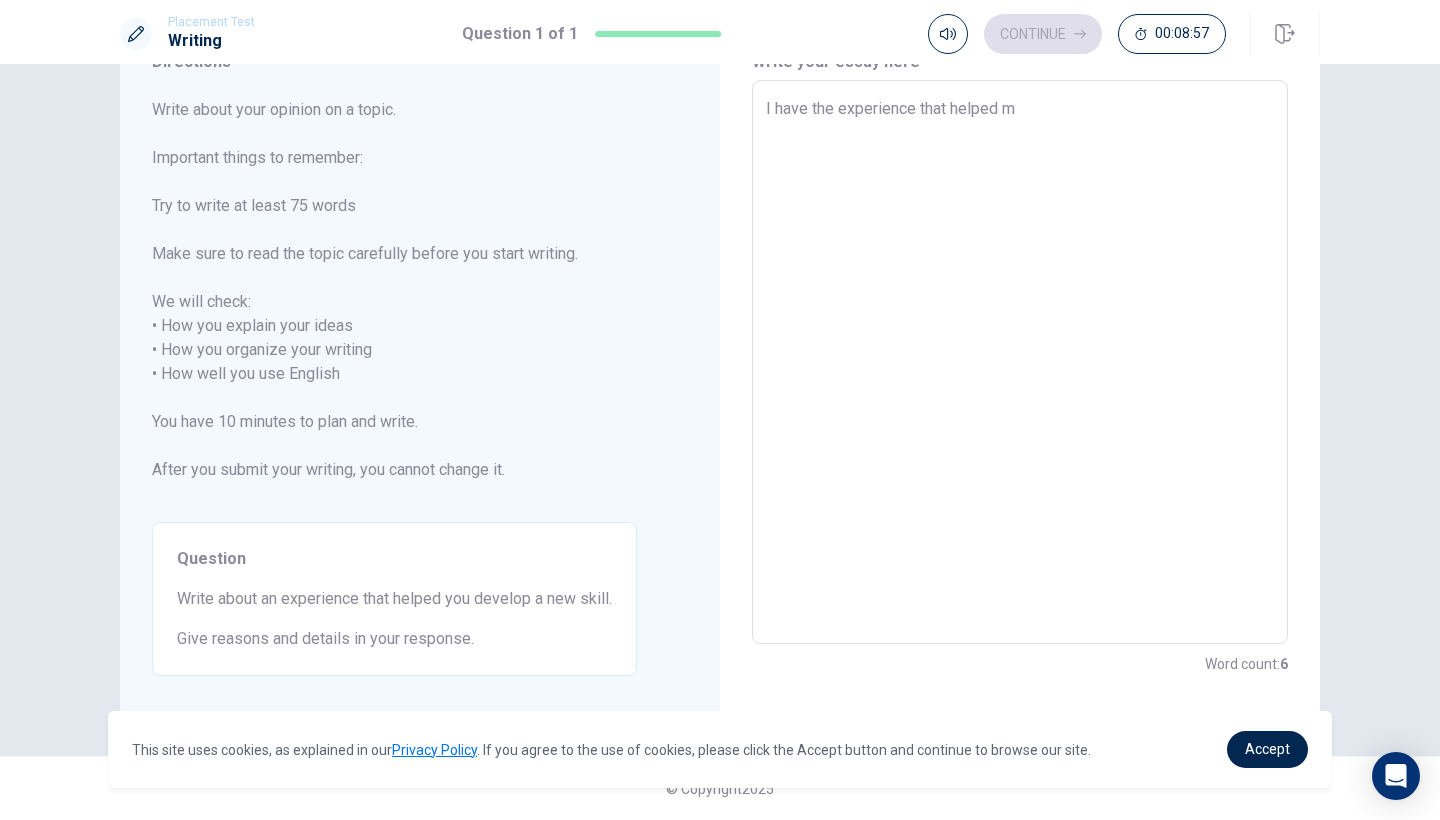 type on "x" 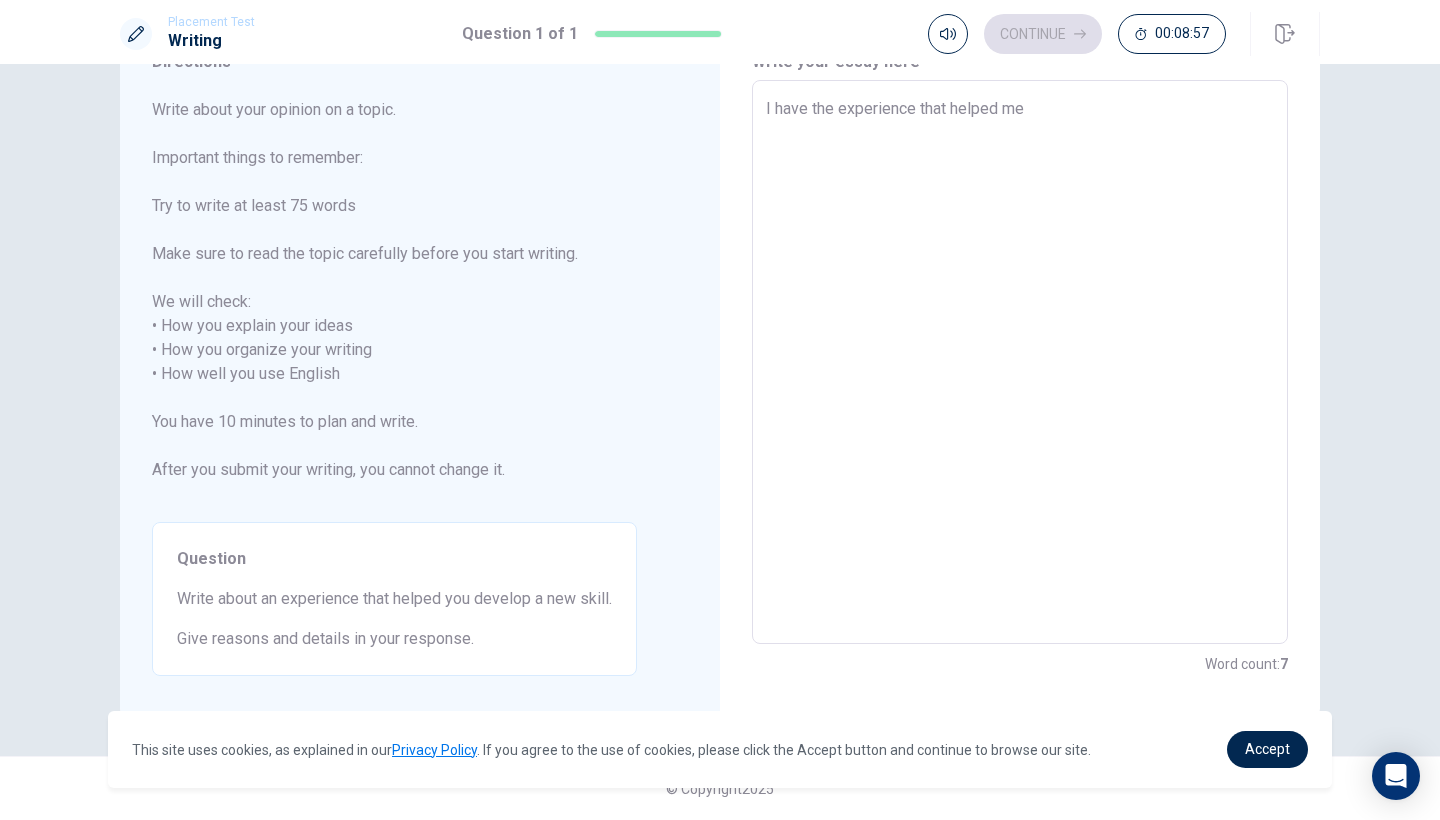 type on "x" 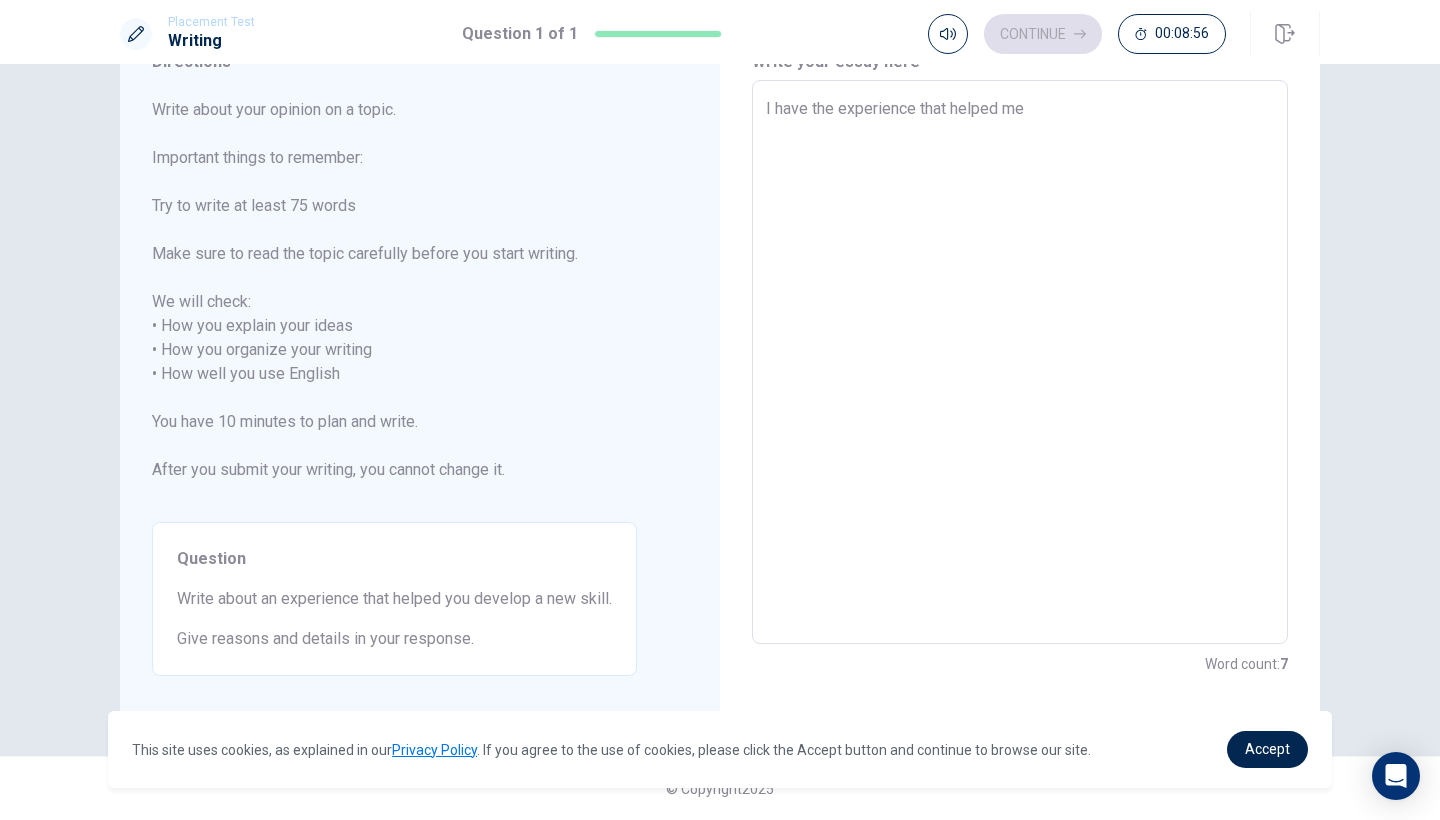 type on "I have the experience that helped me d" 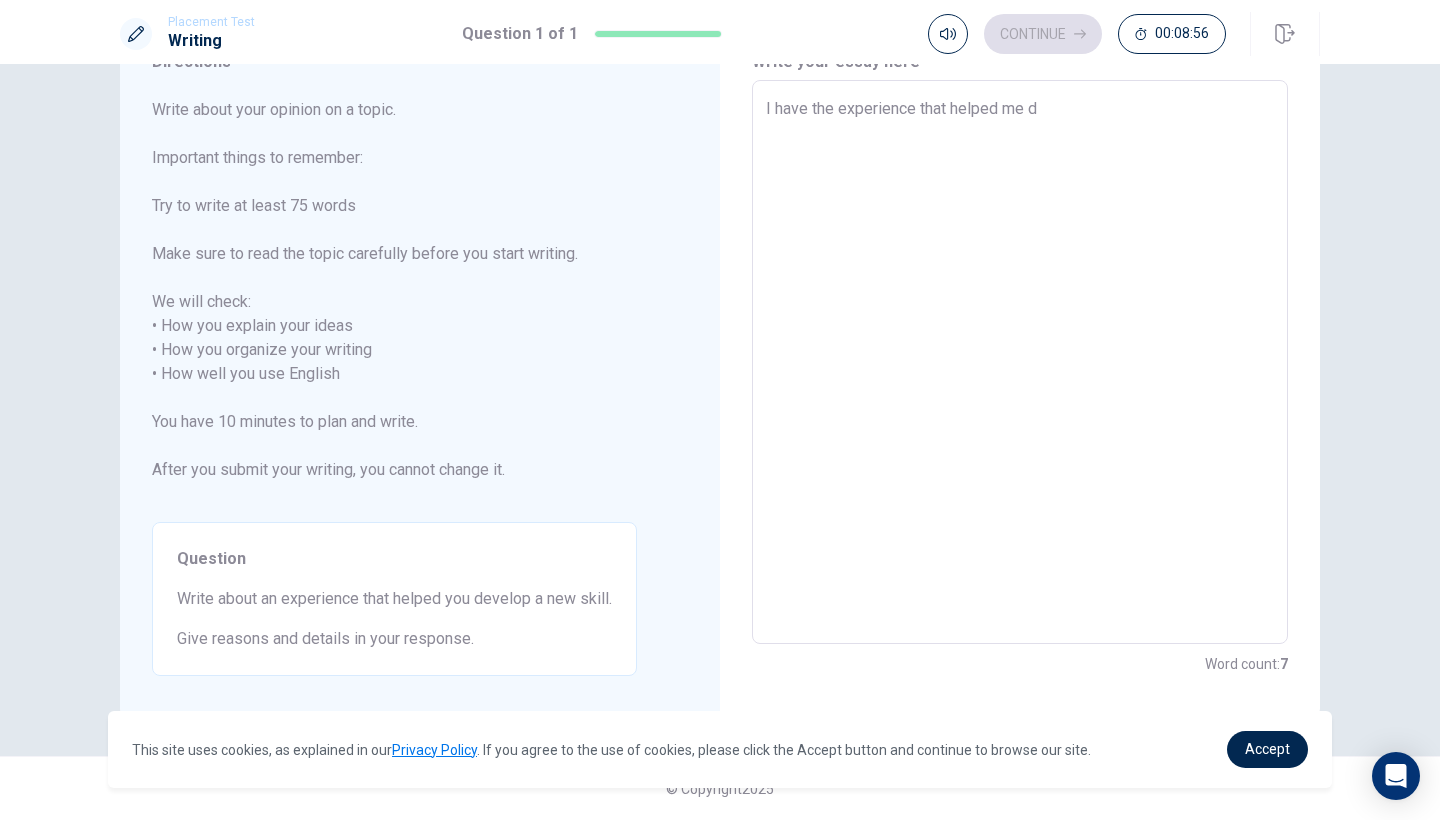 type on "x" 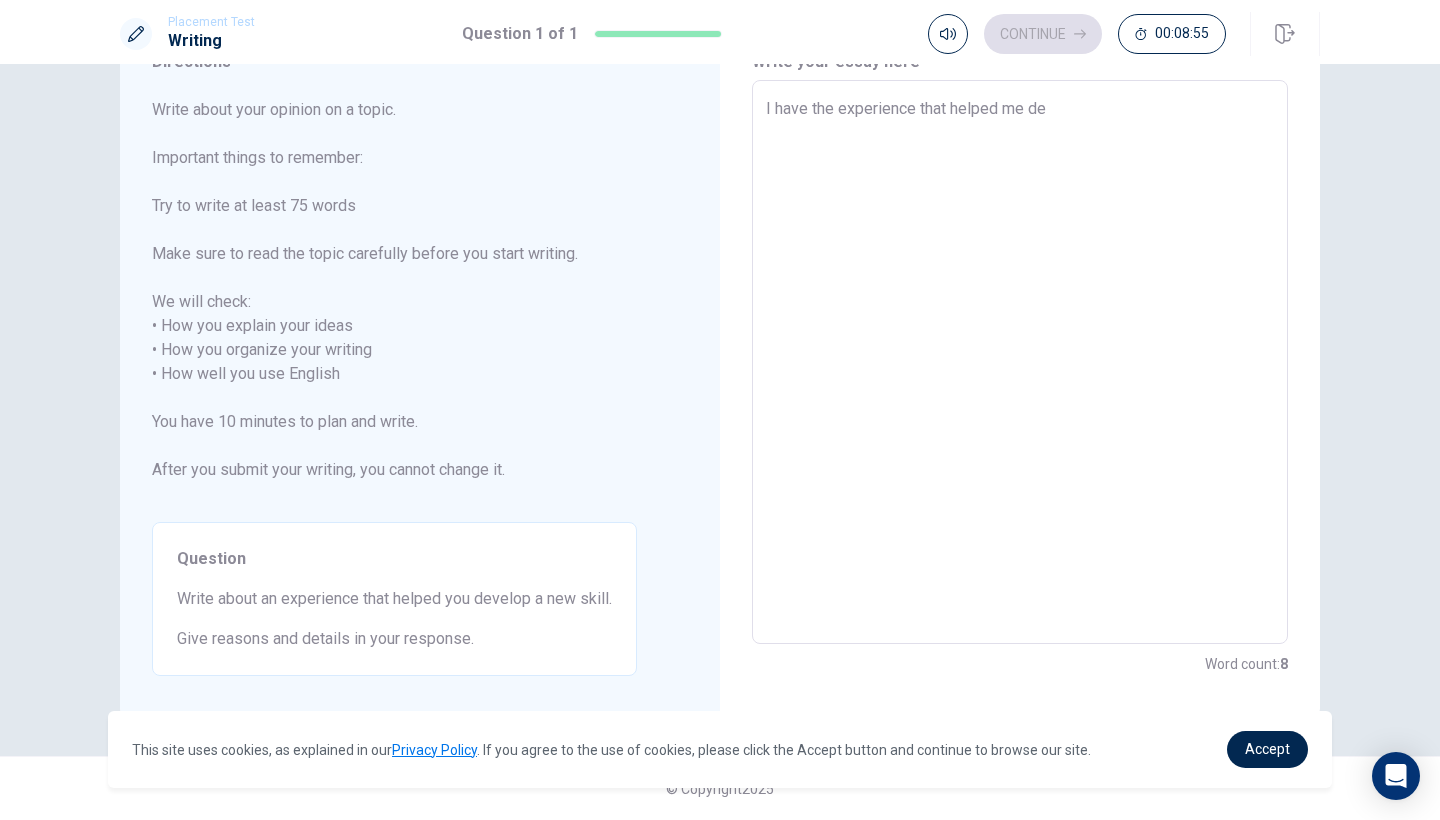 type on "x" 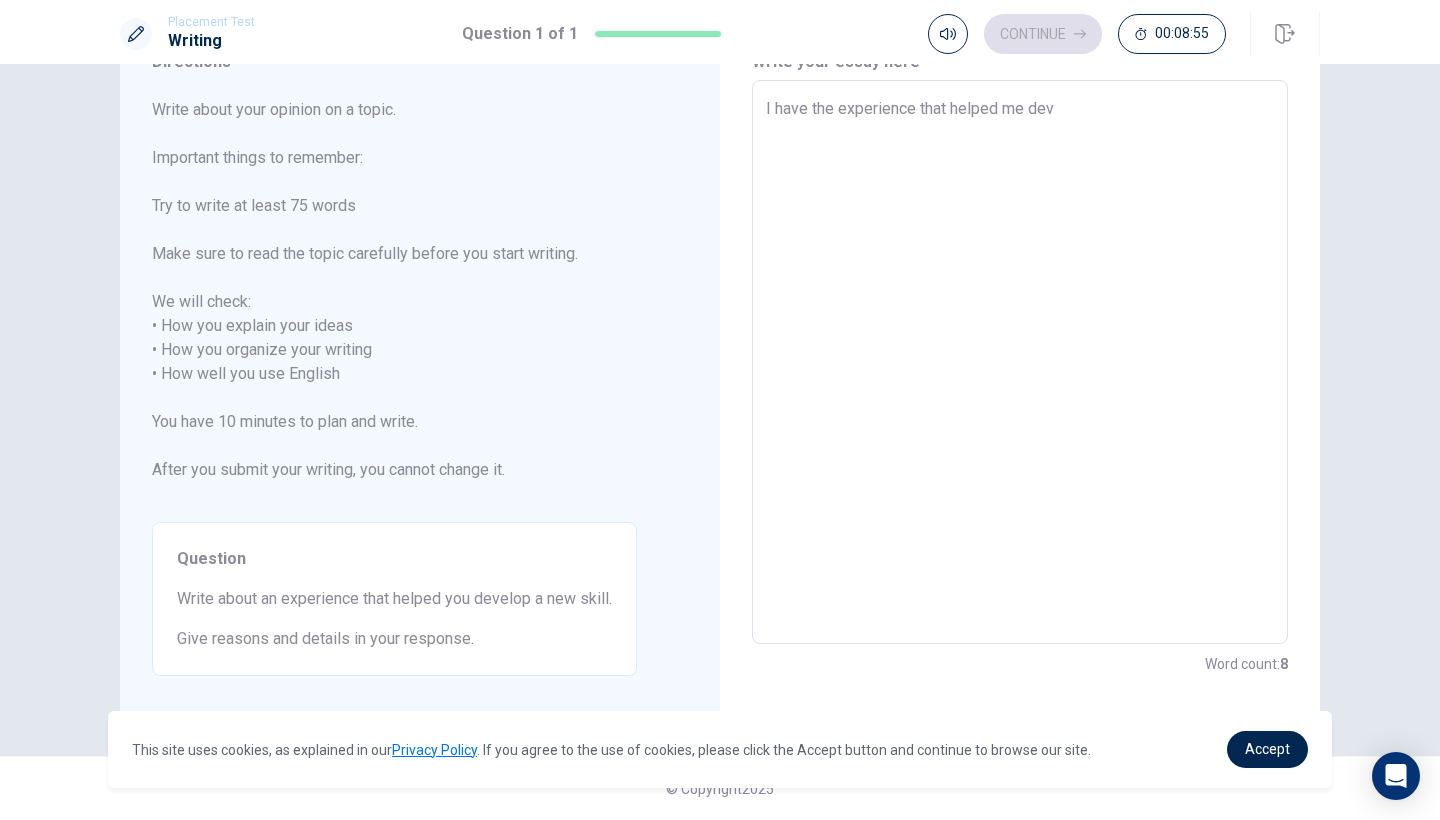 type on "x" 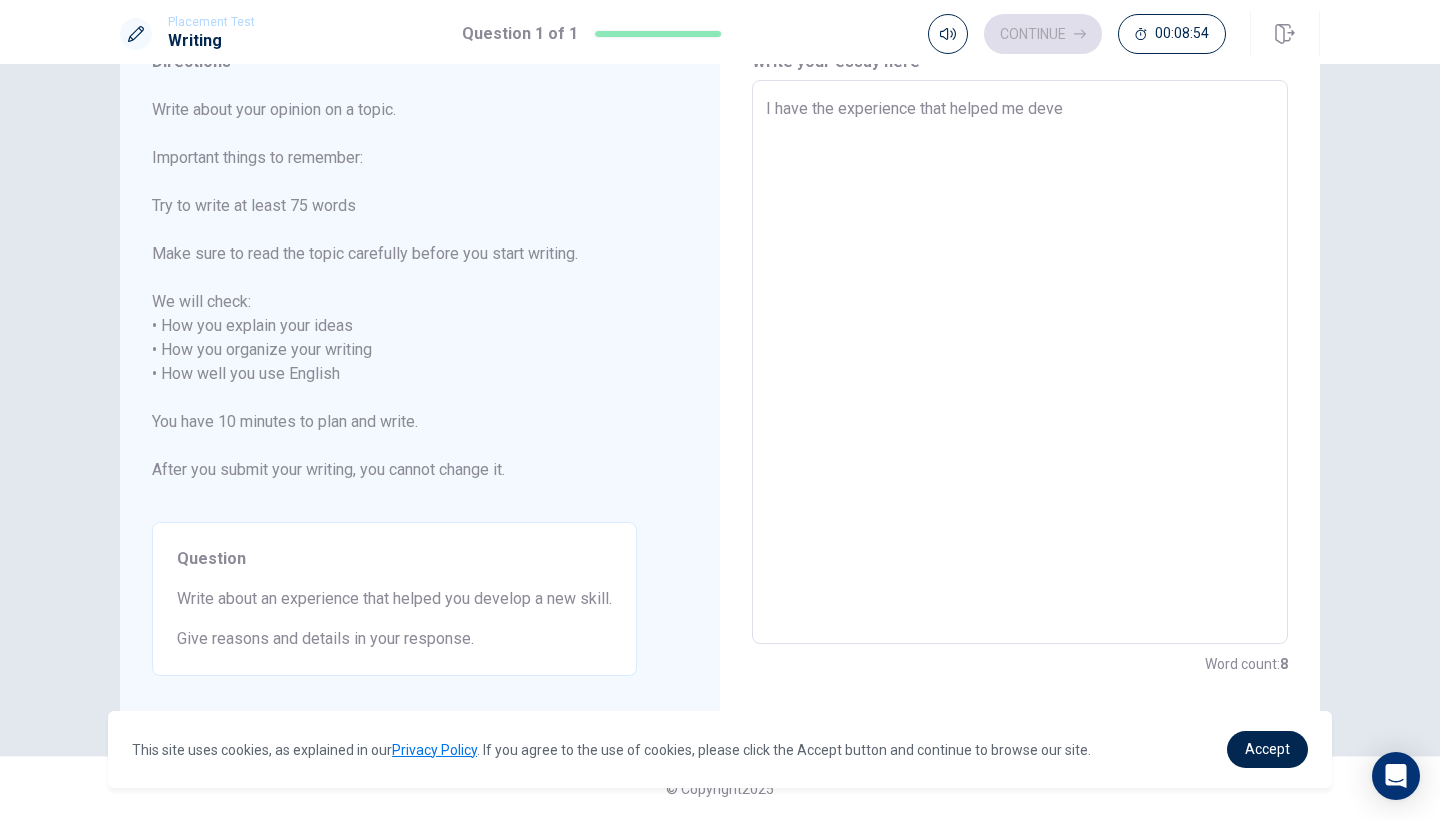 type on "x" 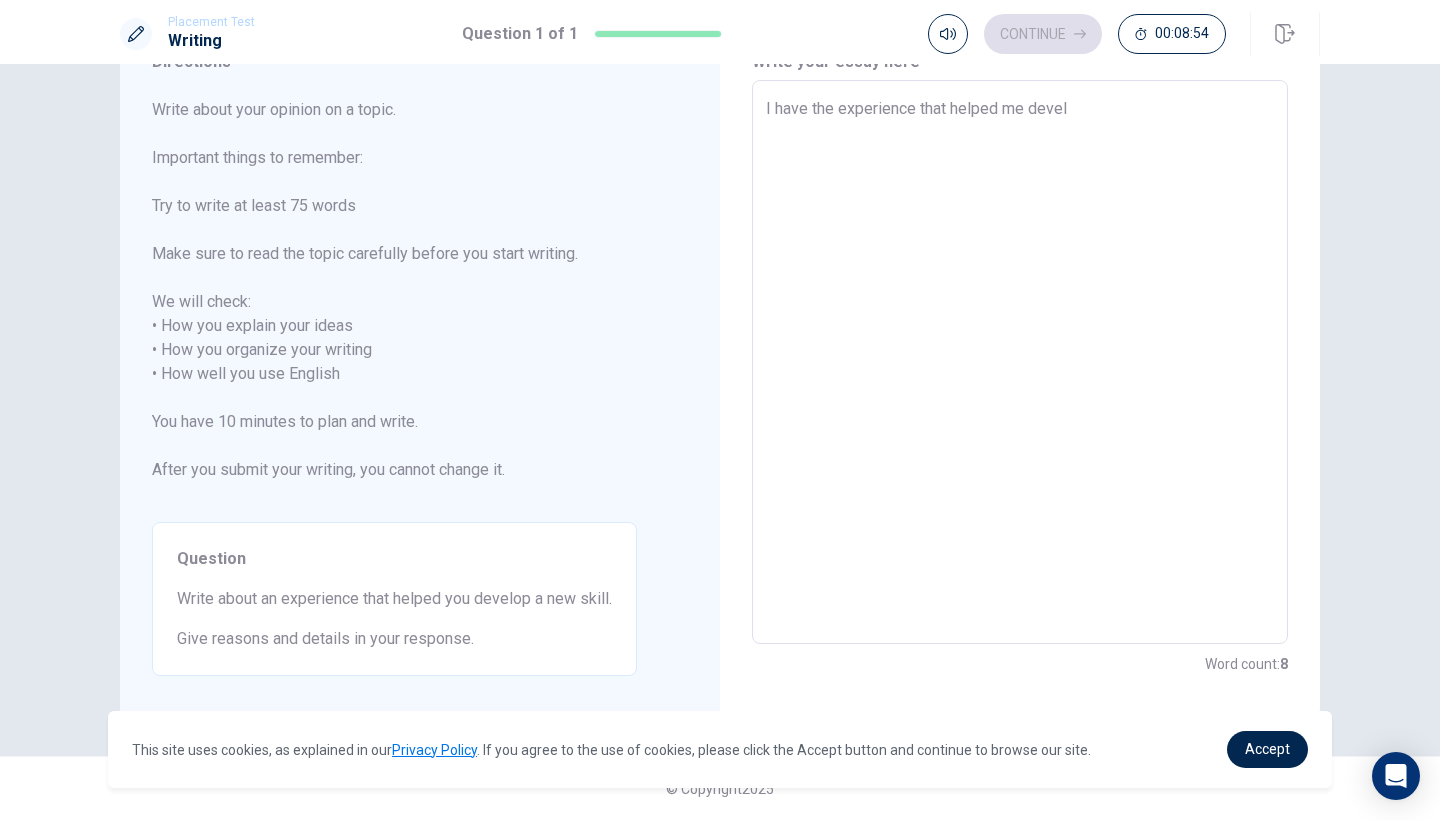 type on "x" 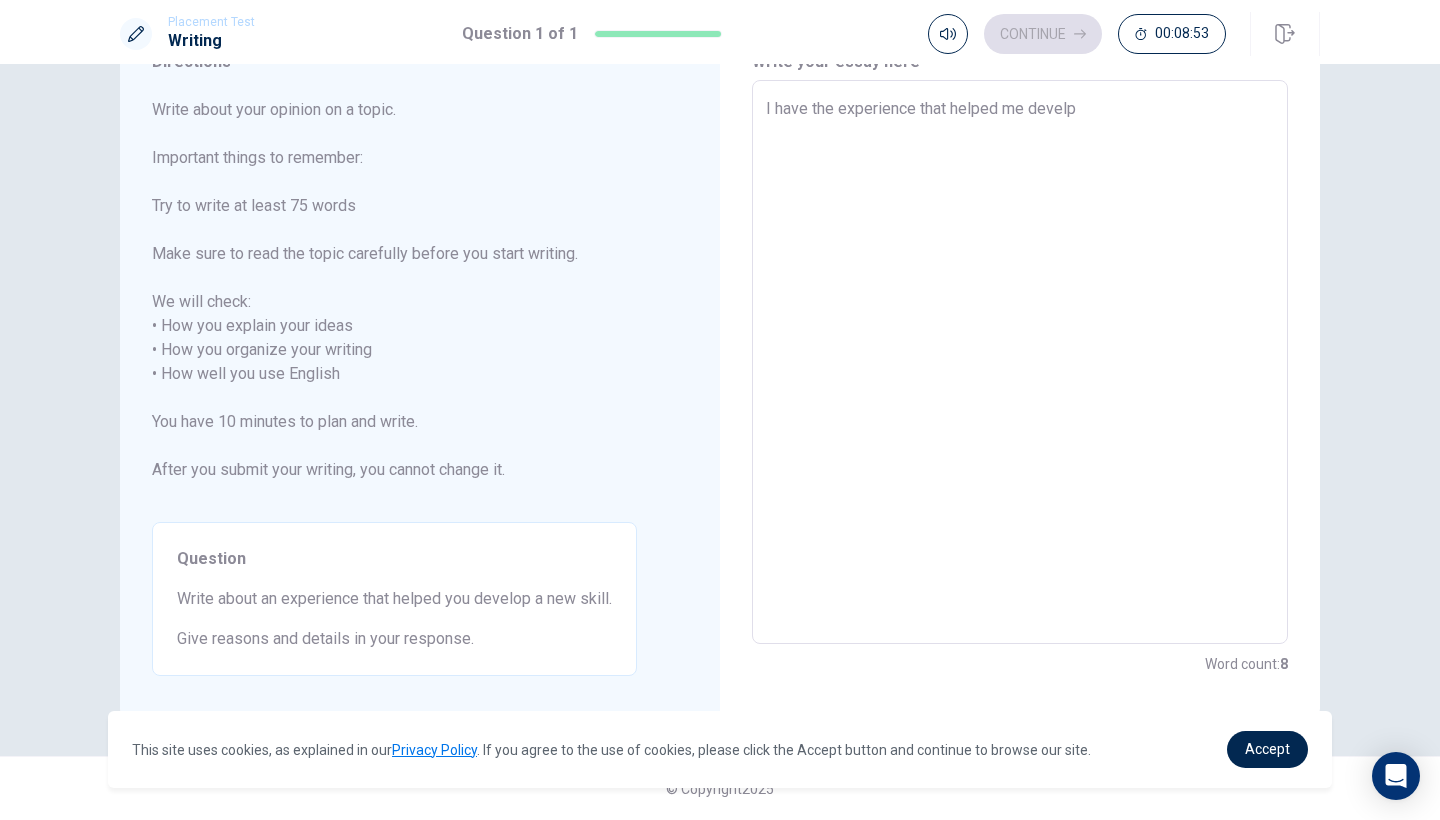 type on "x" 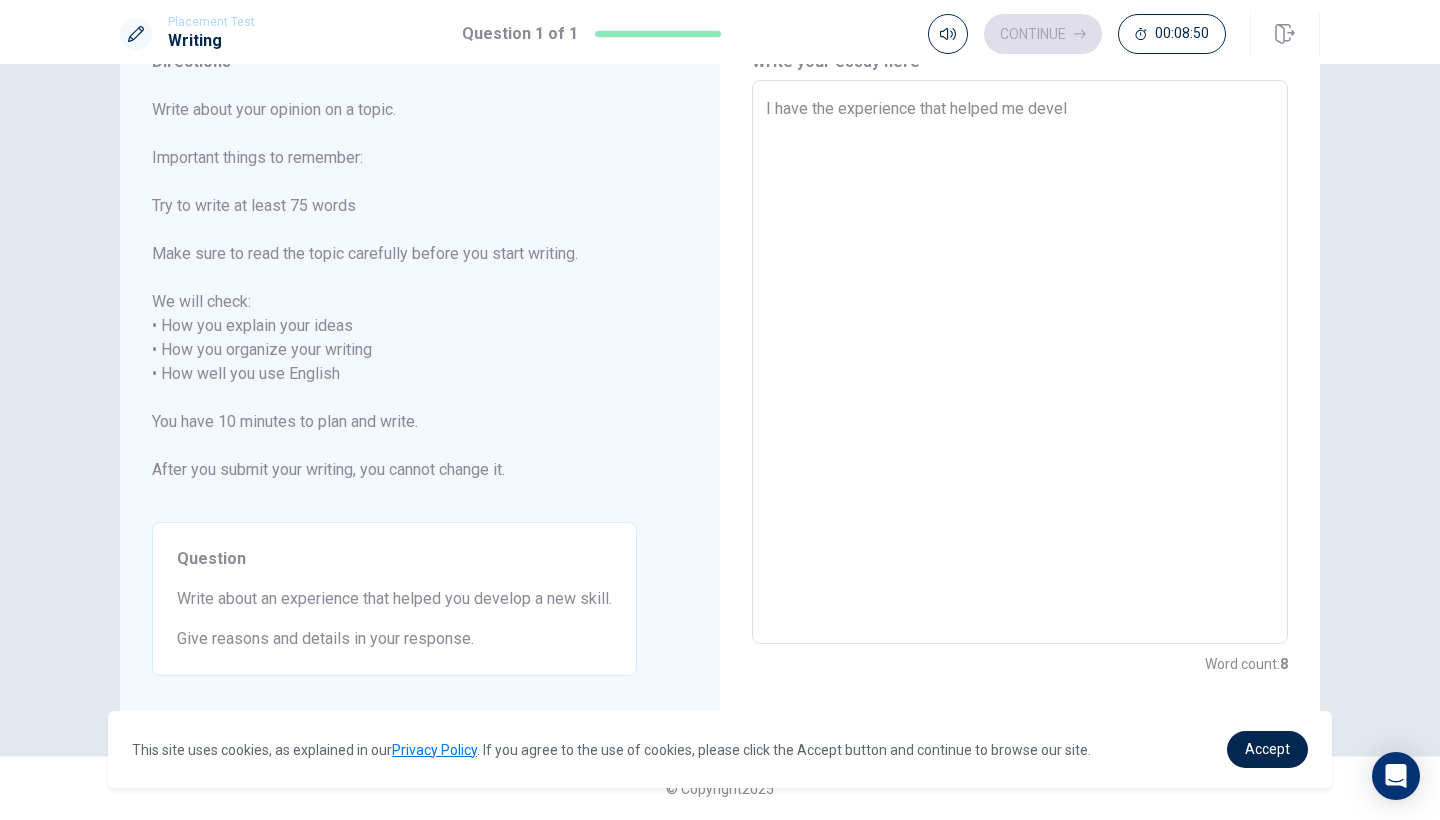 type on "x" 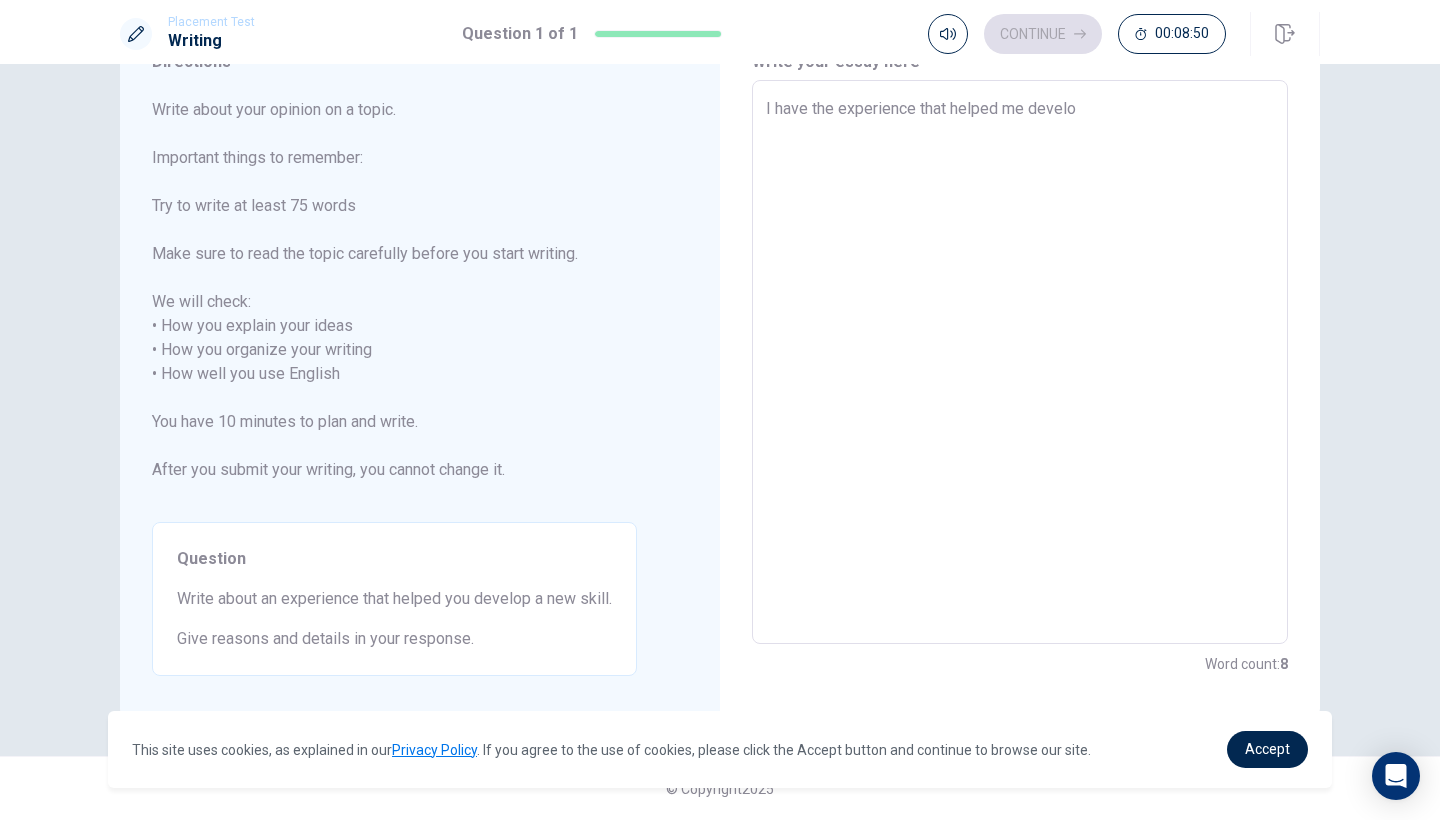 type on "x" 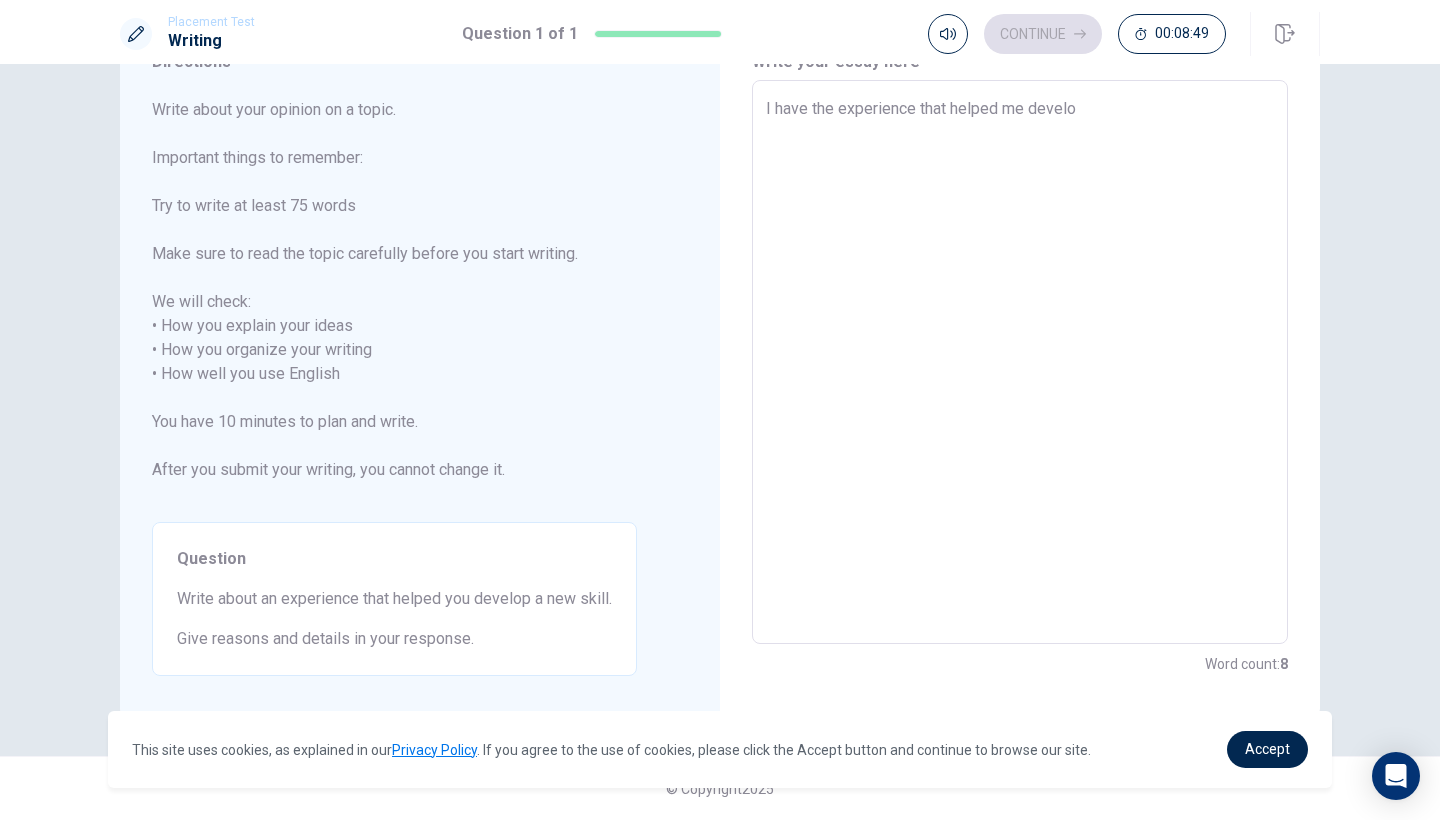 type on "I have the experience that helped me develop" 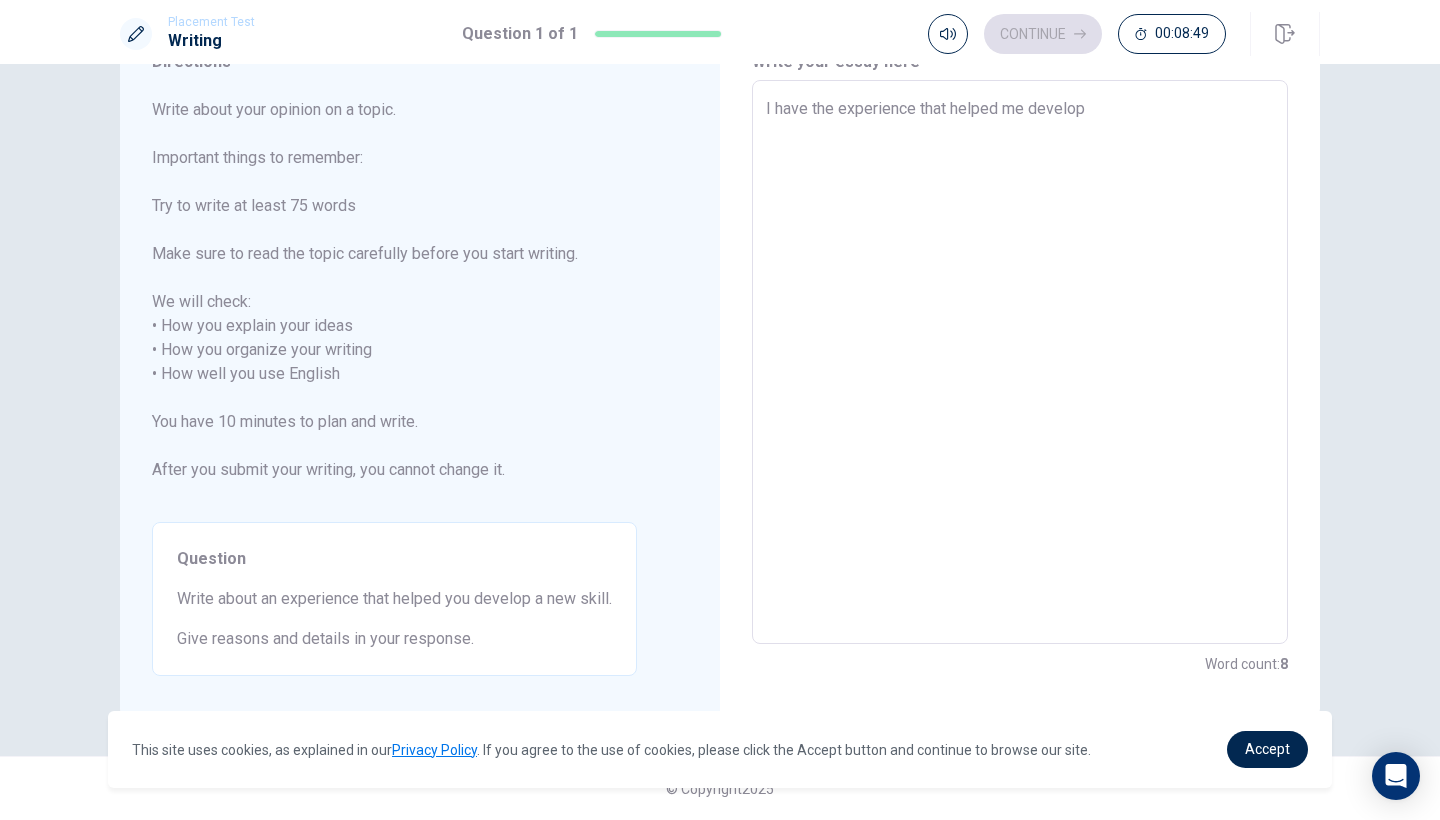 type on "x" 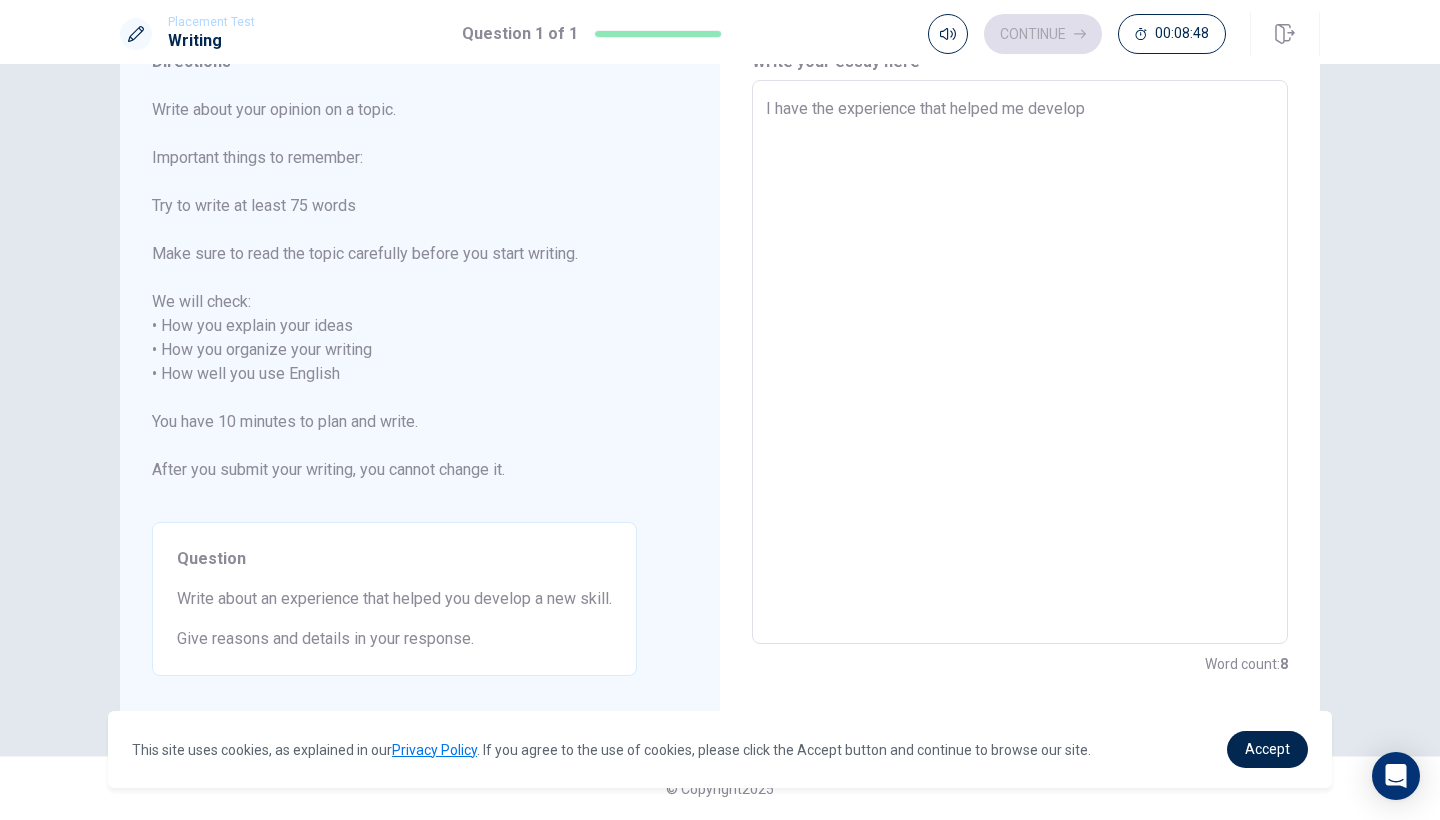 type on "I have the experience that helped me develop" 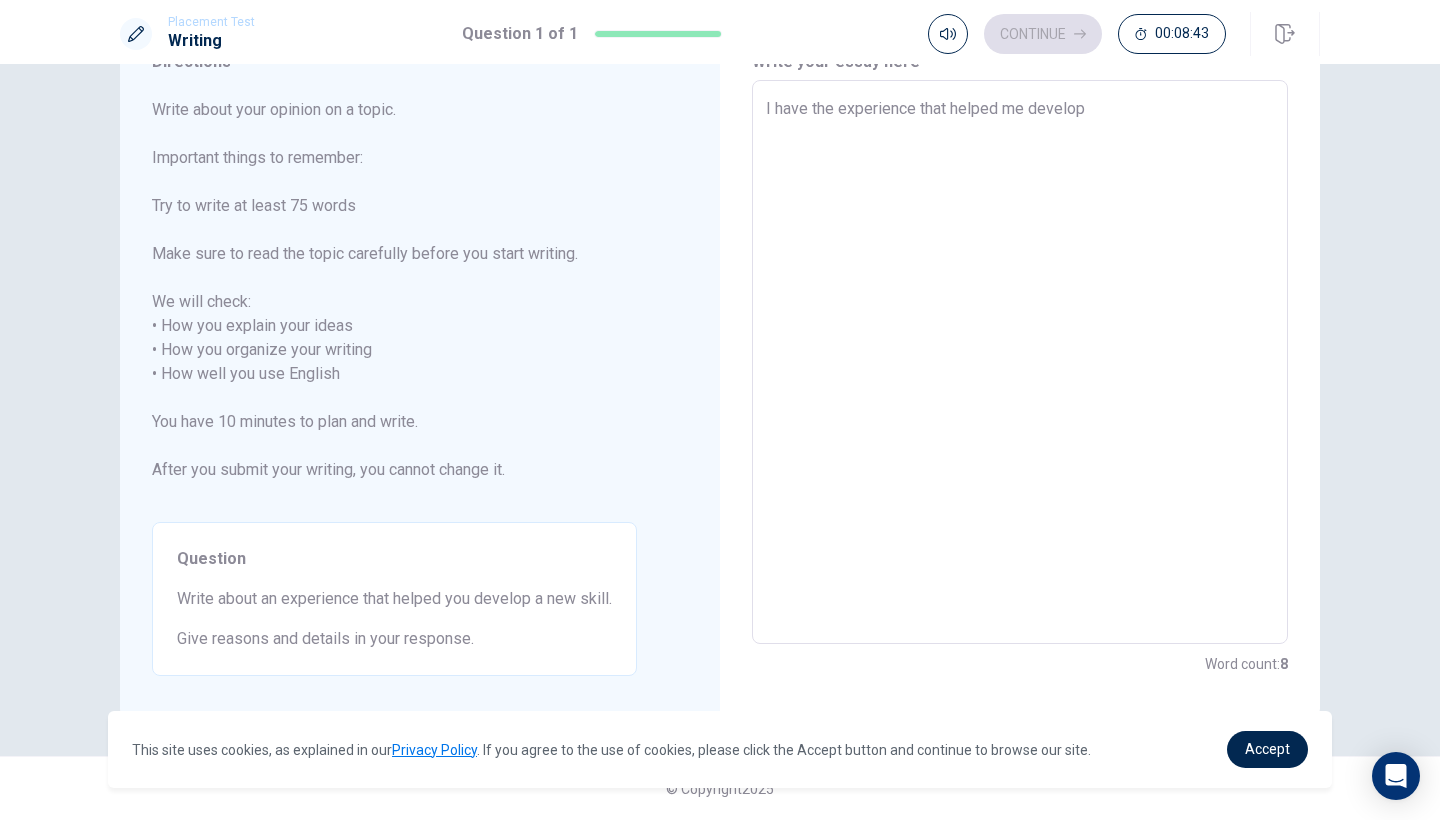 type on "x" 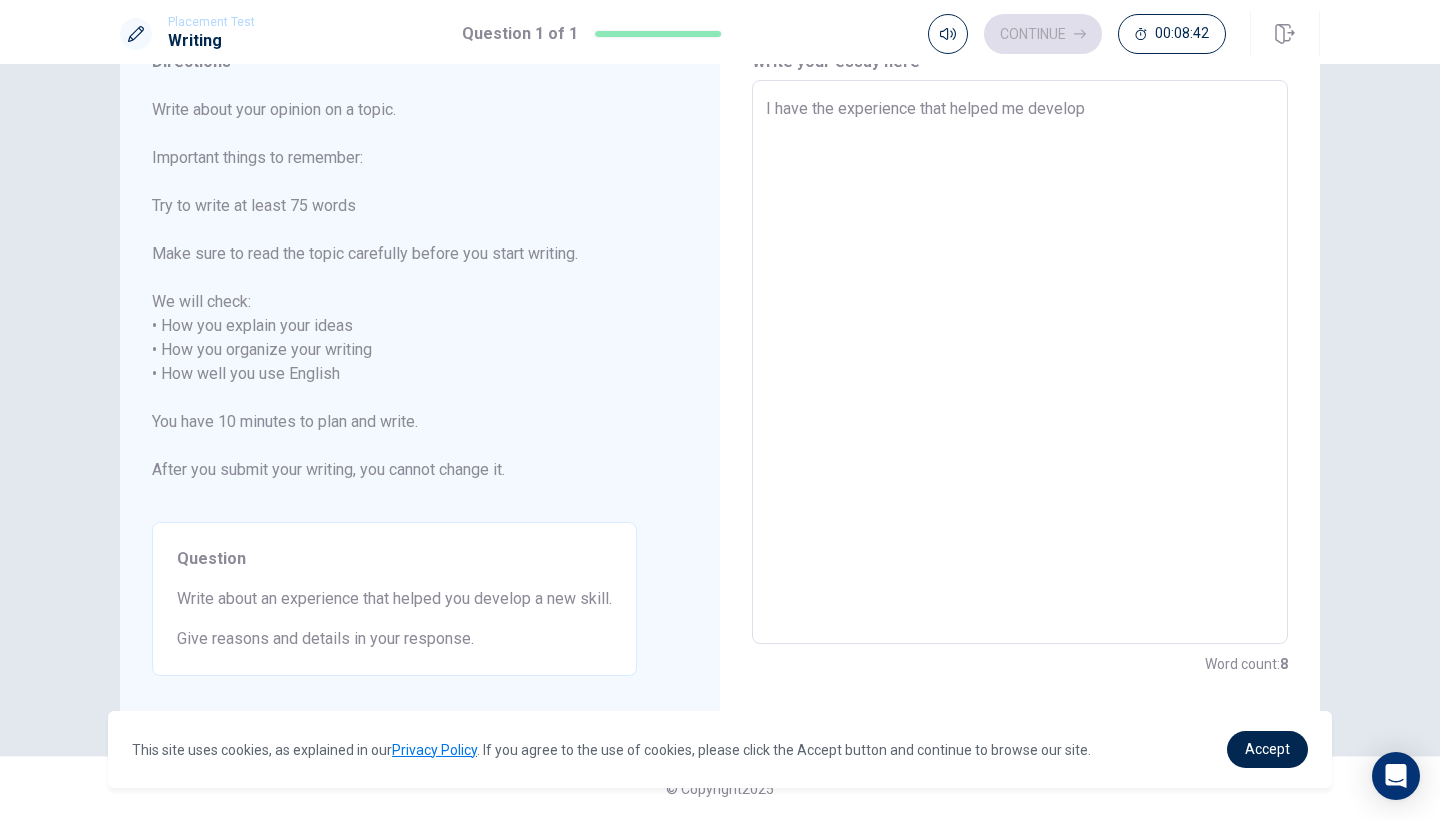 type on "I have the experience that helped me develop t" 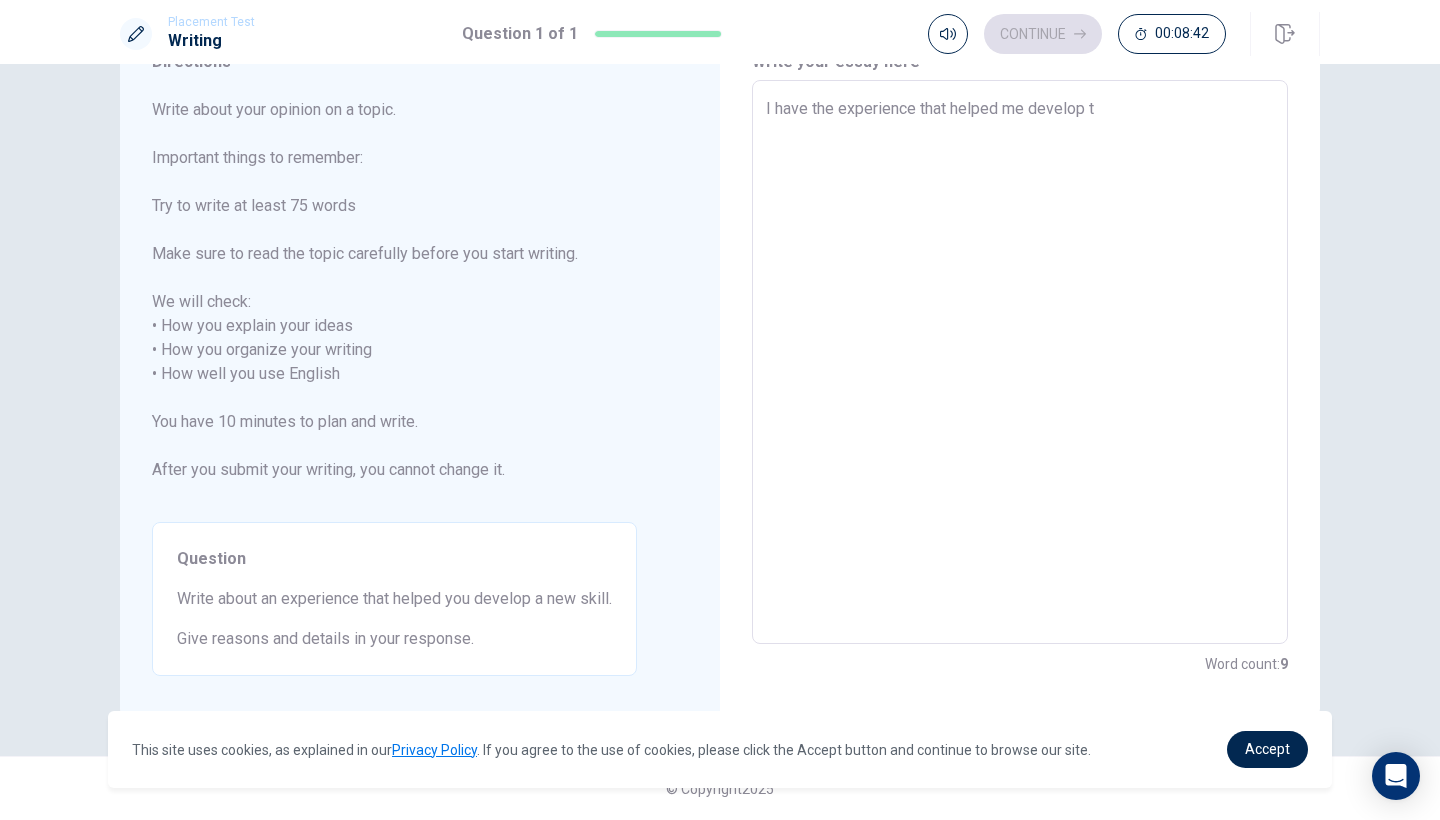 type on "x" 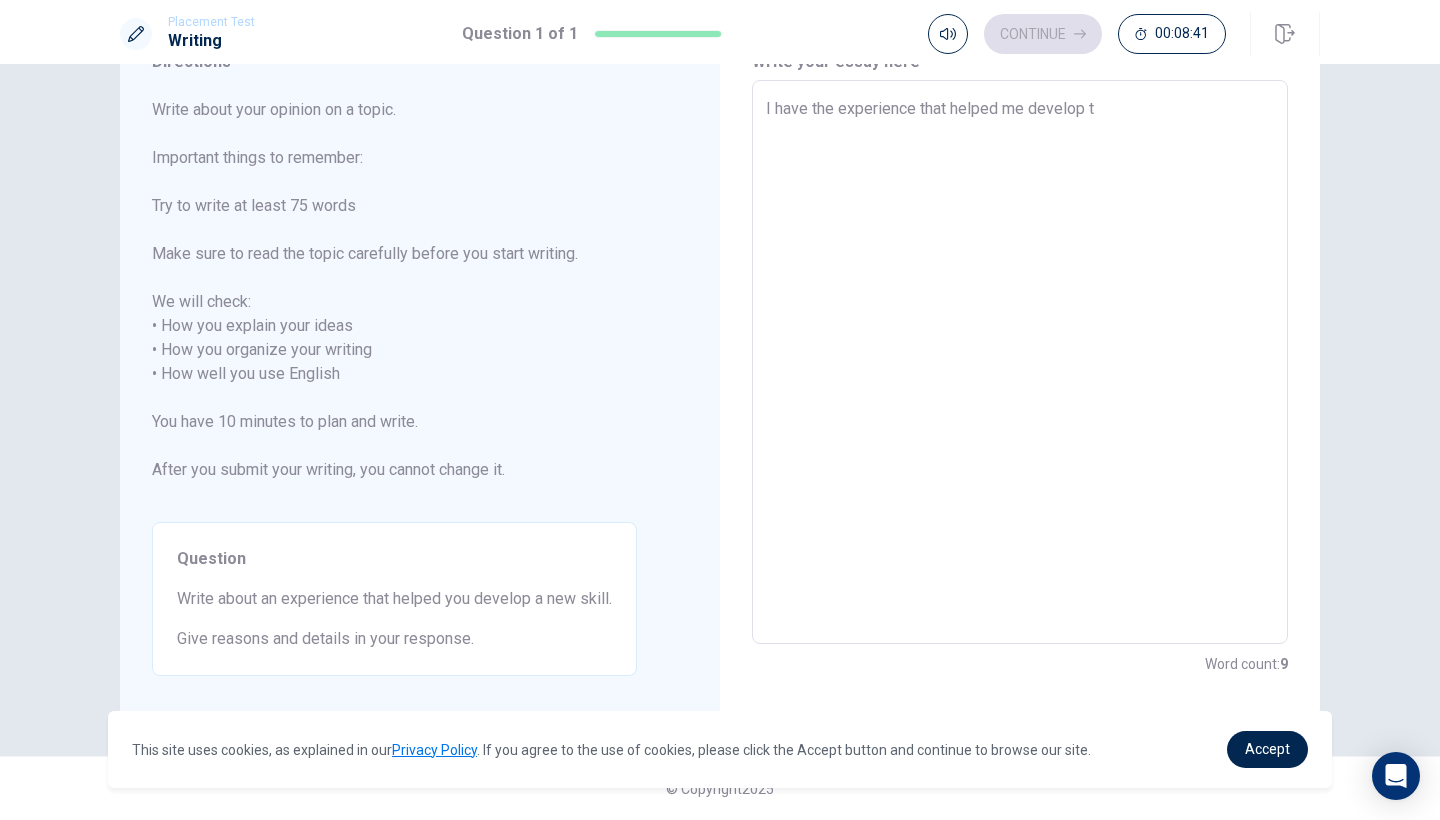 type on "I have the experience that helped me develop th" 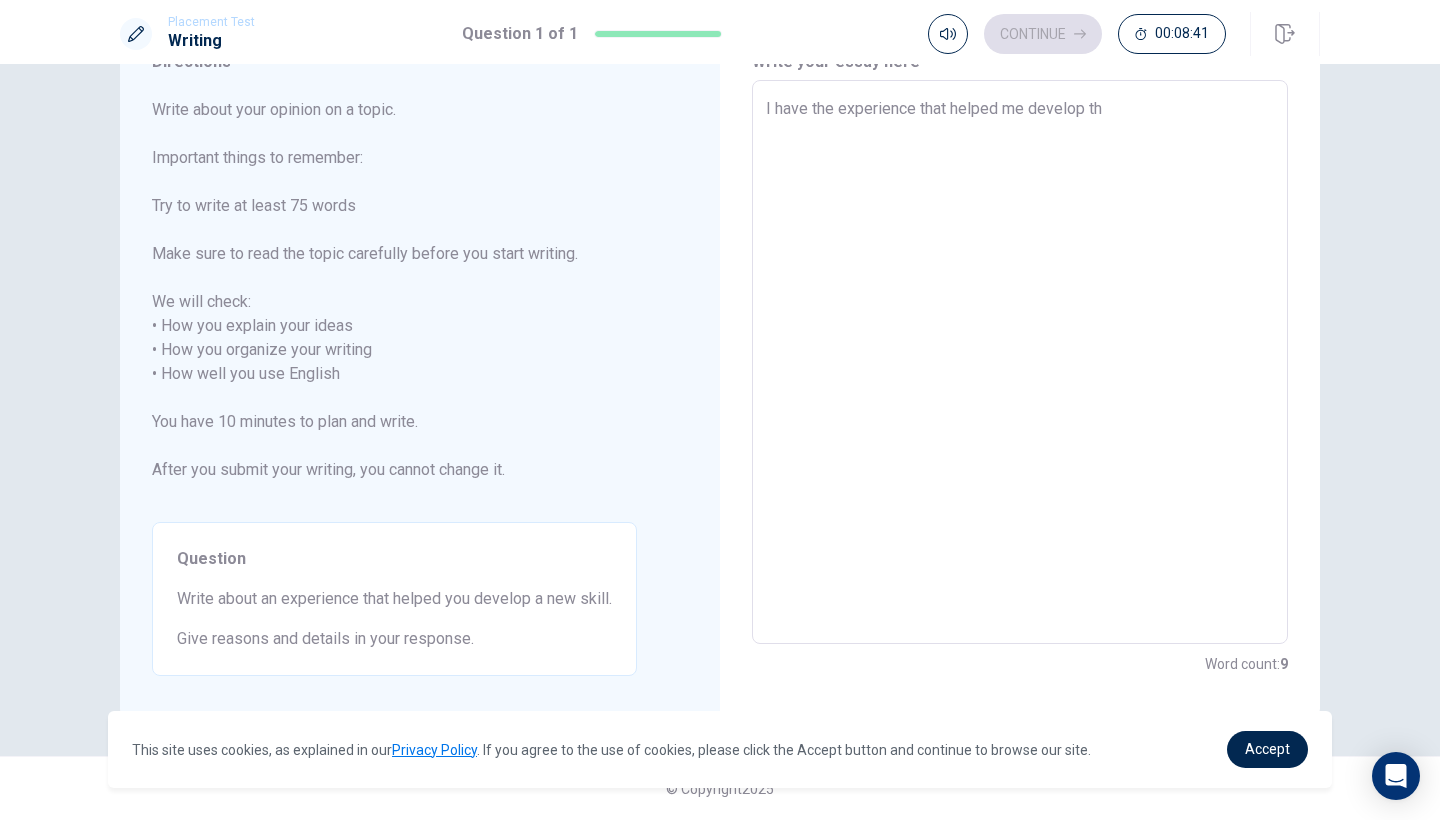 type on "x" 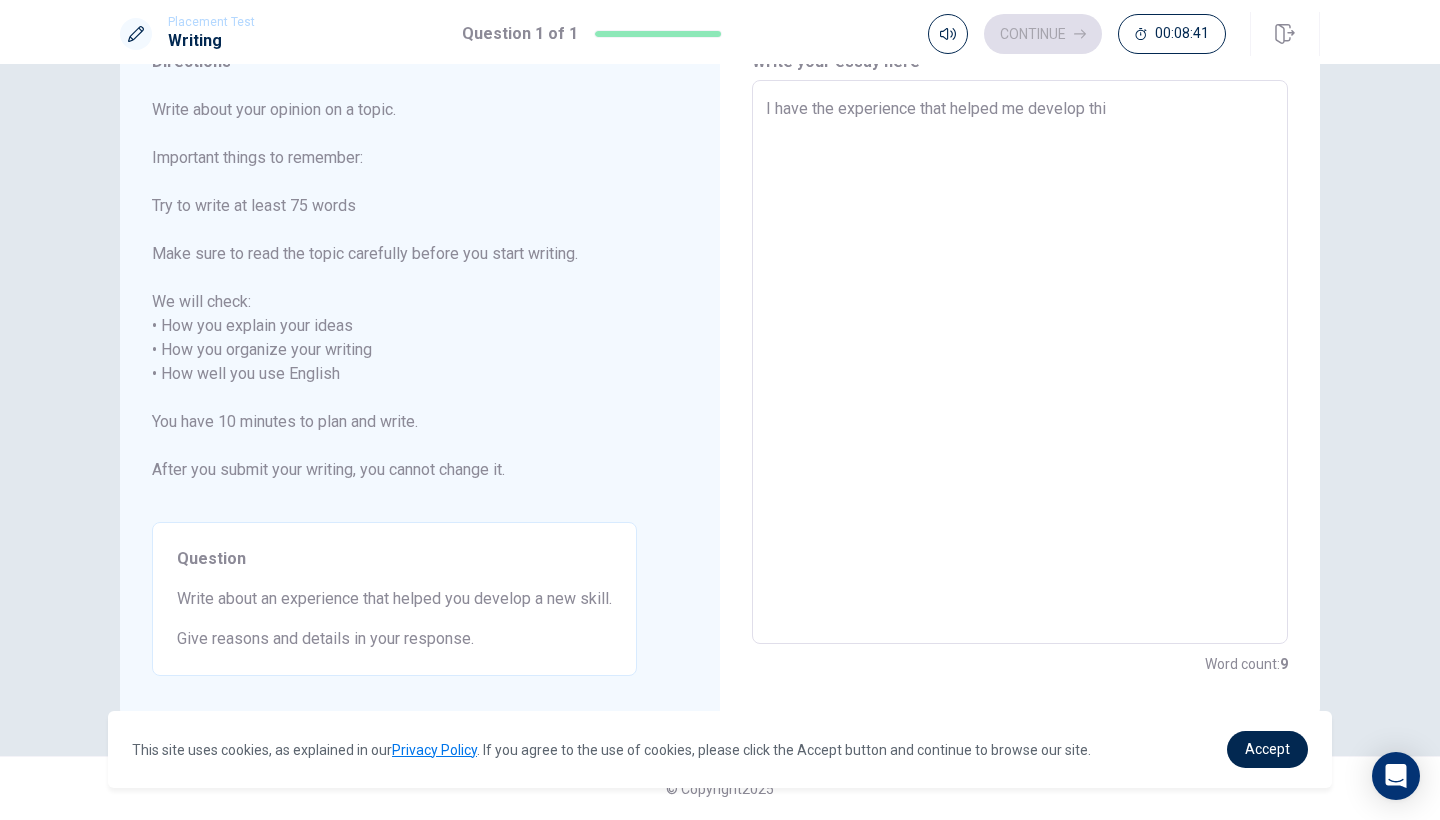 type on "x" 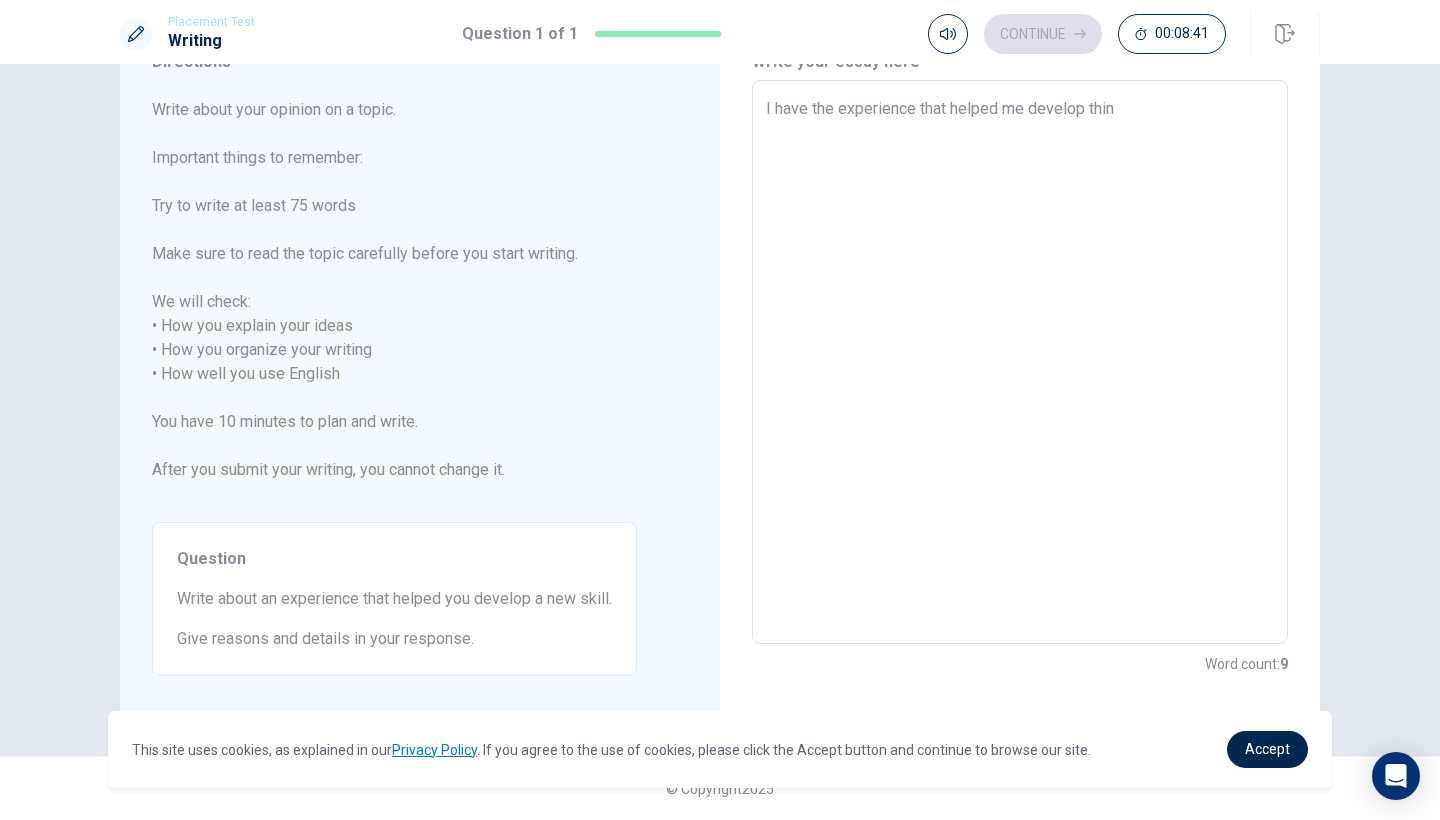 type on "x" 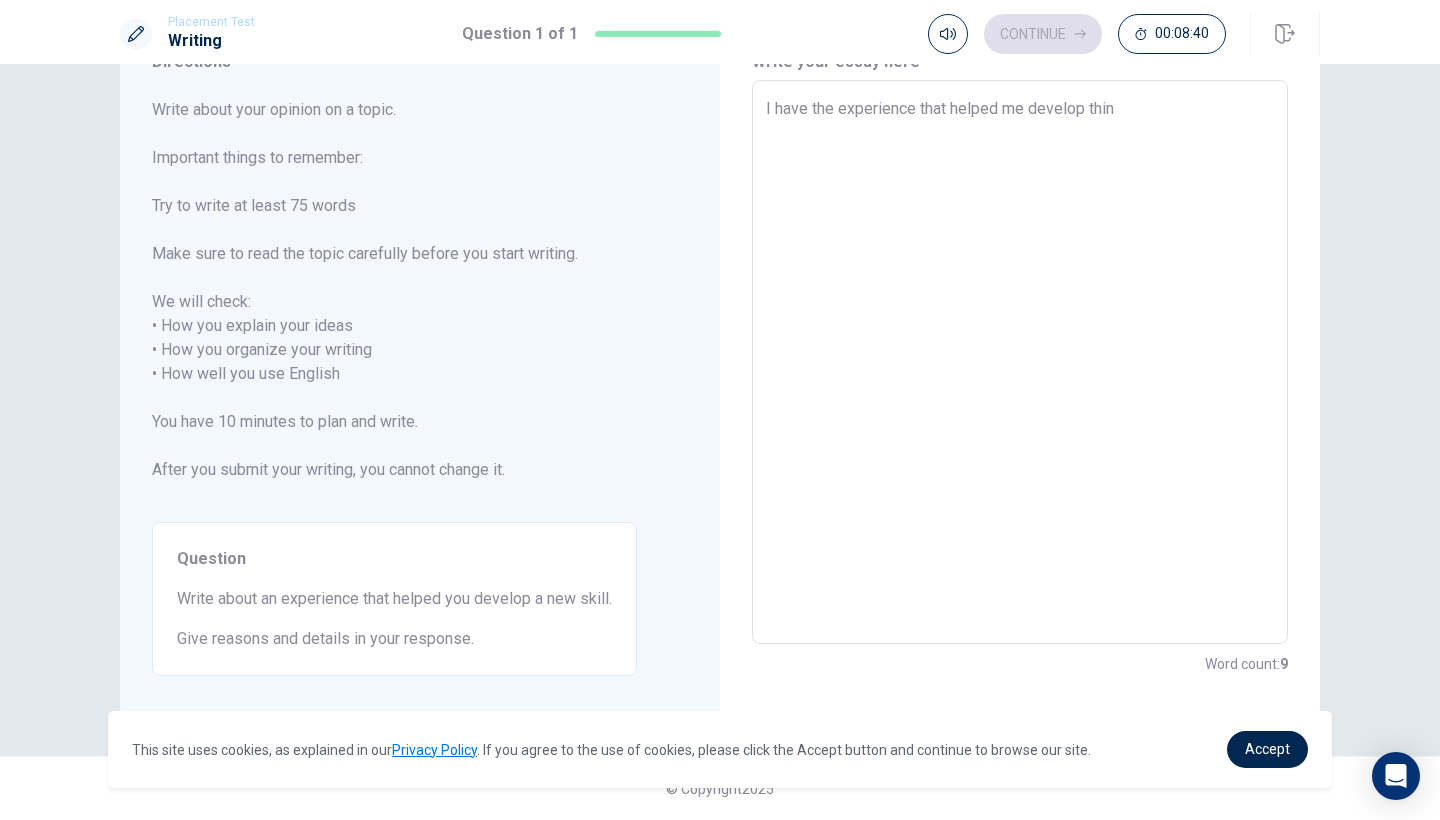 type on "I have the experience that helped me develop think" 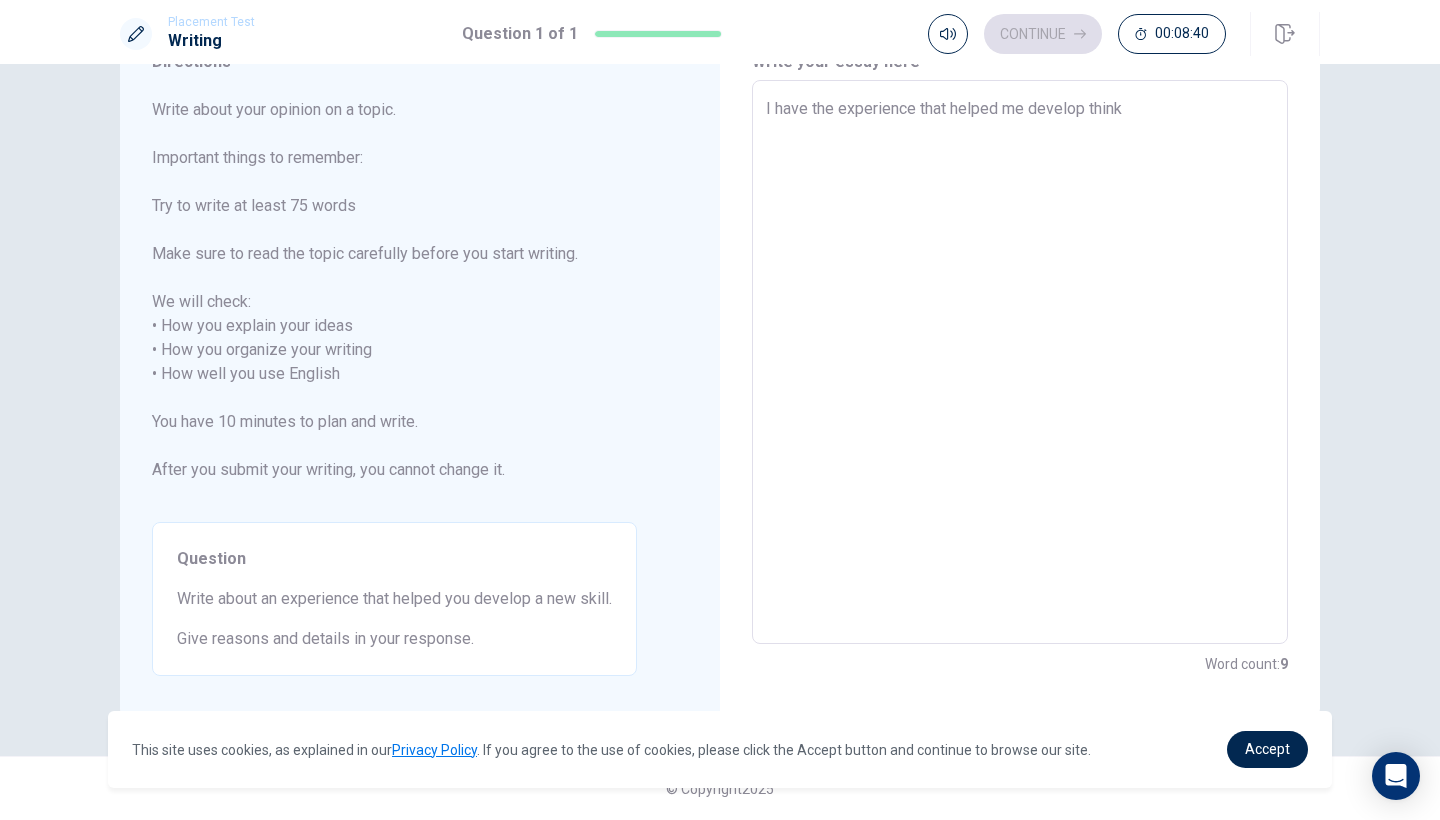 type on "x" 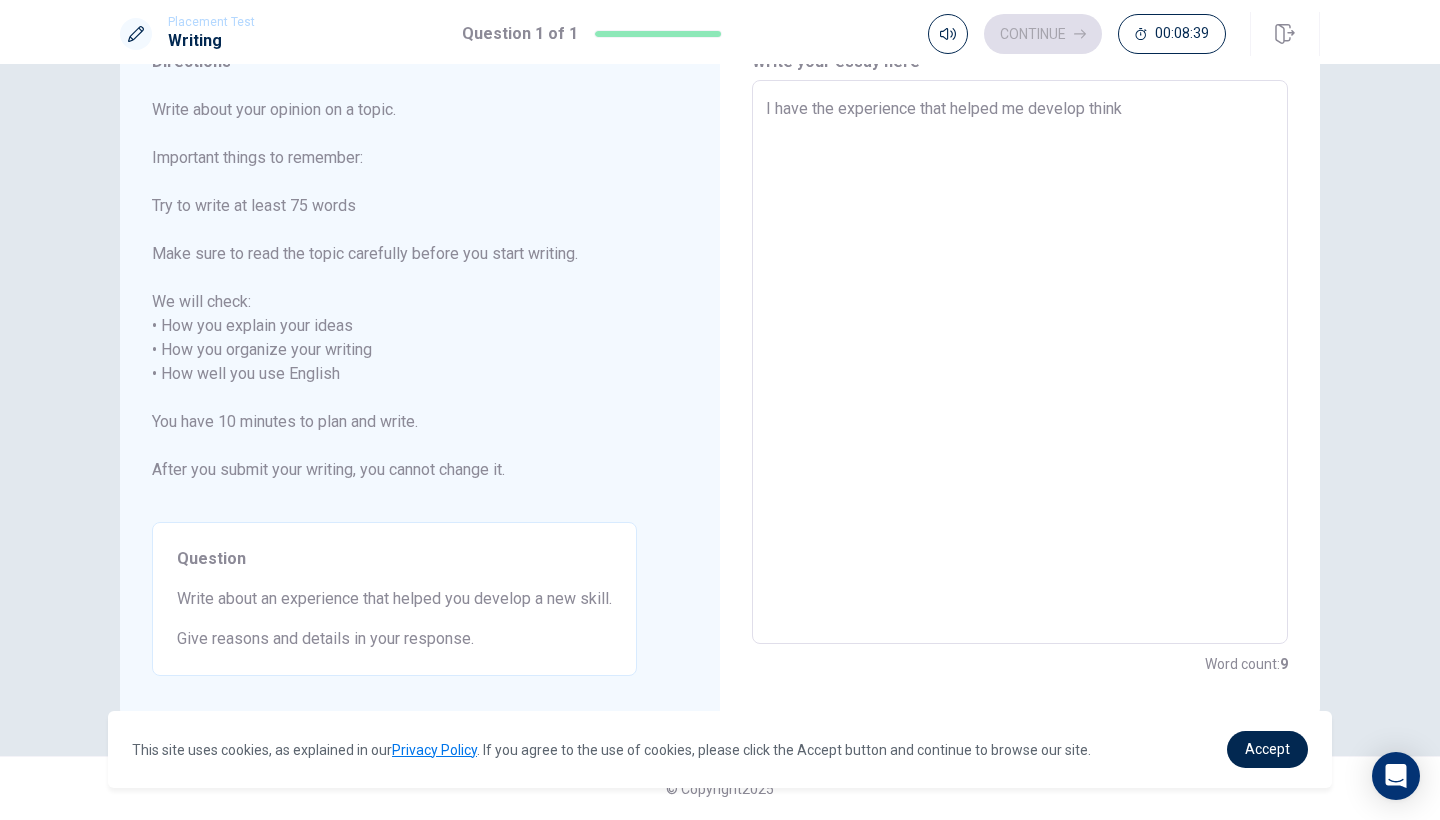 type on "I have the experience that helped me develop thin" 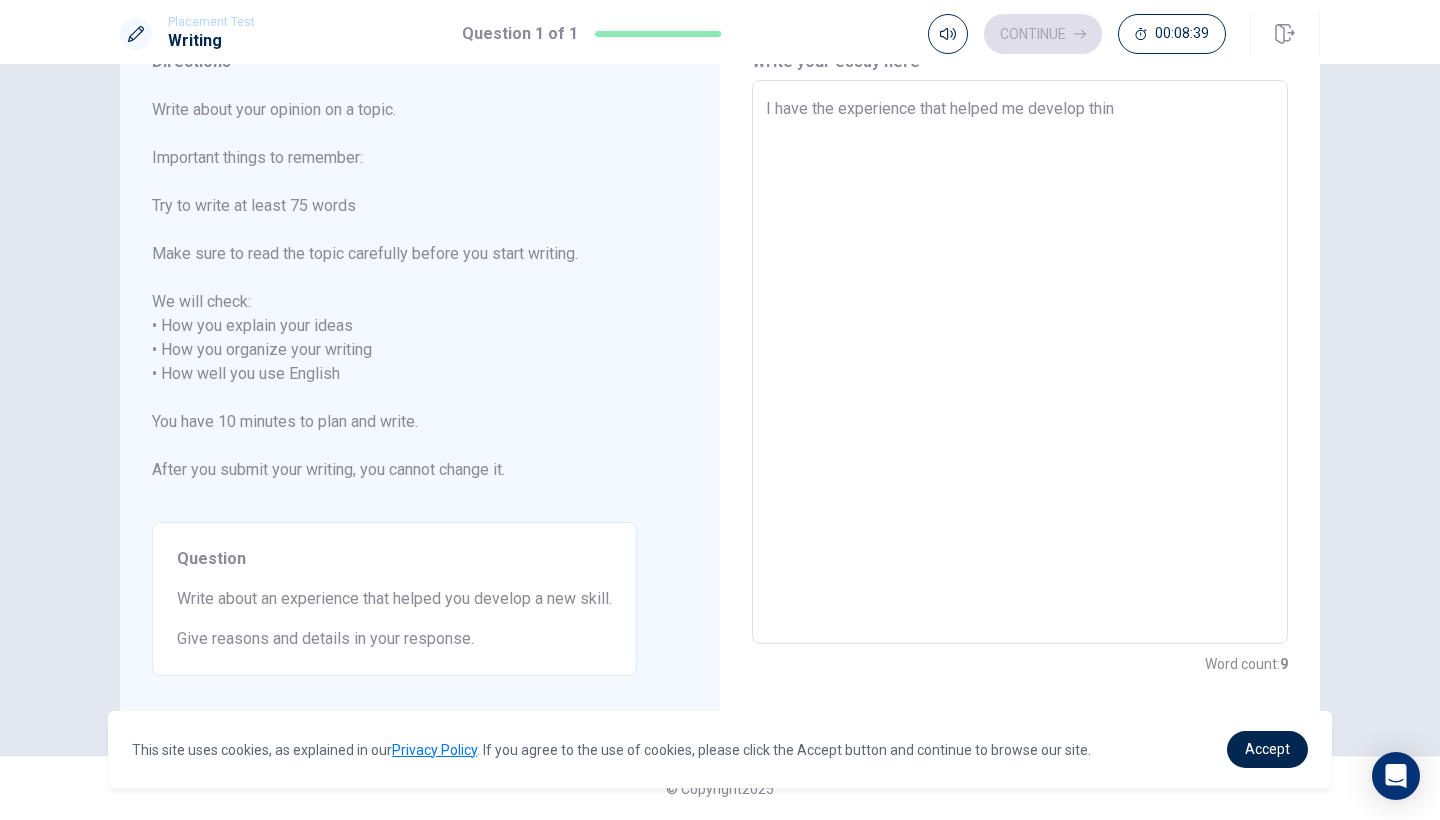type on "x" 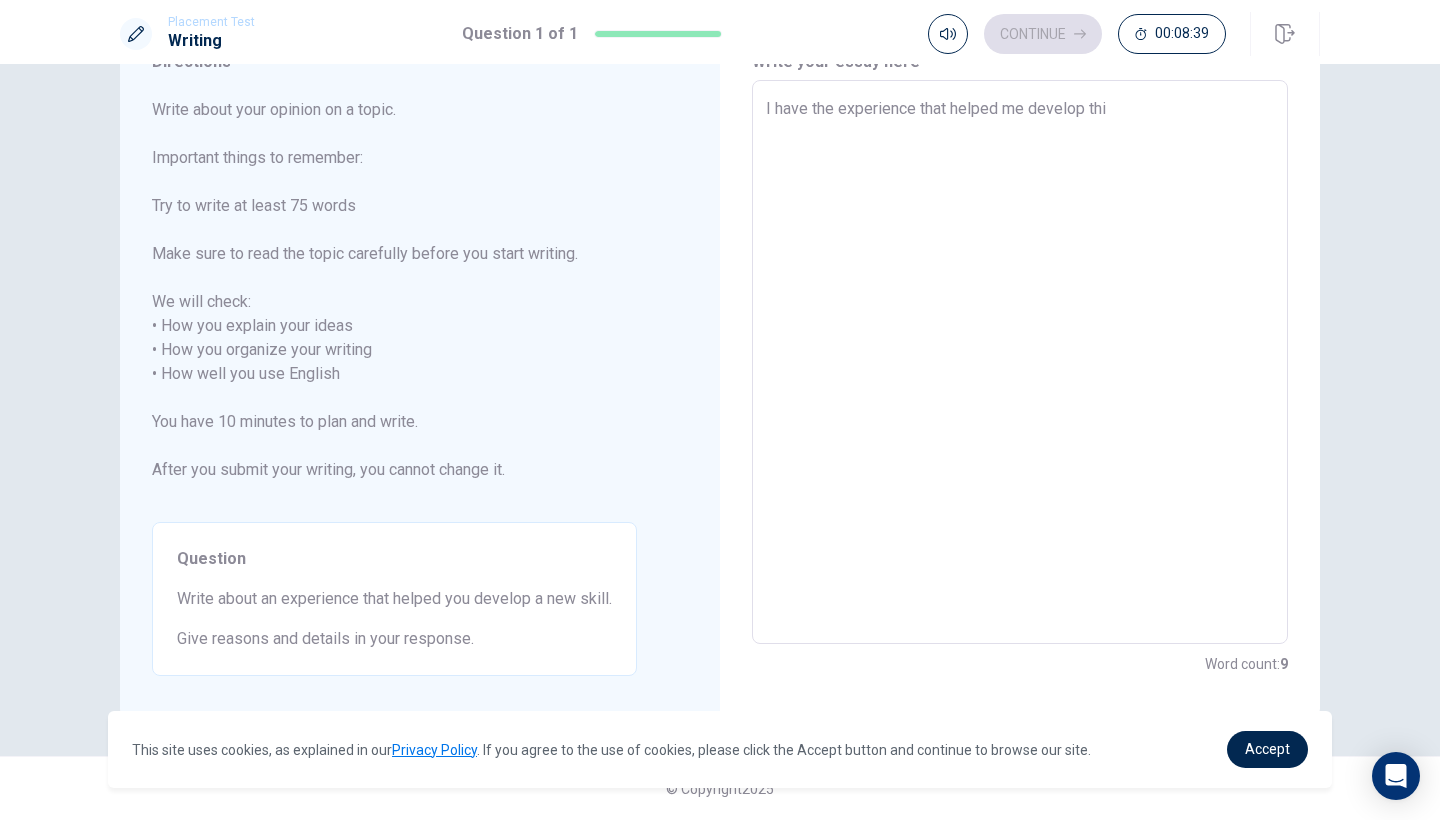 type on "x" 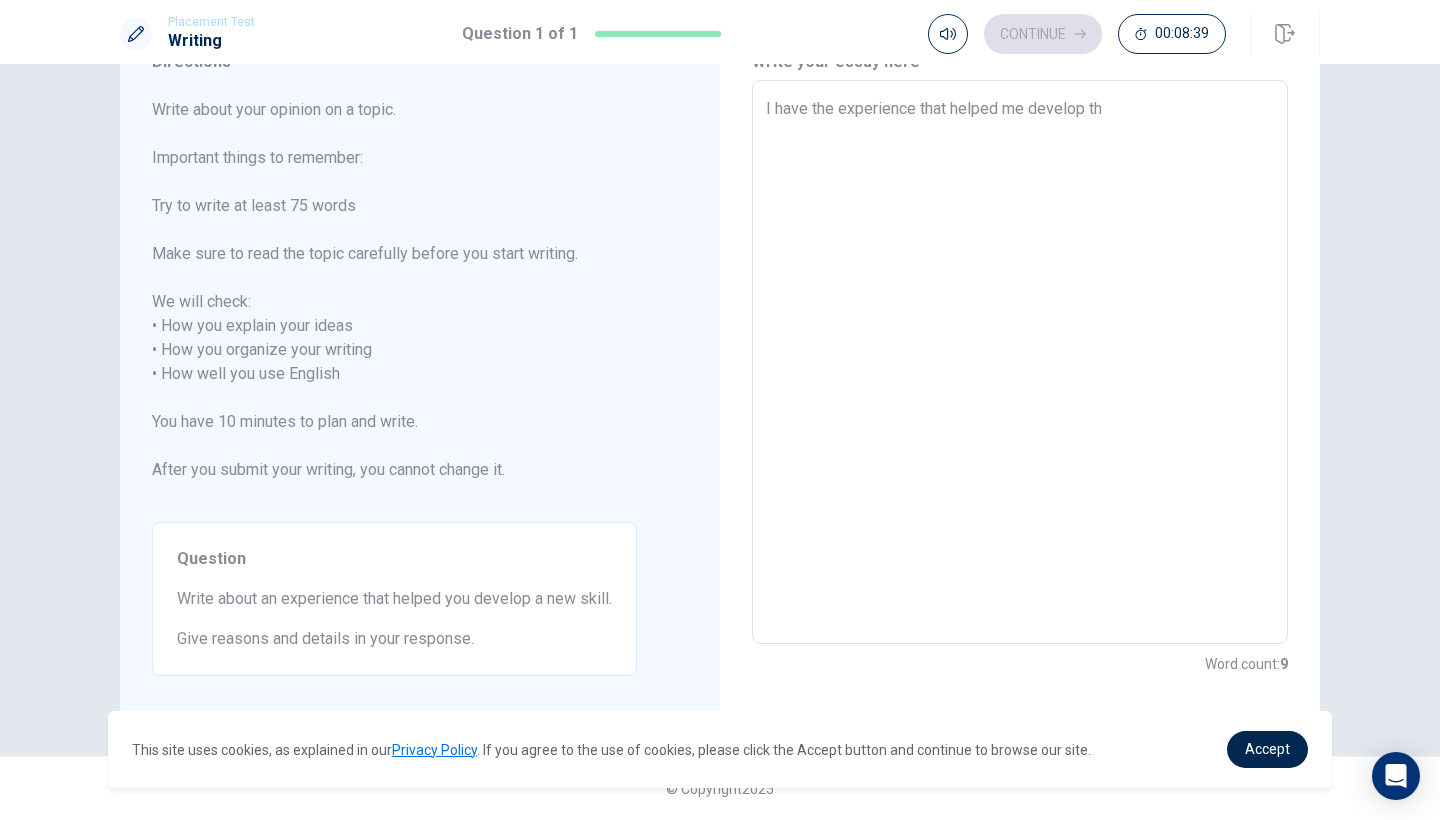 type on "x" 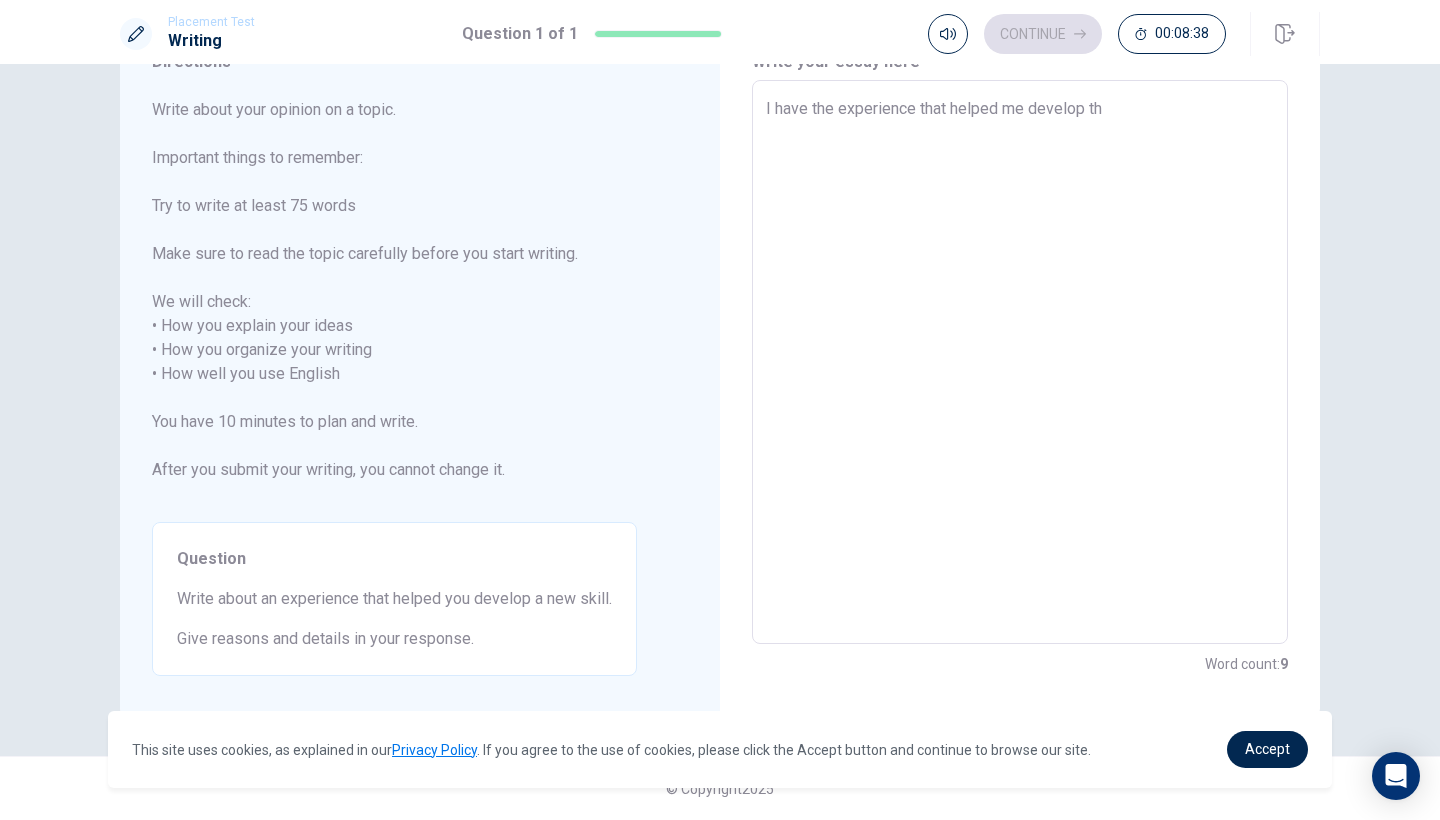 type on "I have the experience that helped me develop t" 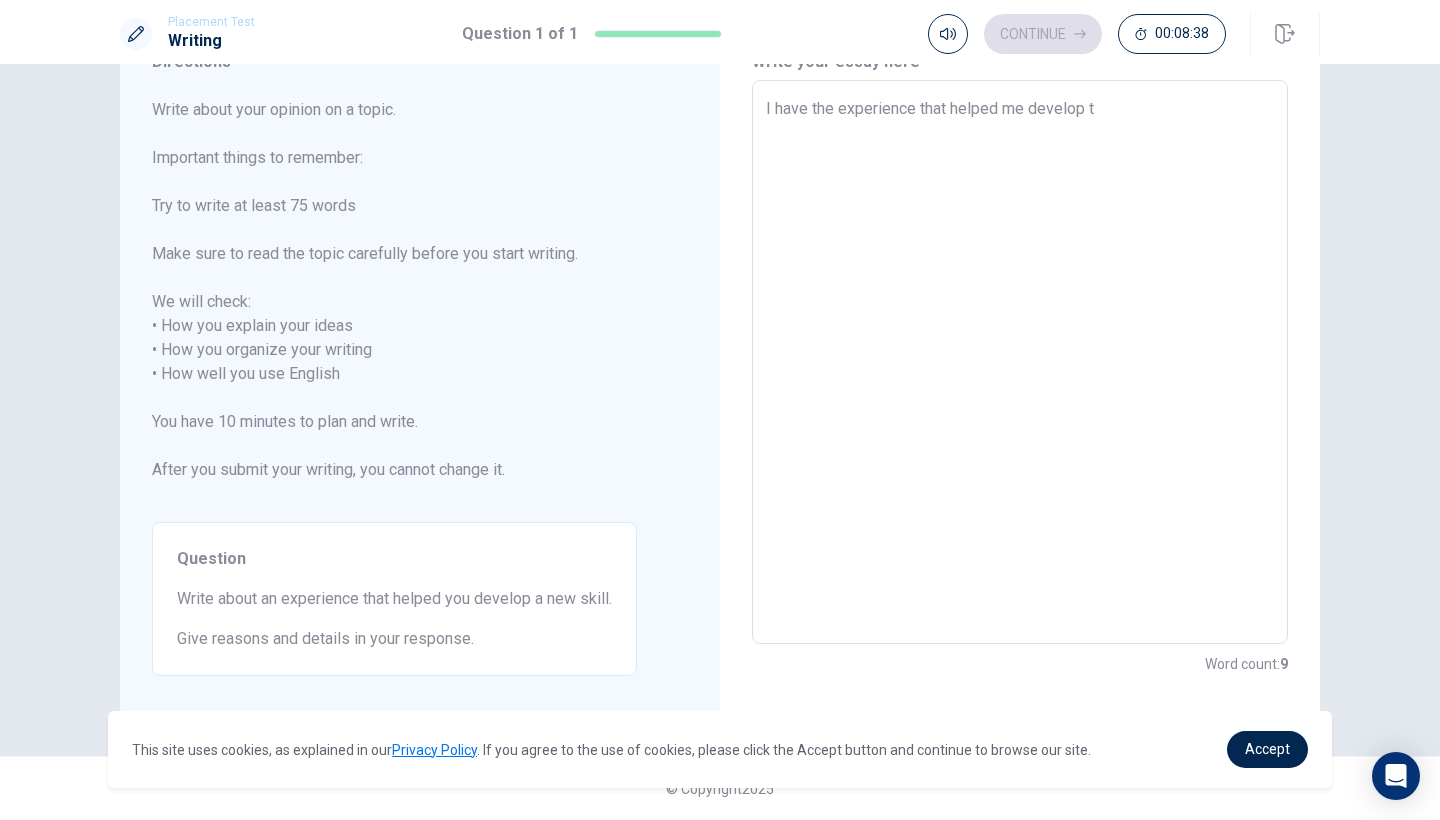 type on "x" 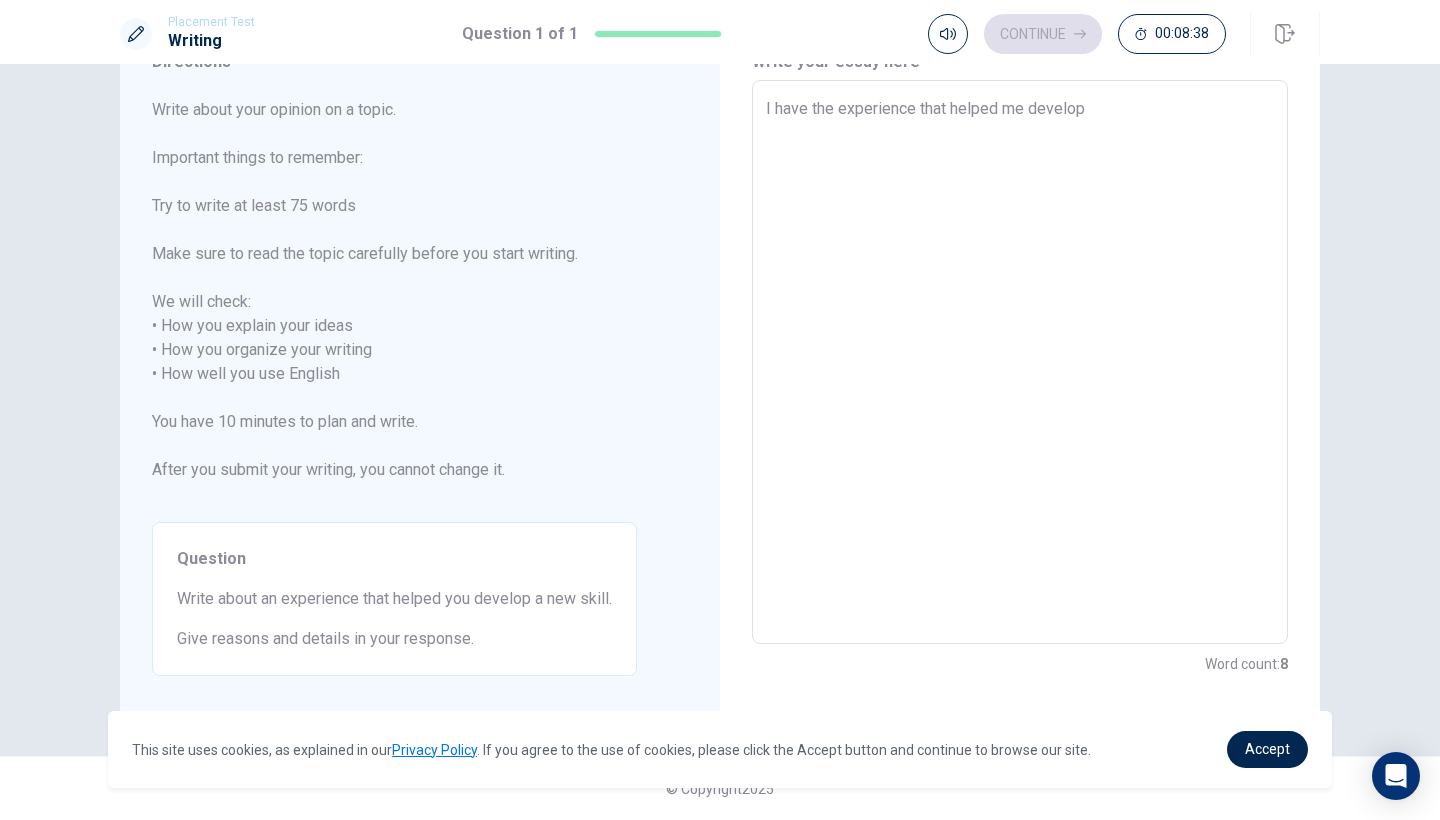 type on "x" 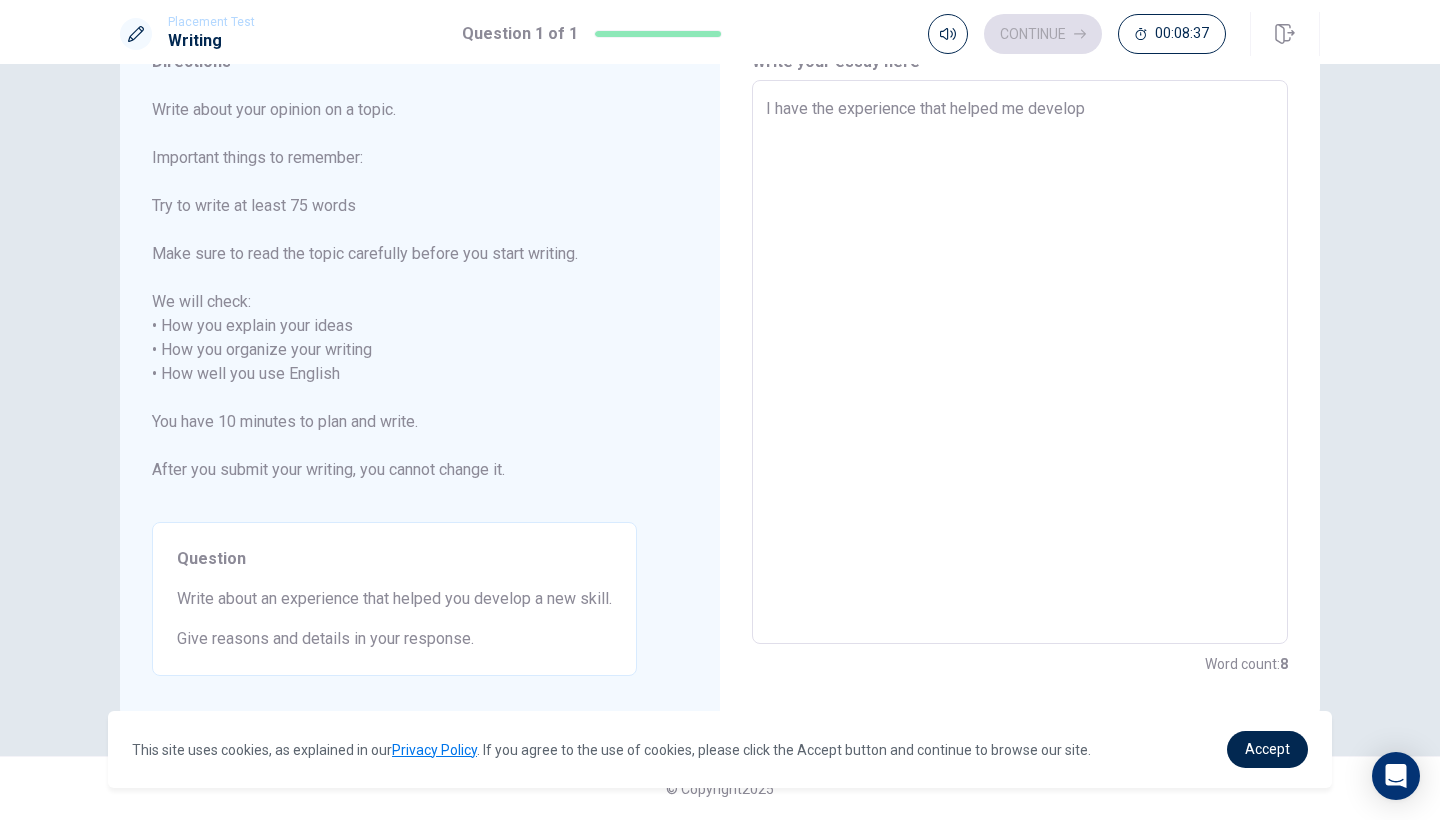 type on "I have the experience that helped me develop d" 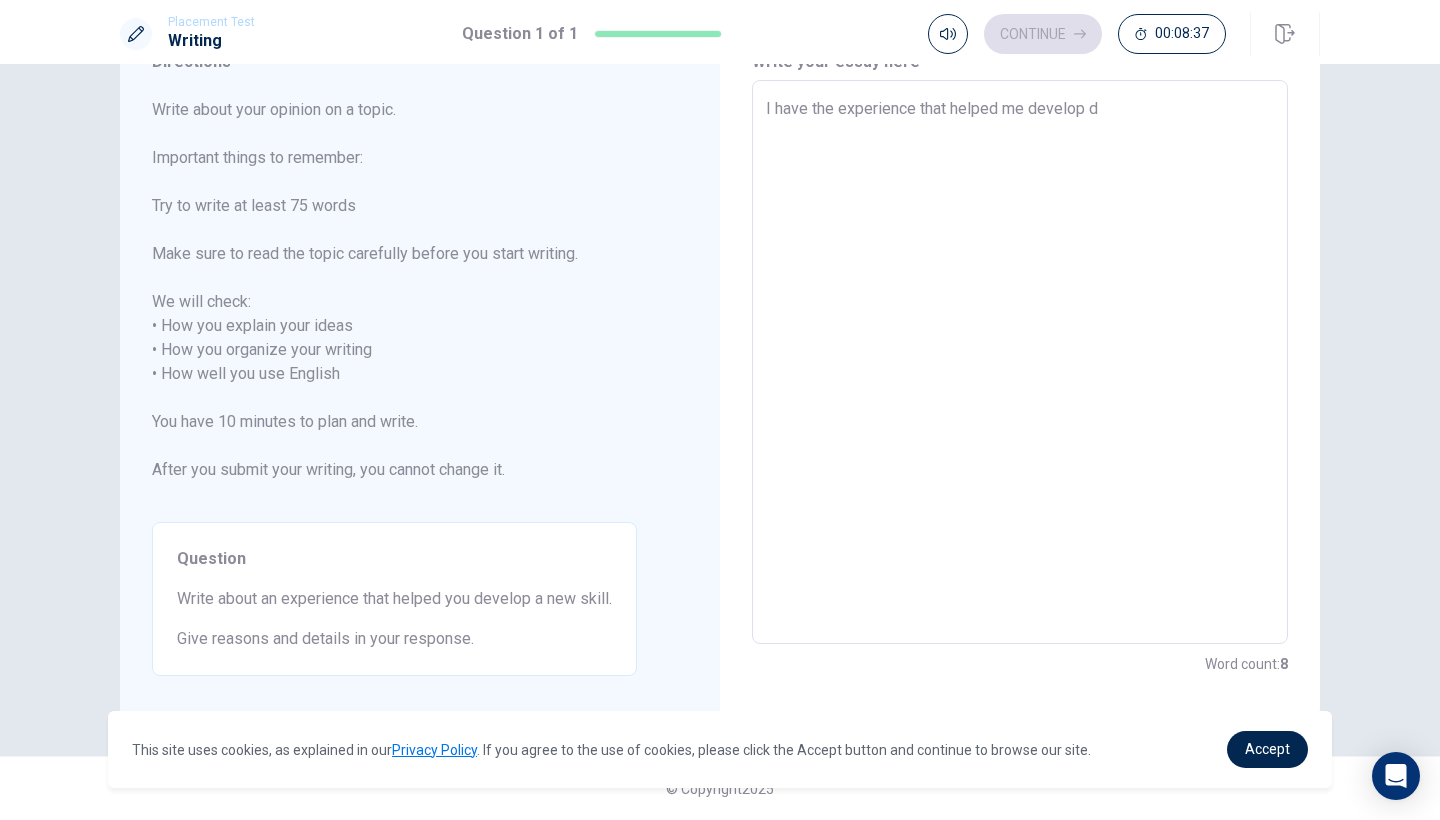 type on "x" 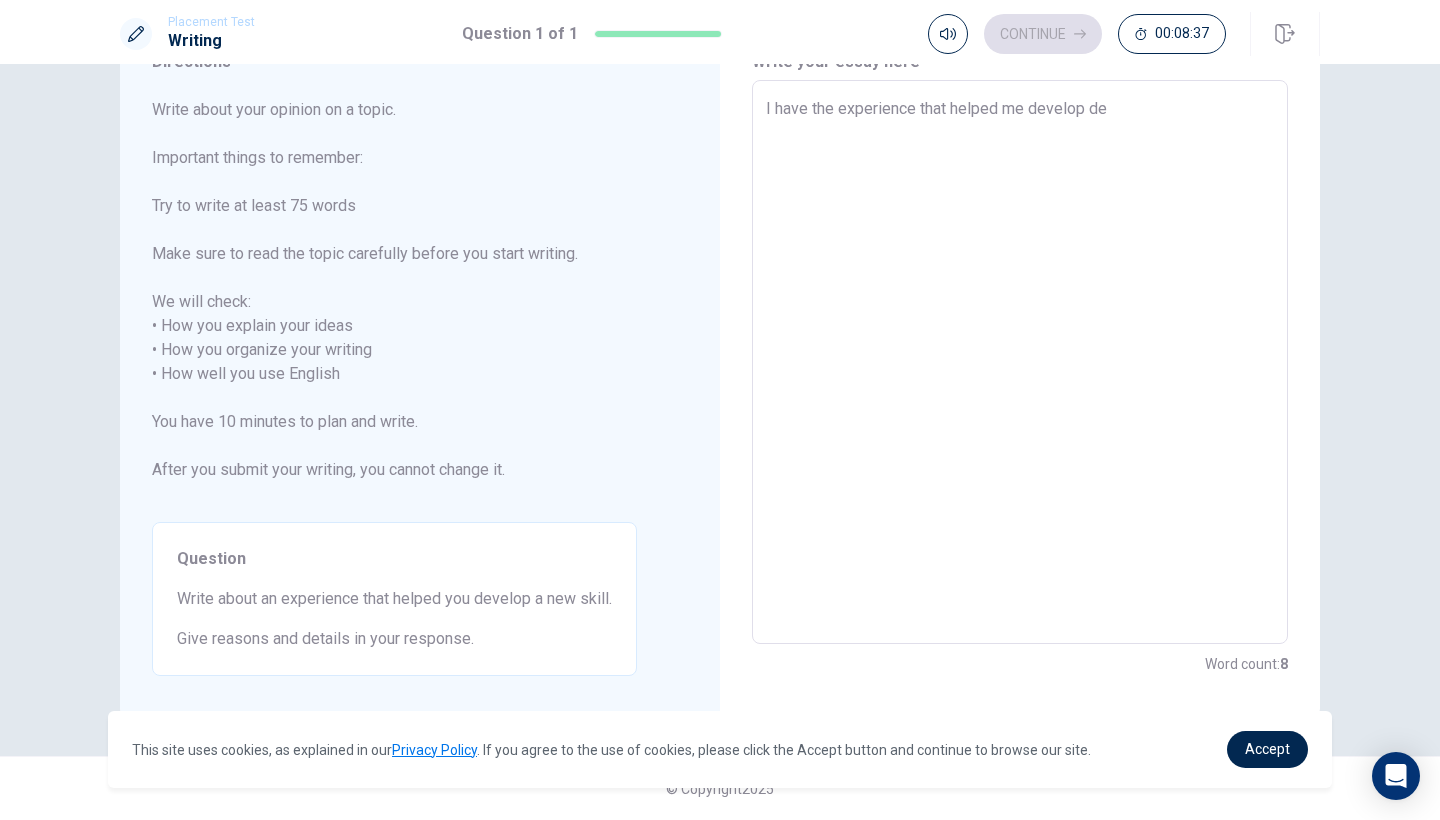type on "x" 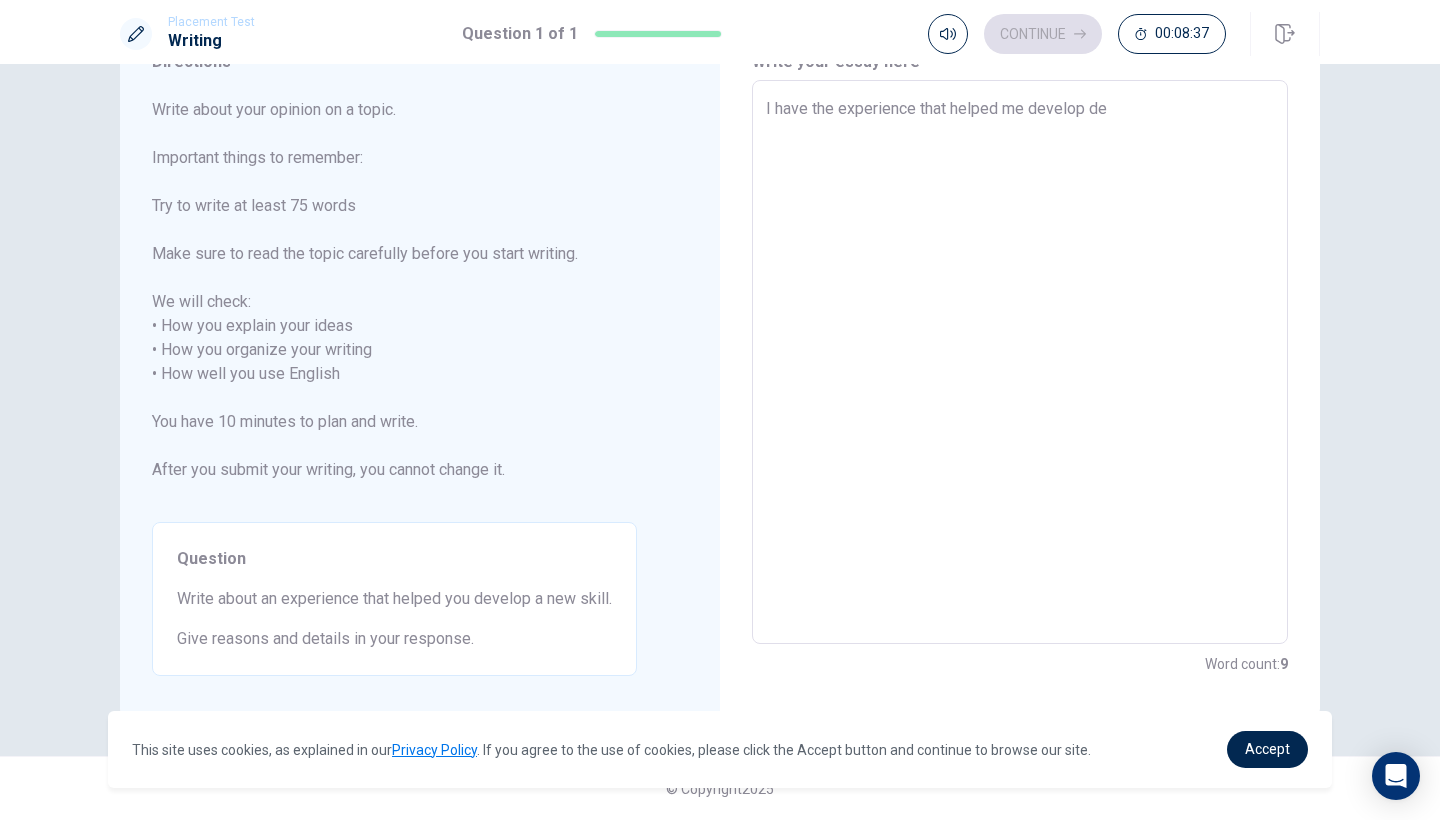 type on "I have the experience that helped me develop dee" 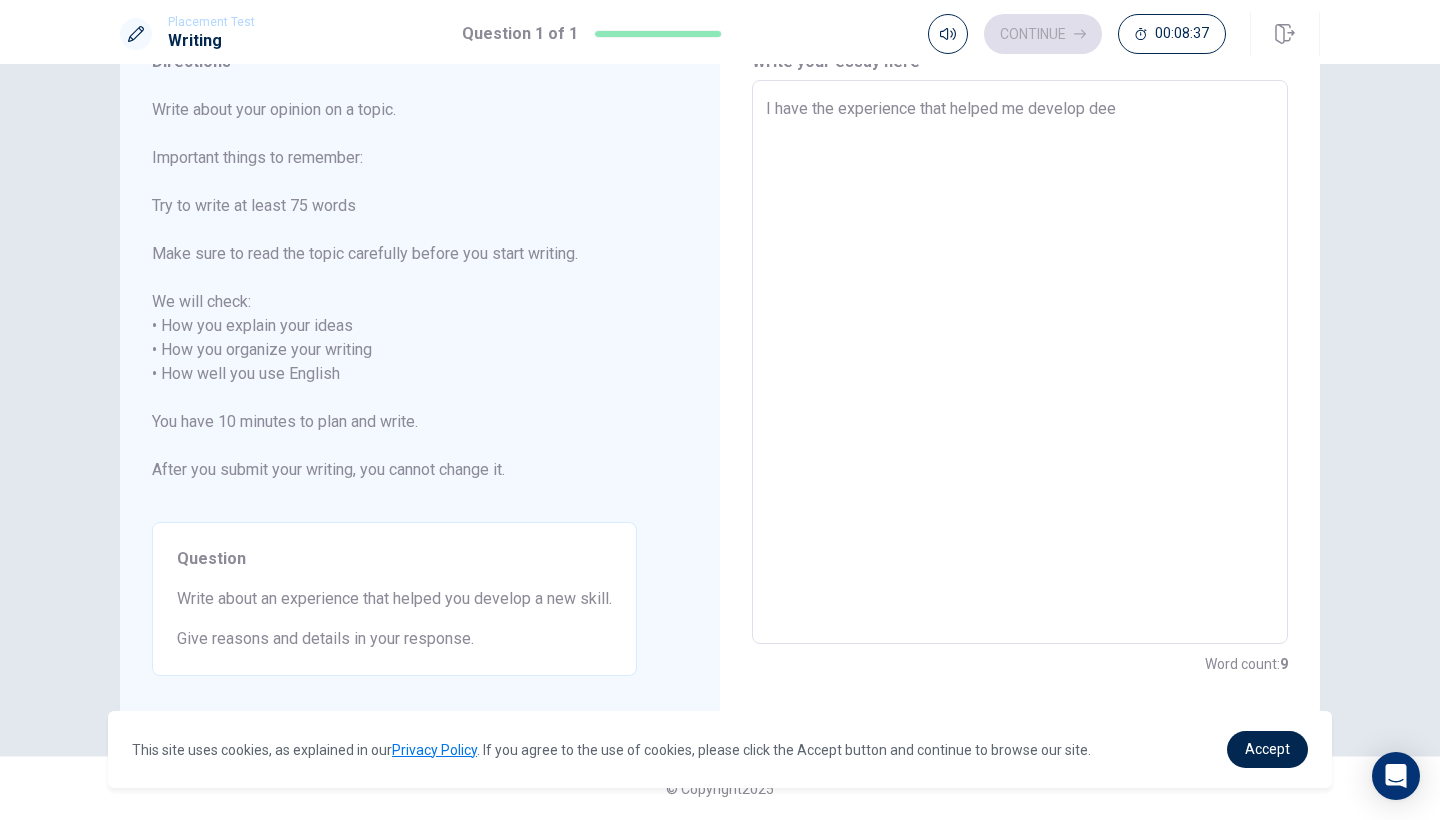 type on "x" 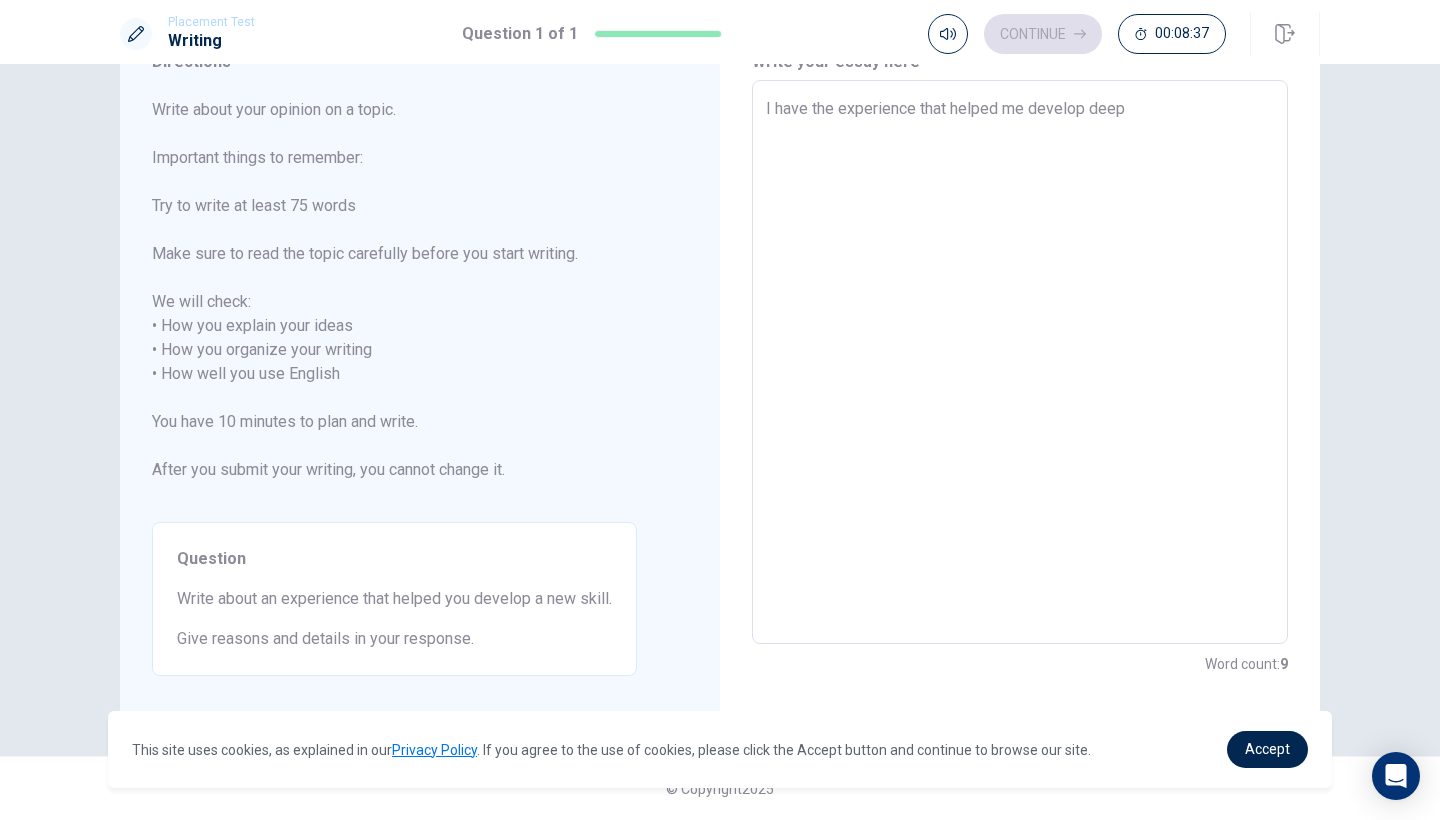 type on "x" 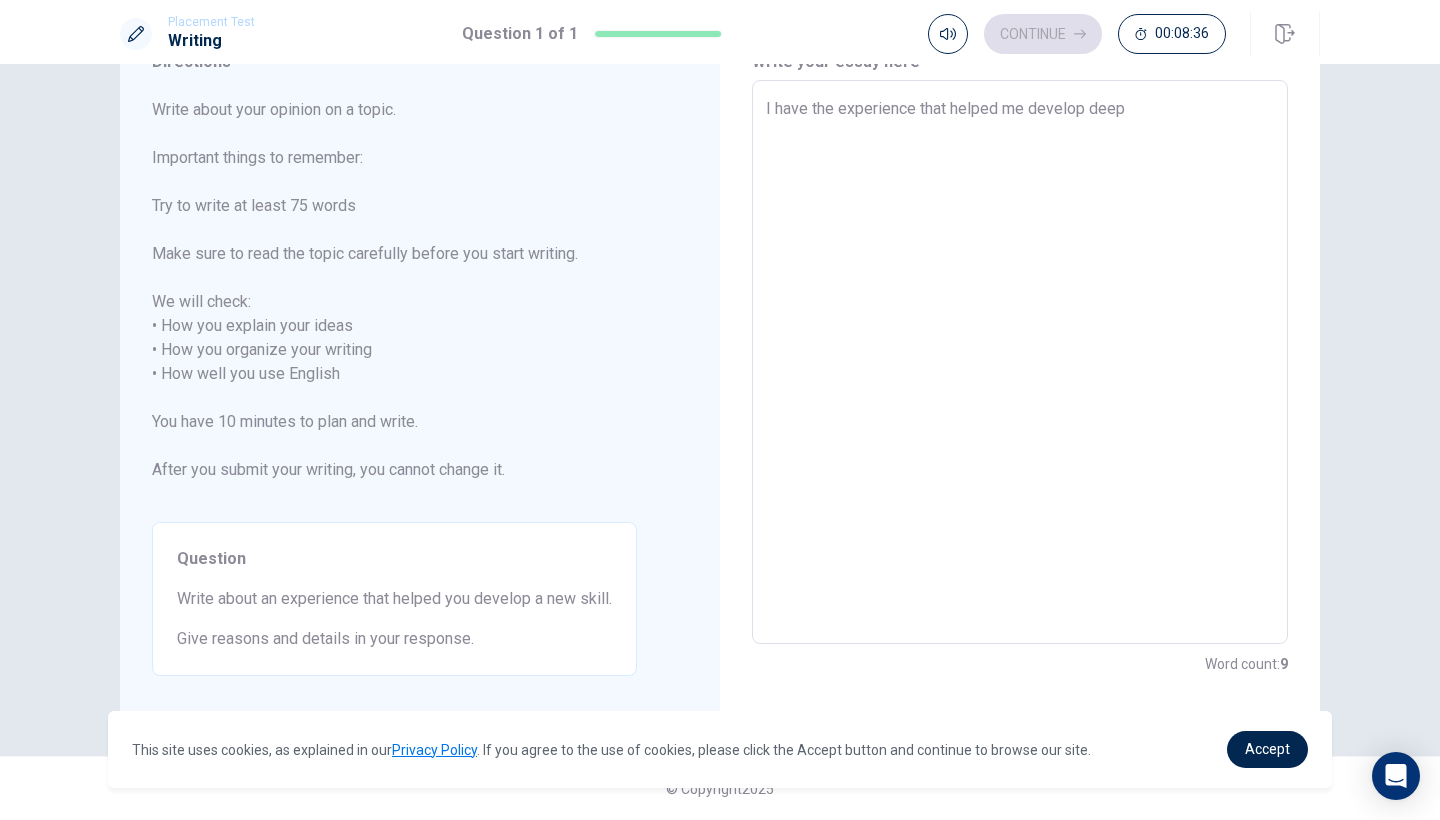 type on "x" 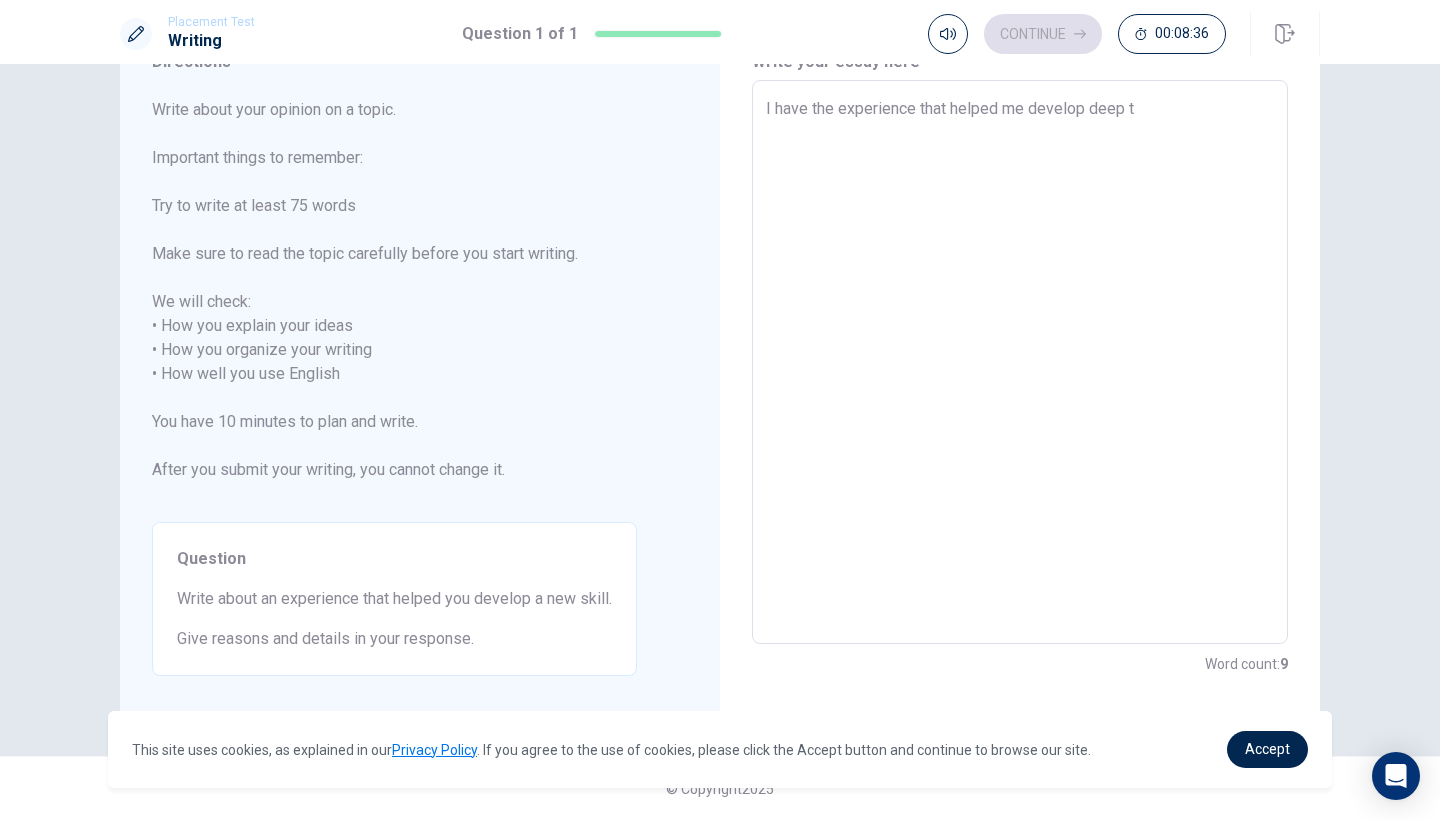 type on "x" 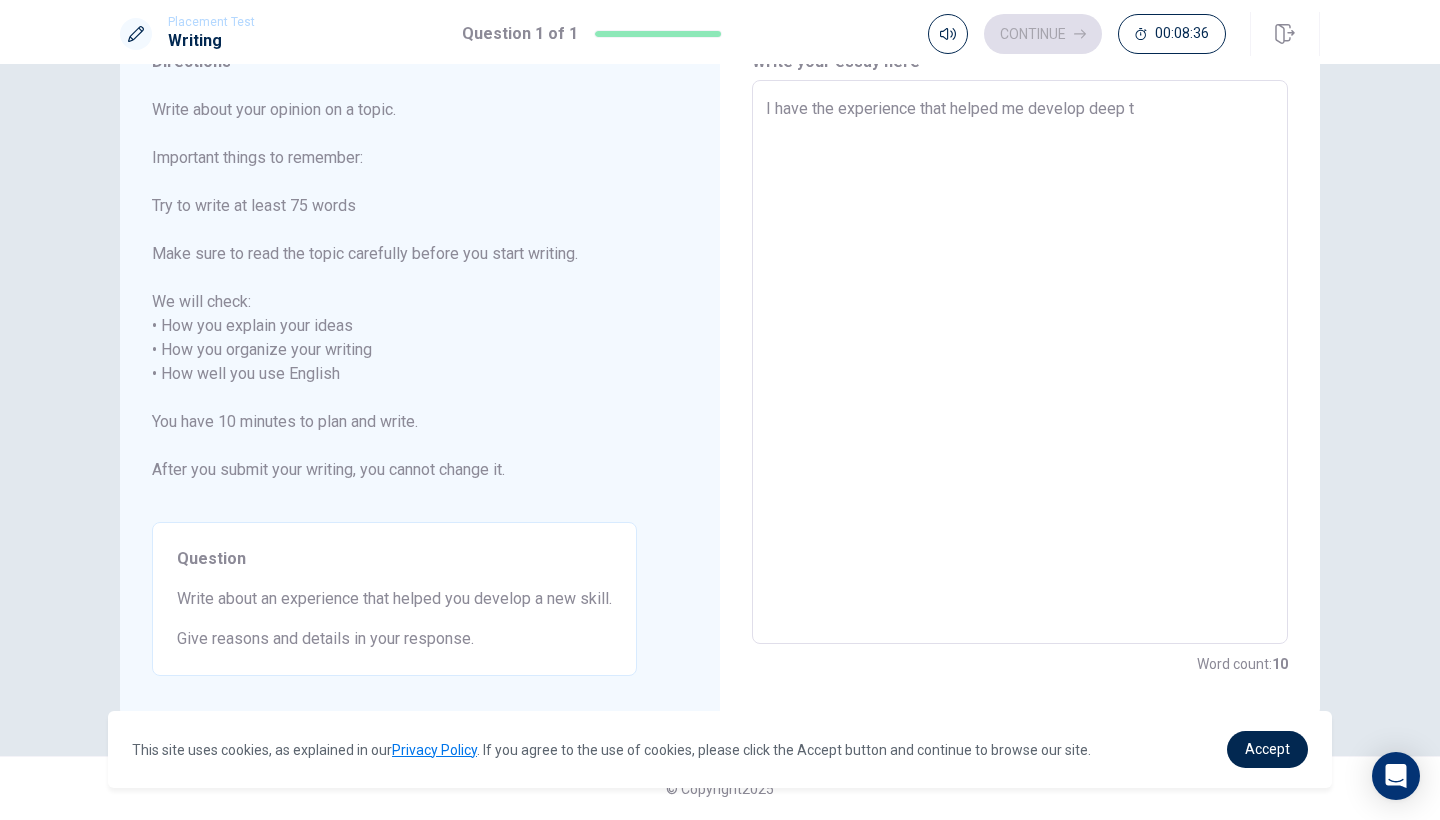 type on "I have the experience that helped me develop deep th" 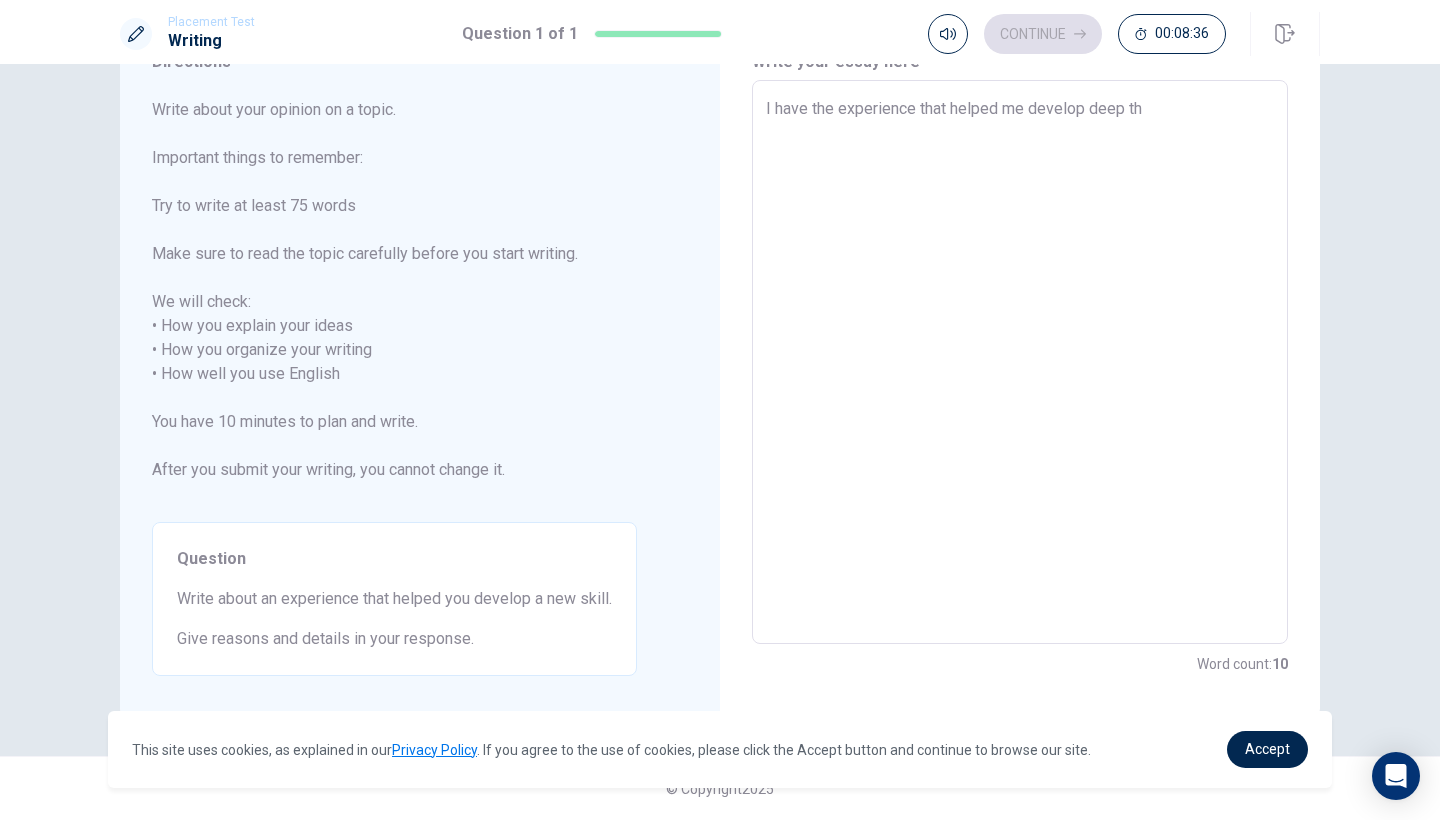 type on "x" 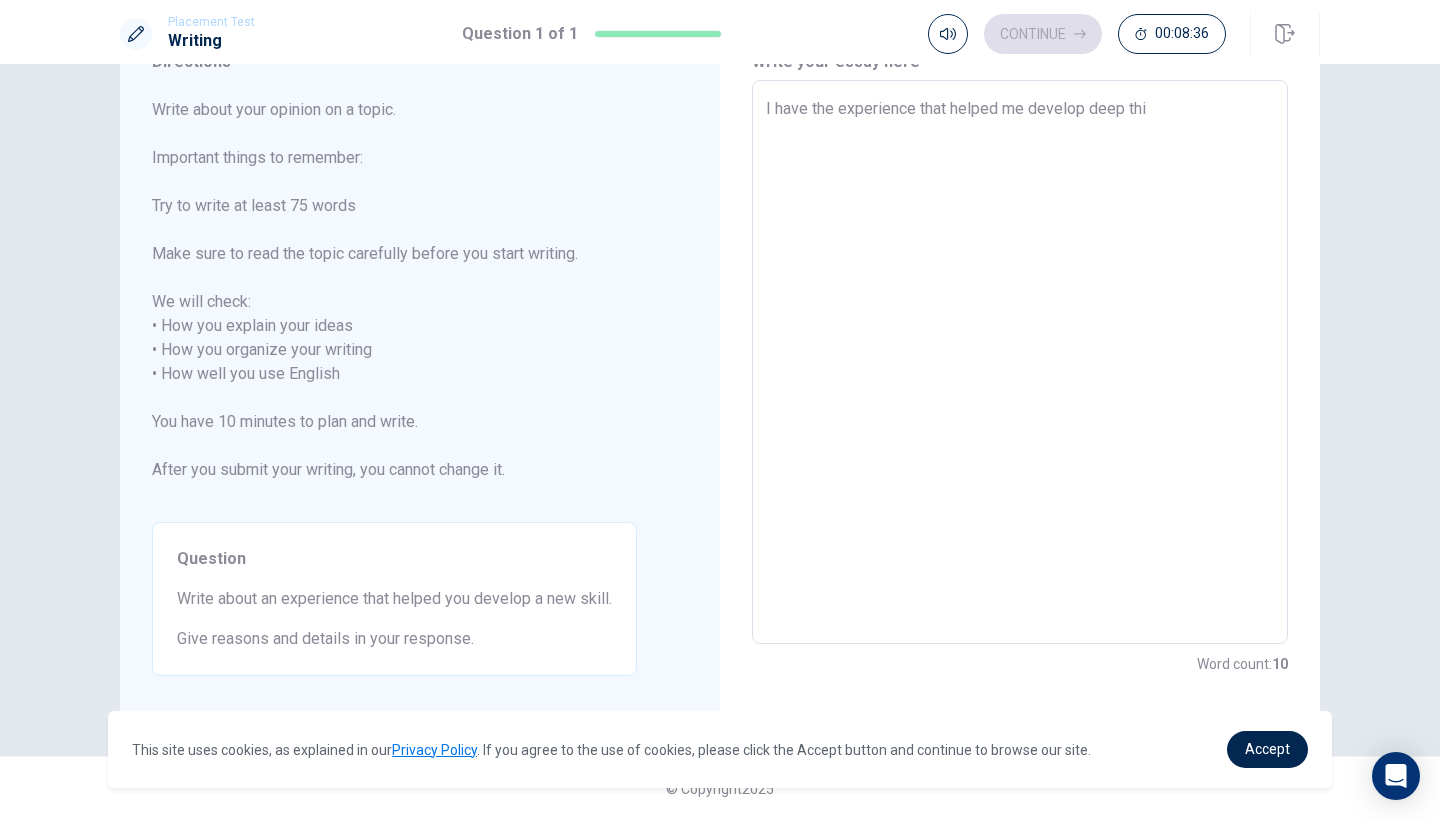 type on "x" 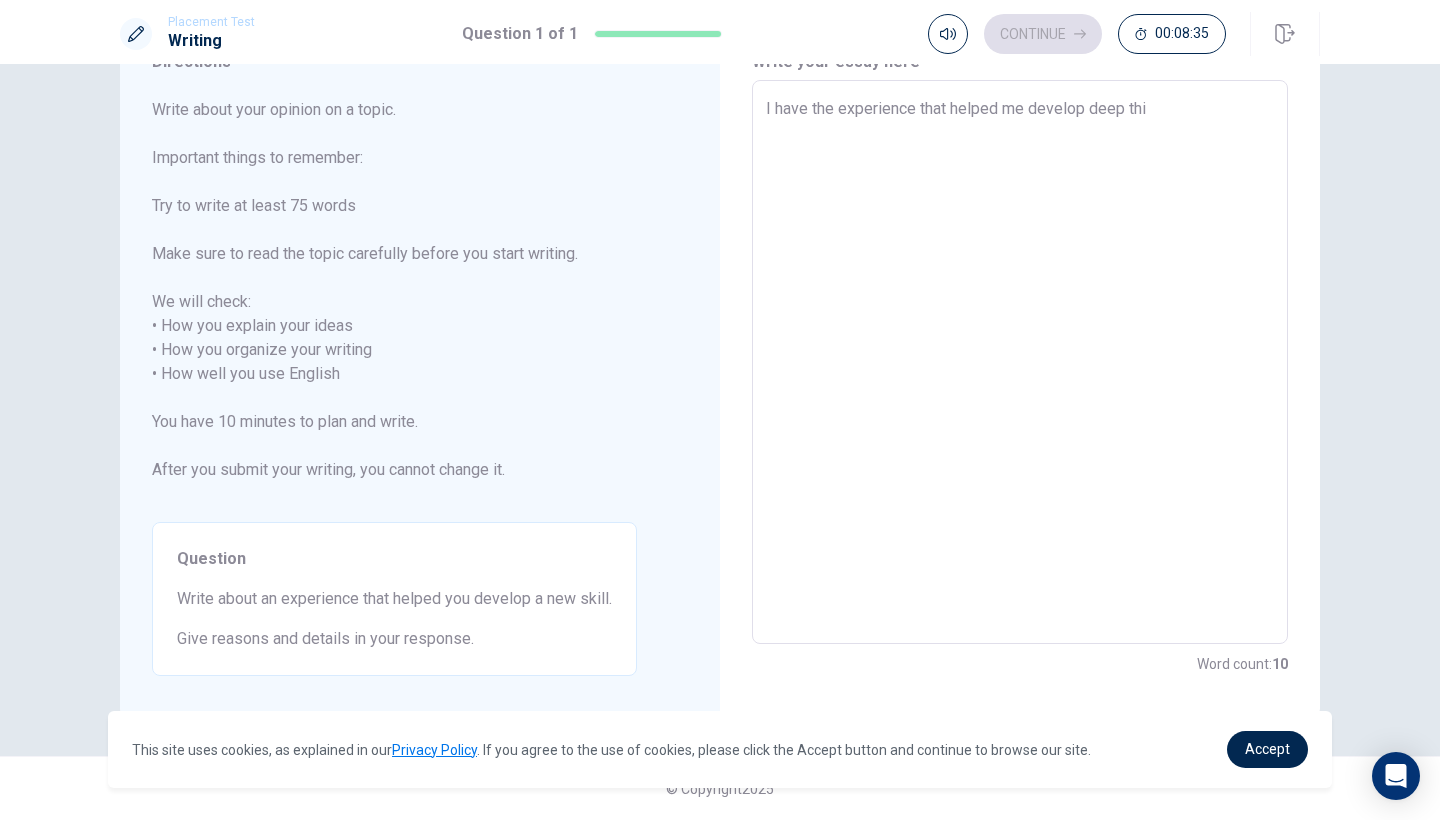 type on "I have the experience that helped me develop deep thin" 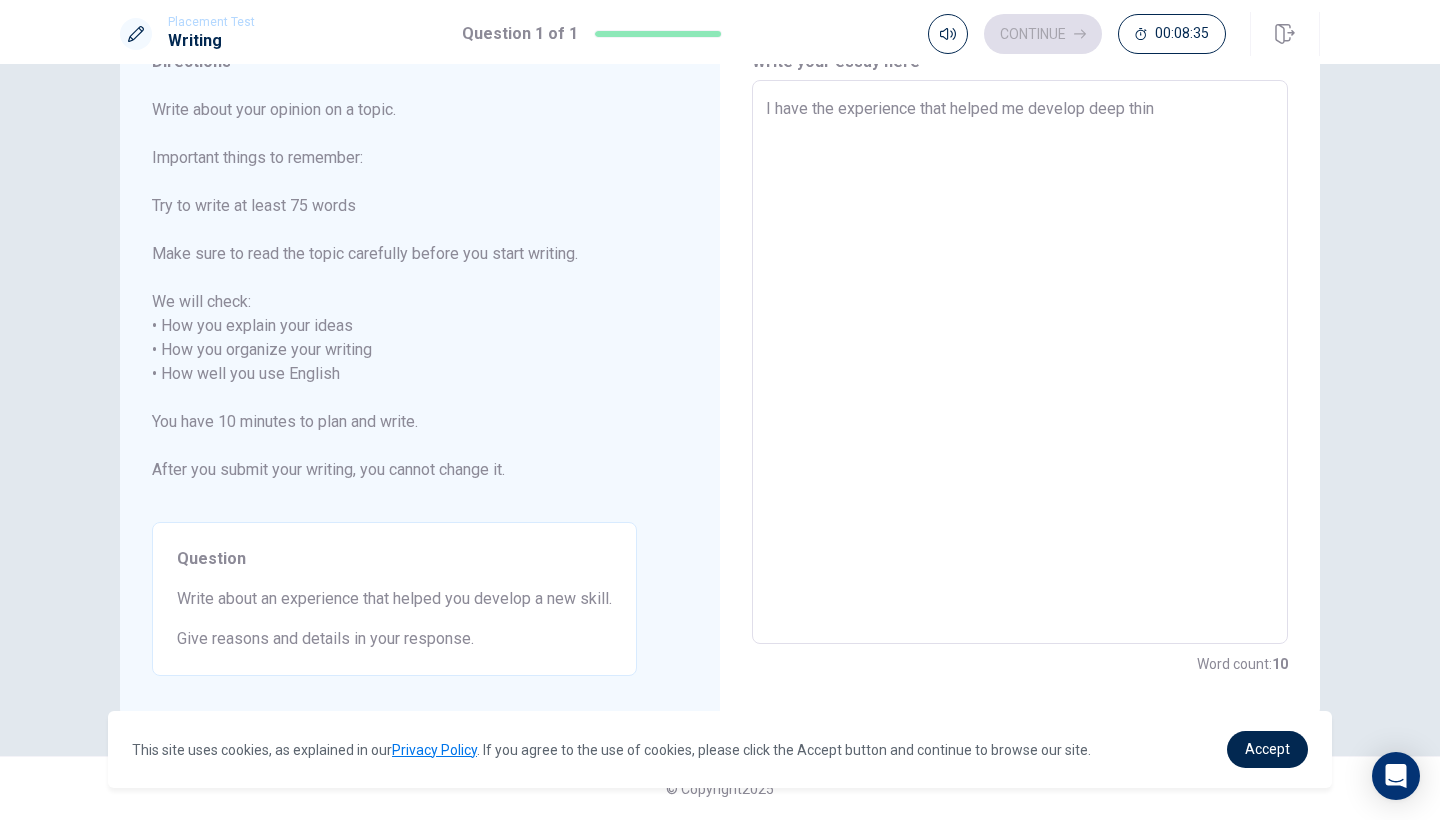 type on "x" 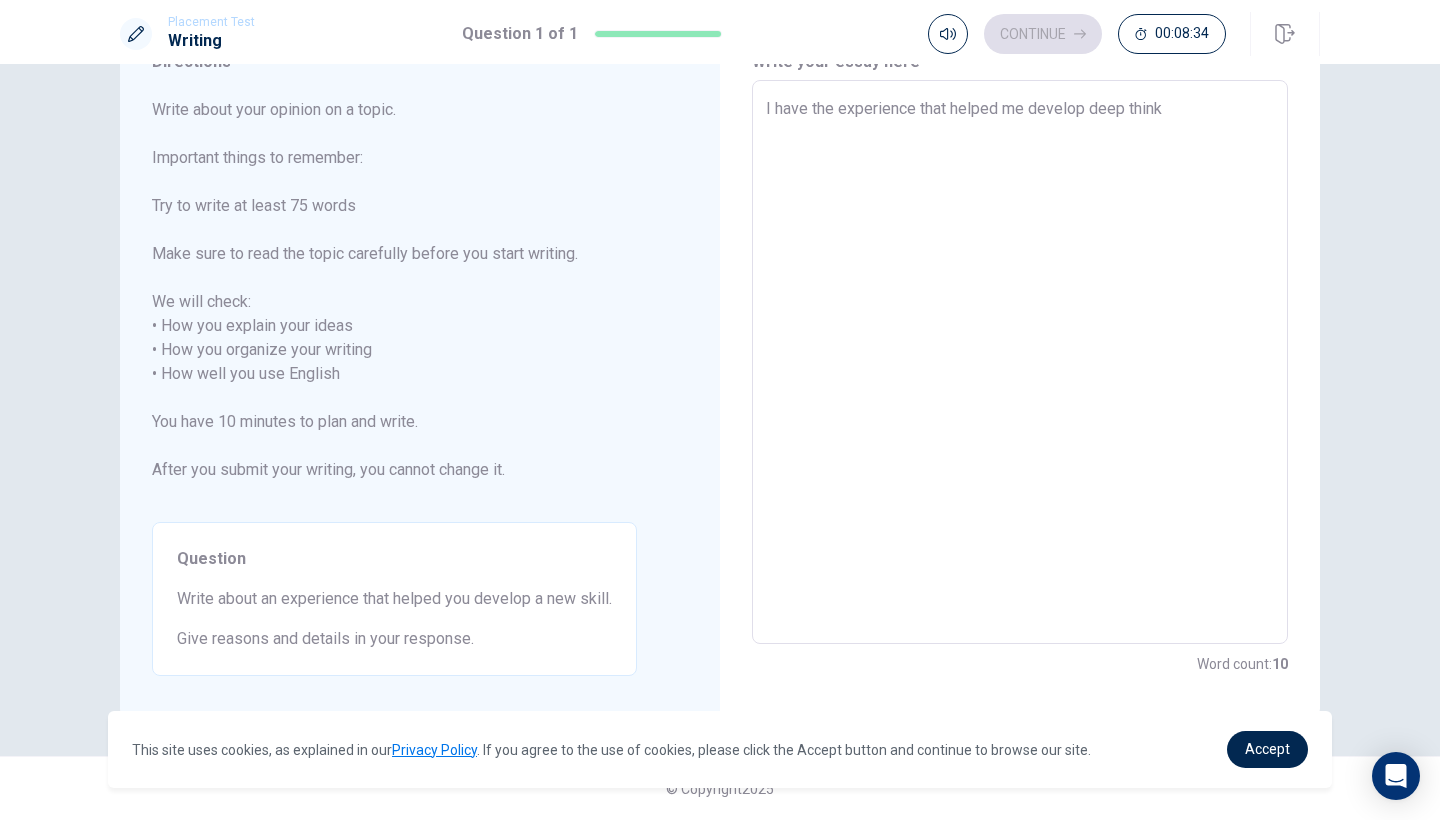 type on "x" 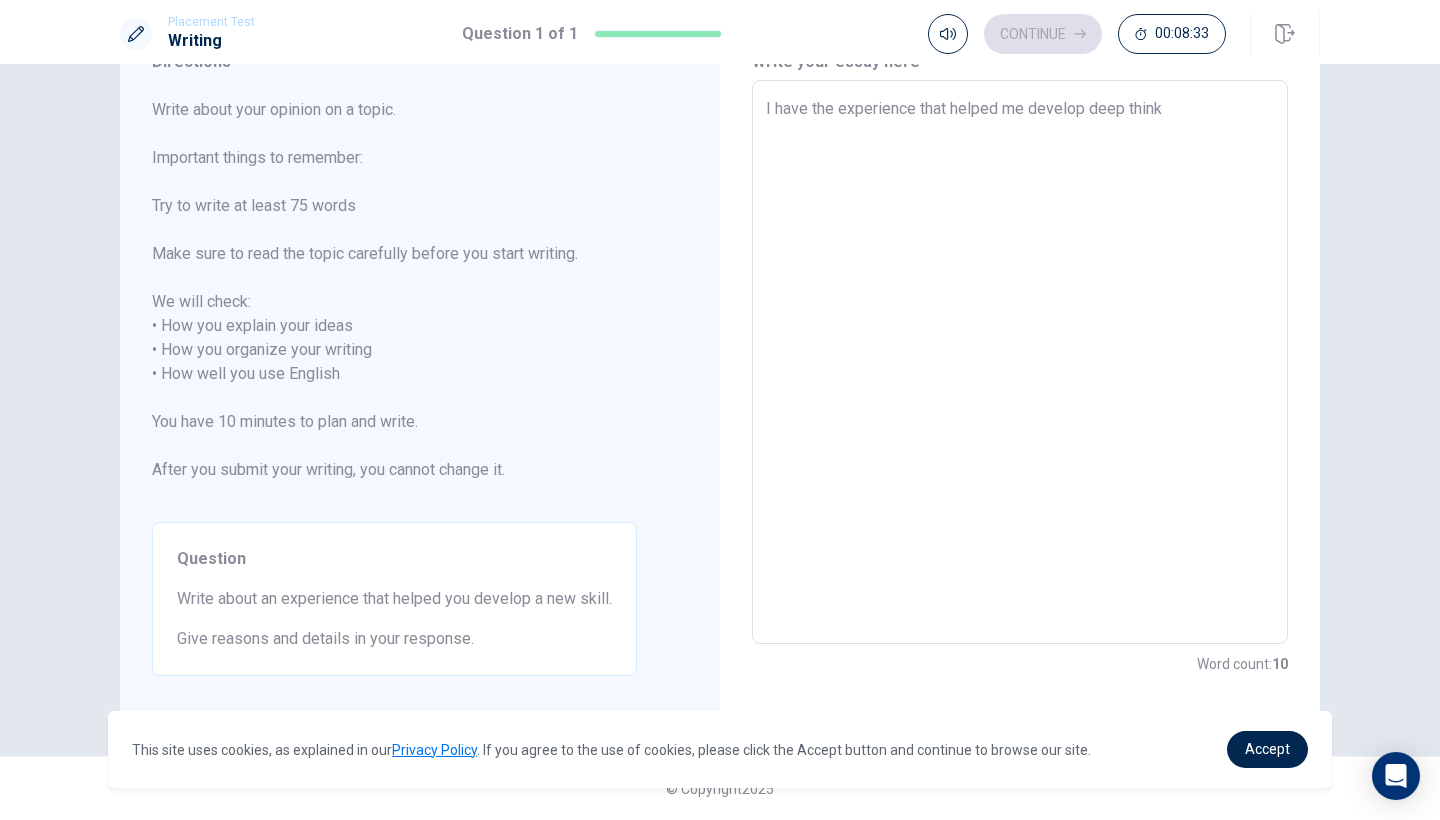 type on "I have the experience that helped me develop deep thinki" 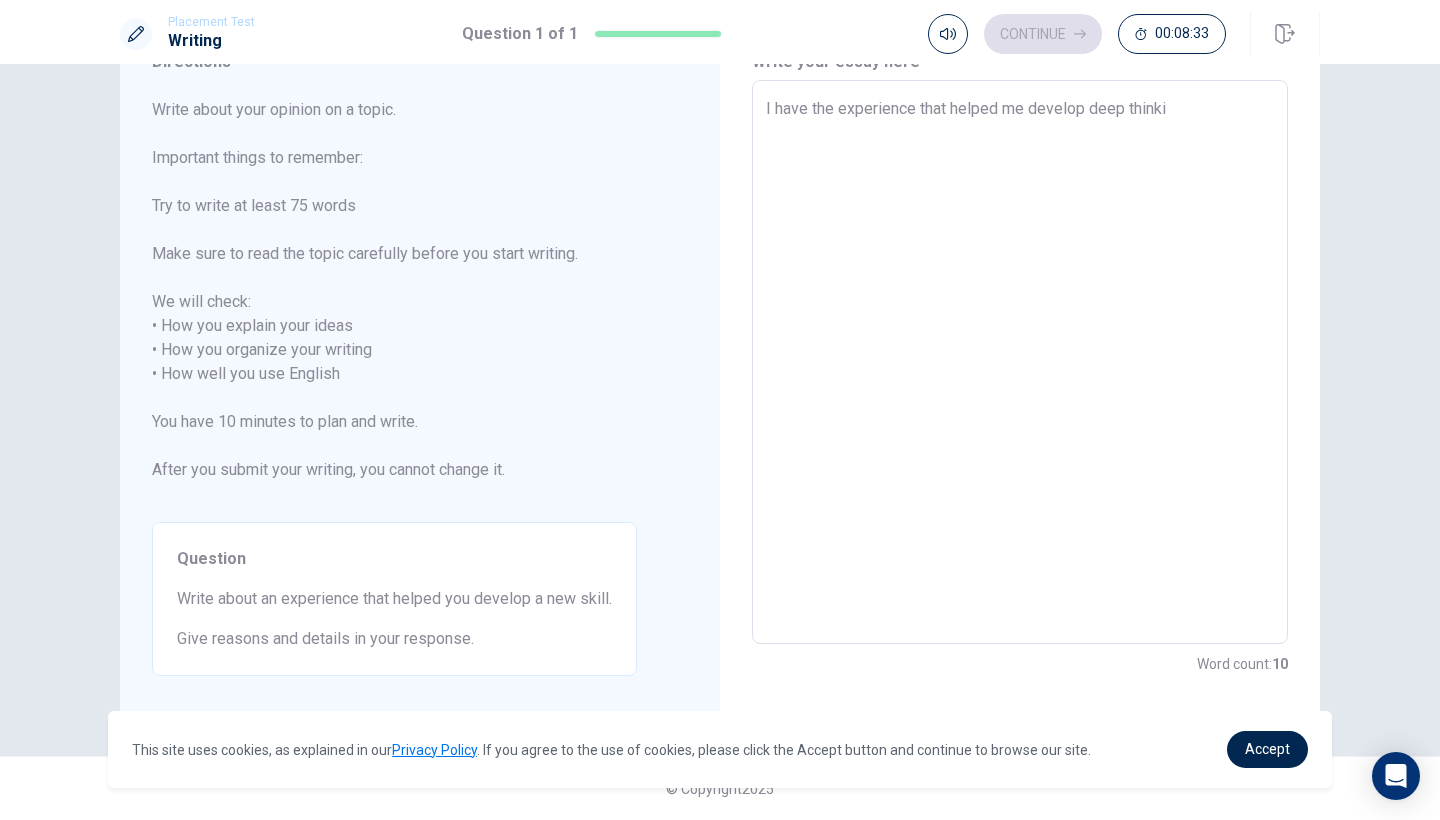 type on "x" 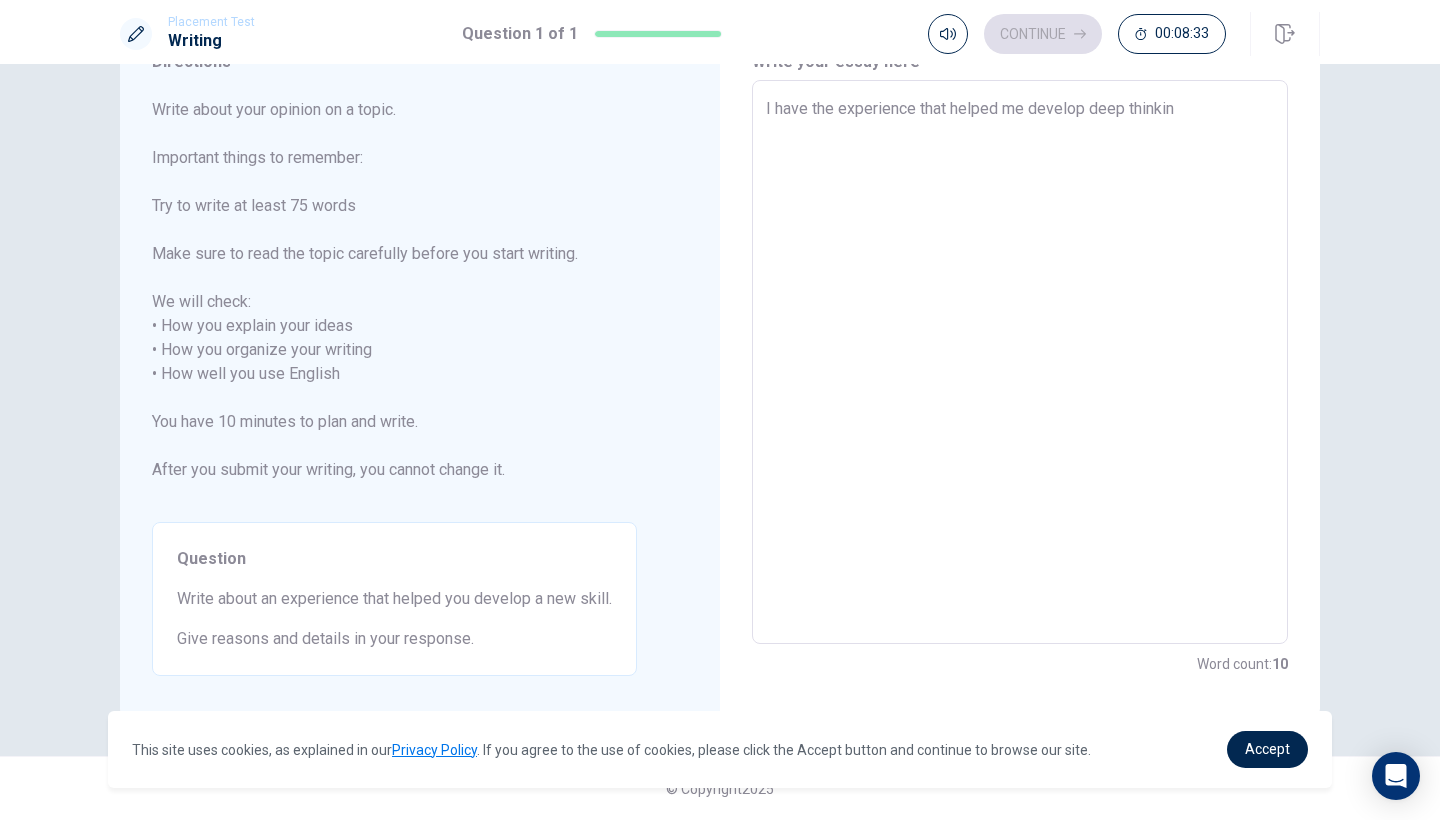 type on "x" 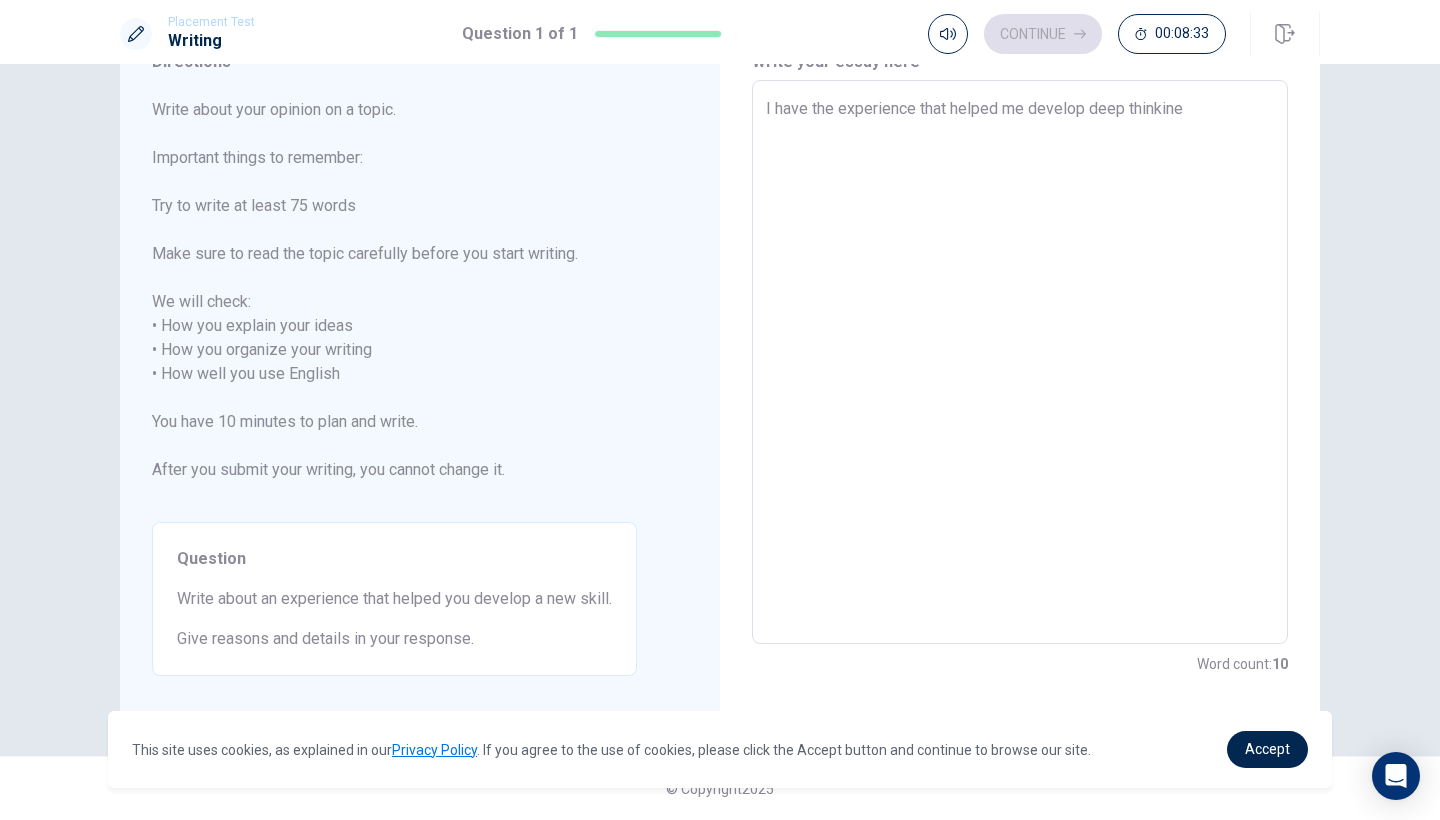 type on "x" 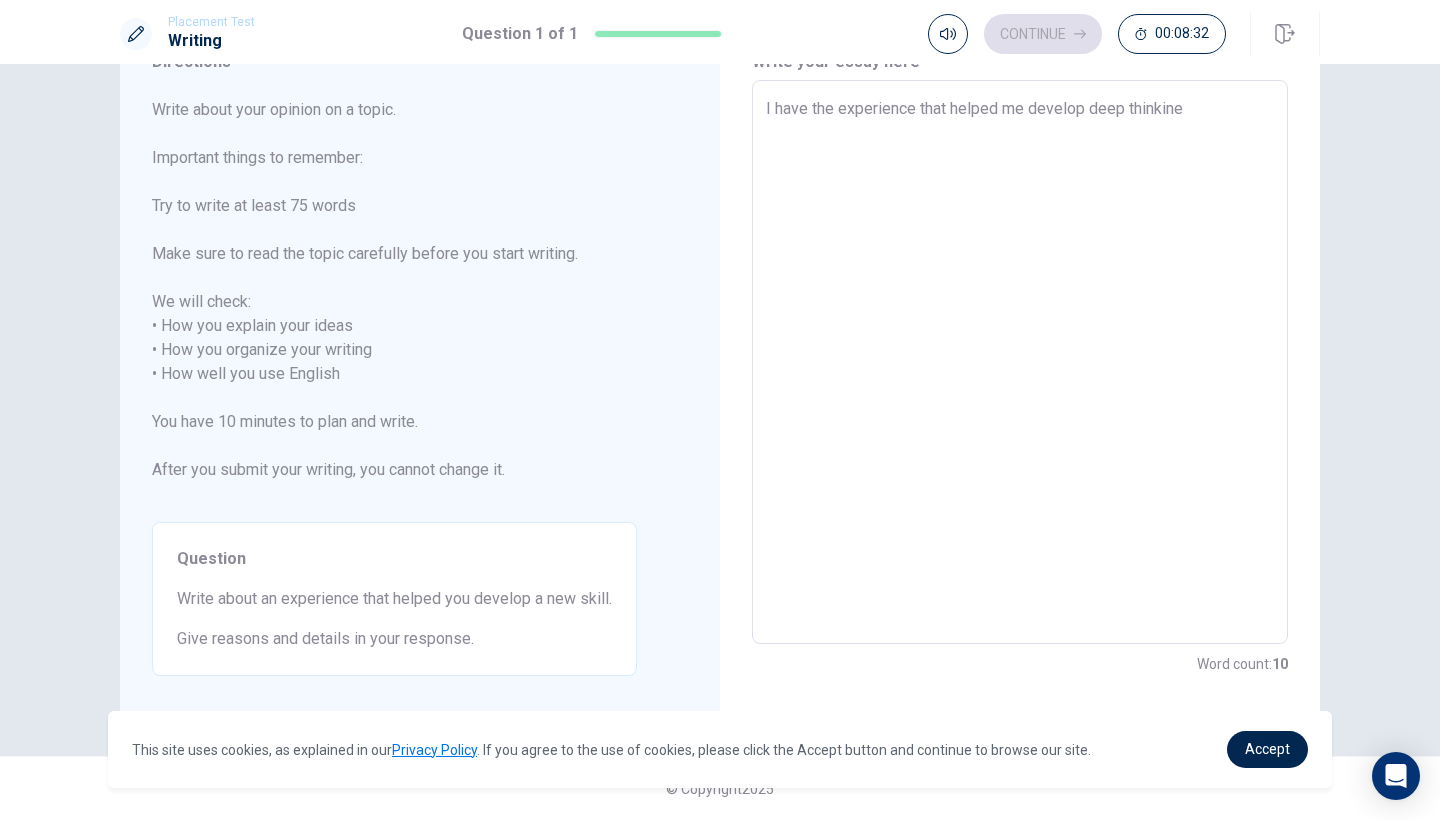 type on "I have the experience that helped me develop deep thinkin" 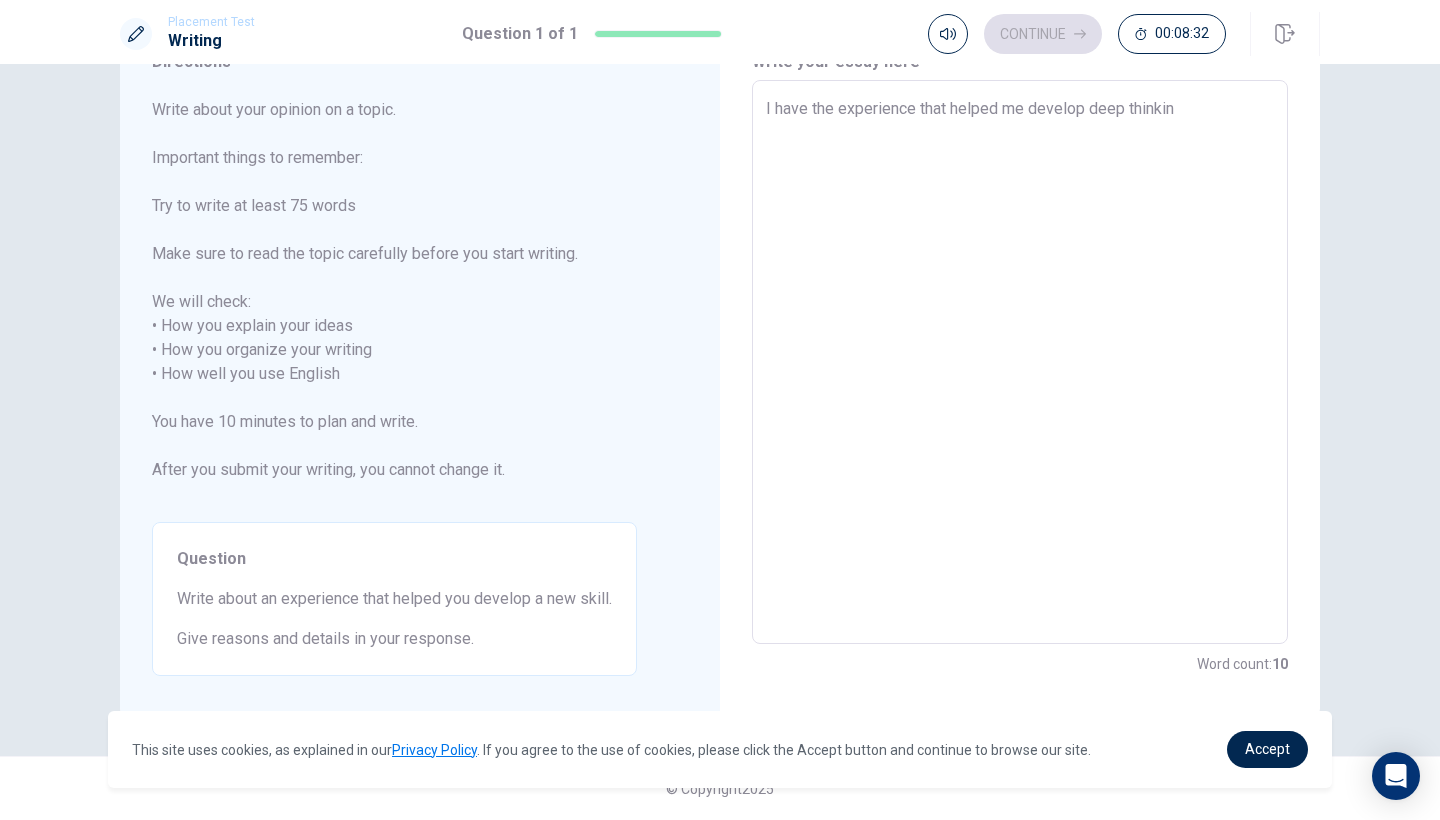 type on "x" 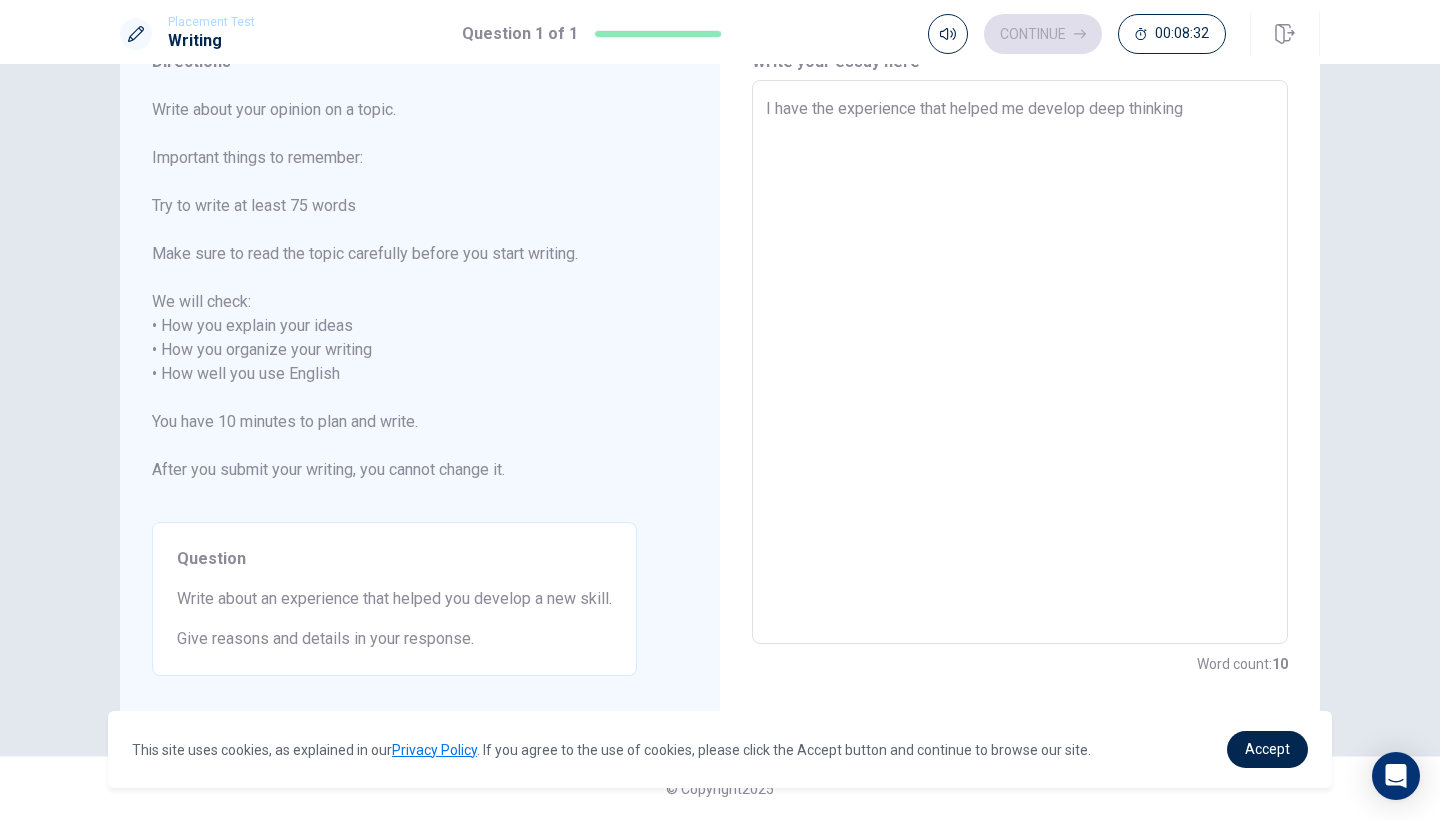 type on "x" 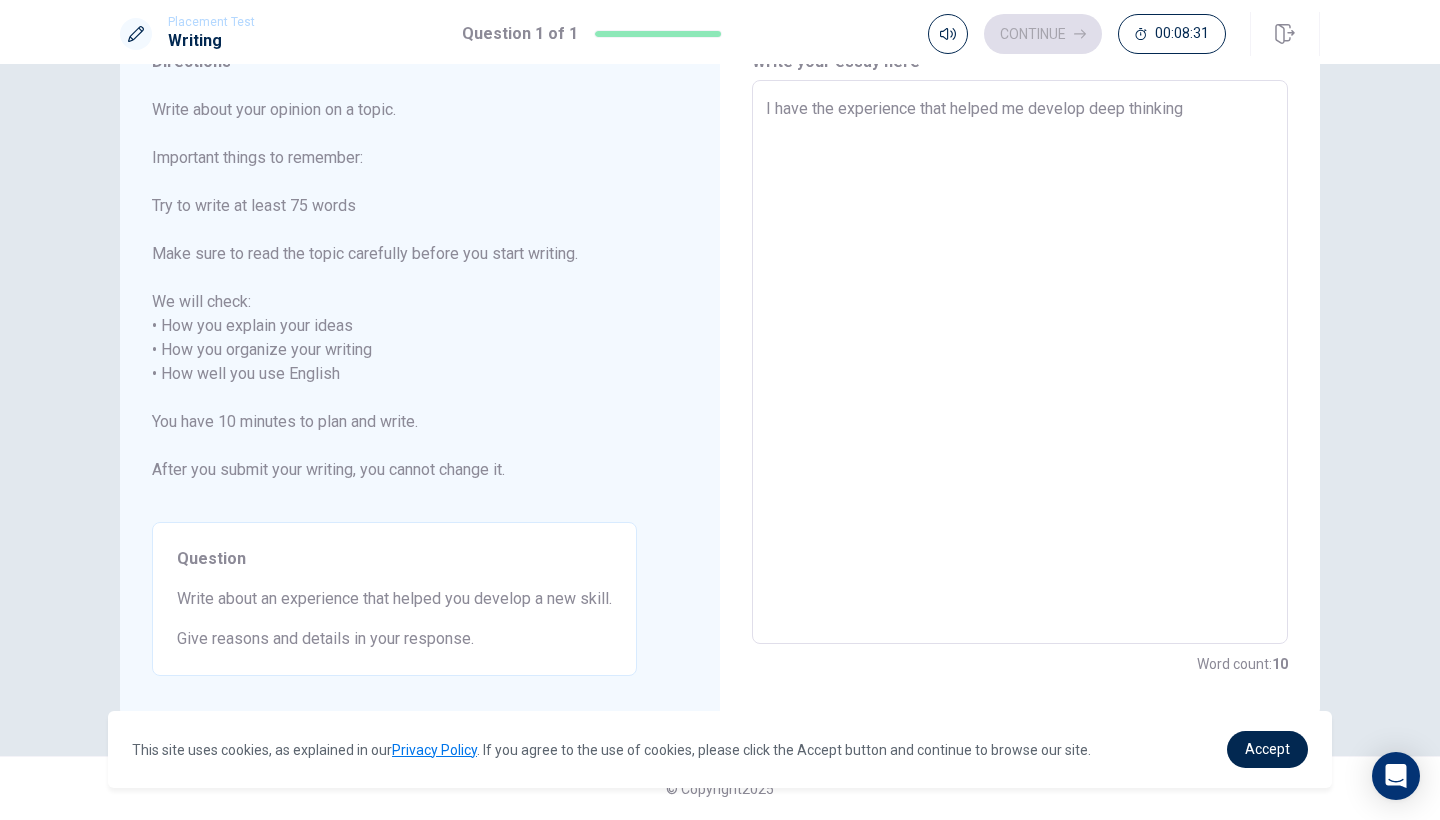 type 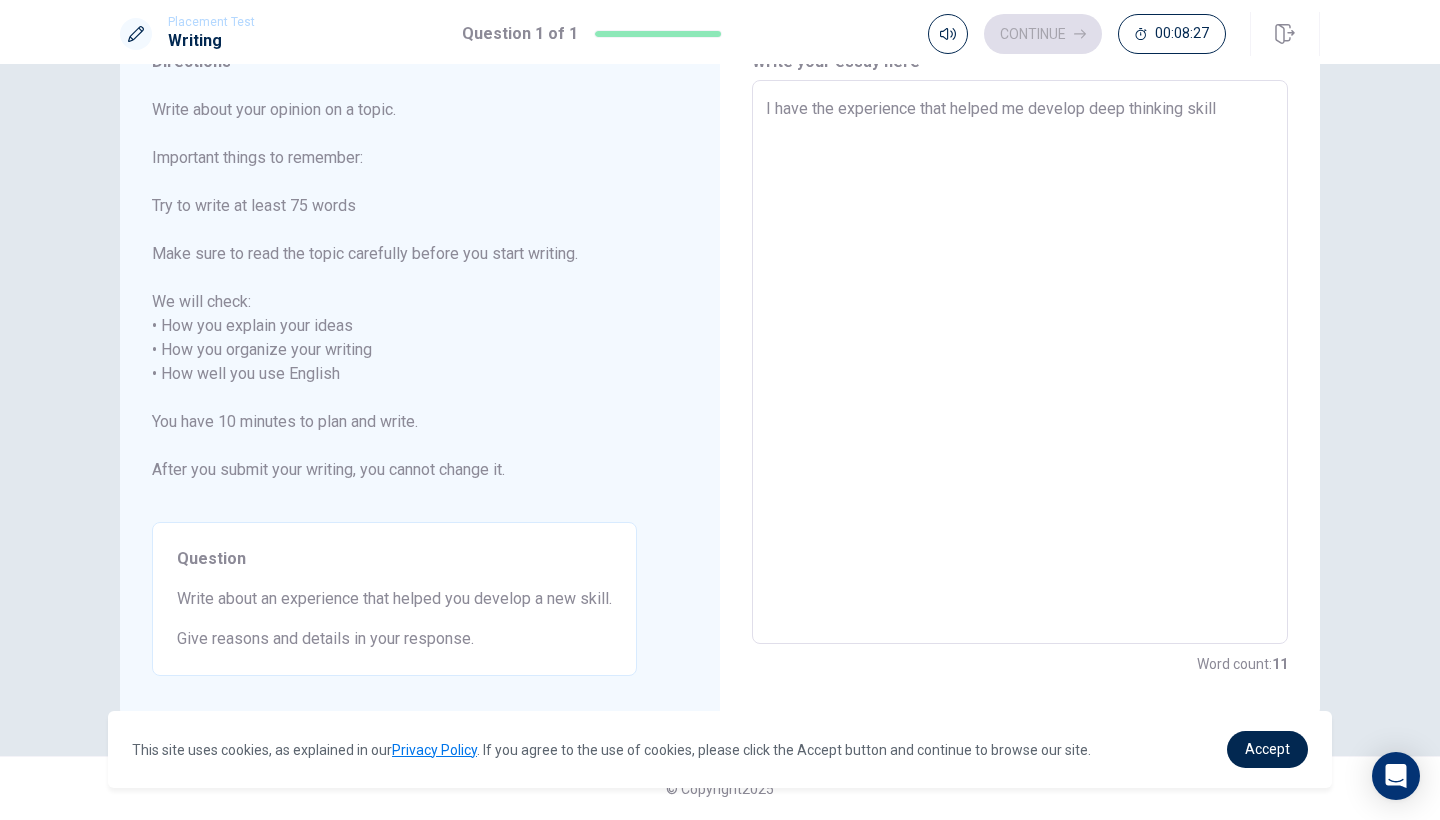 click on "I have the experience that helped me develop deep thinking skill" at bounding box center [1020, 362] 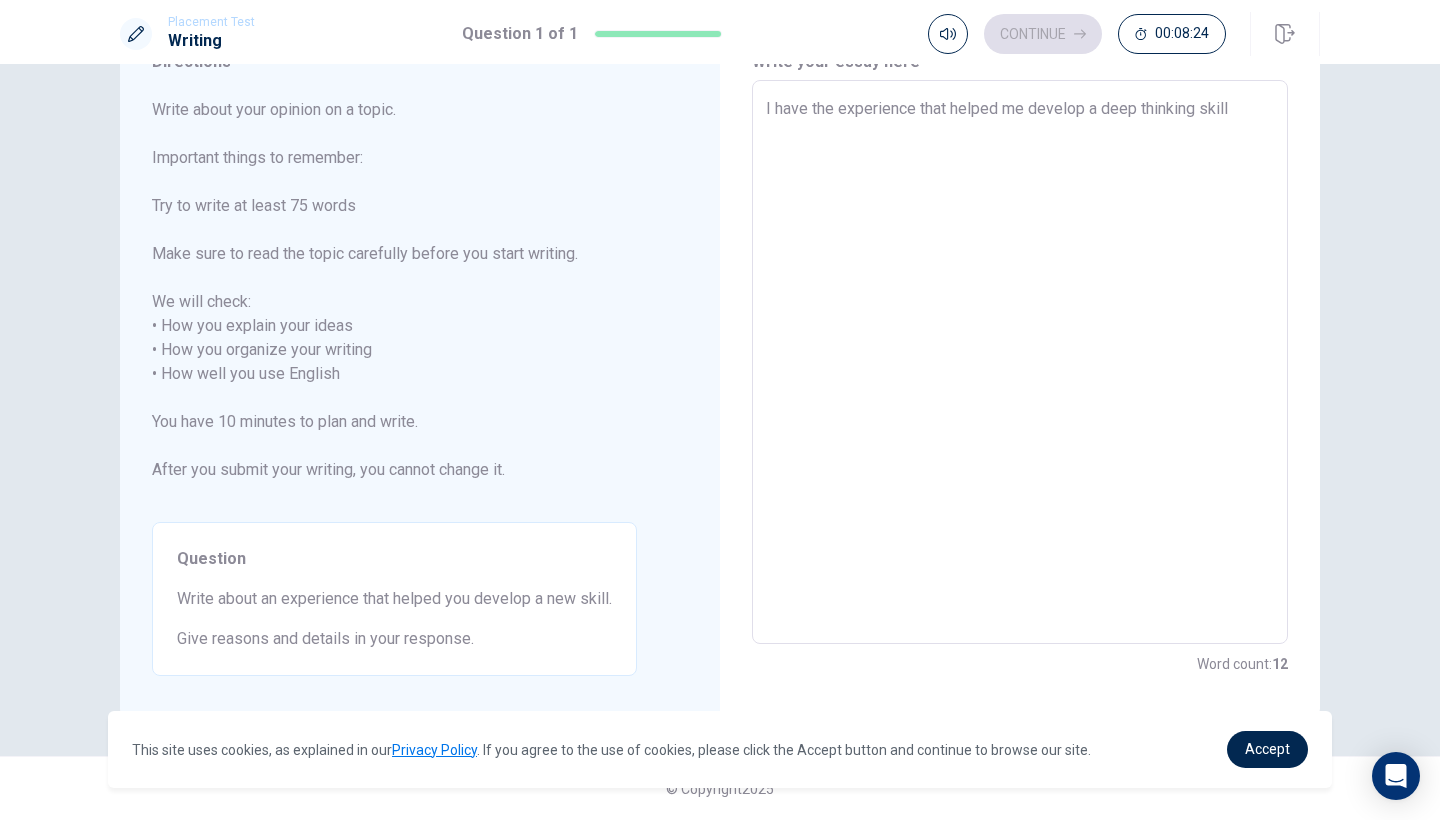 click on "I have the experience that helped me develop a deep thinking skill" at bounding box center [1020, 362] 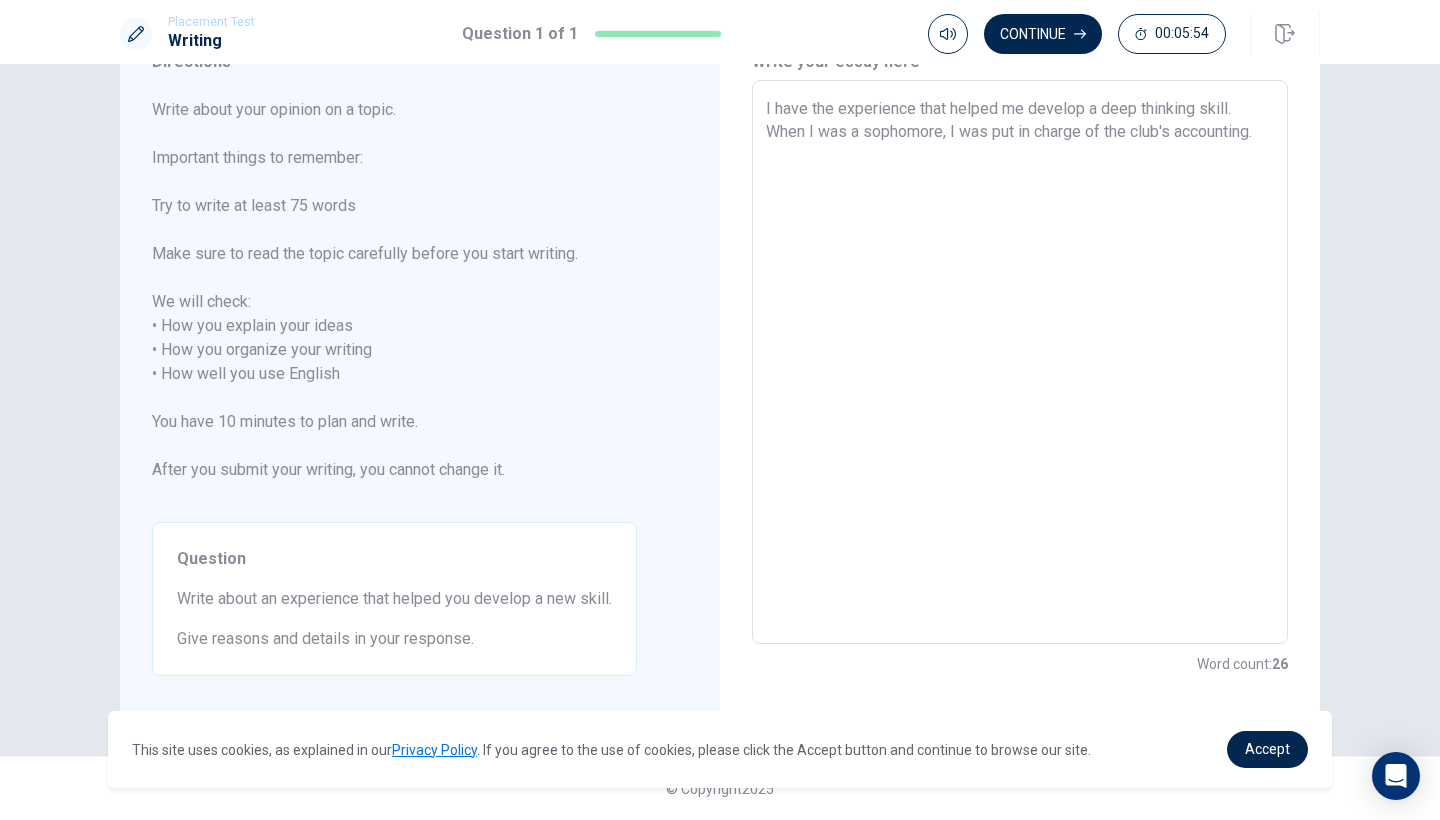 drag, startPoint x: 1136, startPoint y: 107, endPoint x: 1103, endPoint y: 108, distance: 33.01515 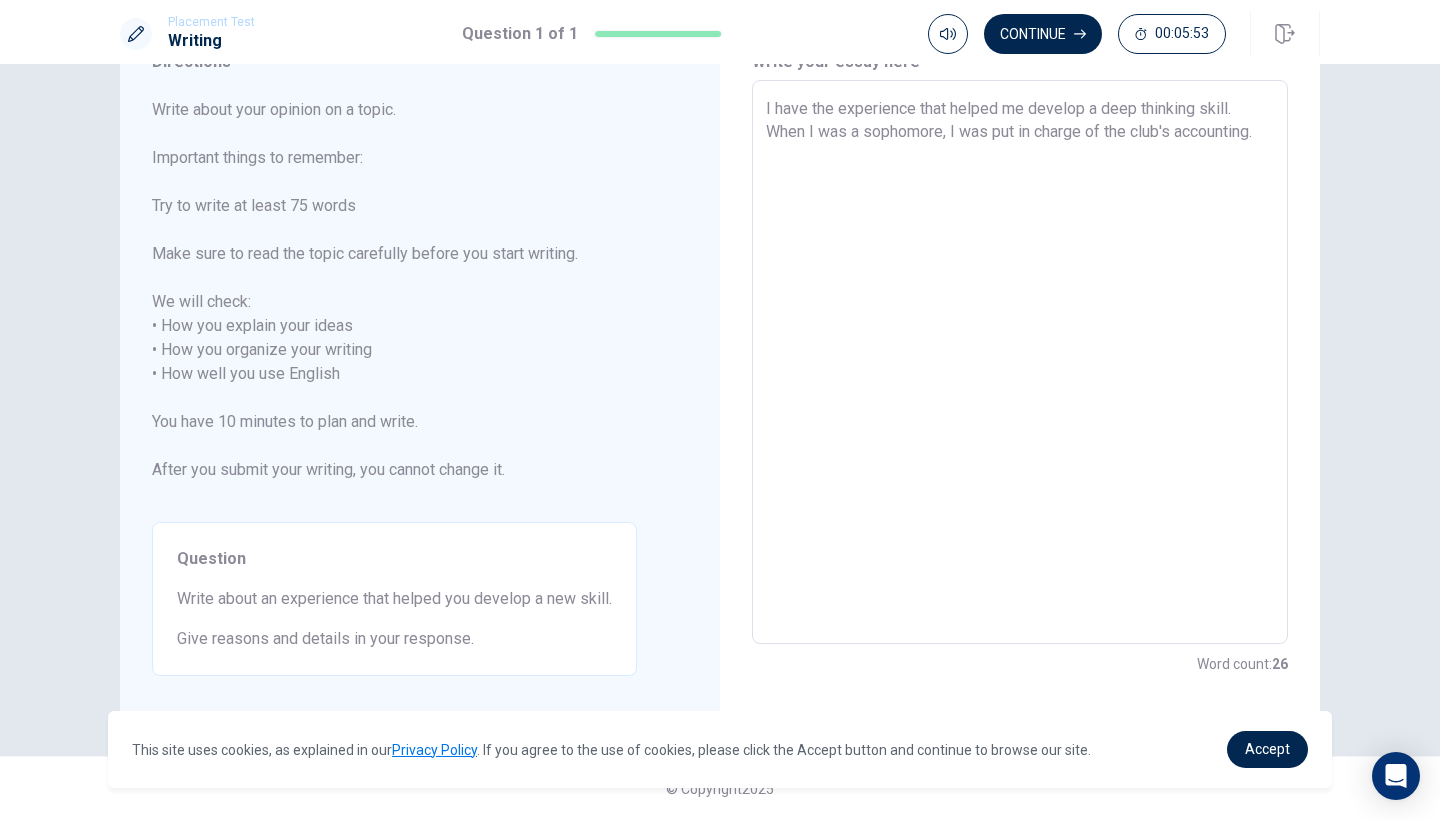 drag, startPoint x: 1103, startPoint y: 108, endPoint x: 1170, endPoint y: 105, distance: 67.06713 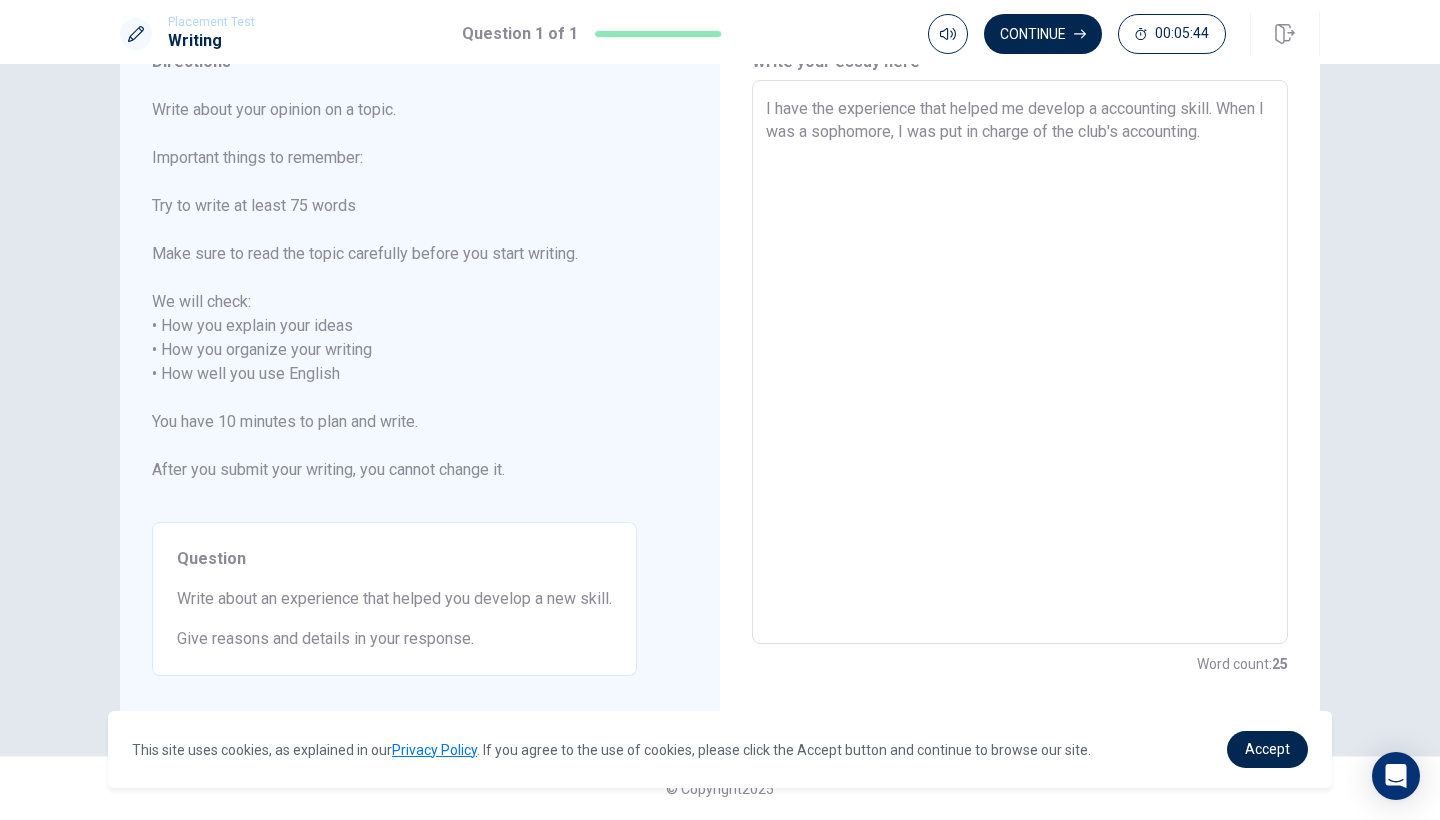 click on "I have the experience that helped me develop a accounting skill. When I was a sophomore, I was put in charge of the club's accounting." at bounding box center [1020, 362] 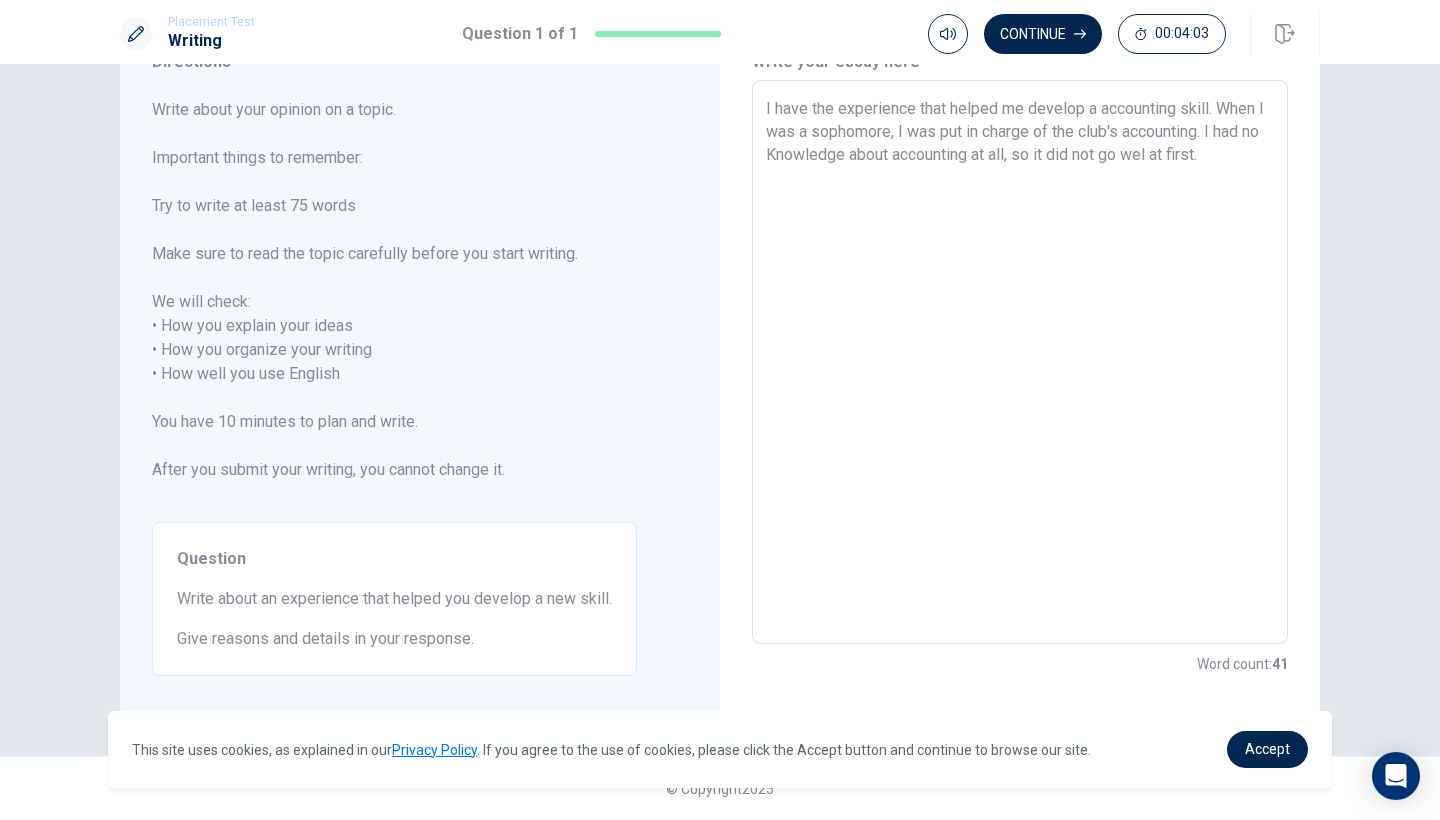 click on "I have the experience that helped me develop a accounting skill. When I was a sophomore, I was put in charge of the club's accounting. I had no Knowledge about accounting at all, so it did not go wel at first." at bounding box center (1020, 362) 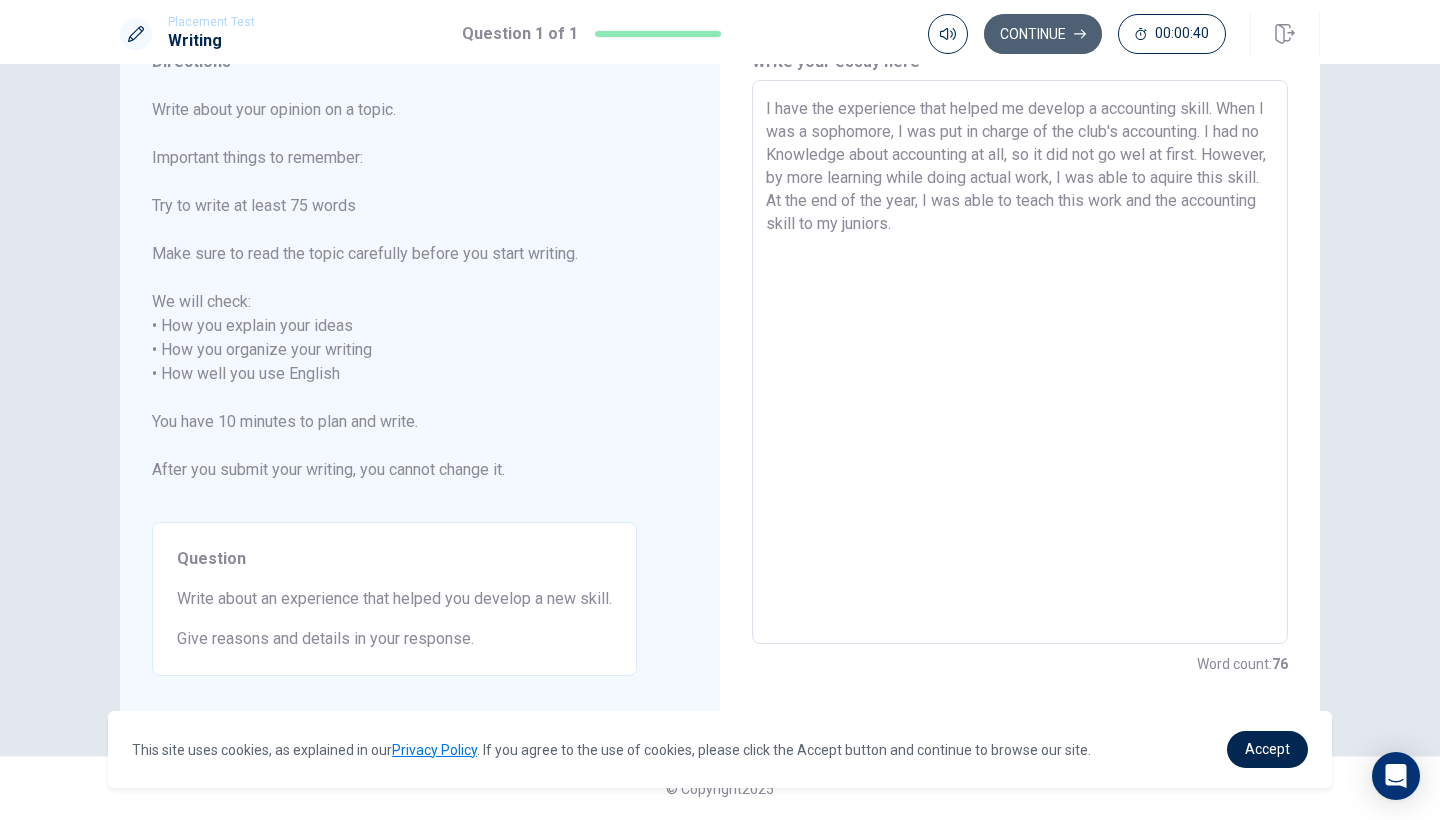 click on "Continue" at bounding box center [1043, 34] 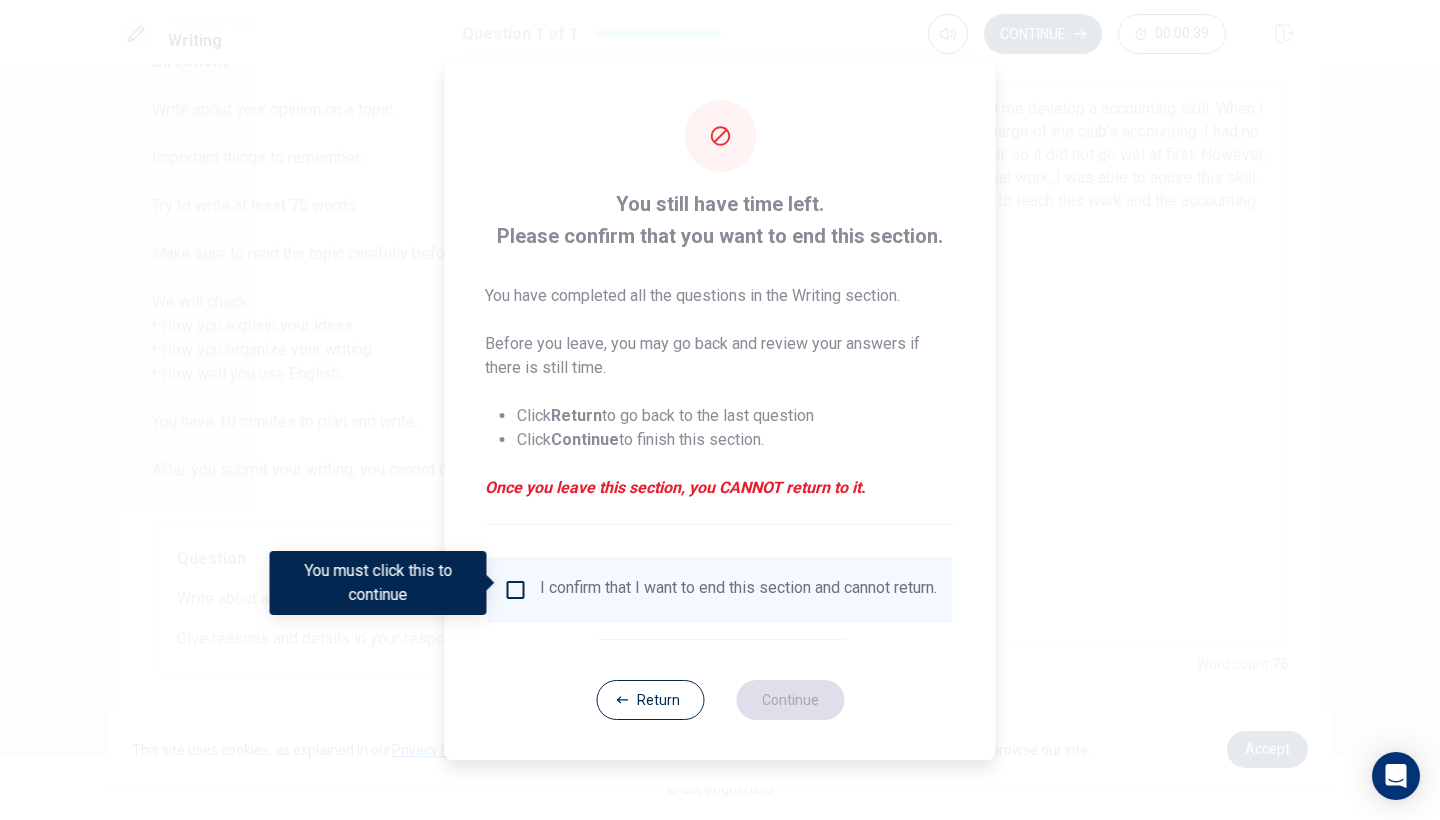 click on "I confirm that I want to end this section and cannot return." at bounding box center [738, 590] 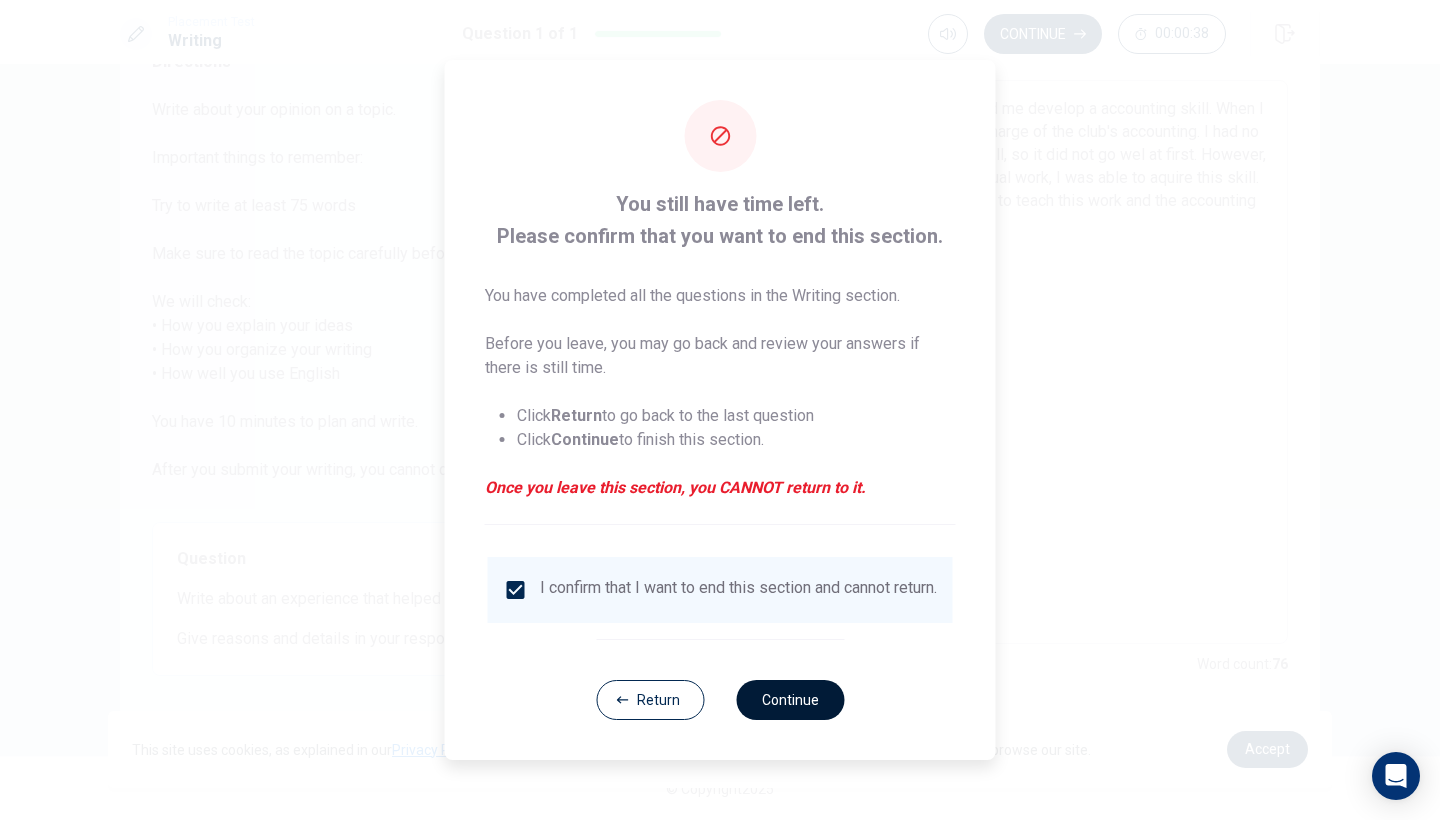click on "Continue" at bounding box center [790, 700] 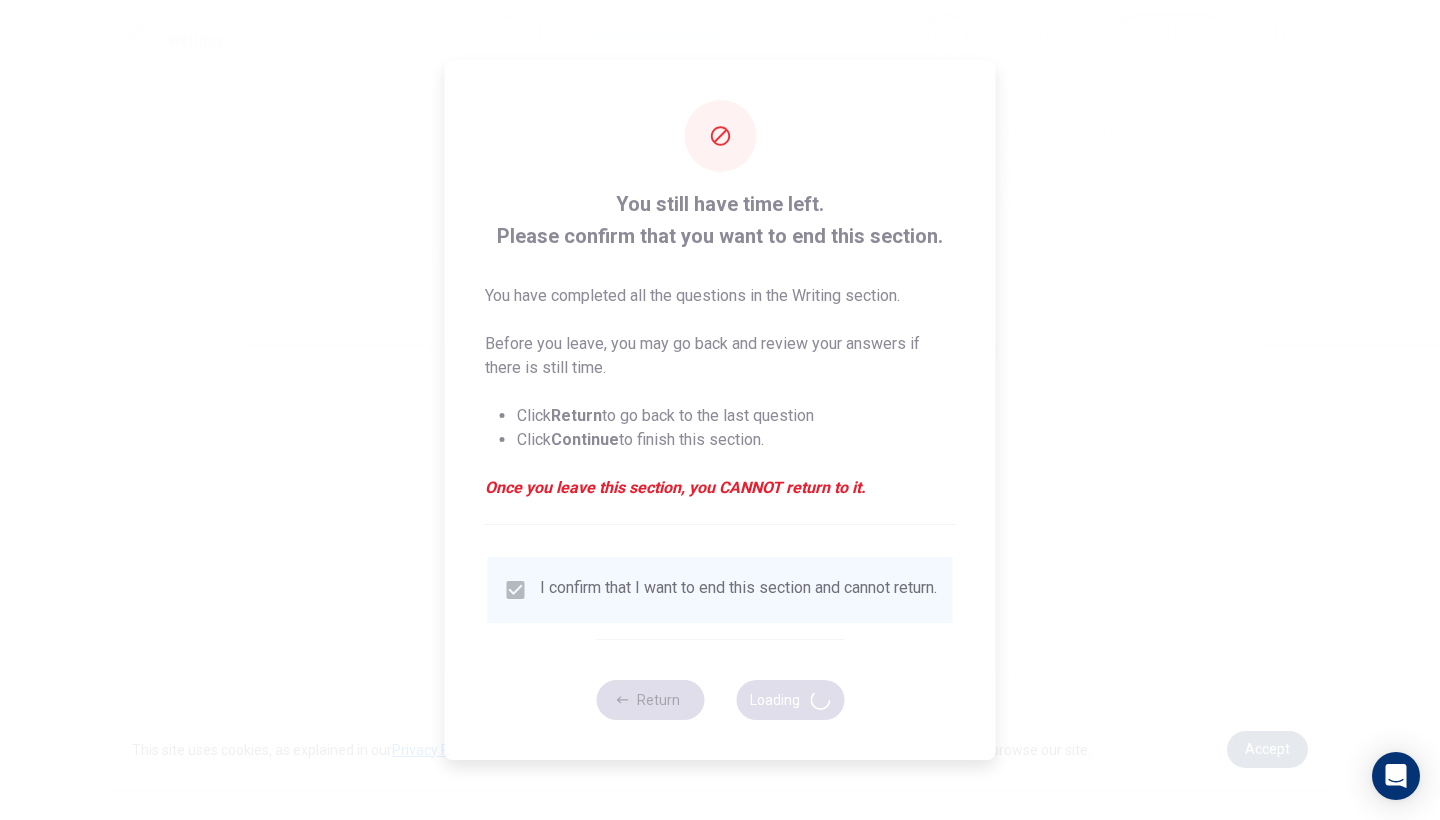 scroll, scrollTop: 0, scrollLeft: 0, axis: both 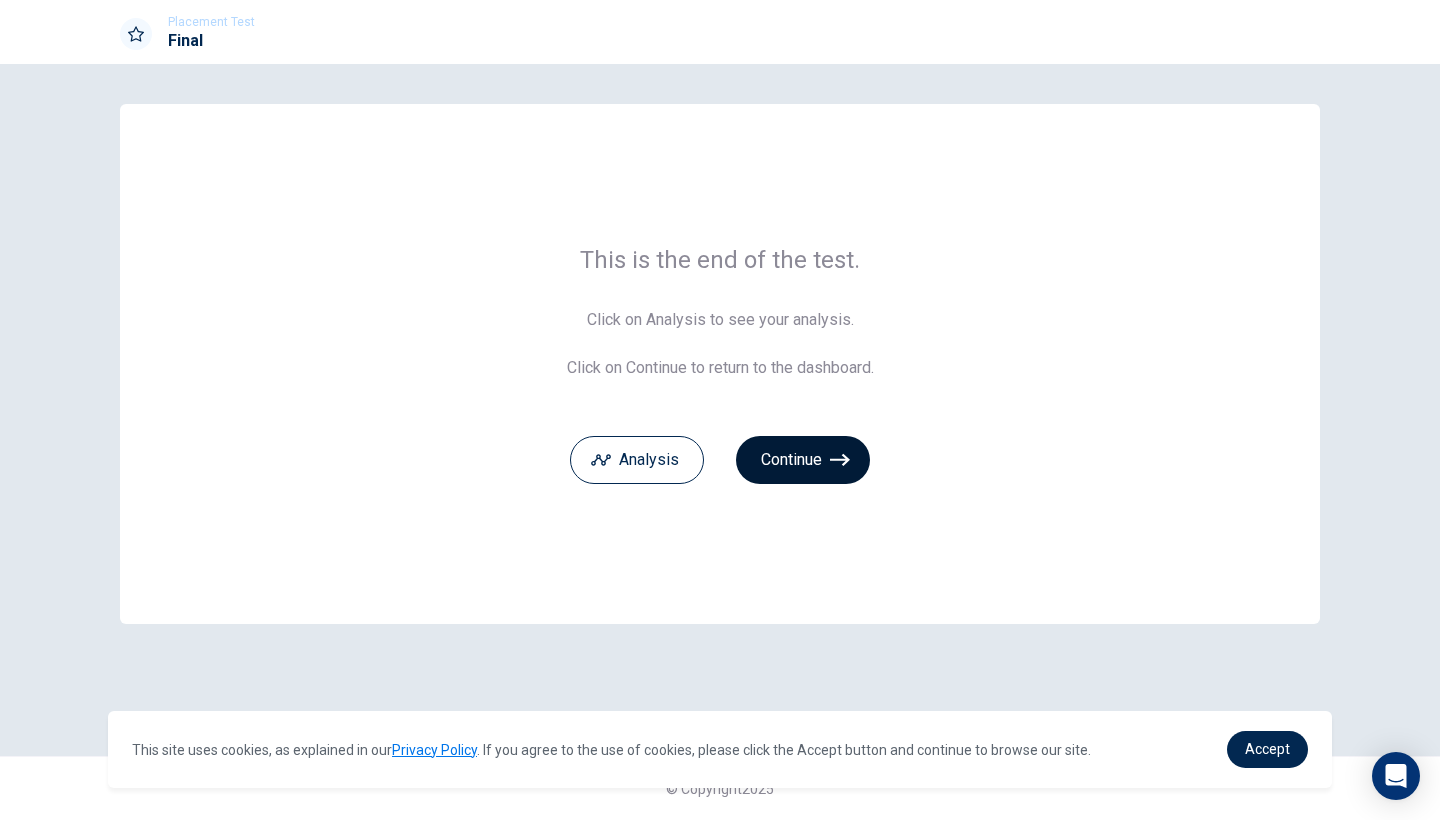 click on "Continue" at bounding box center [803, 460] 